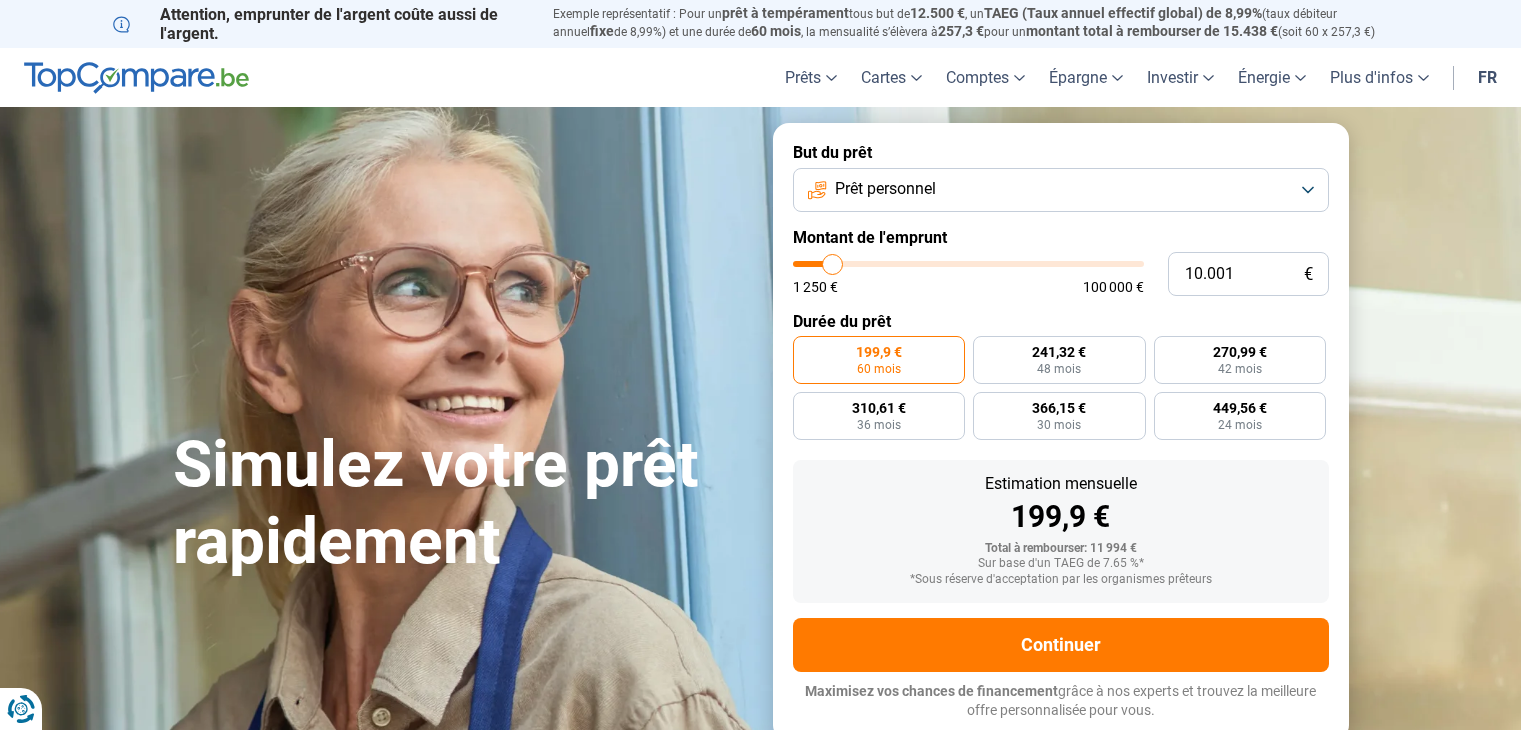 scroll, scrollTop: 0, scrollLeft: 0, axis: both 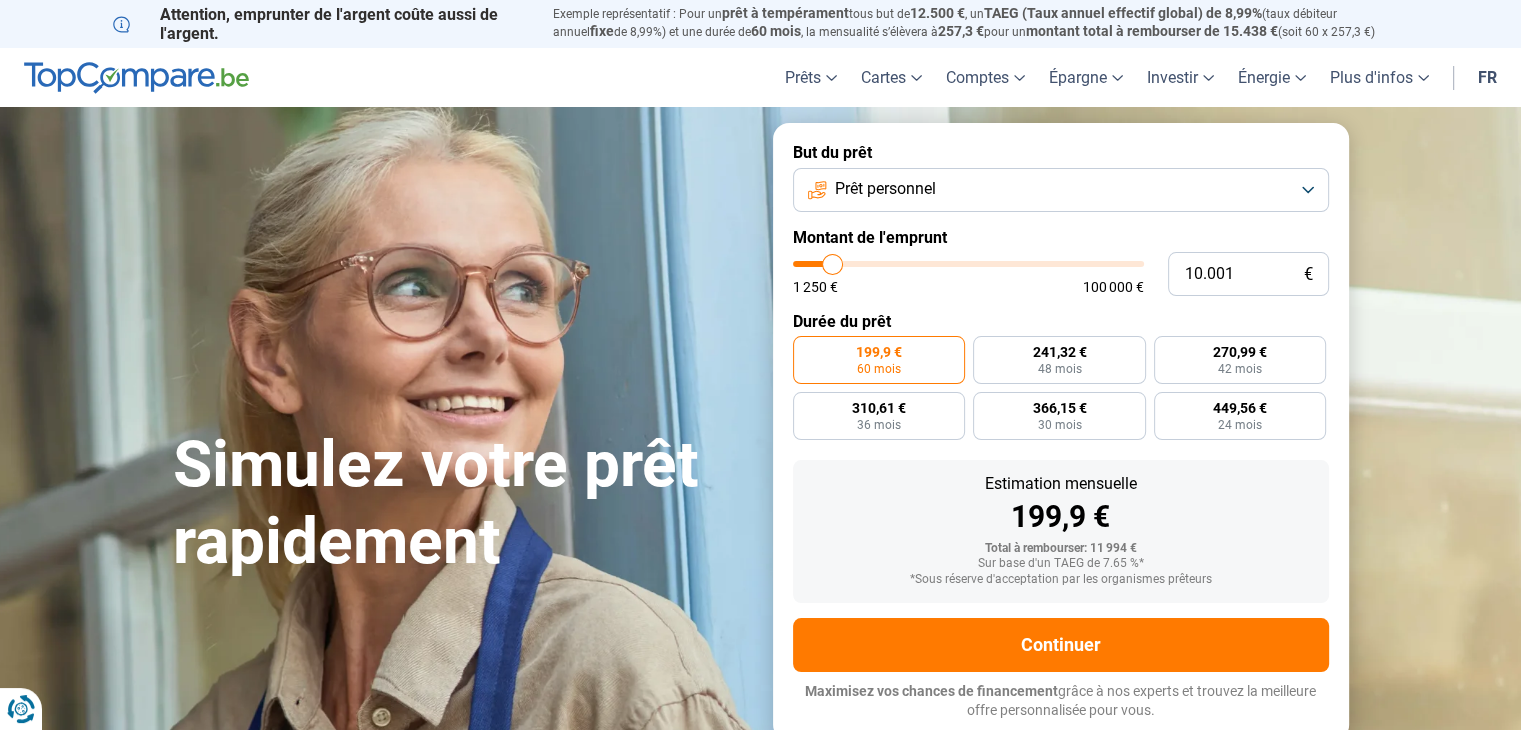 click on "1 250 € 100 000 €" at bounding box center [968, 287] 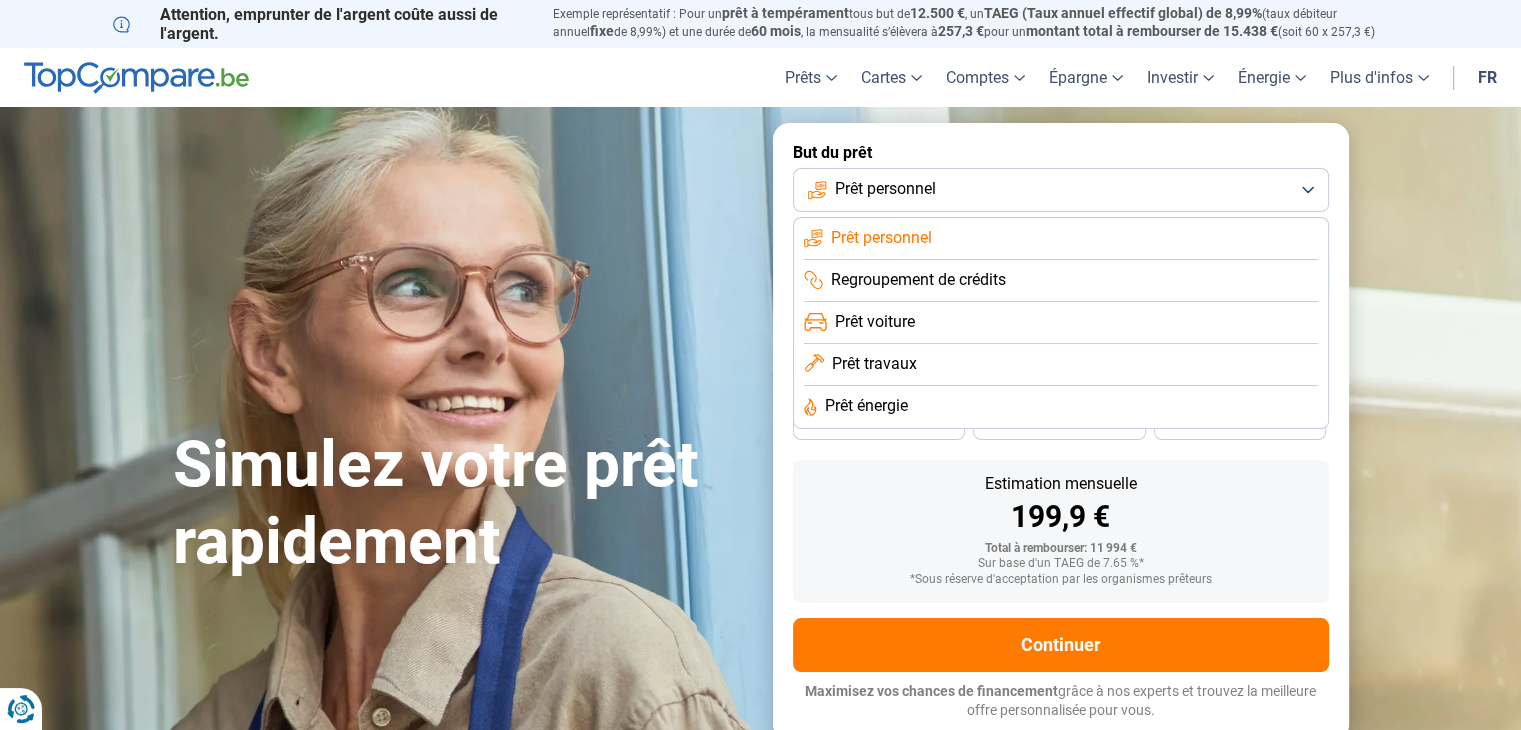 click on "Prêt personnel" 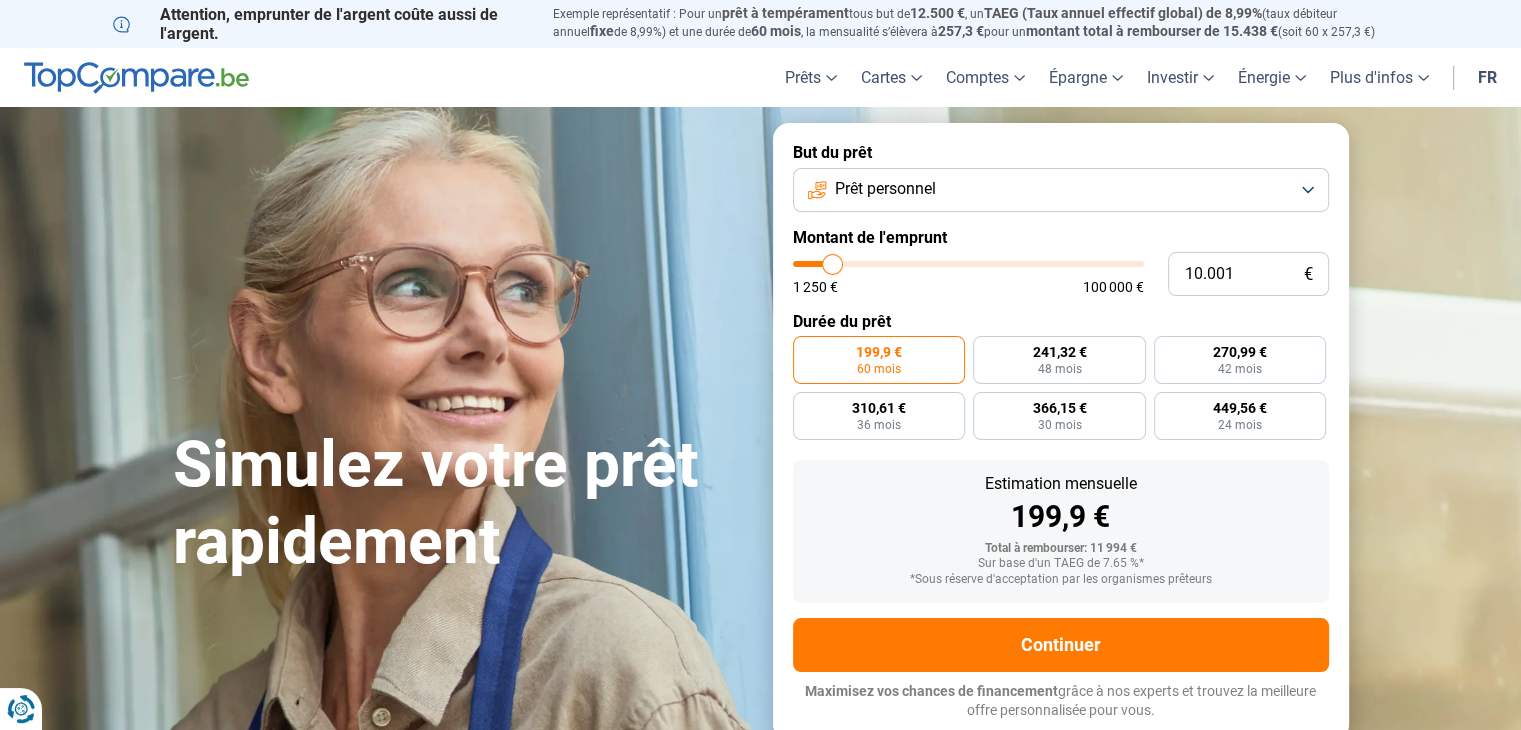type on "10.250" 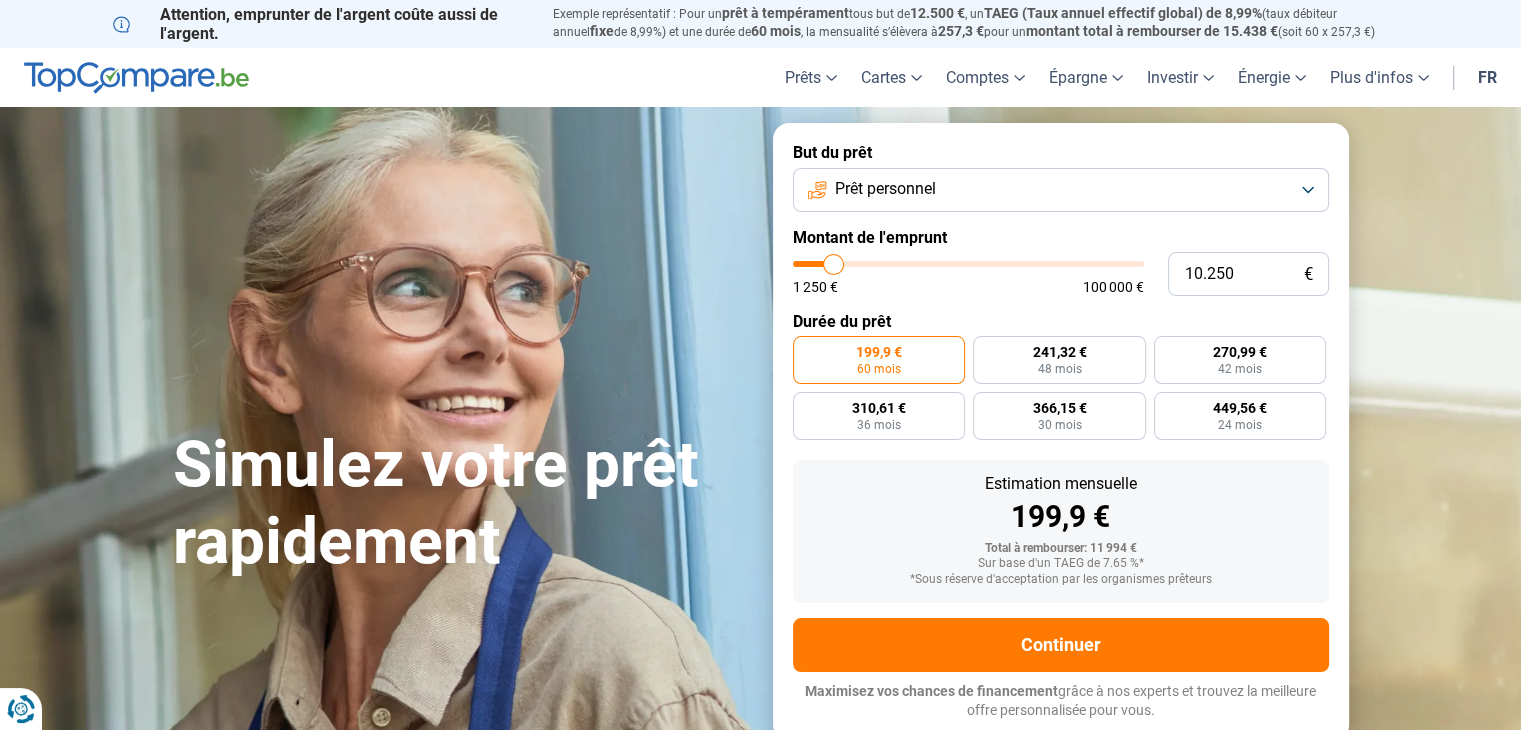 type on "10.500" 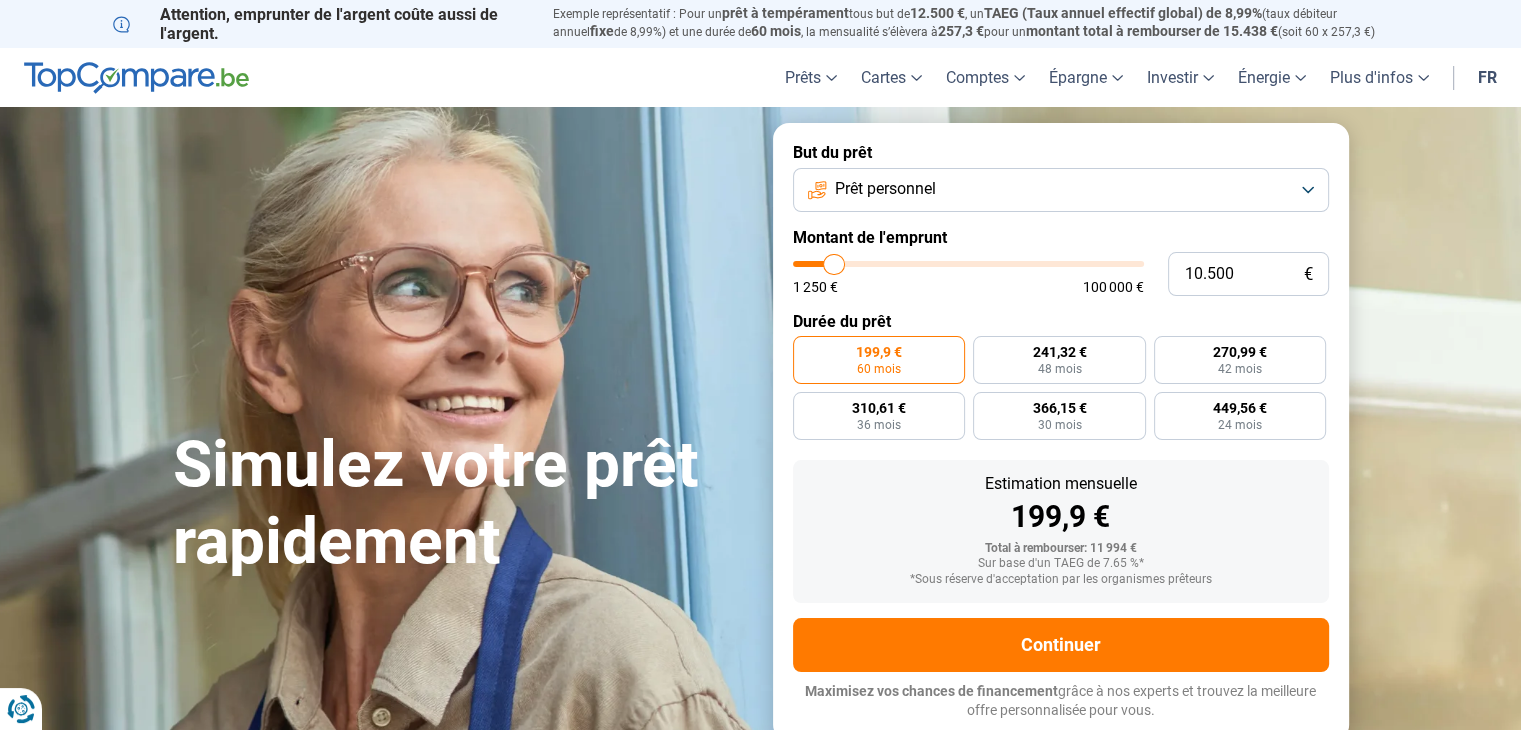 type on "11.000" 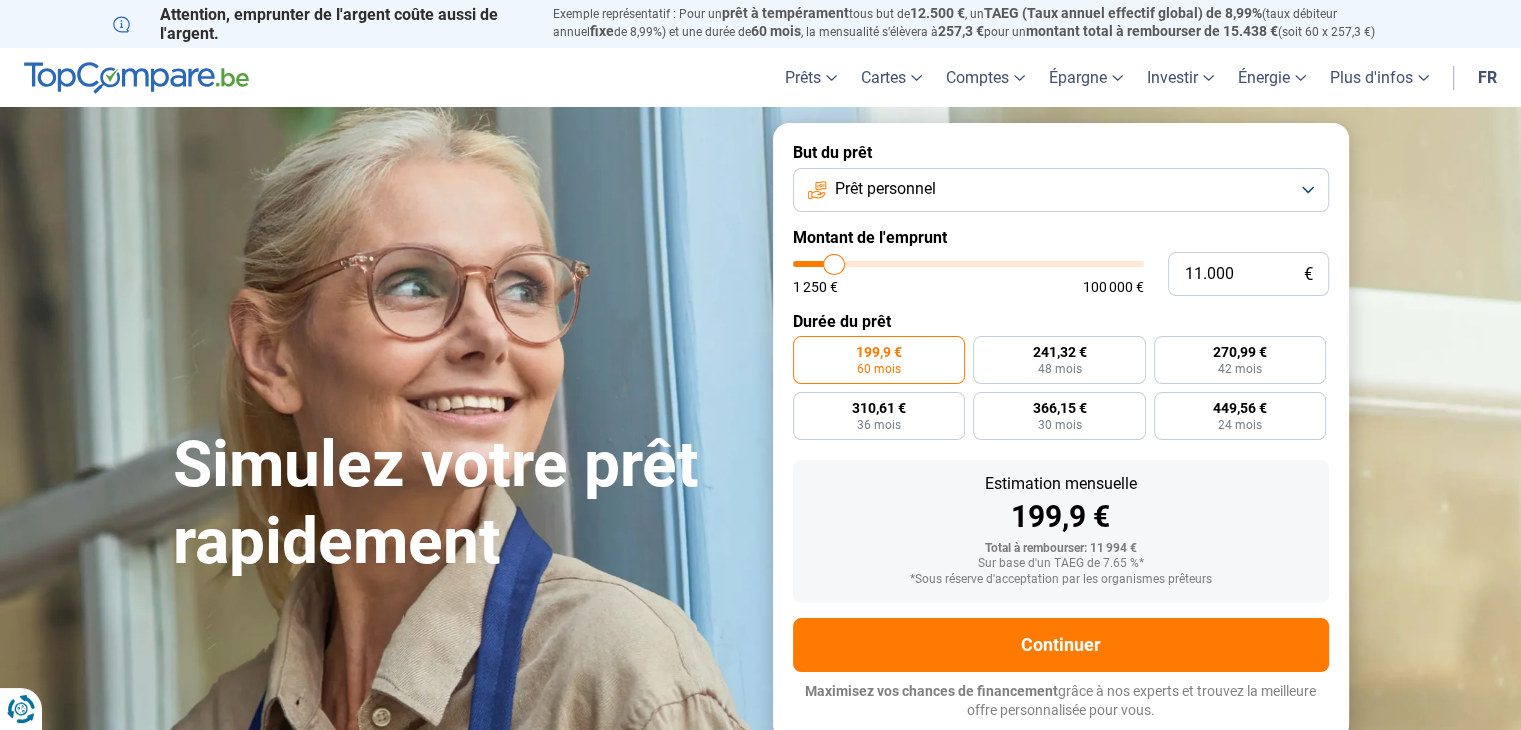 type on "11000" 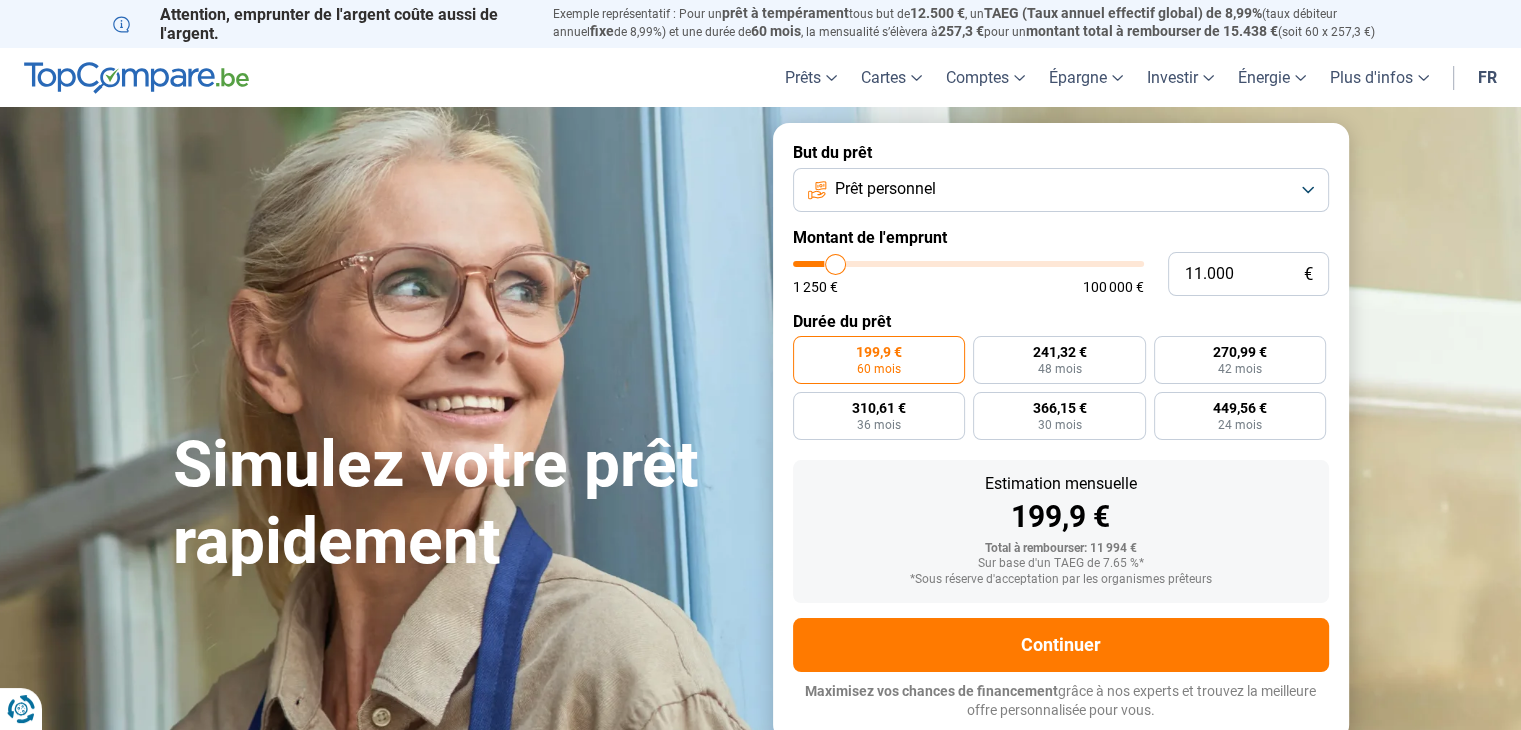 type on "11.250" 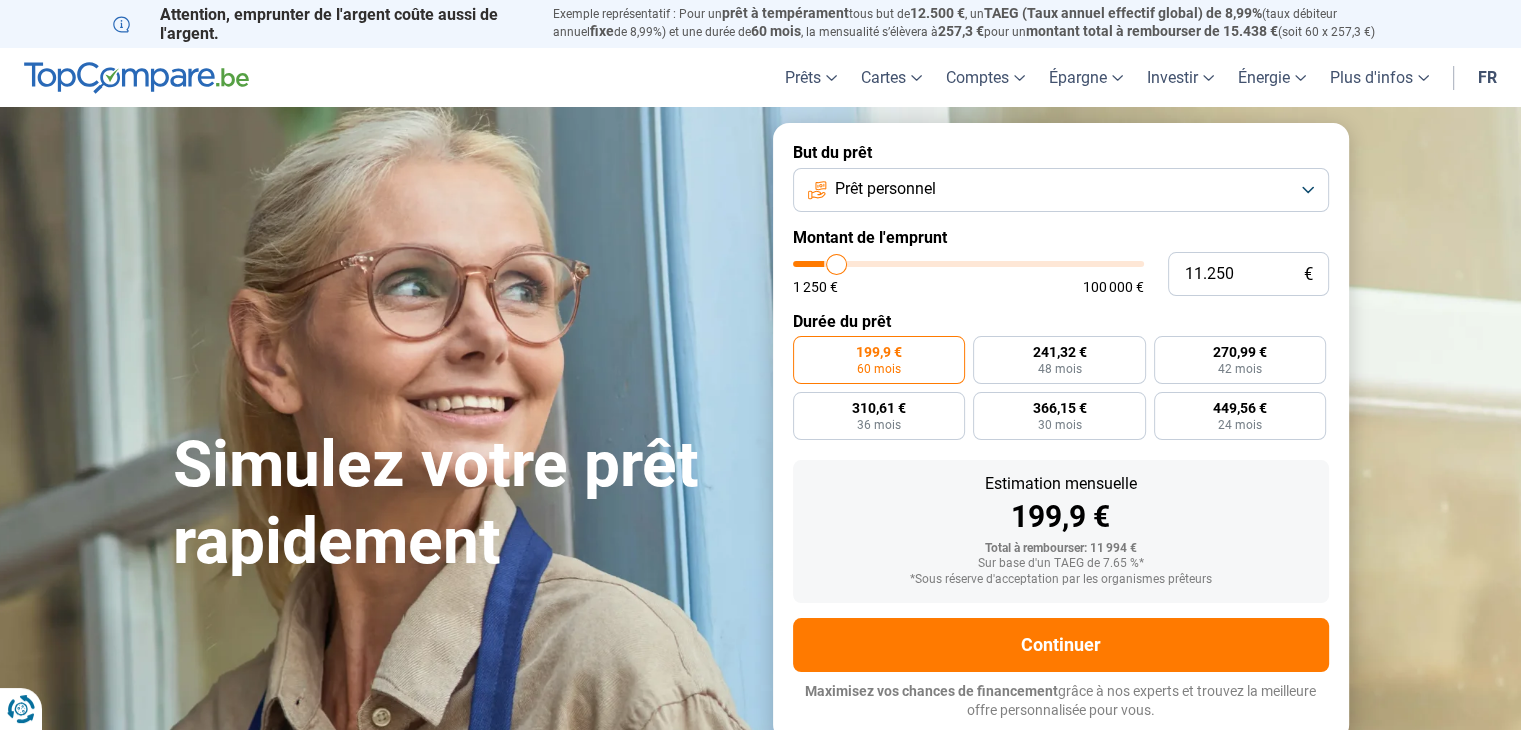 type on "11.500" 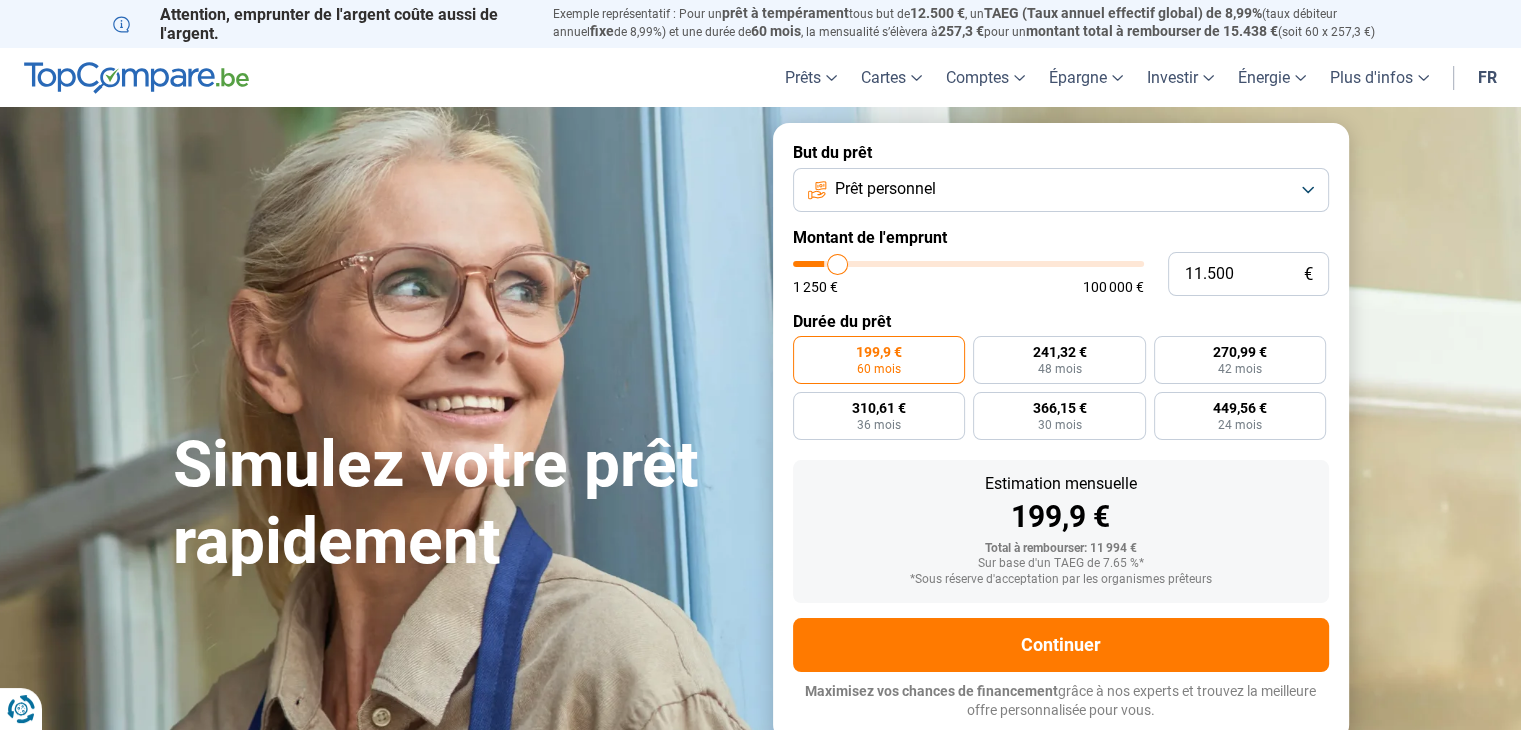 type on "12.000" 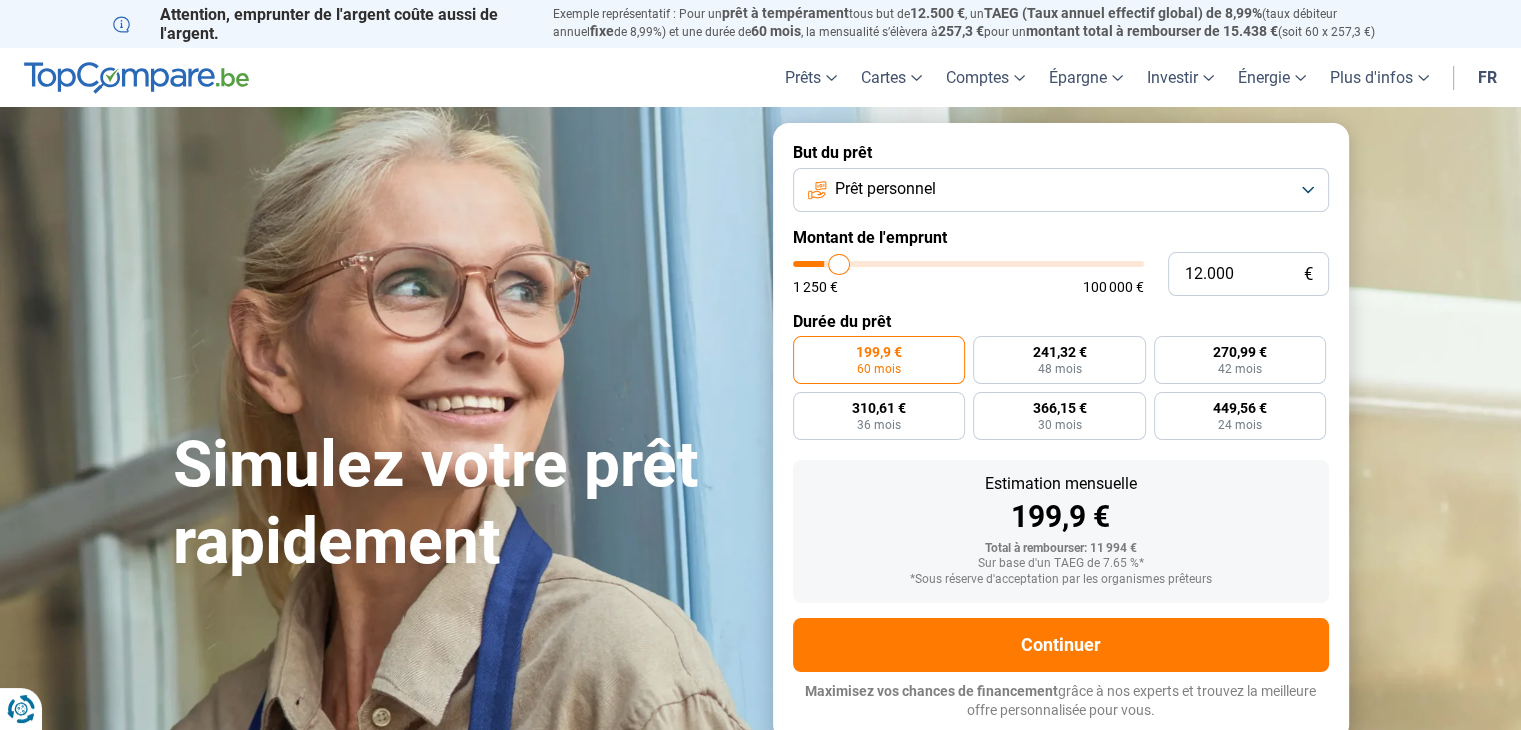 type on "12.250" 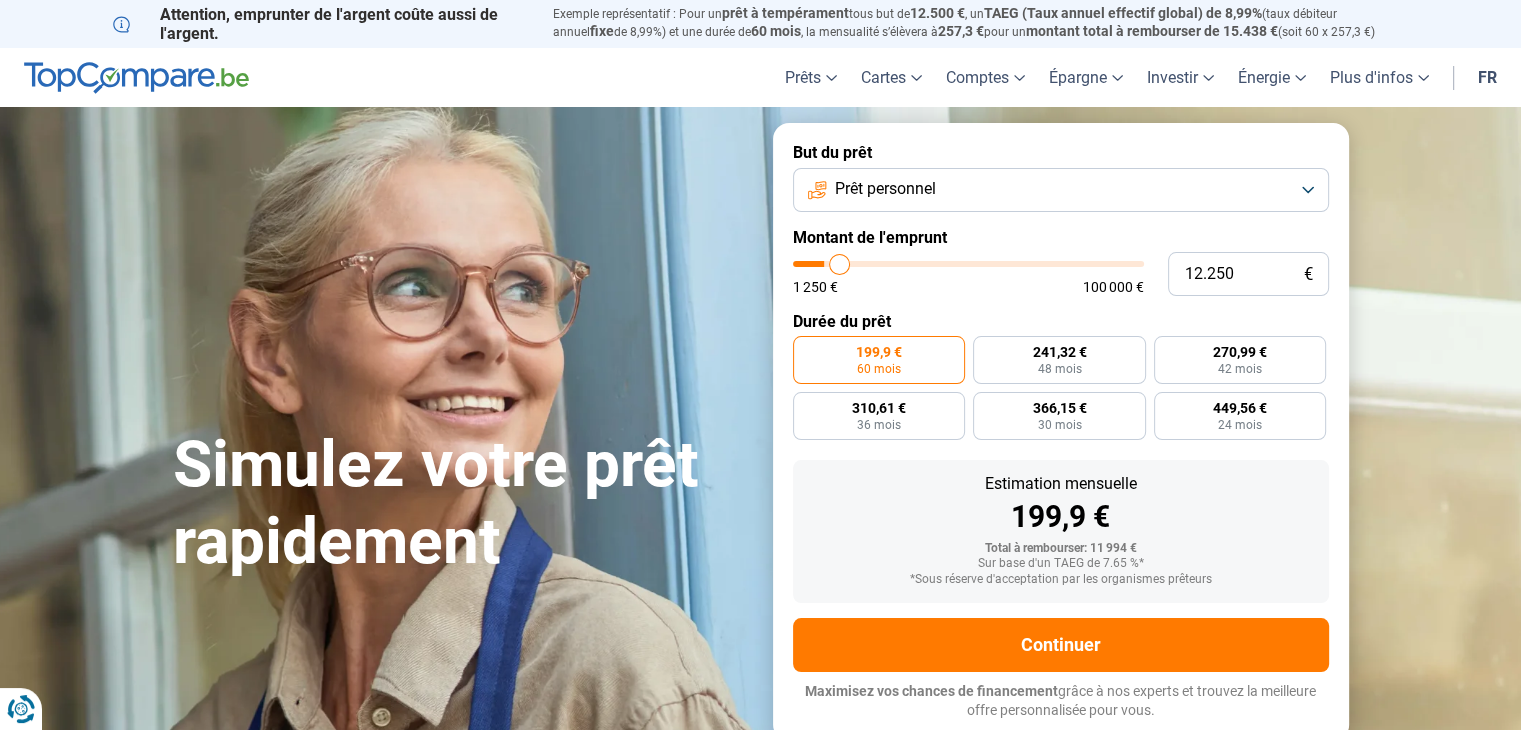 type on "12.500" 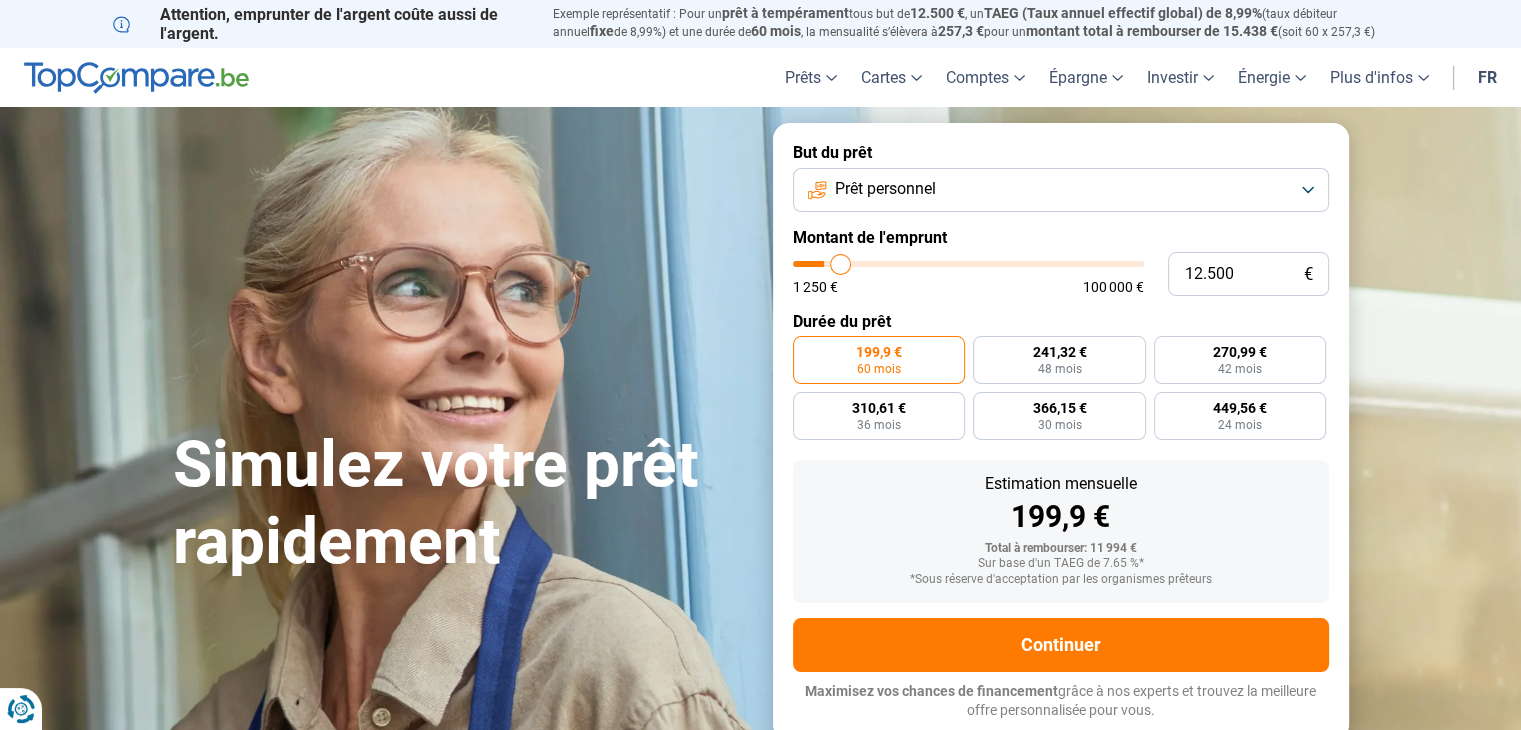 type on "12.750" 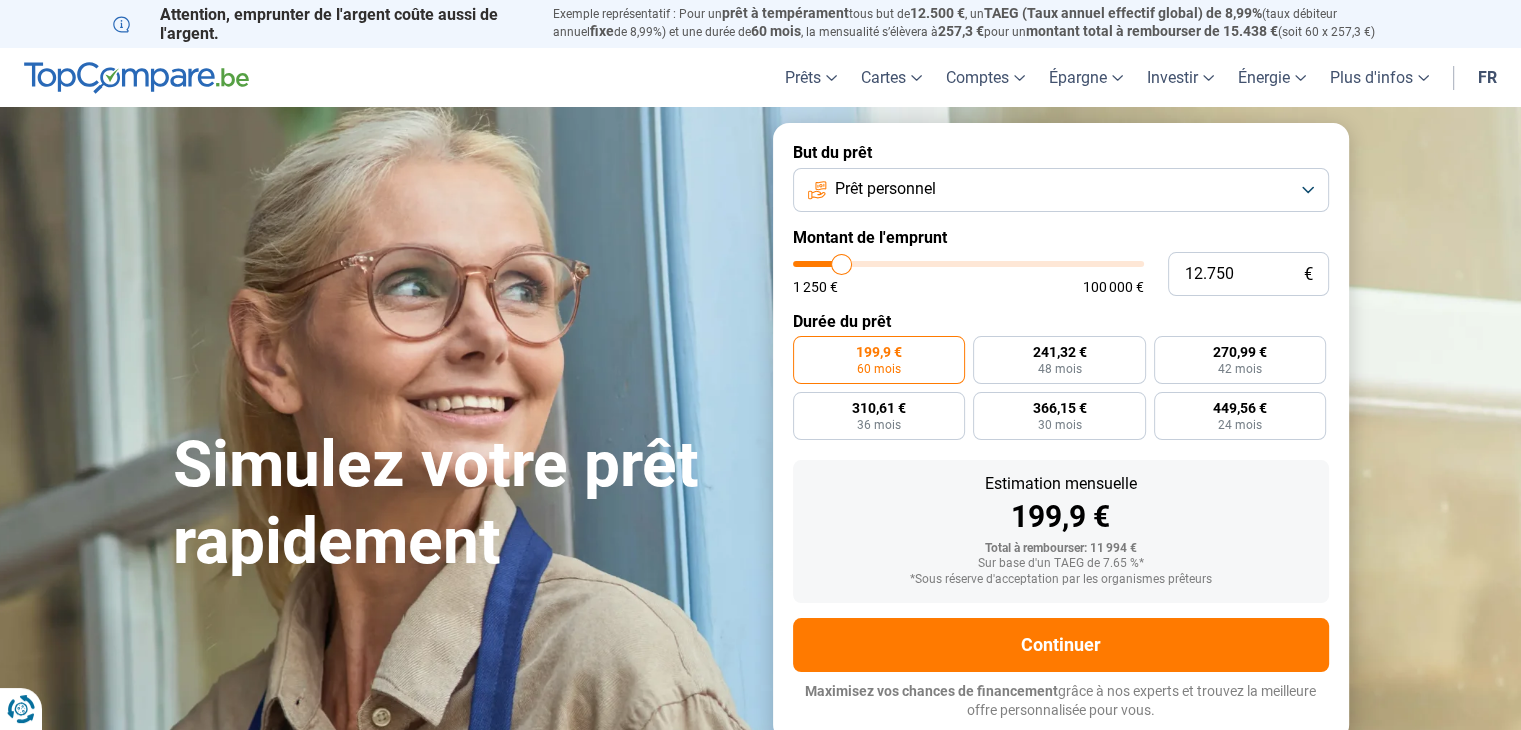 type on "13.250" 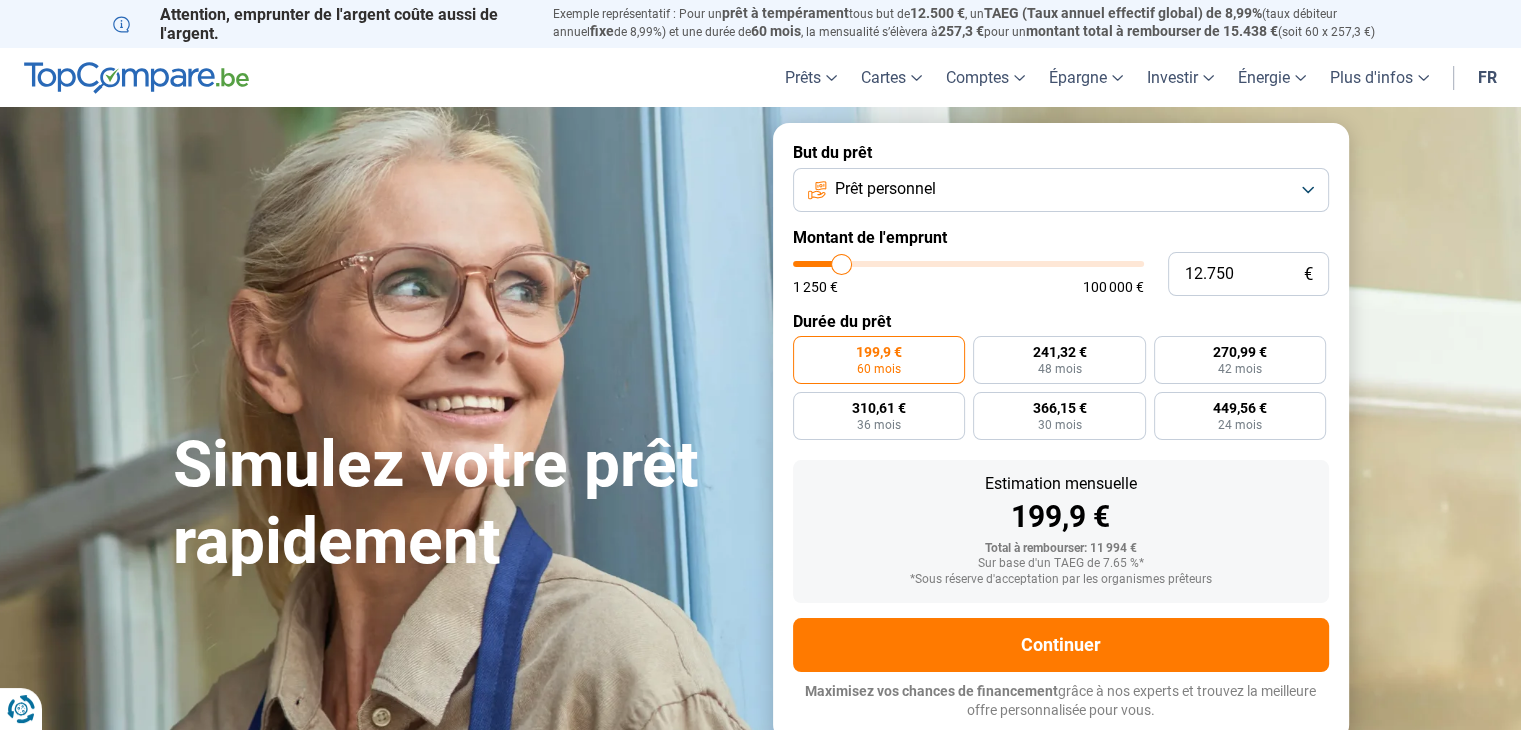 type on "13250" 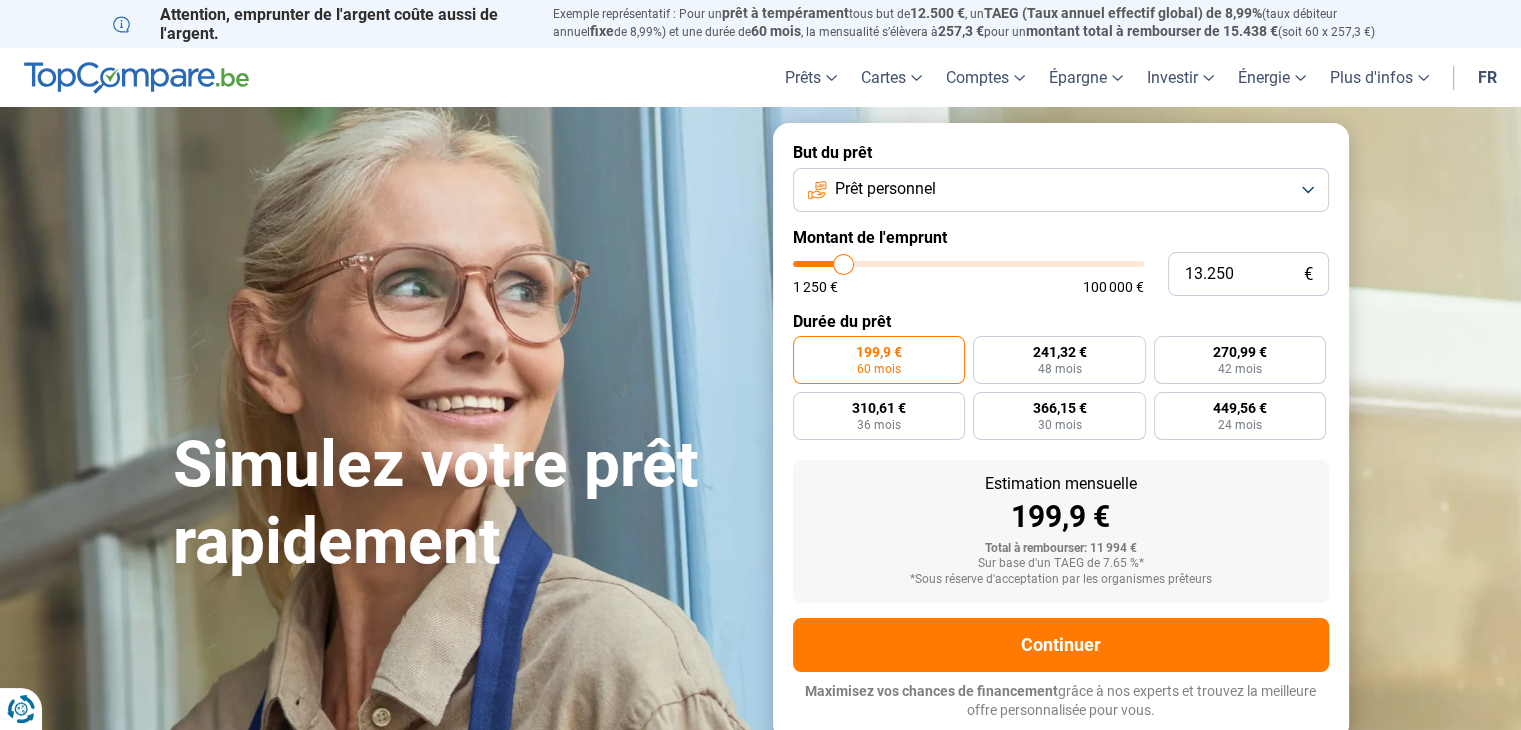 type on "13.500" 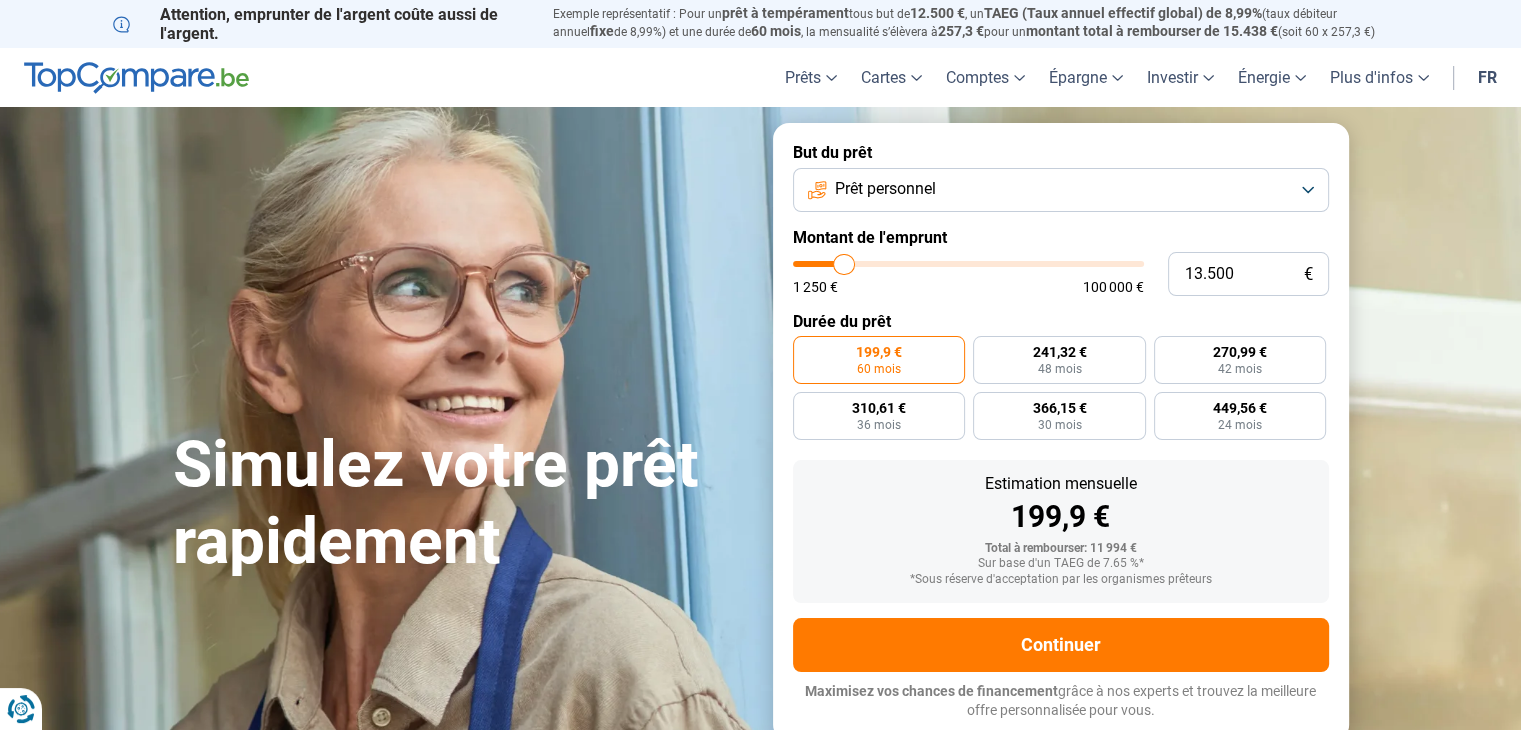 type on "14.000" 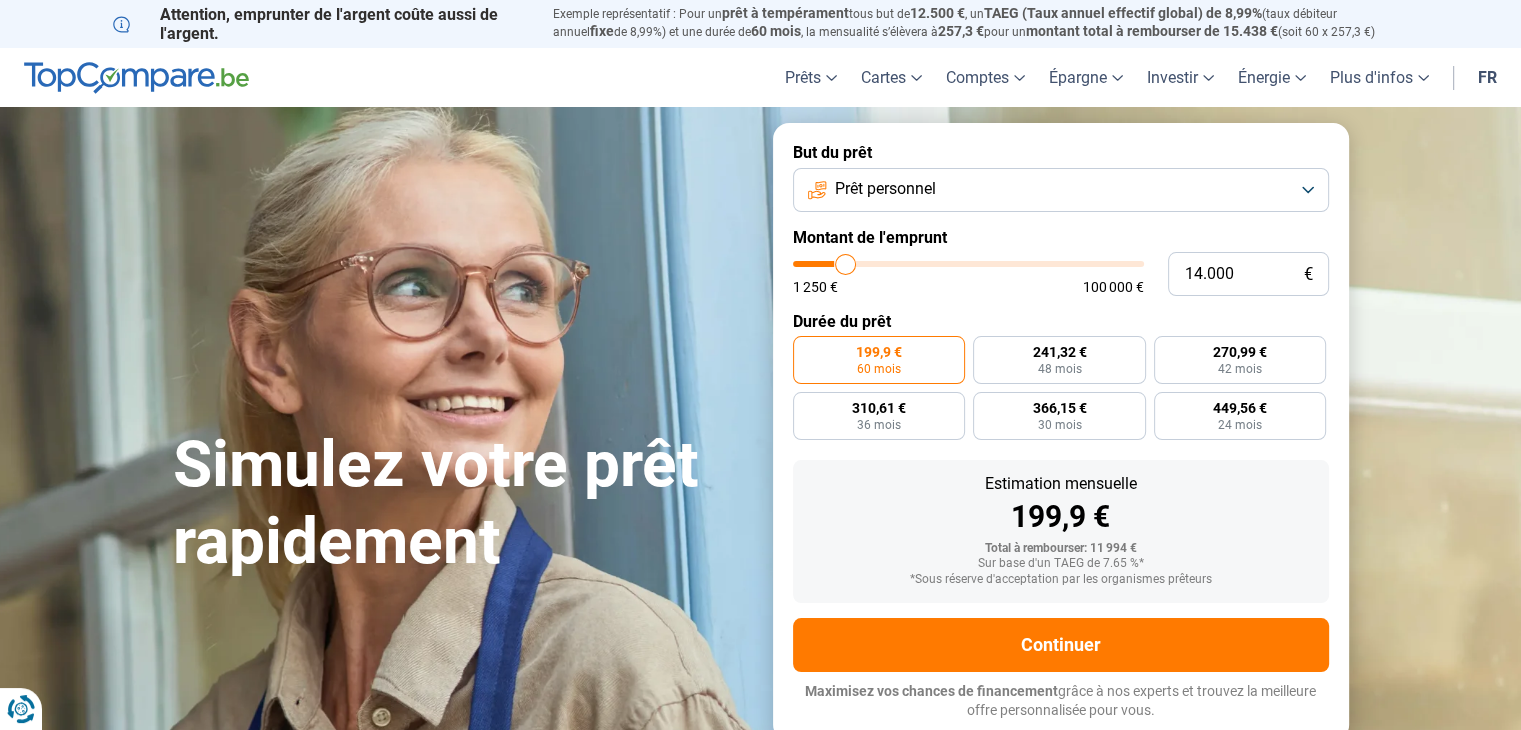 type on "13.750" 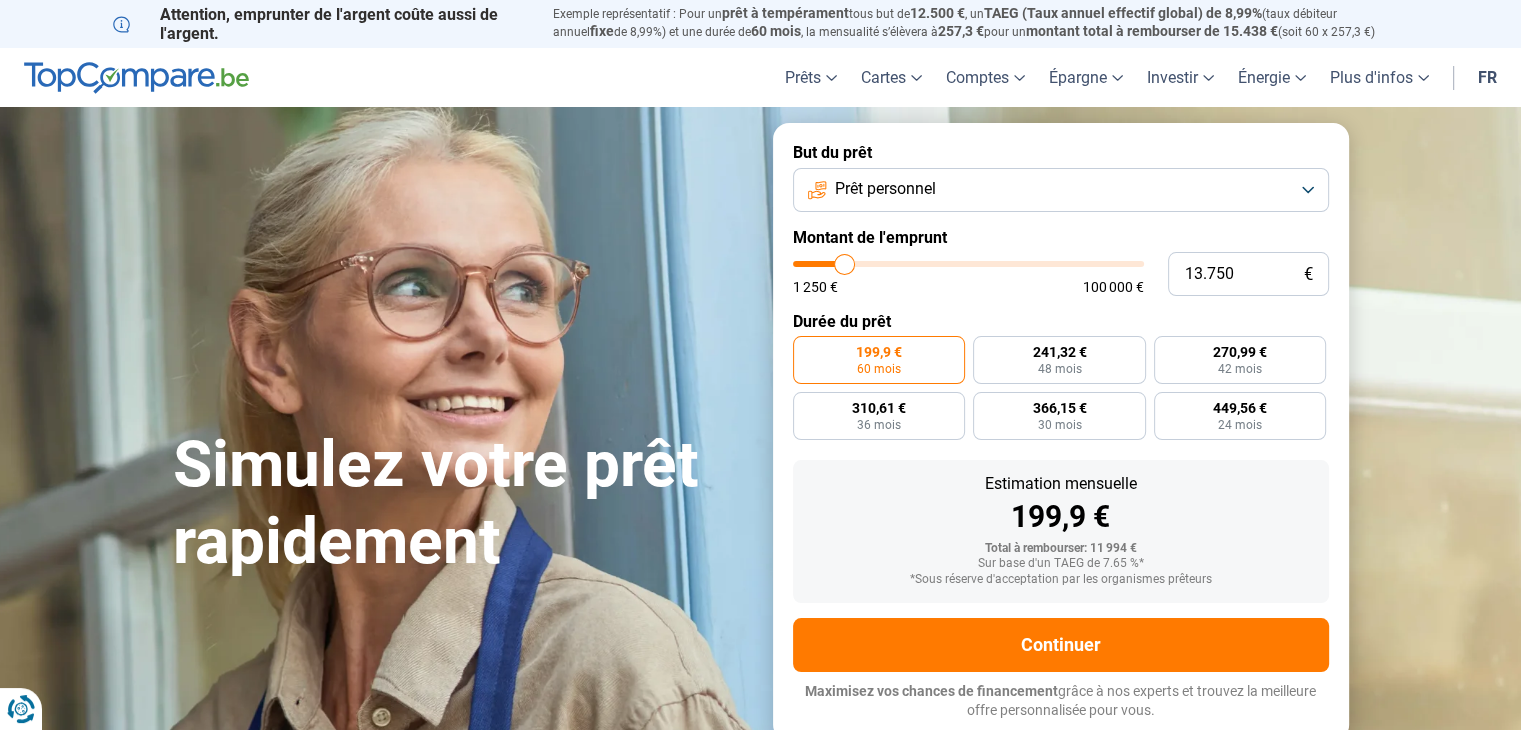 type on "17.250" 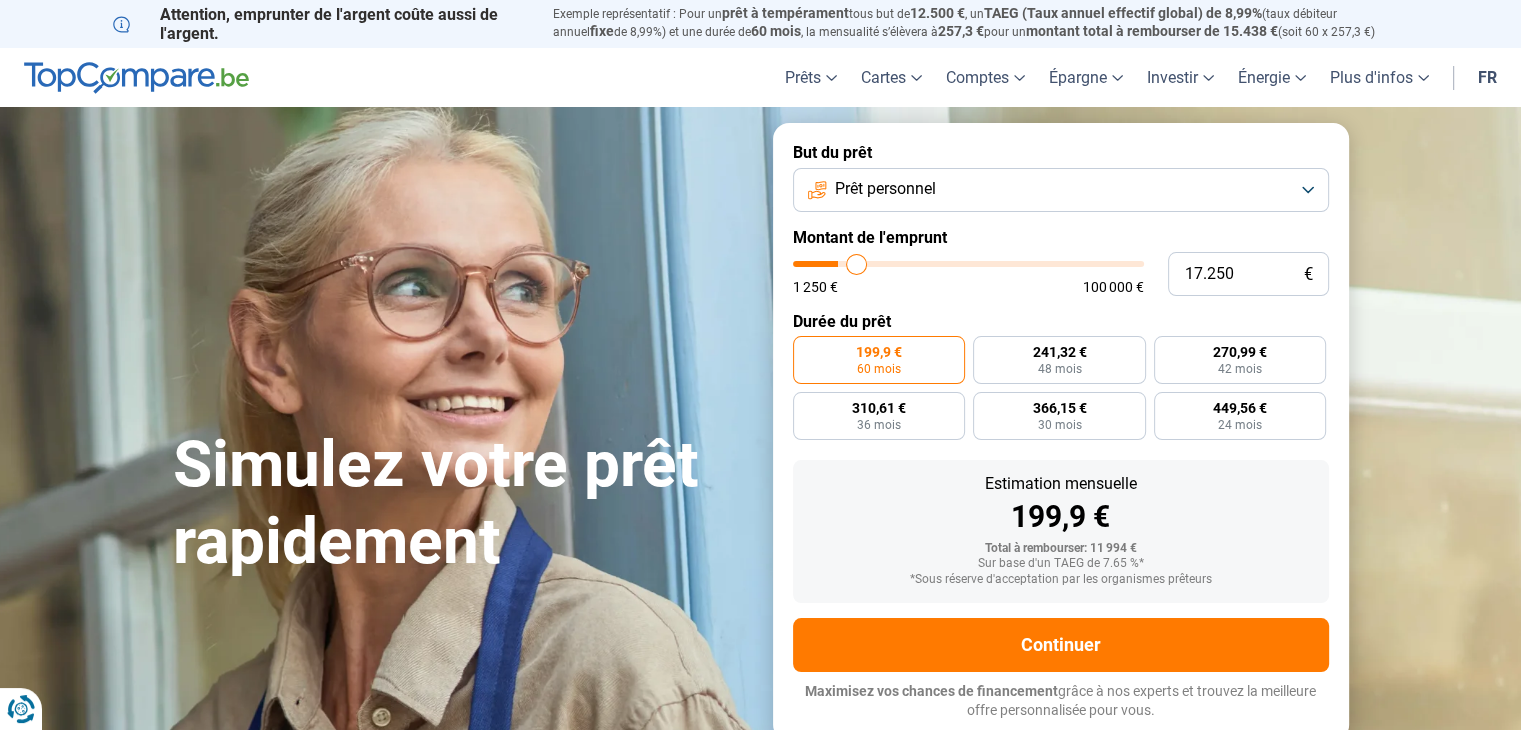 type on "17.500" 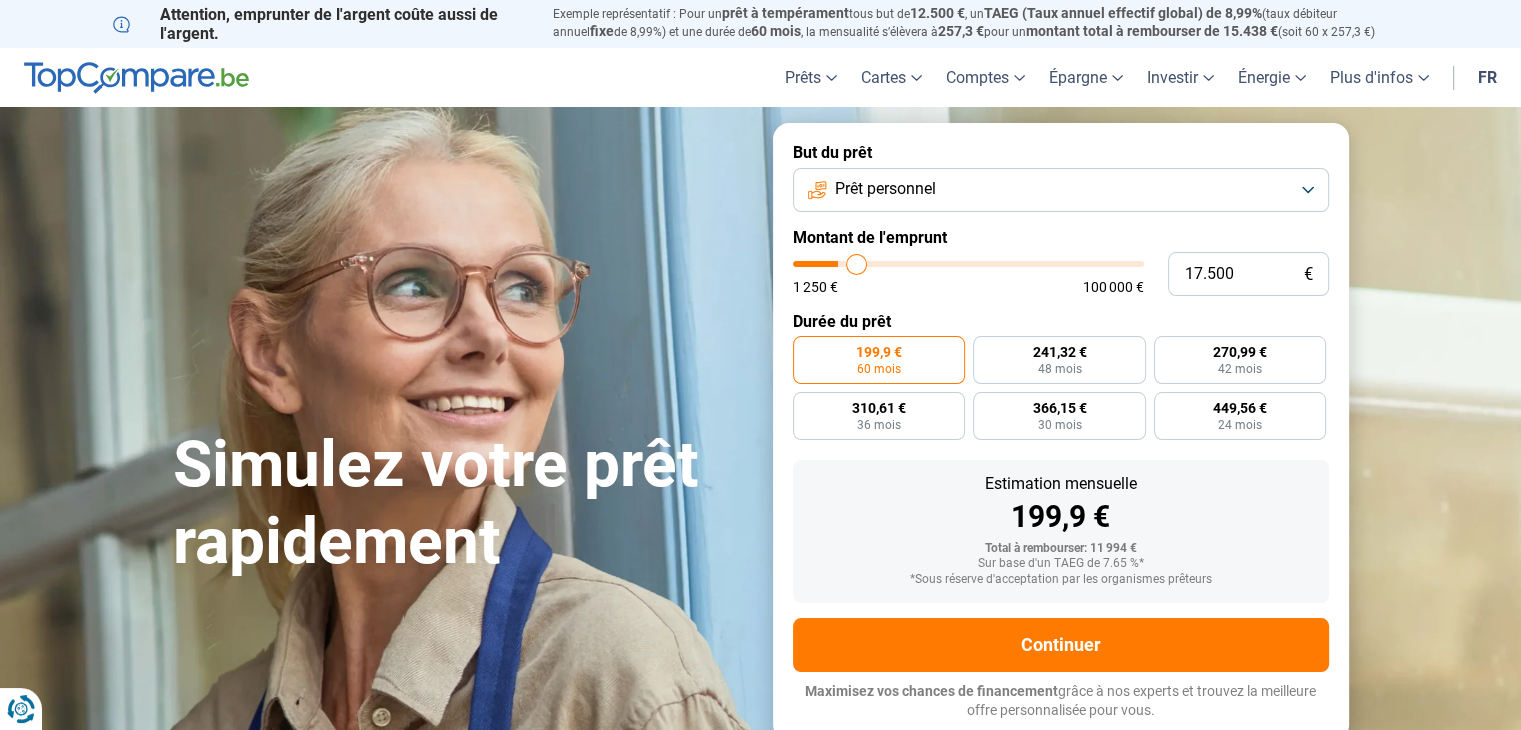 type on "17500" 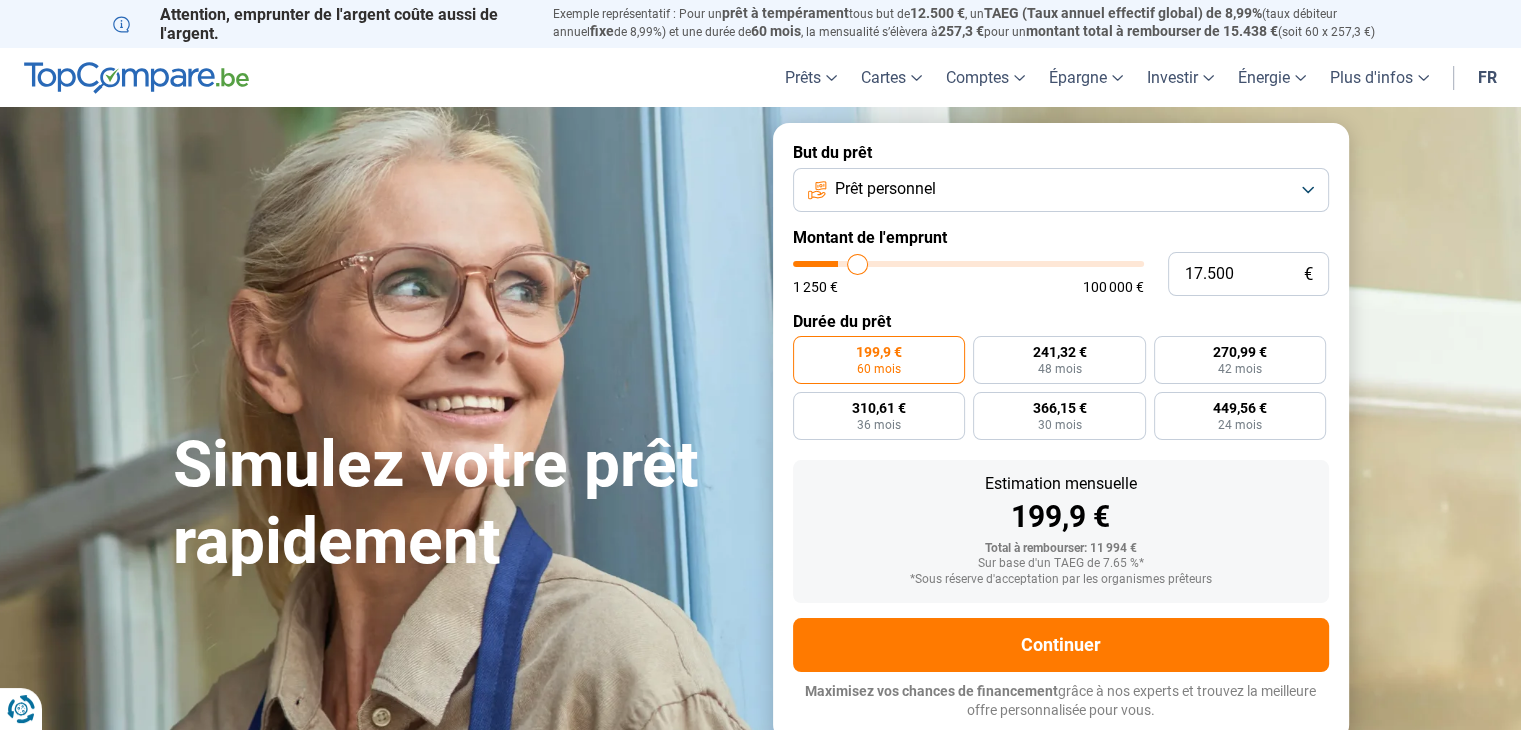 type on "17.750" 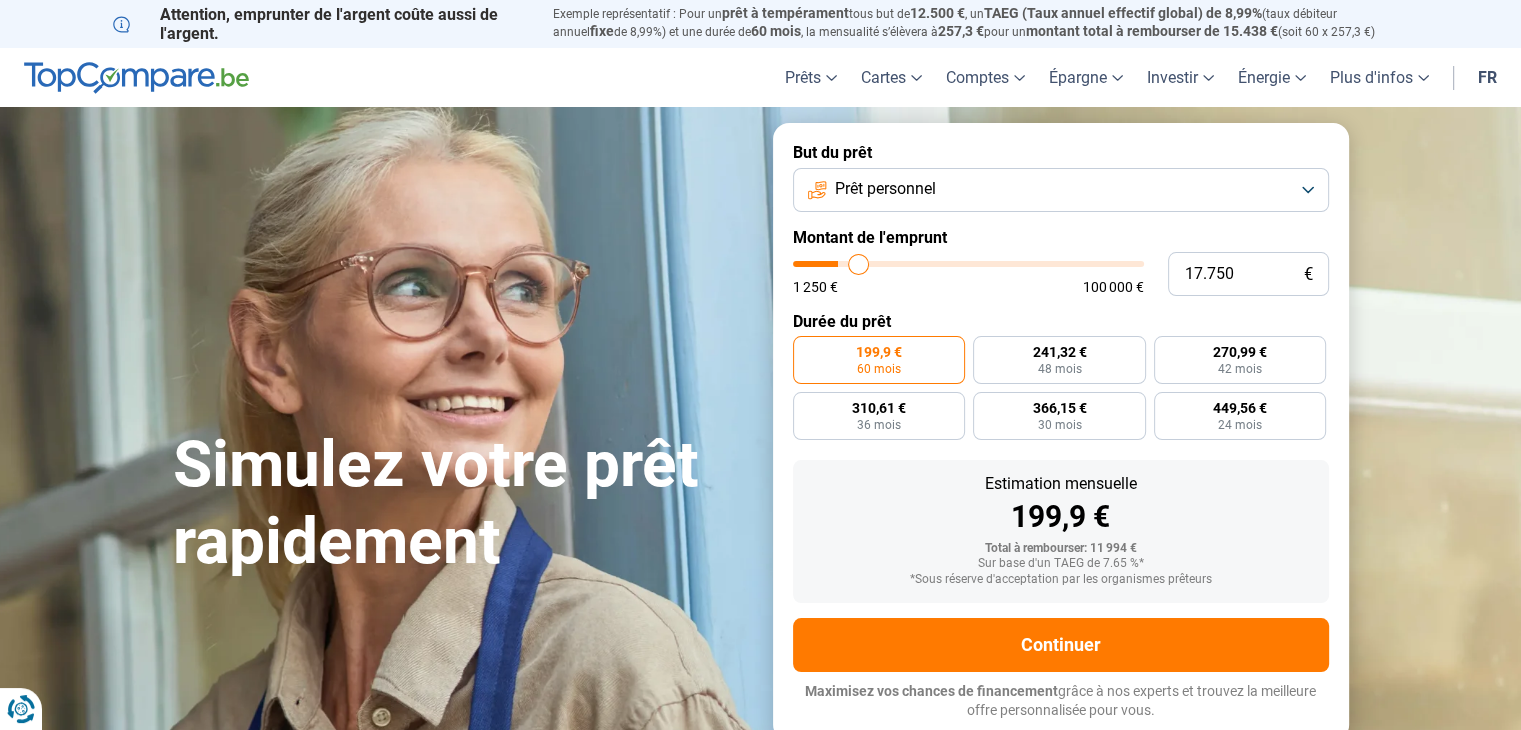 type on "18.000" 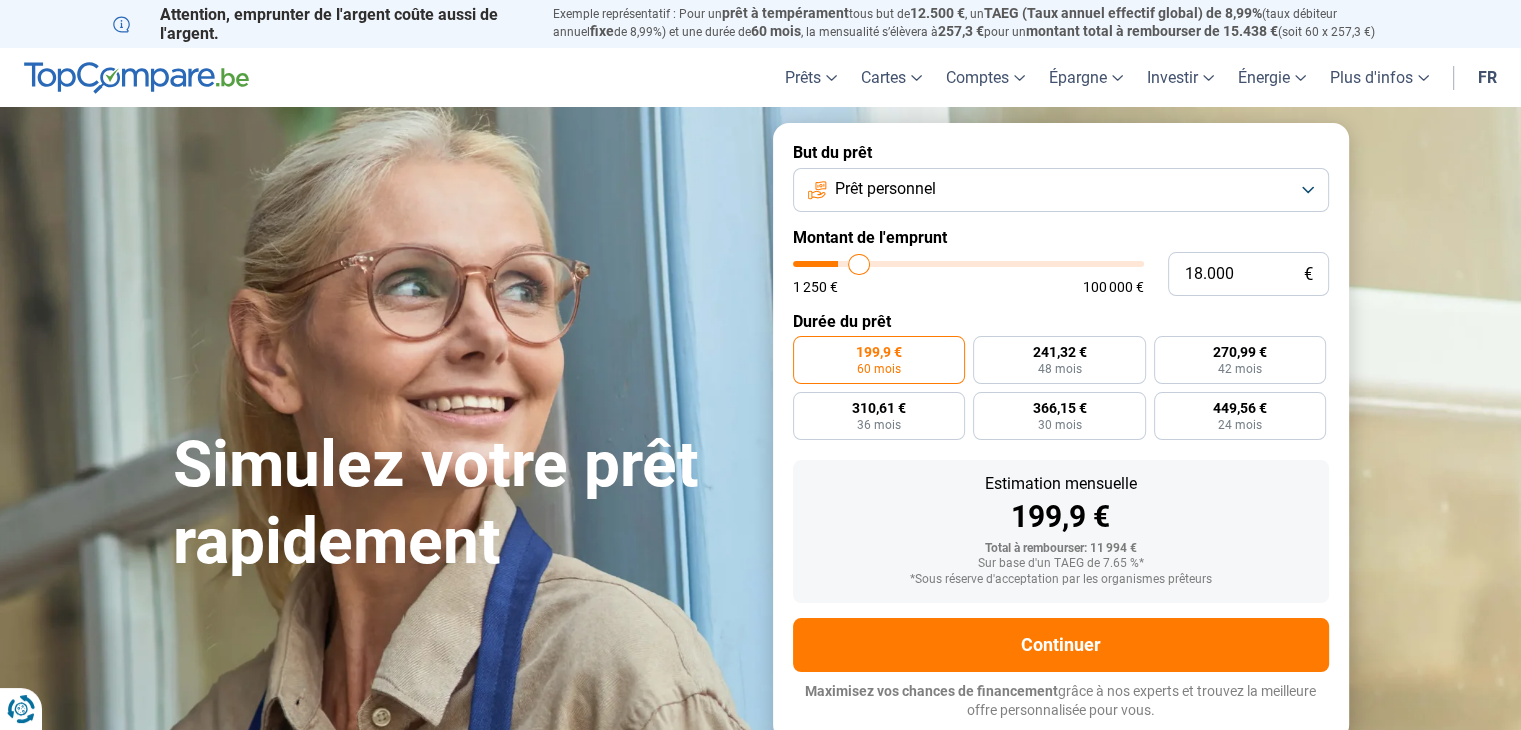 type on "18.750" 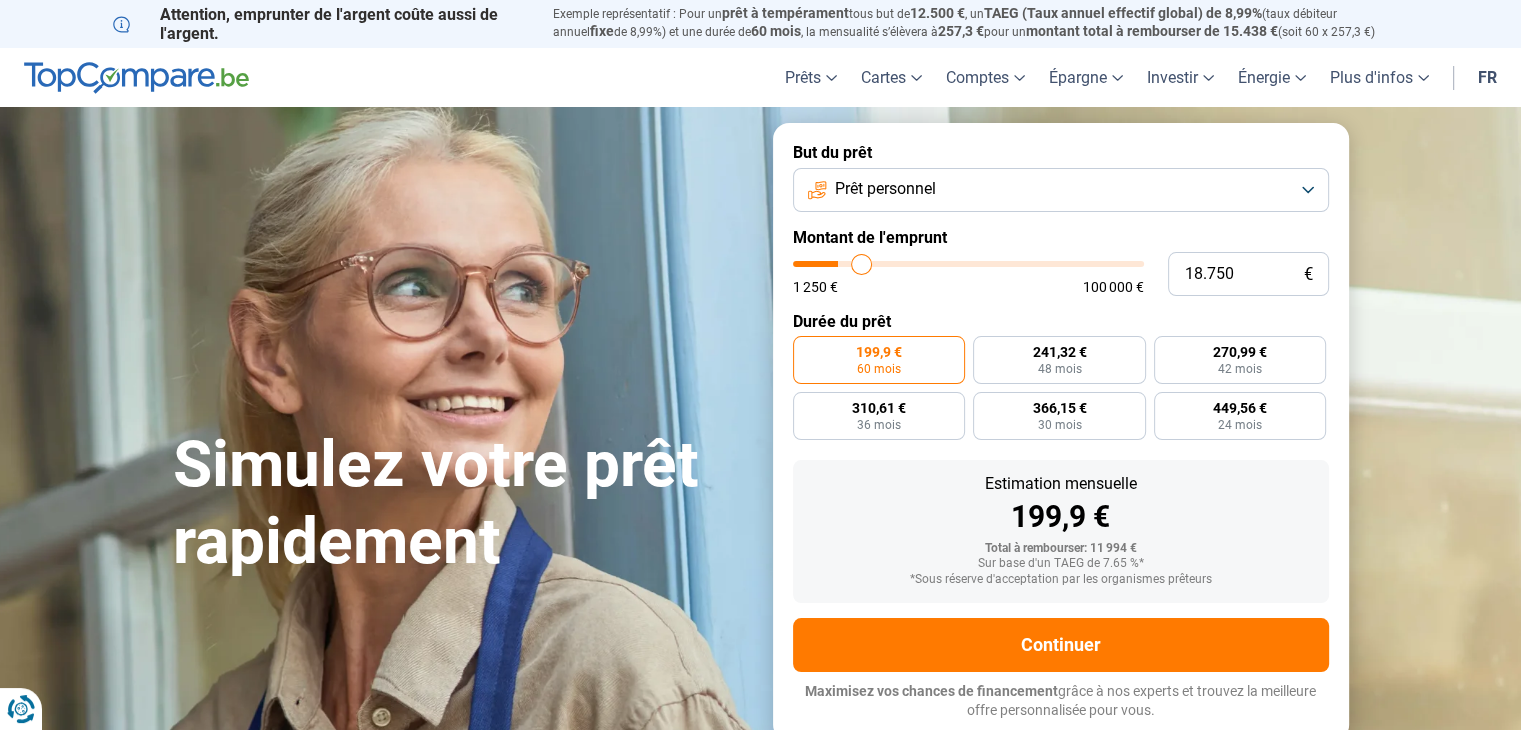 type on "20.250" 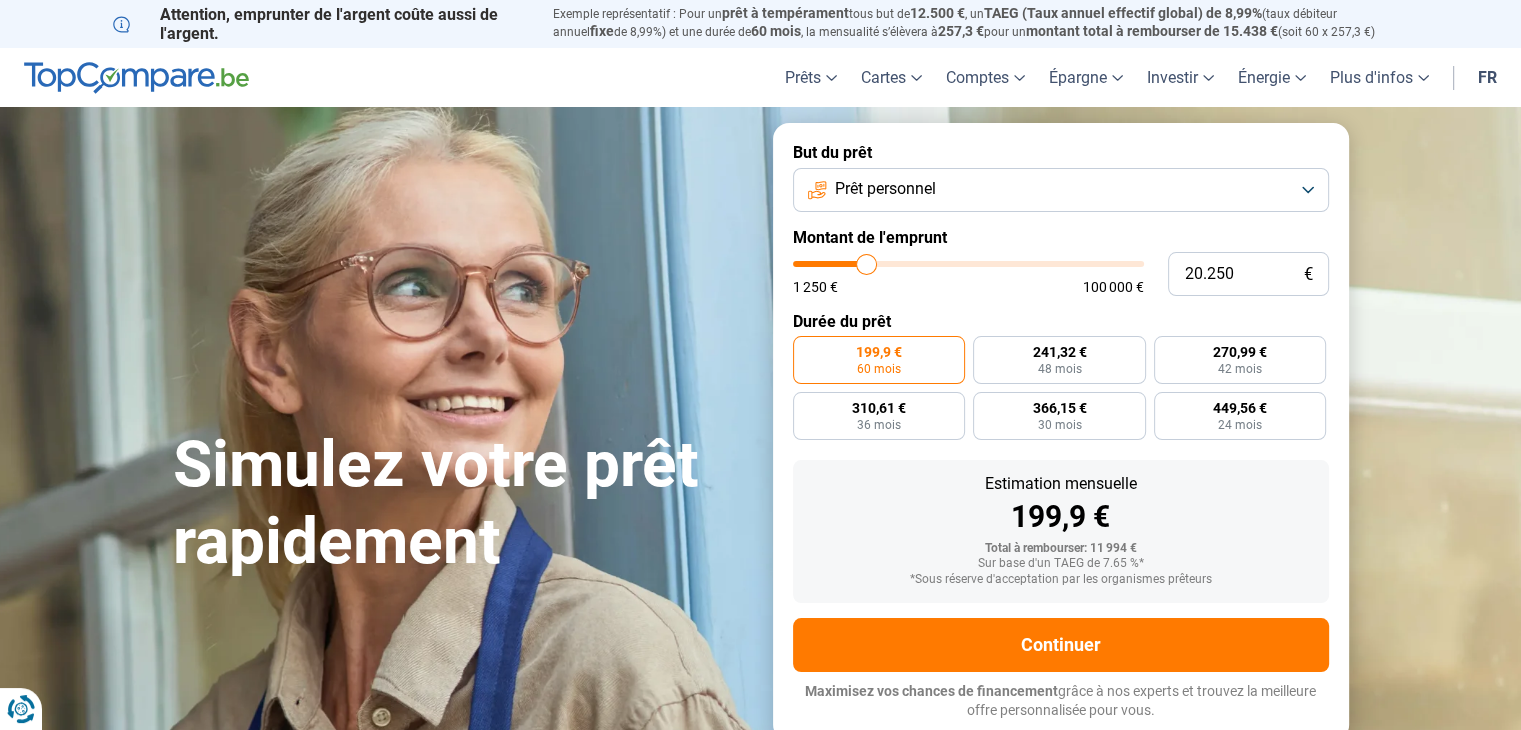 type on "21.250" 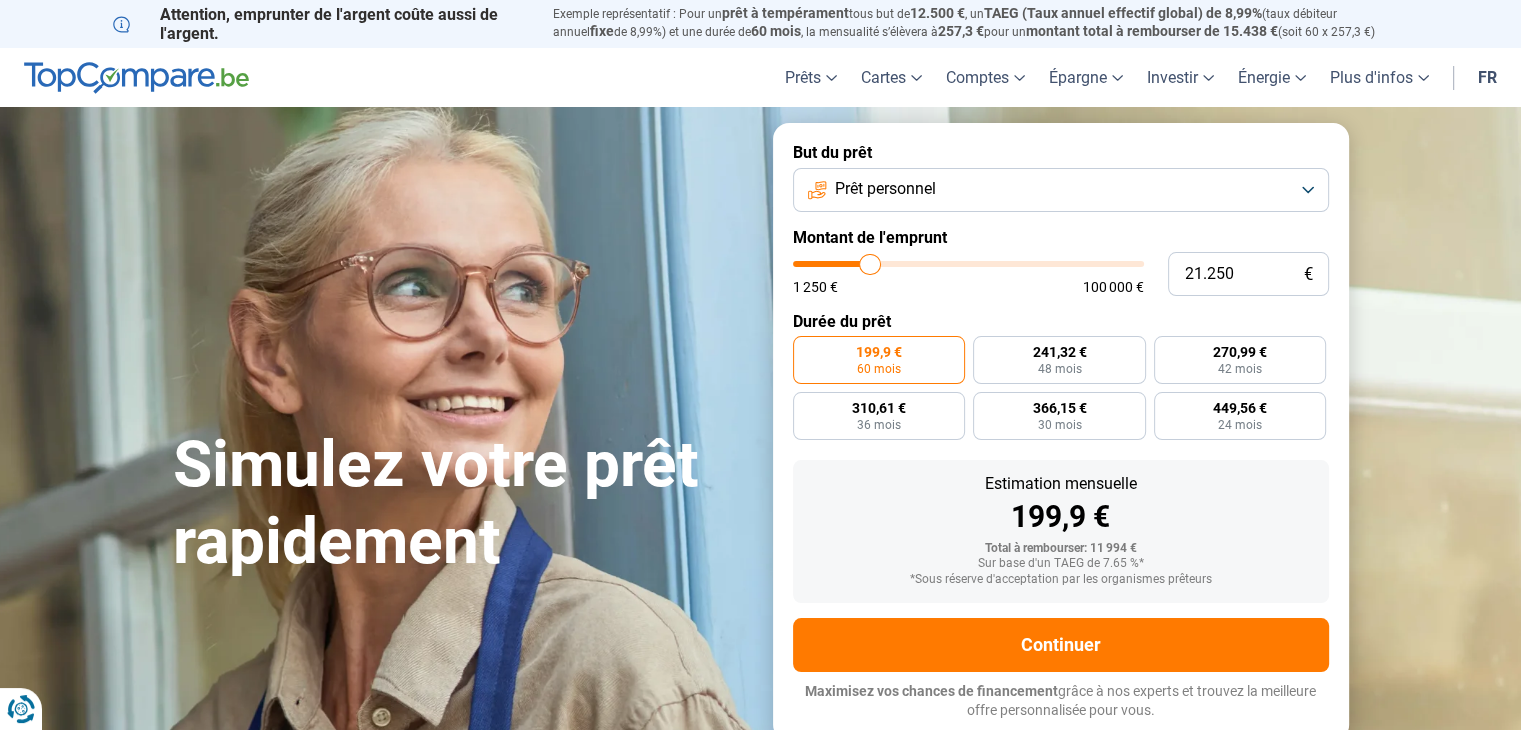 type on "24.000" 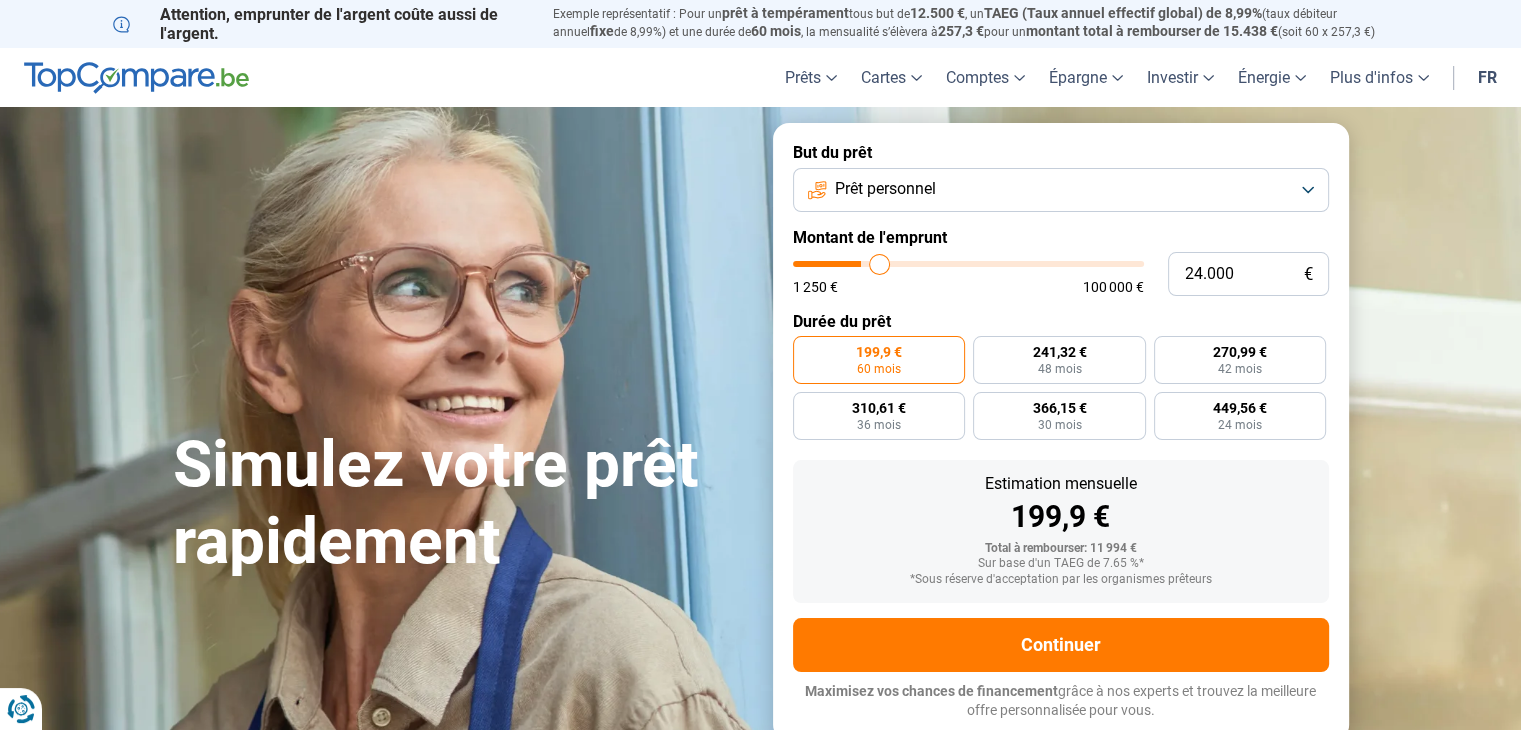 type on "25.750" 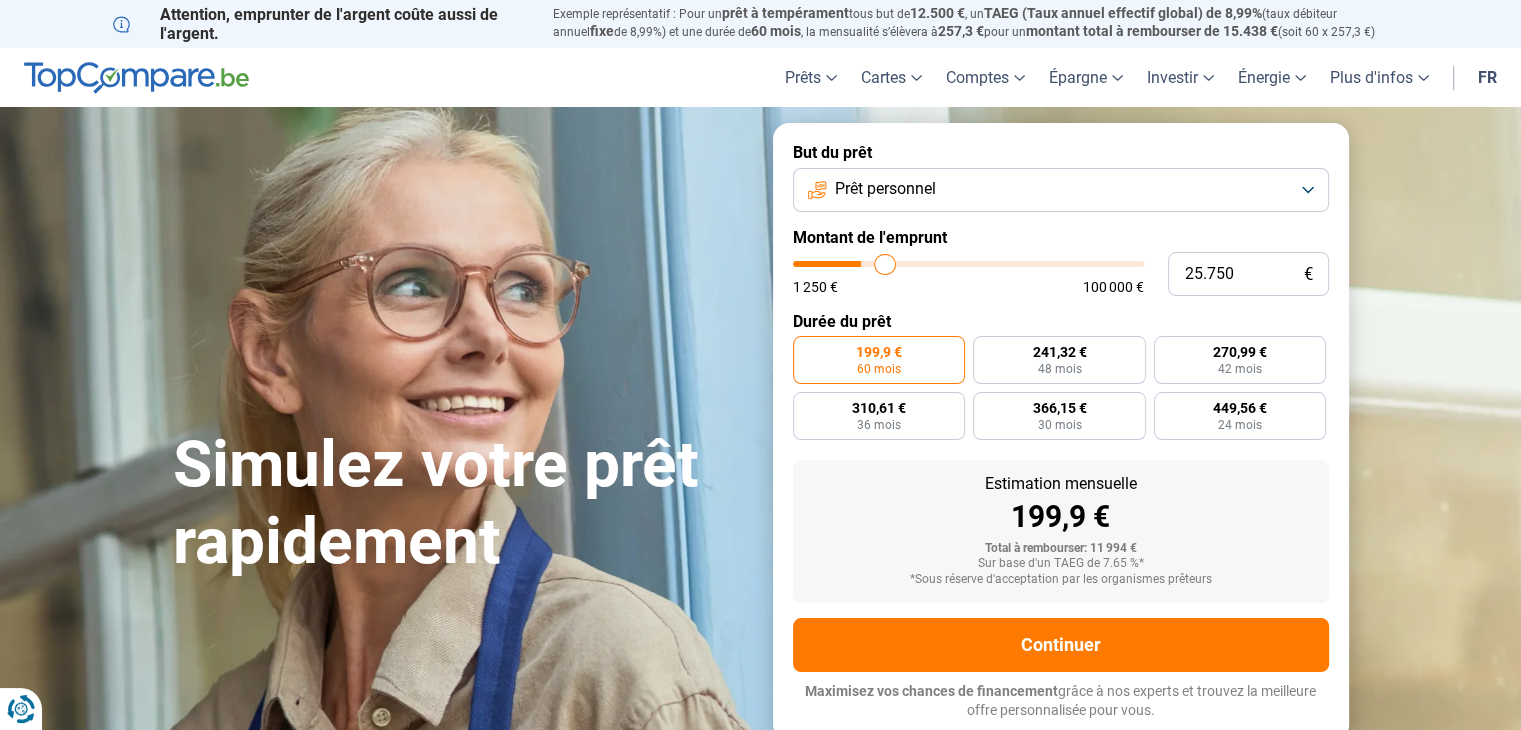 type on "27.750" 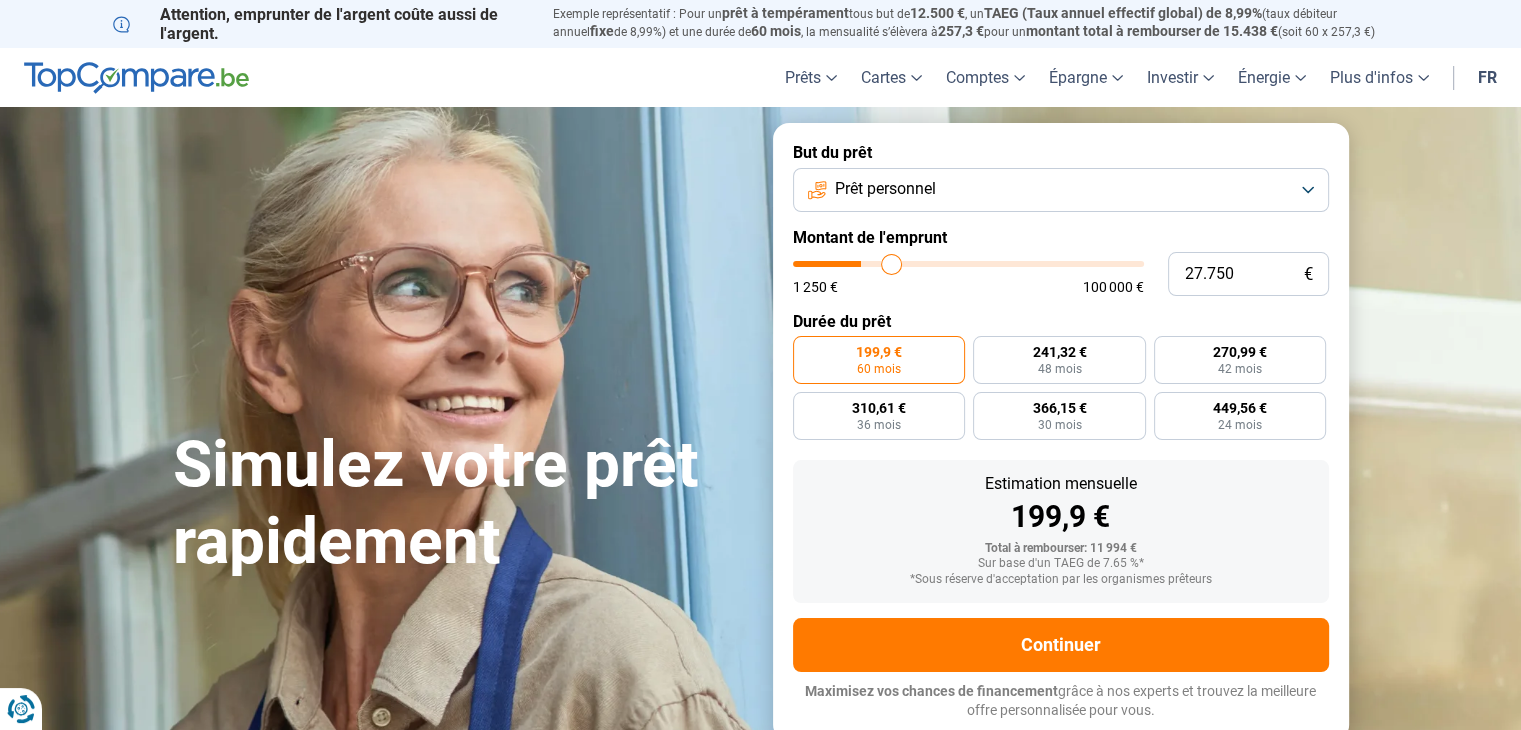 type on "28.500" 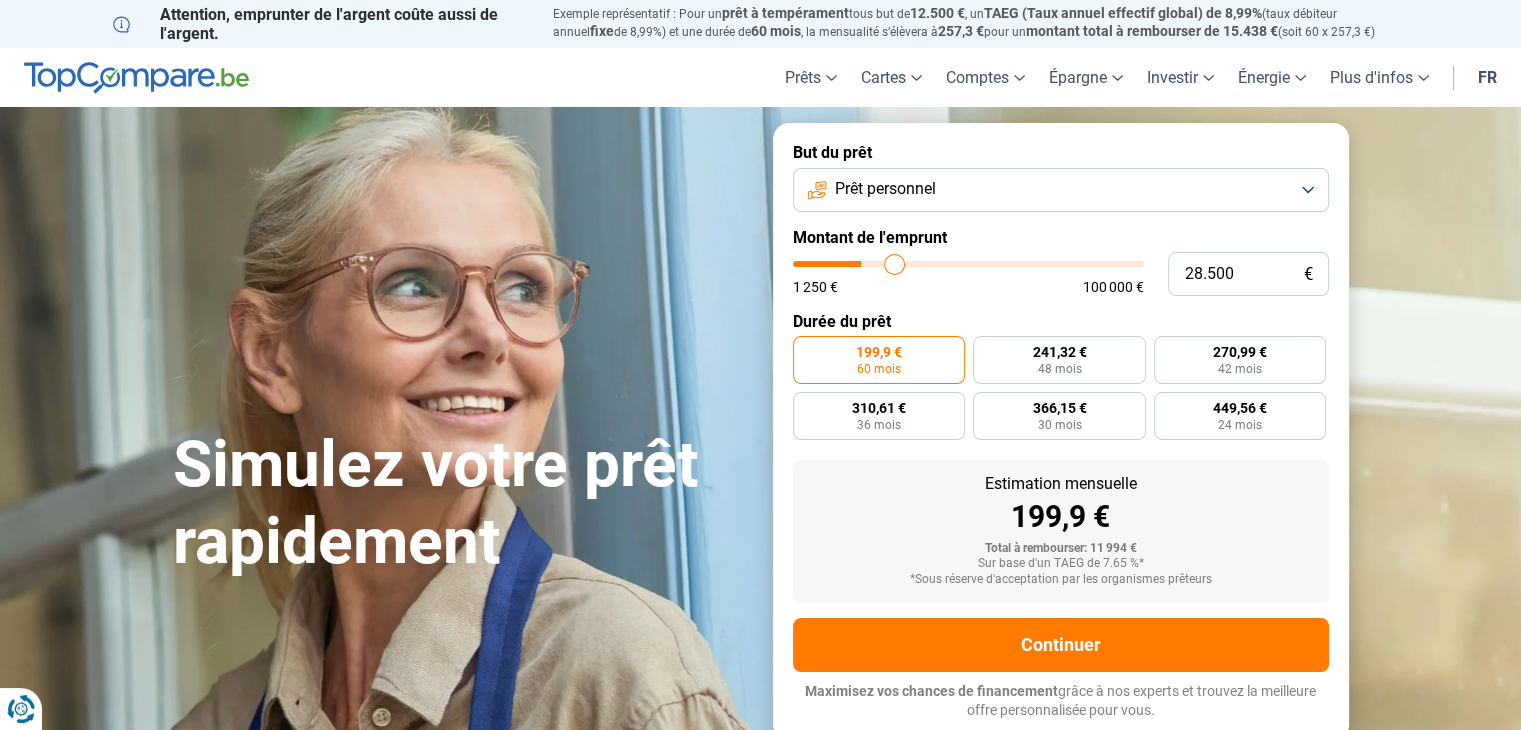 type on "29.000" 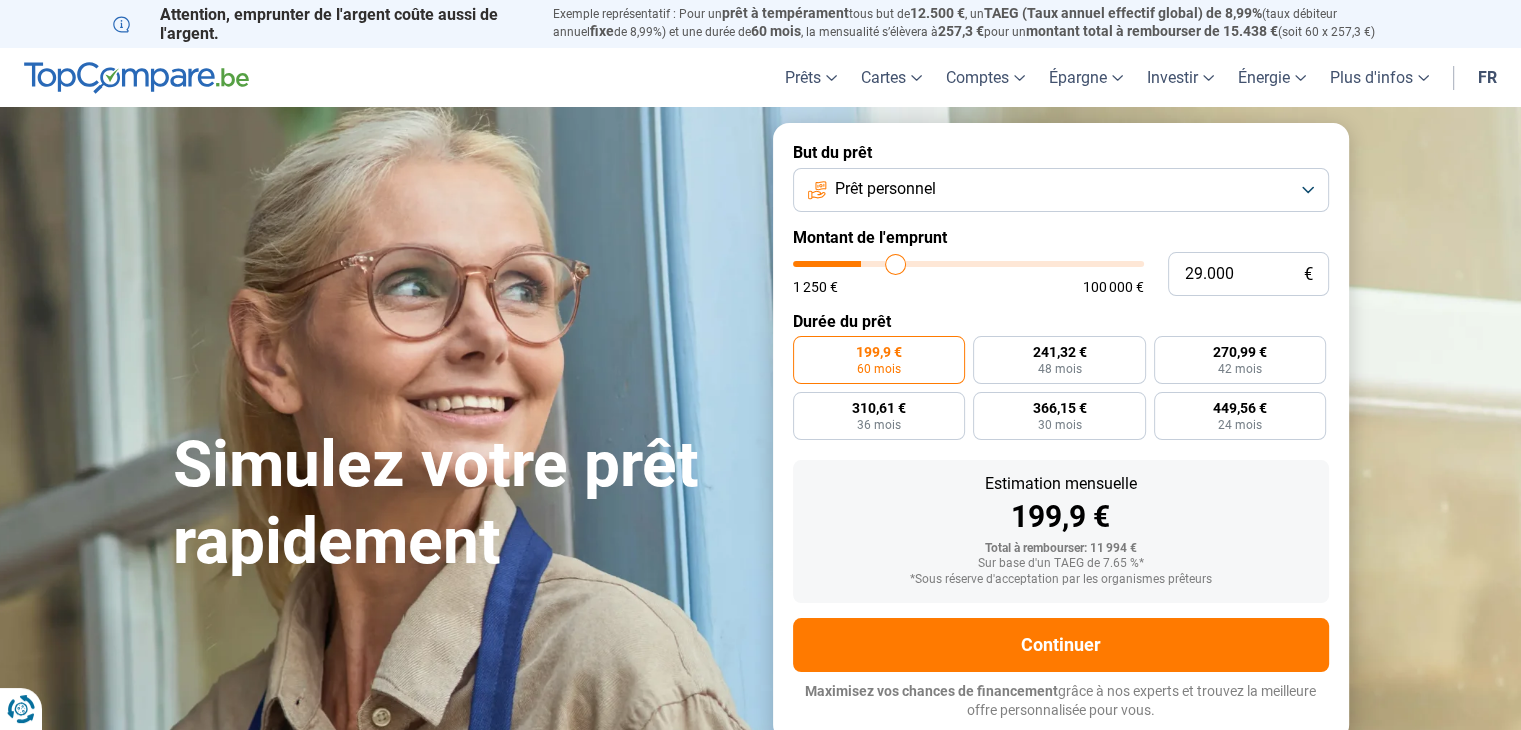 type on "29.250" 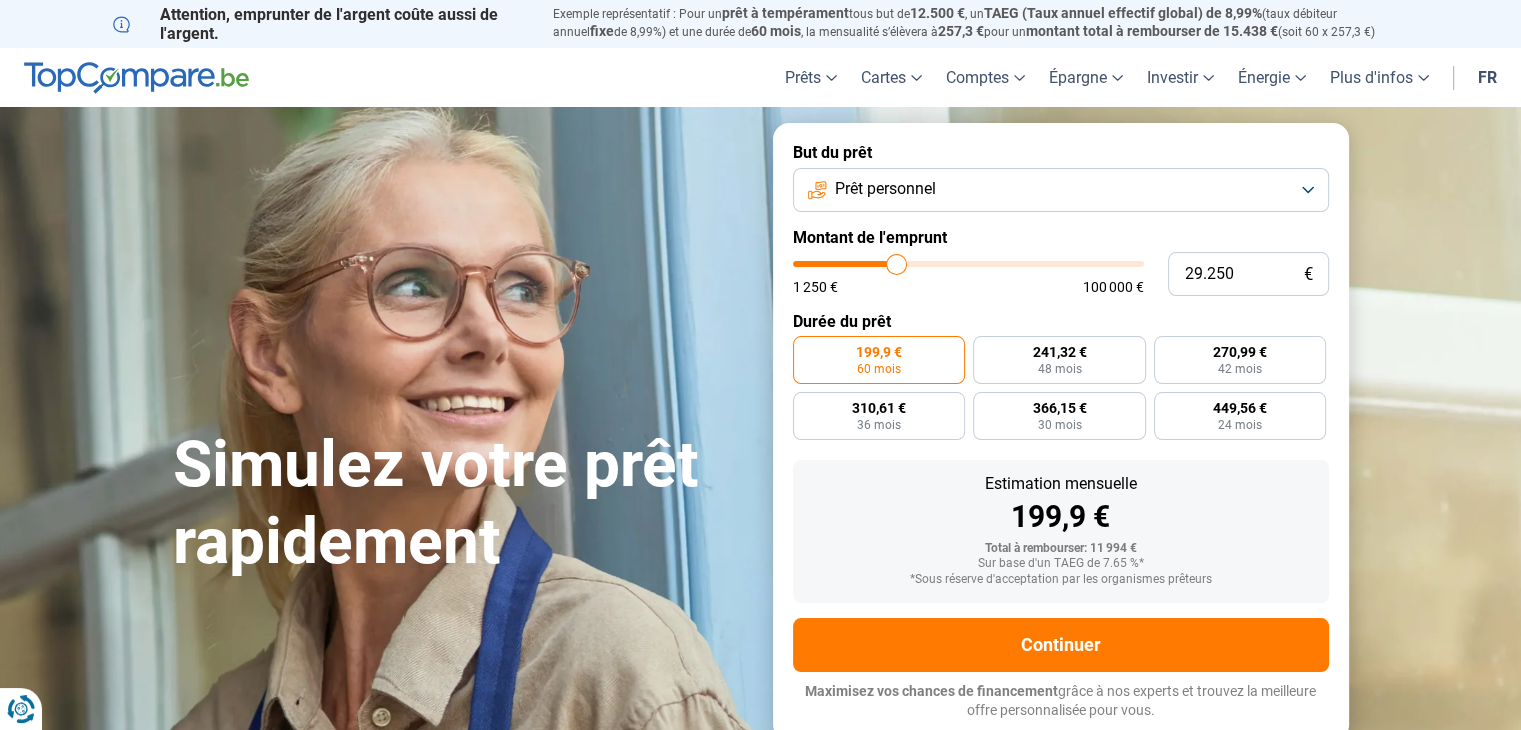 type on "29.000" 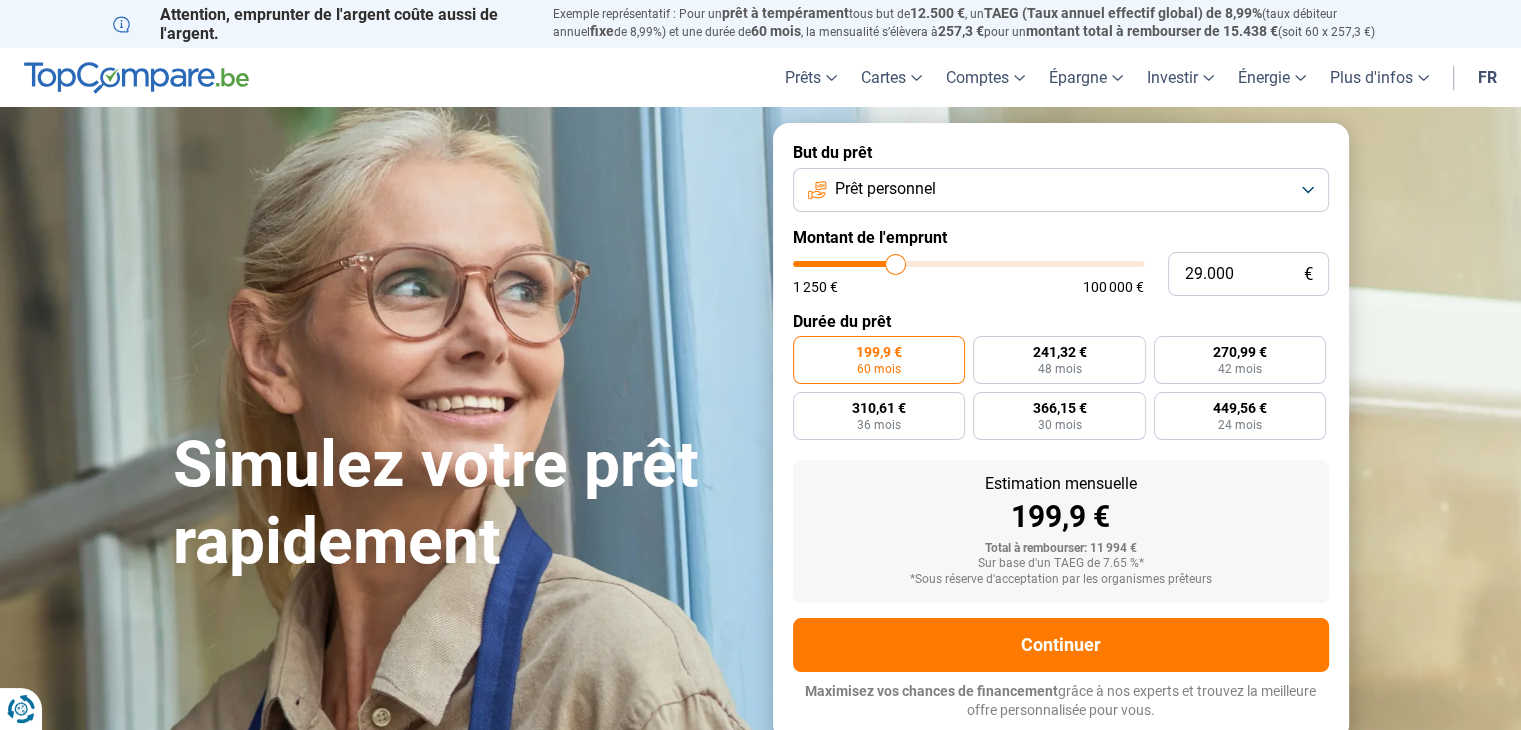 type on "28.750" 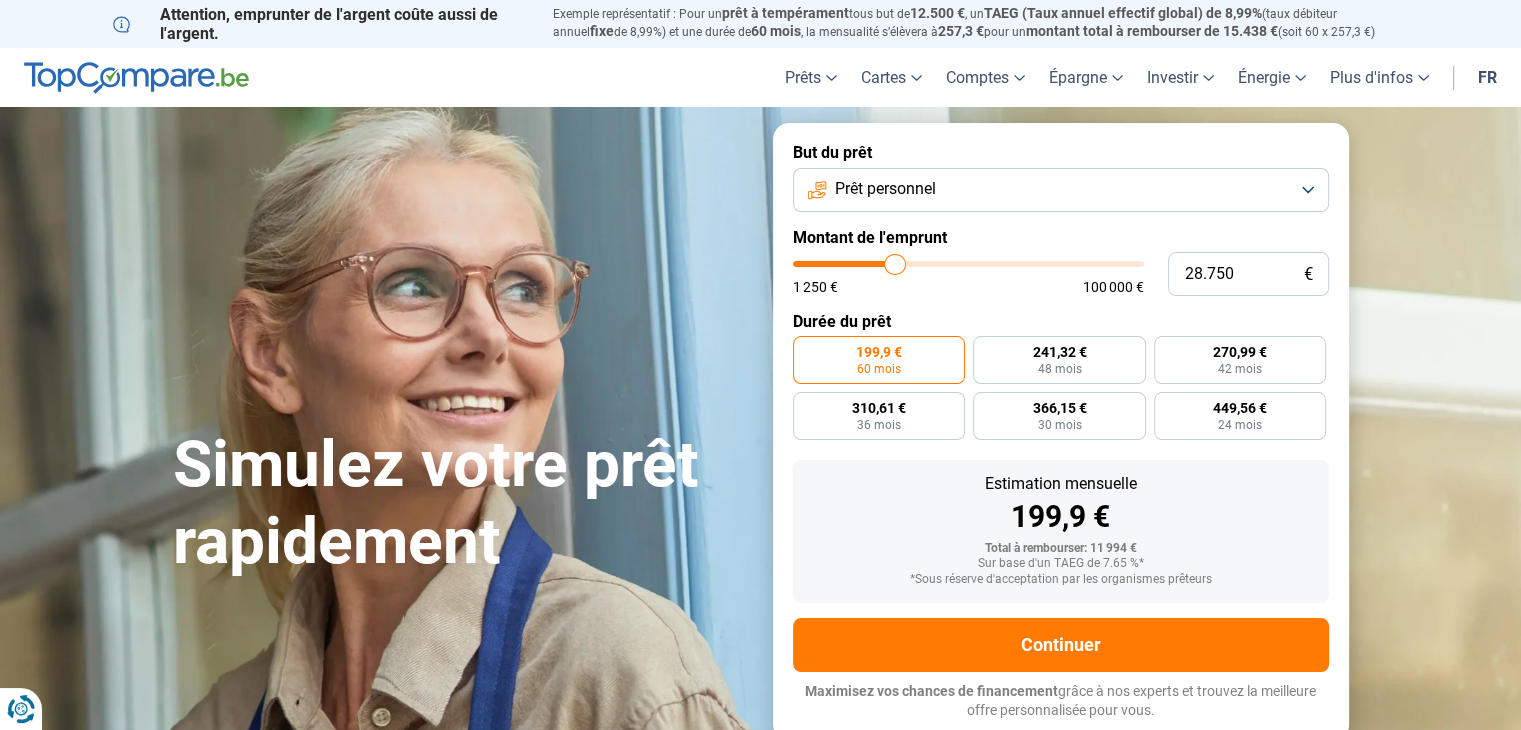 type on "28.500" 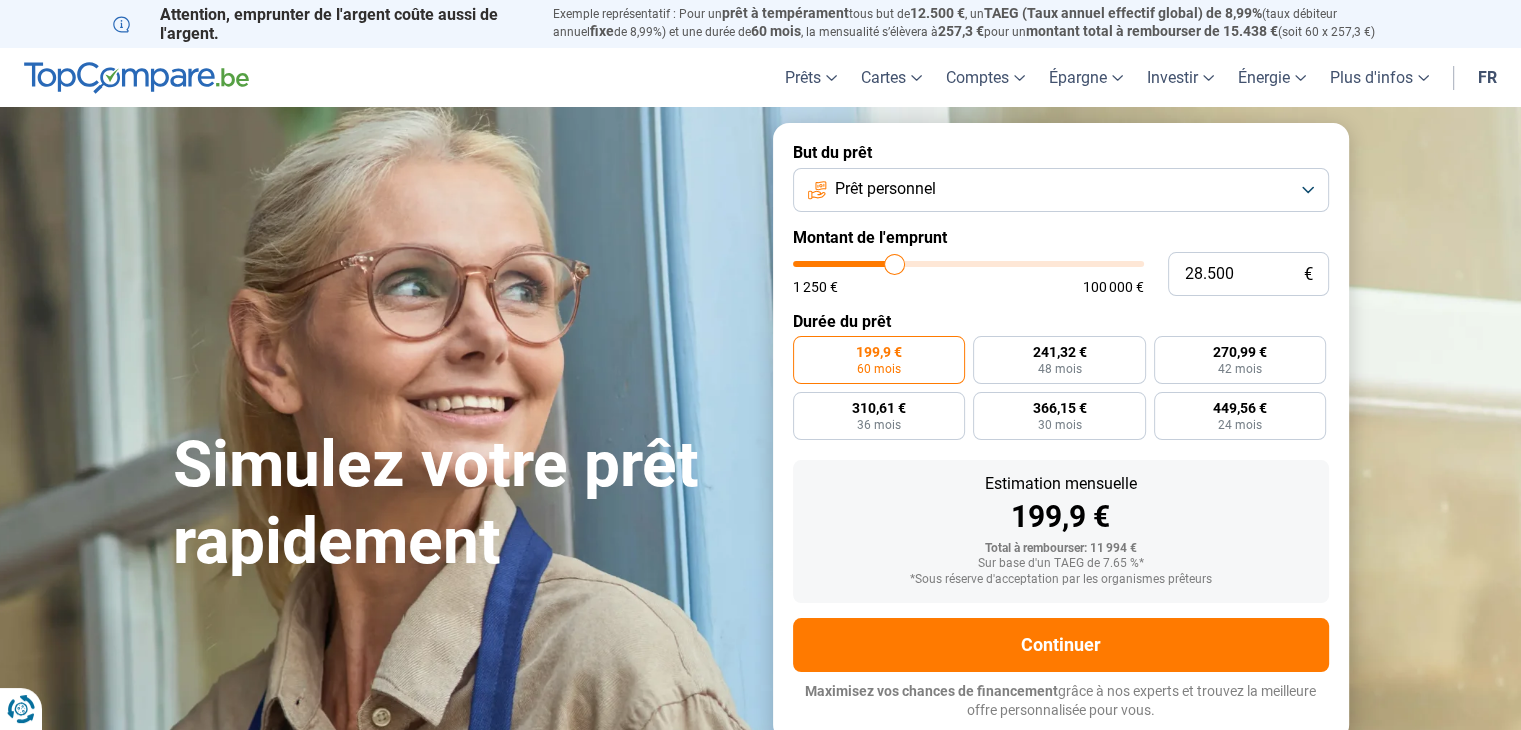 type on "29.000" 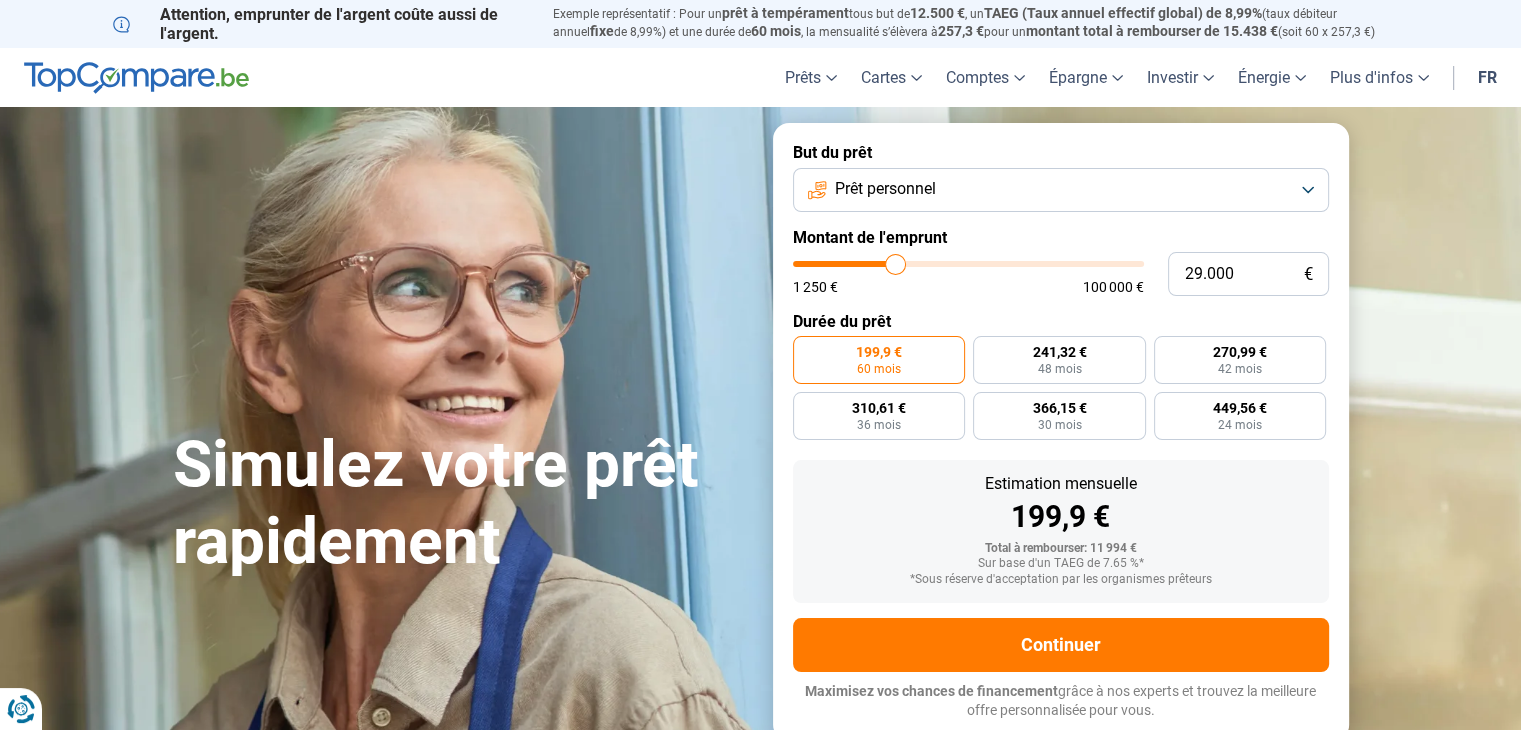 type on "29.250" 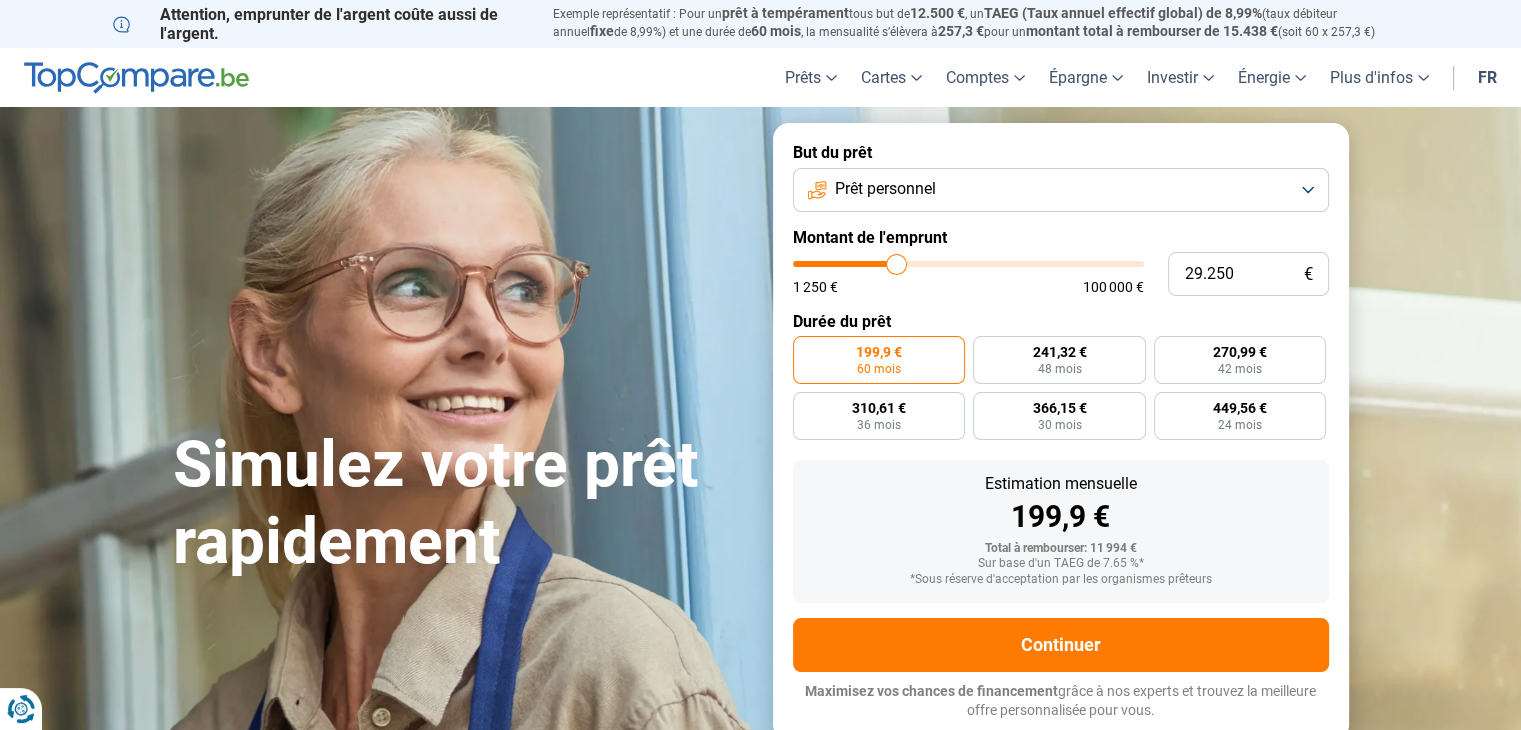 type on "29.500" 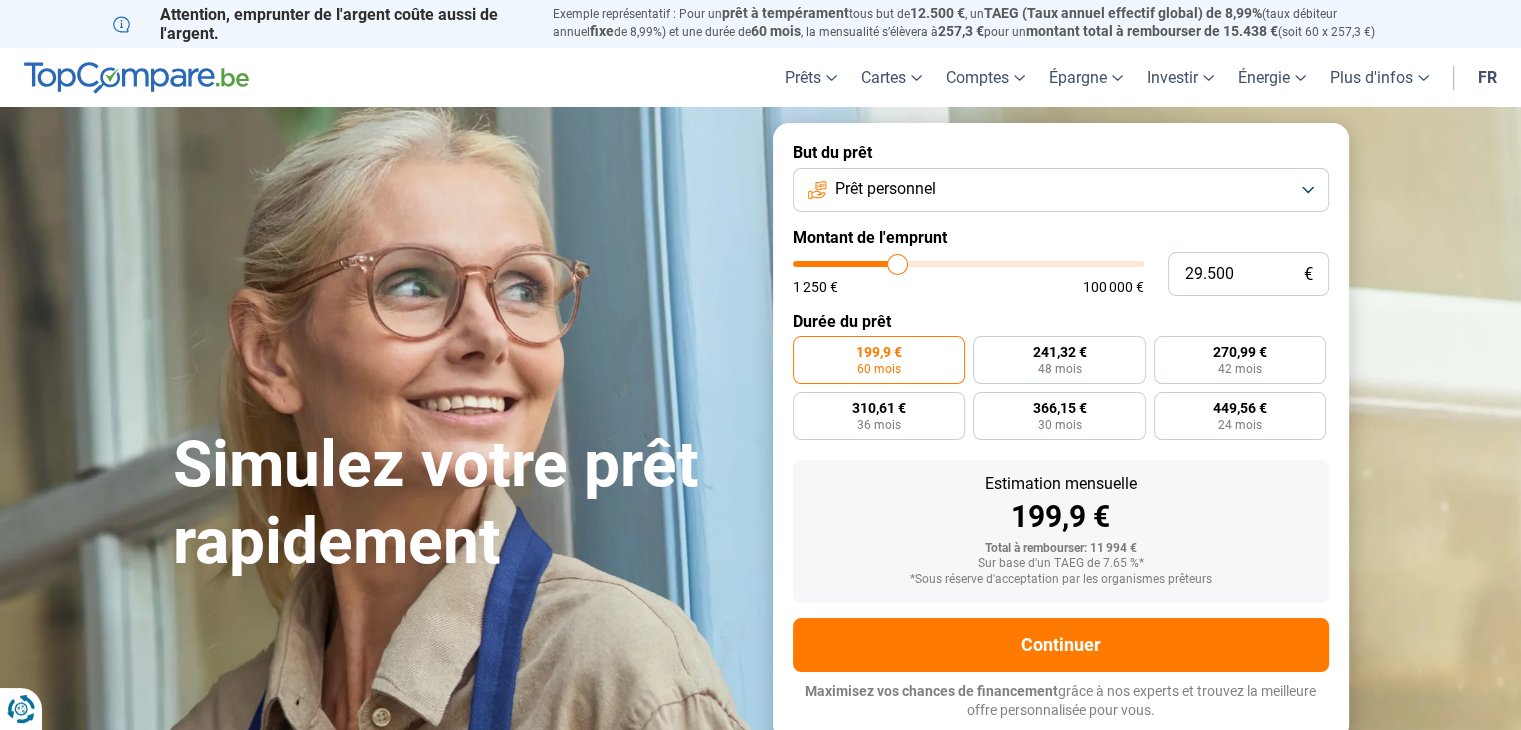 type on "29.250" 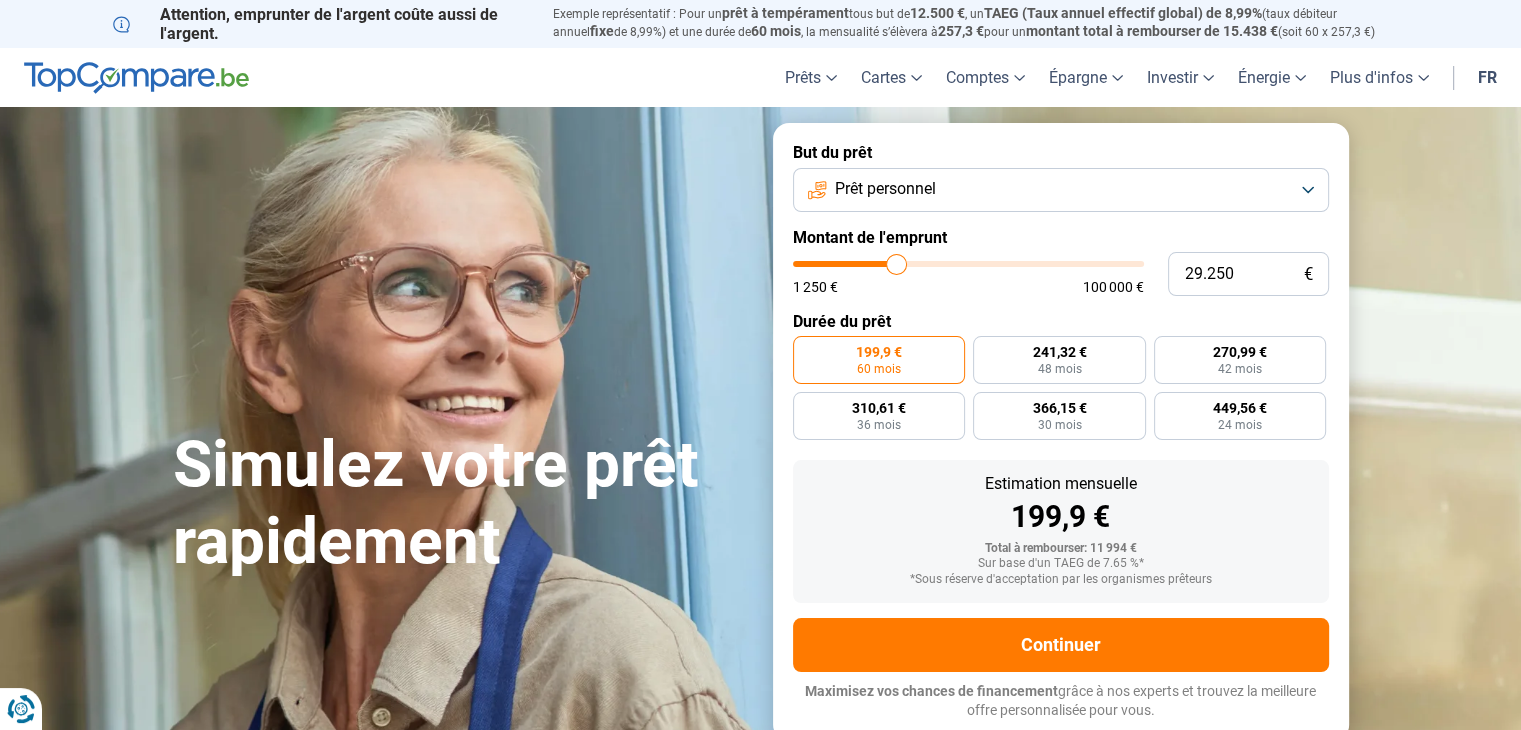 type on "29.000" 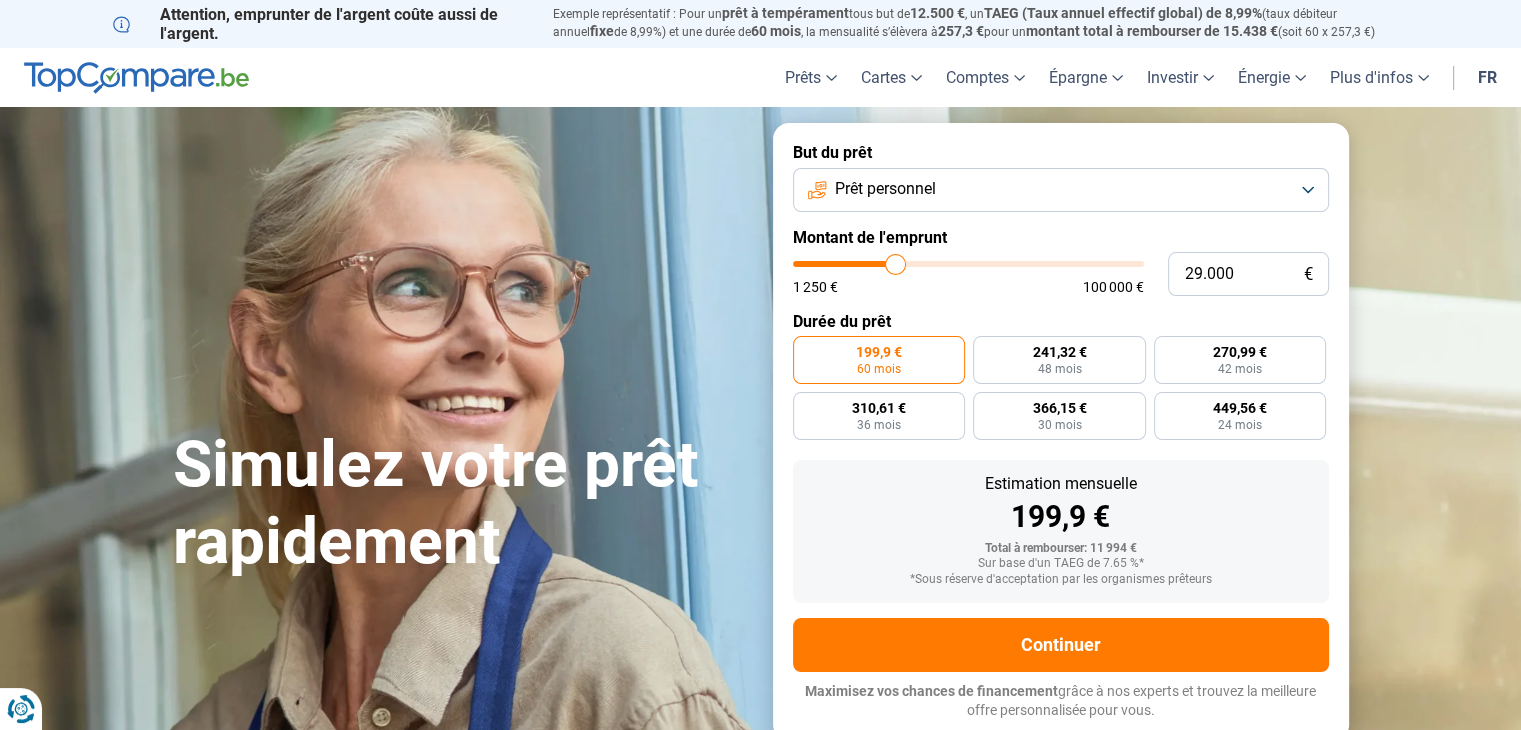 type on "28.750" 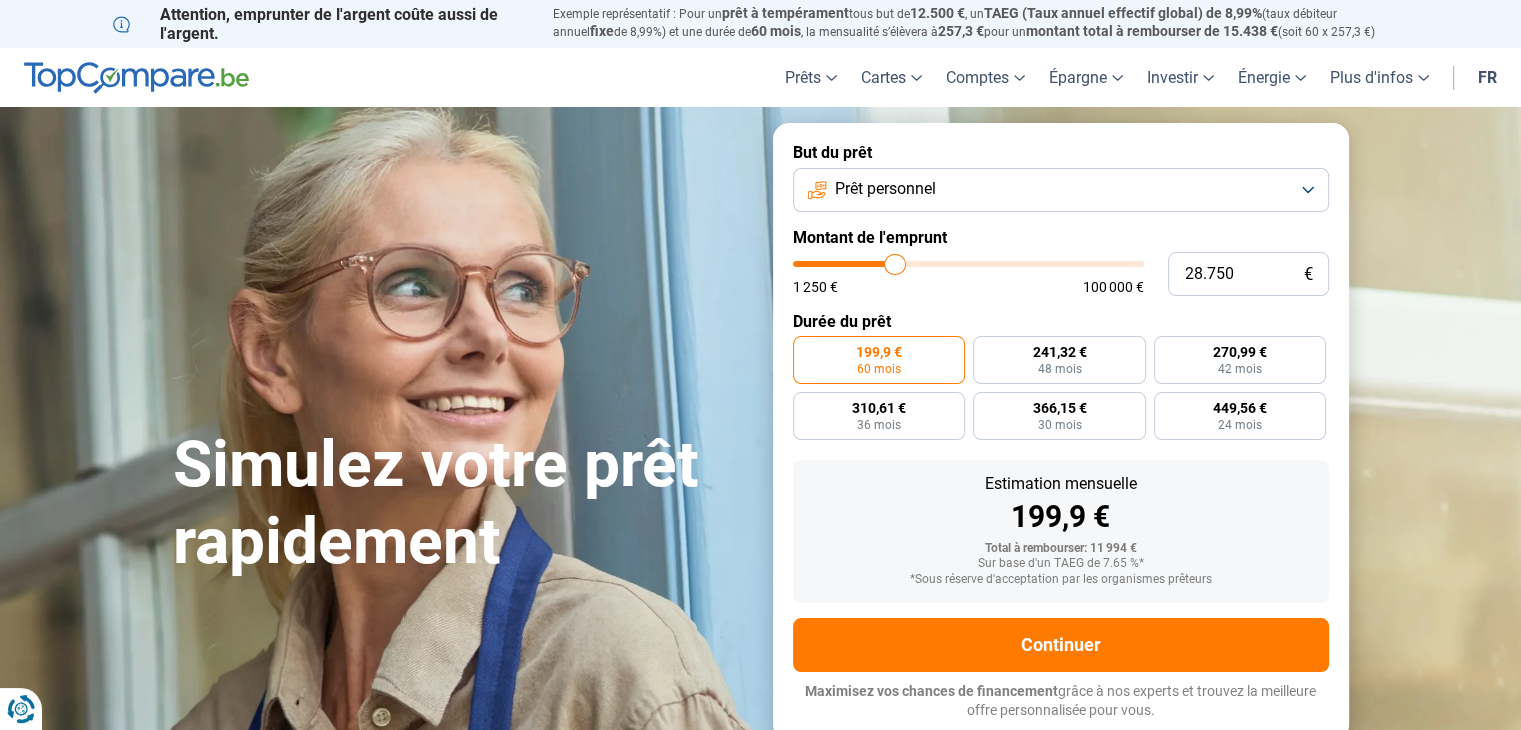 type on "28.500" 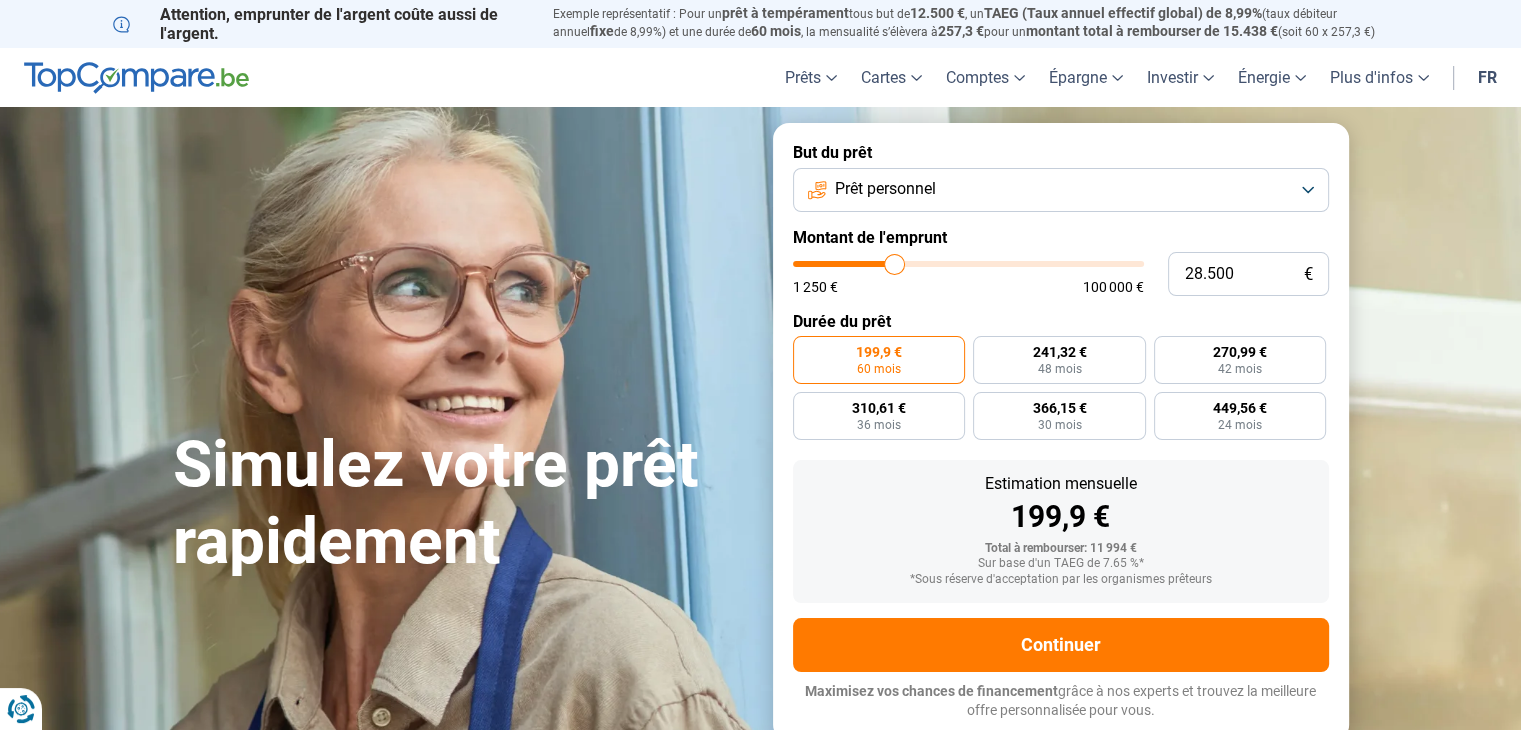 type on "28.250" 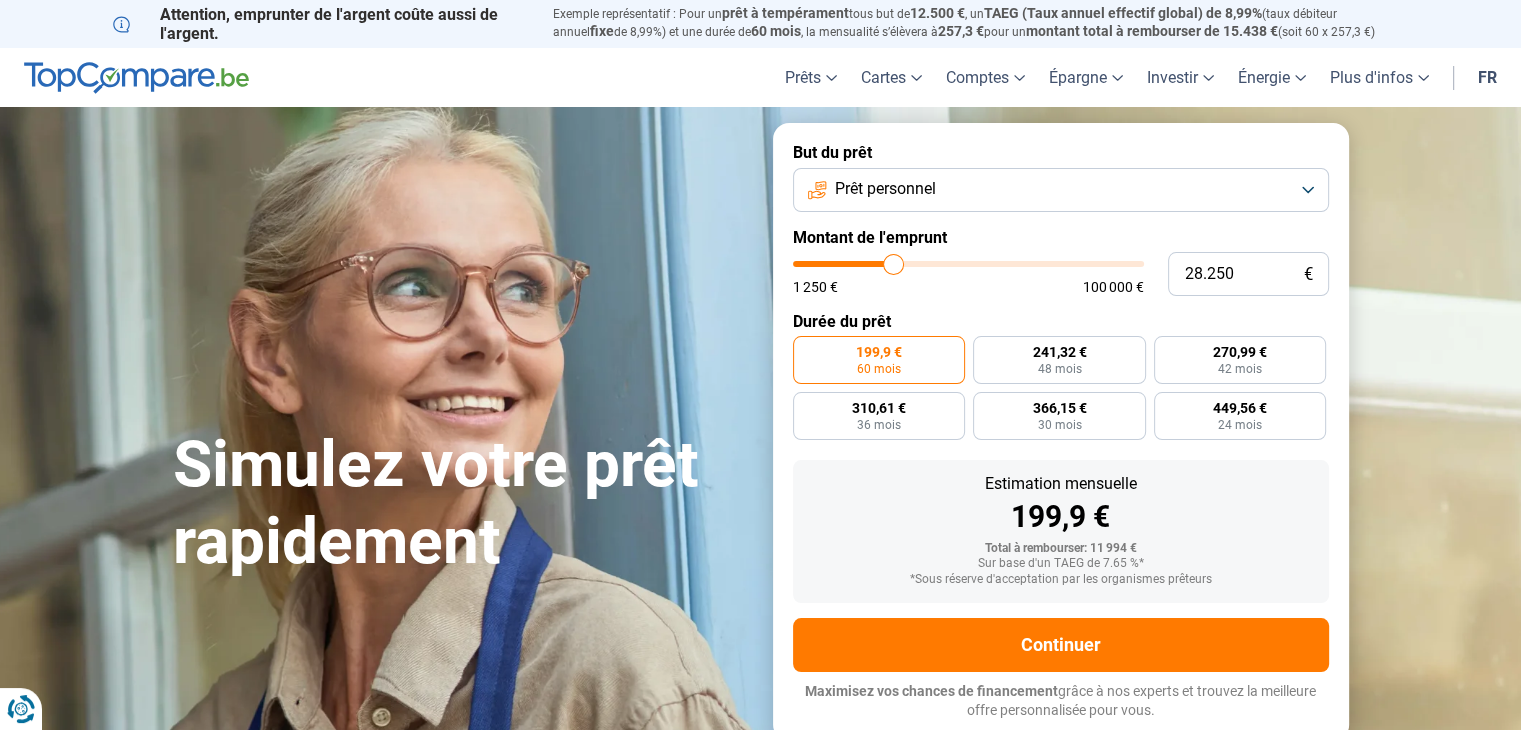 type on "28.000" 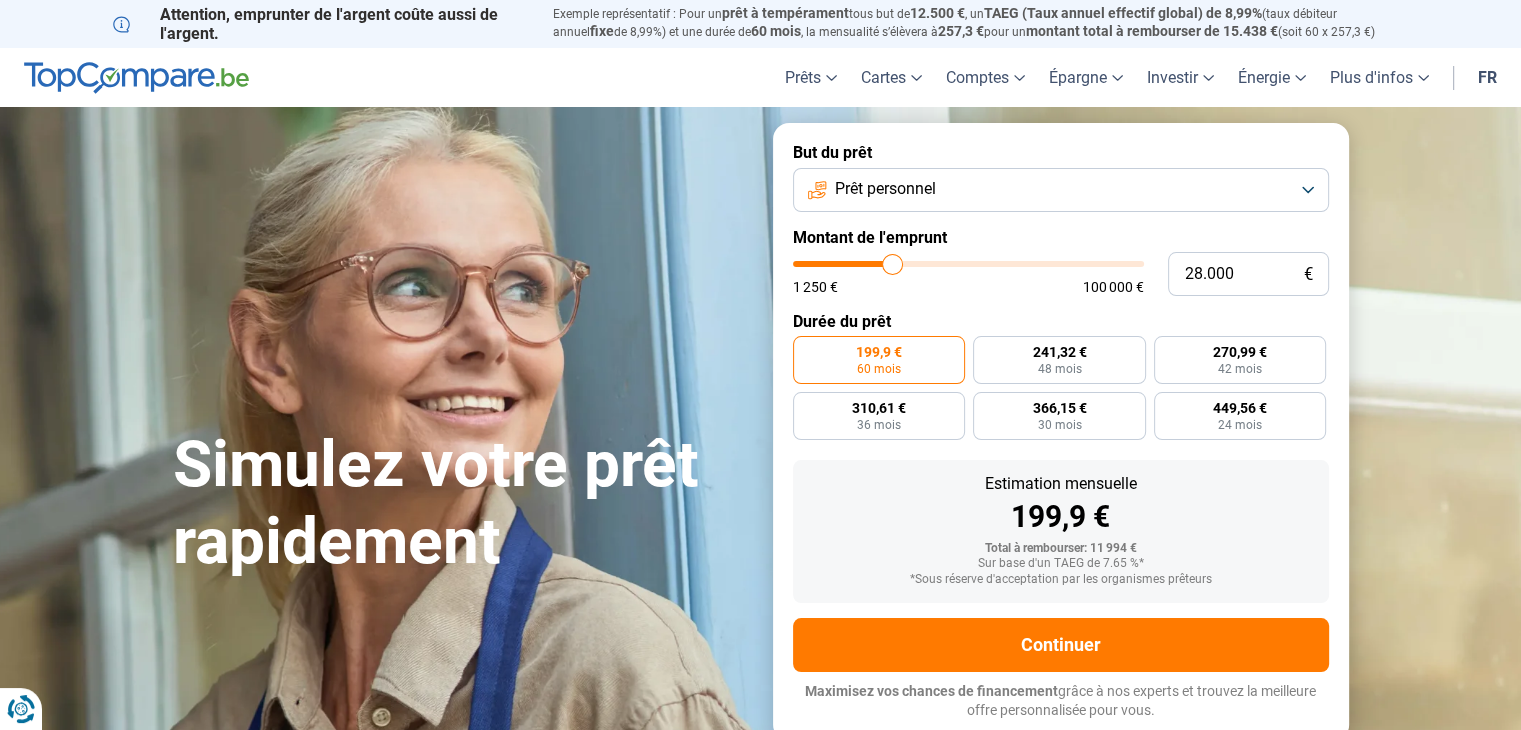 type on "27.750" 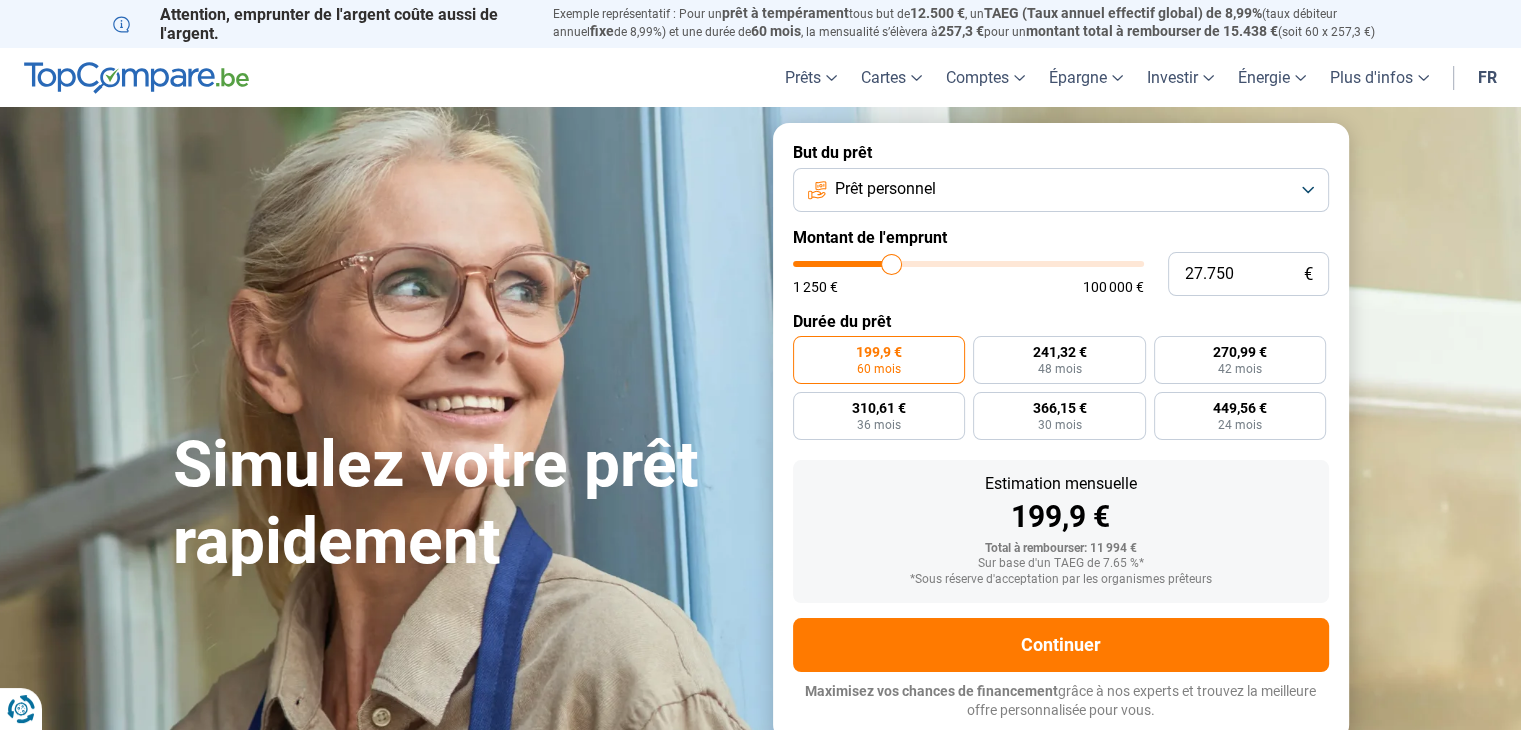 type on "27.500" 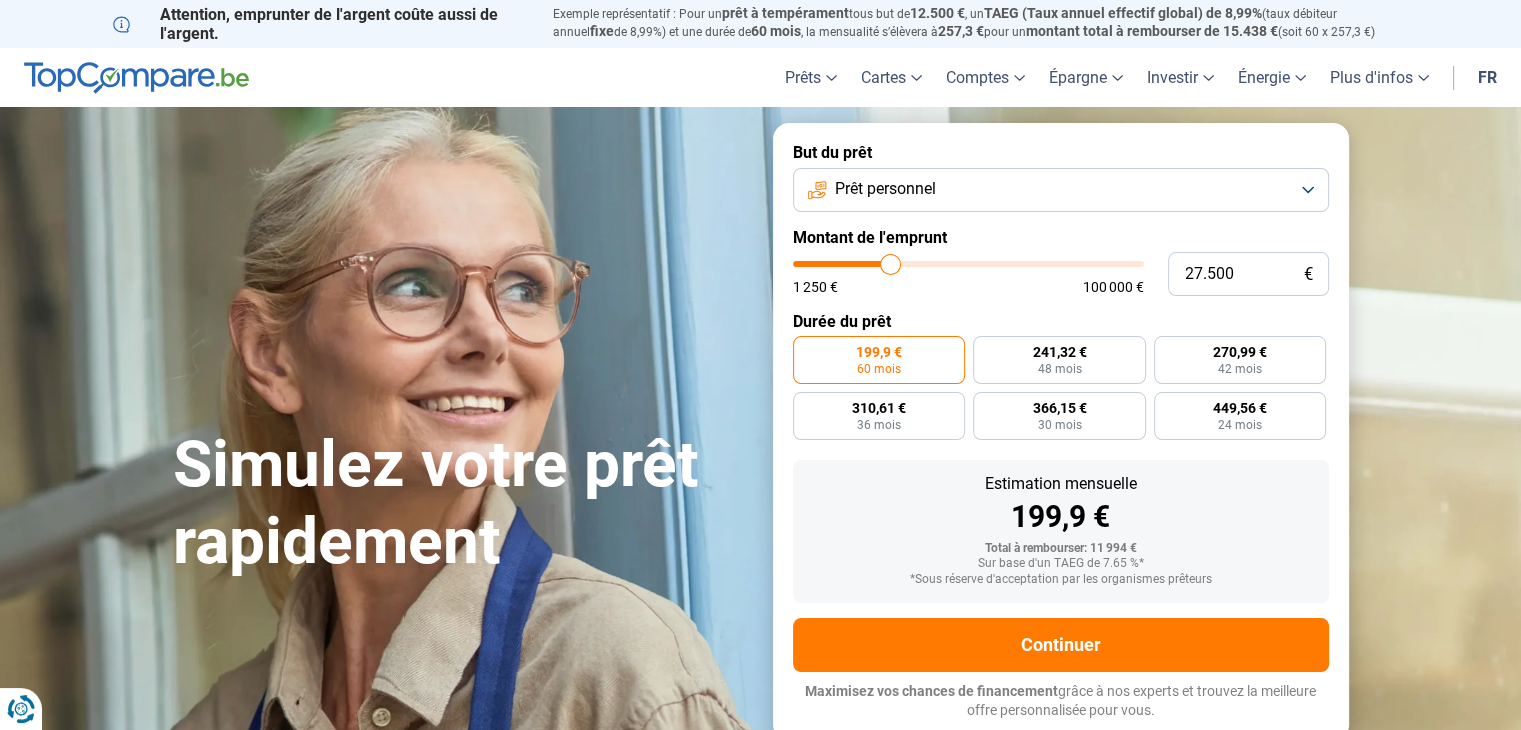 type on "27.250" 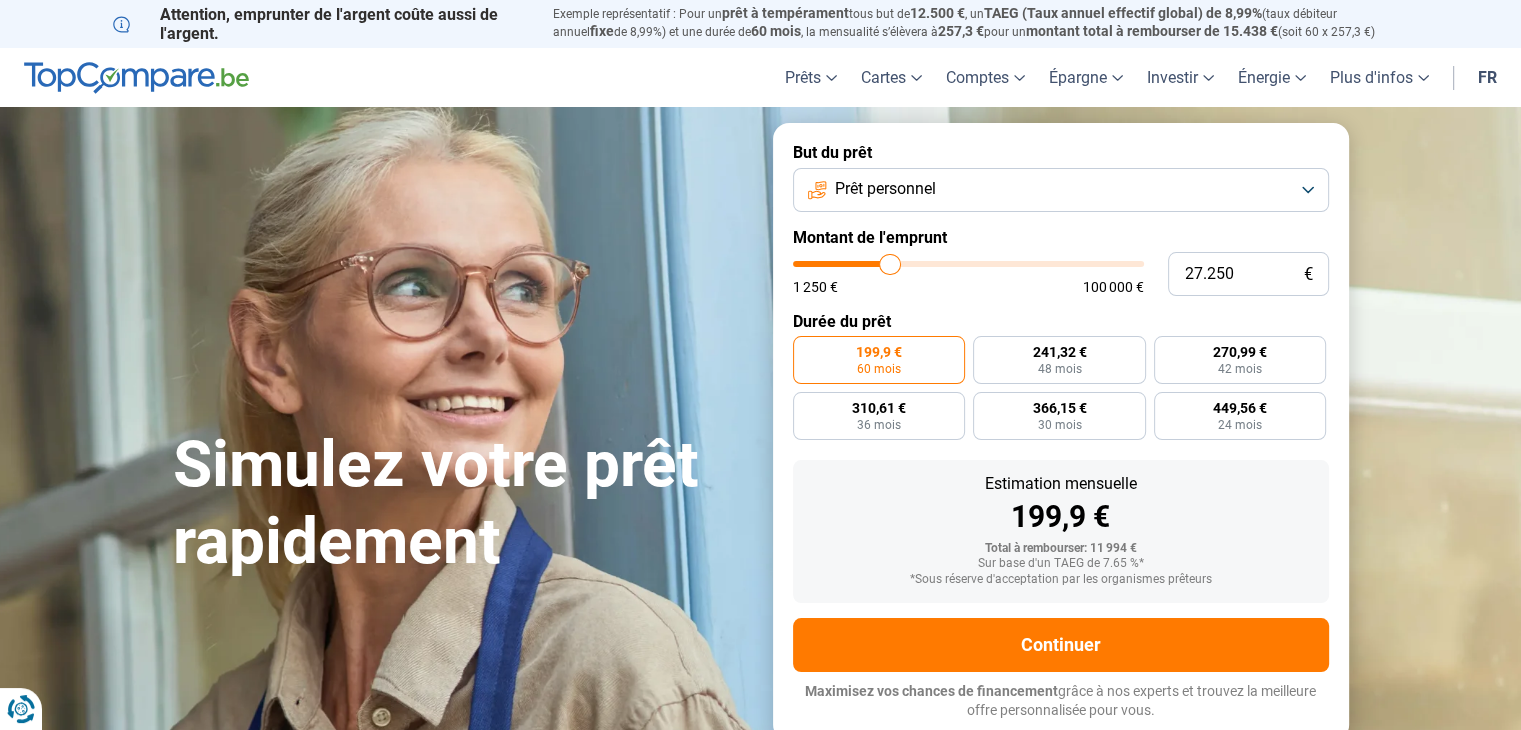 type on "27.000" 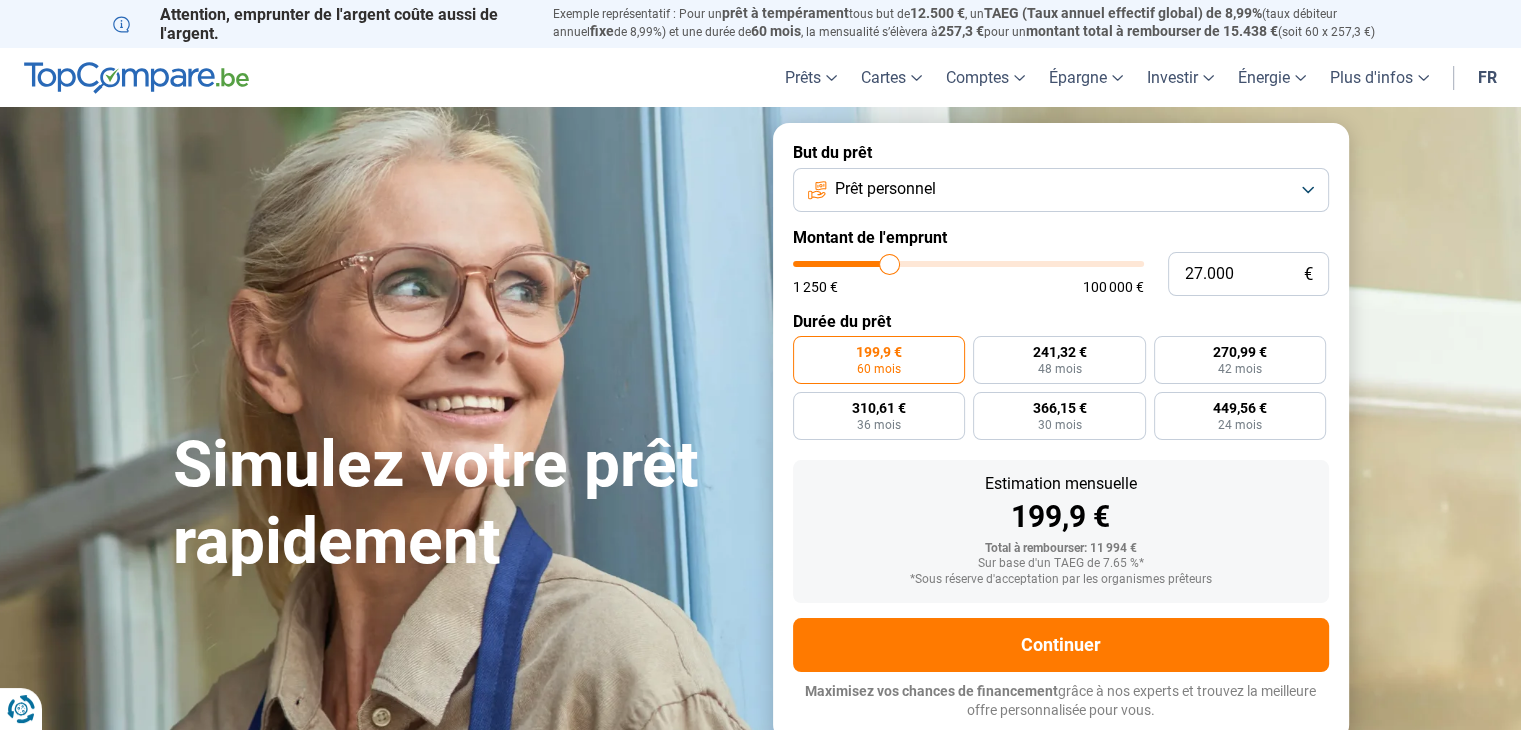 type on "26.750" 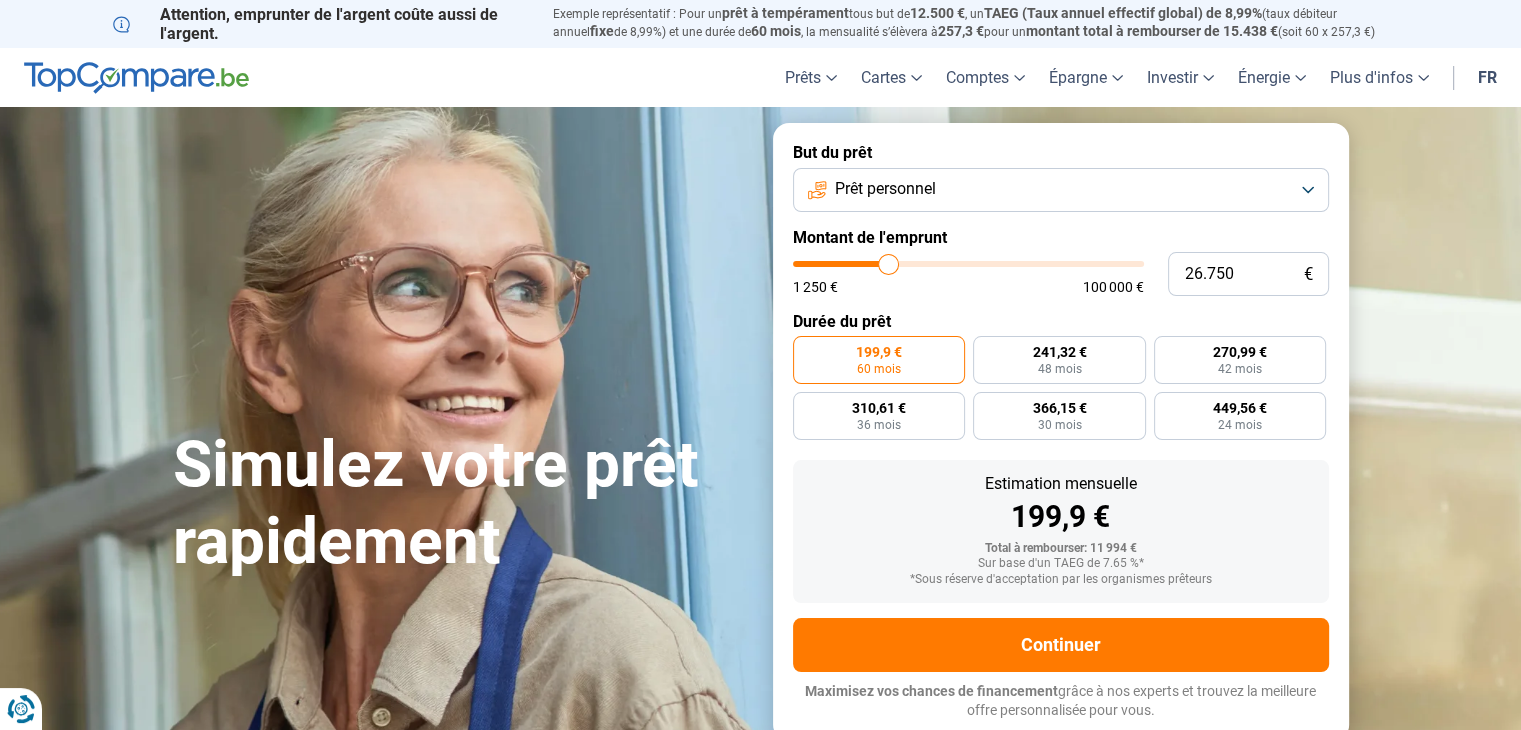 type on "26.500" 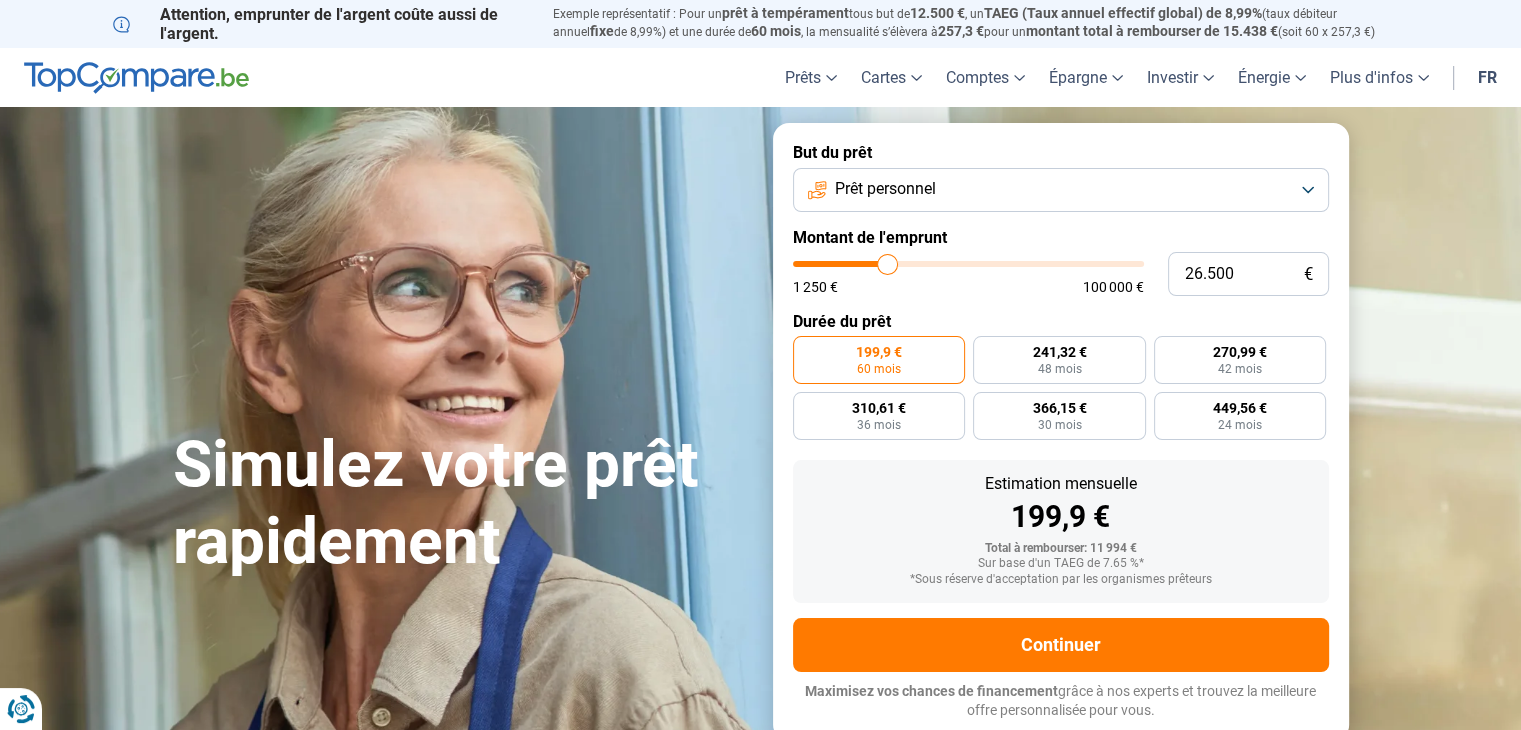 type on "26.250" 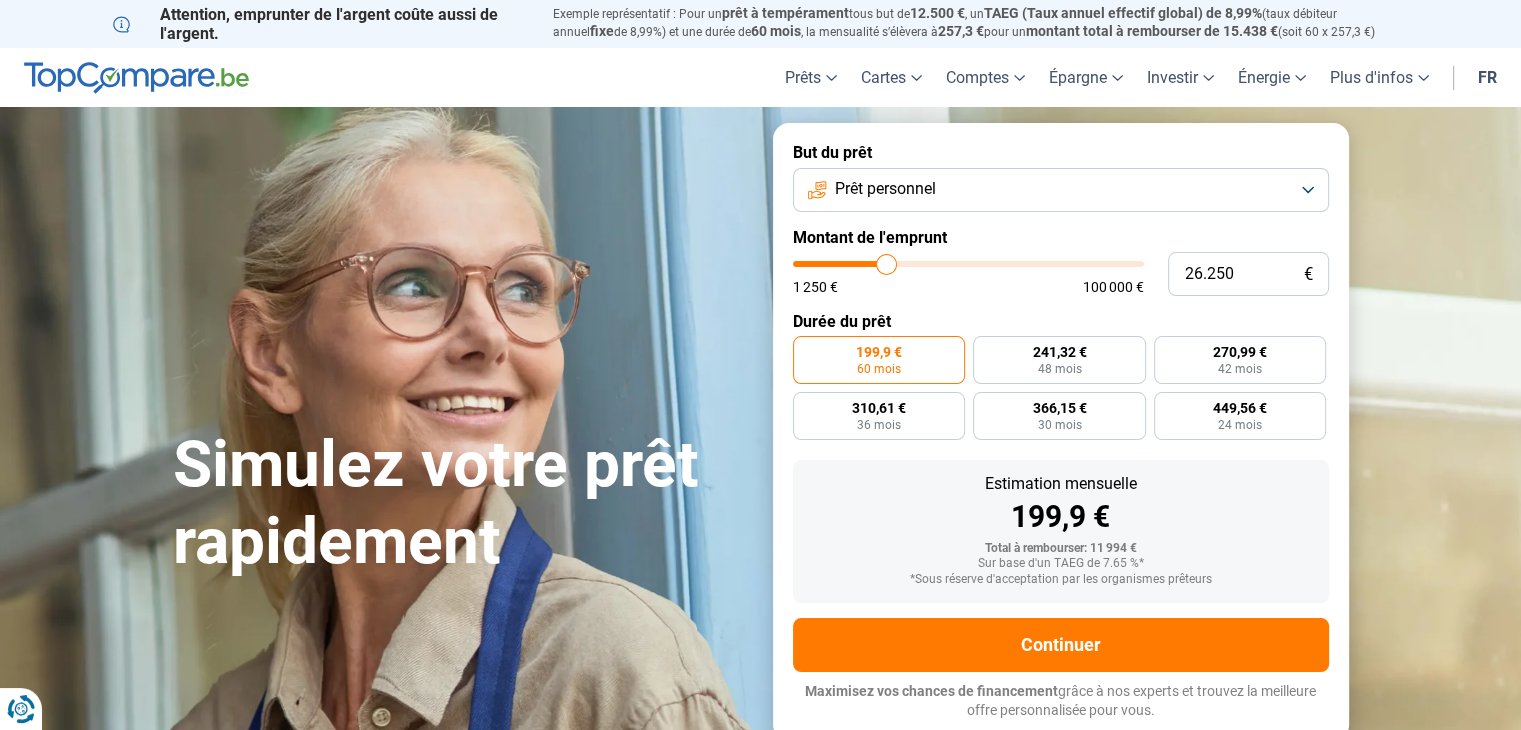 type on "26.000" 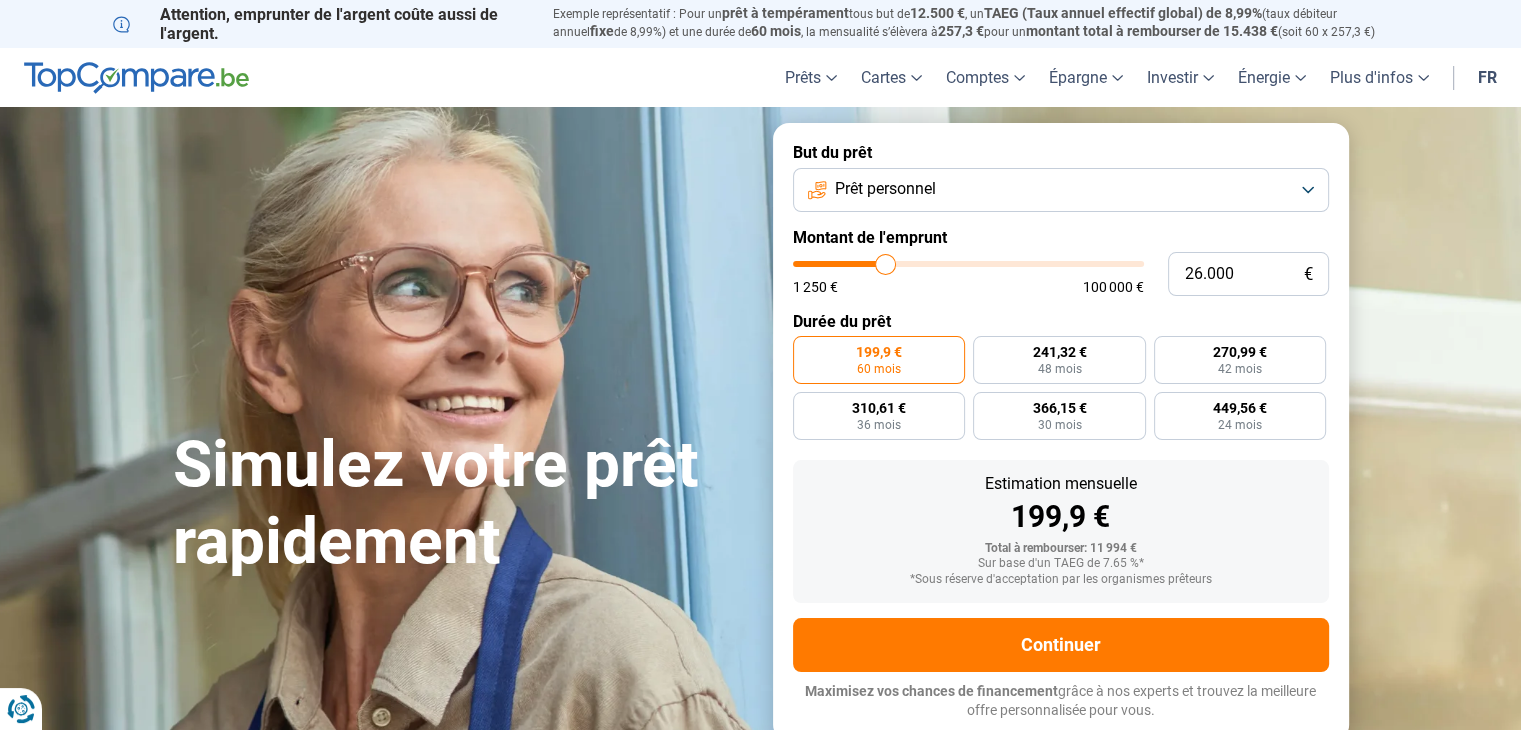 type on "25.750" 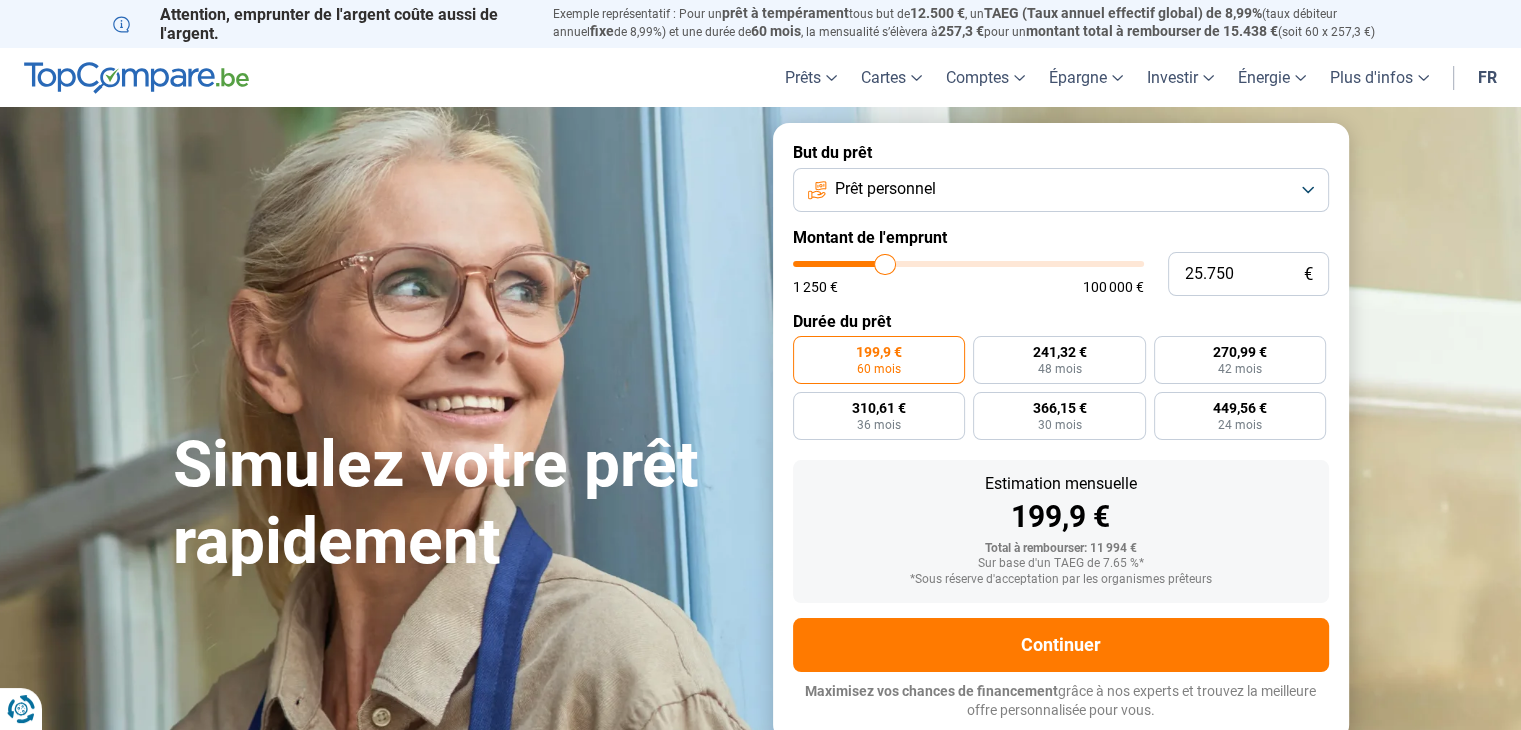 type on "25.500" 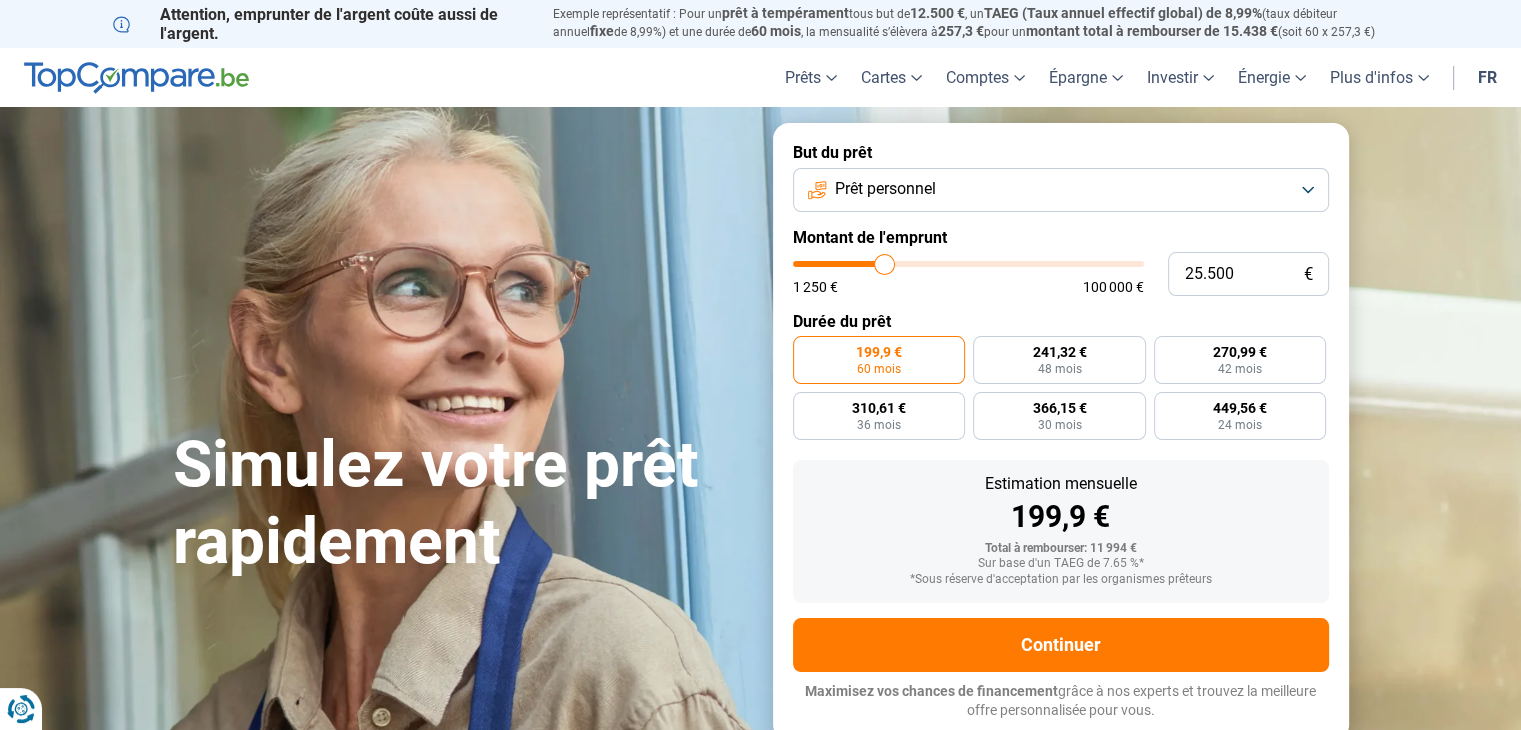 type on "25.250" 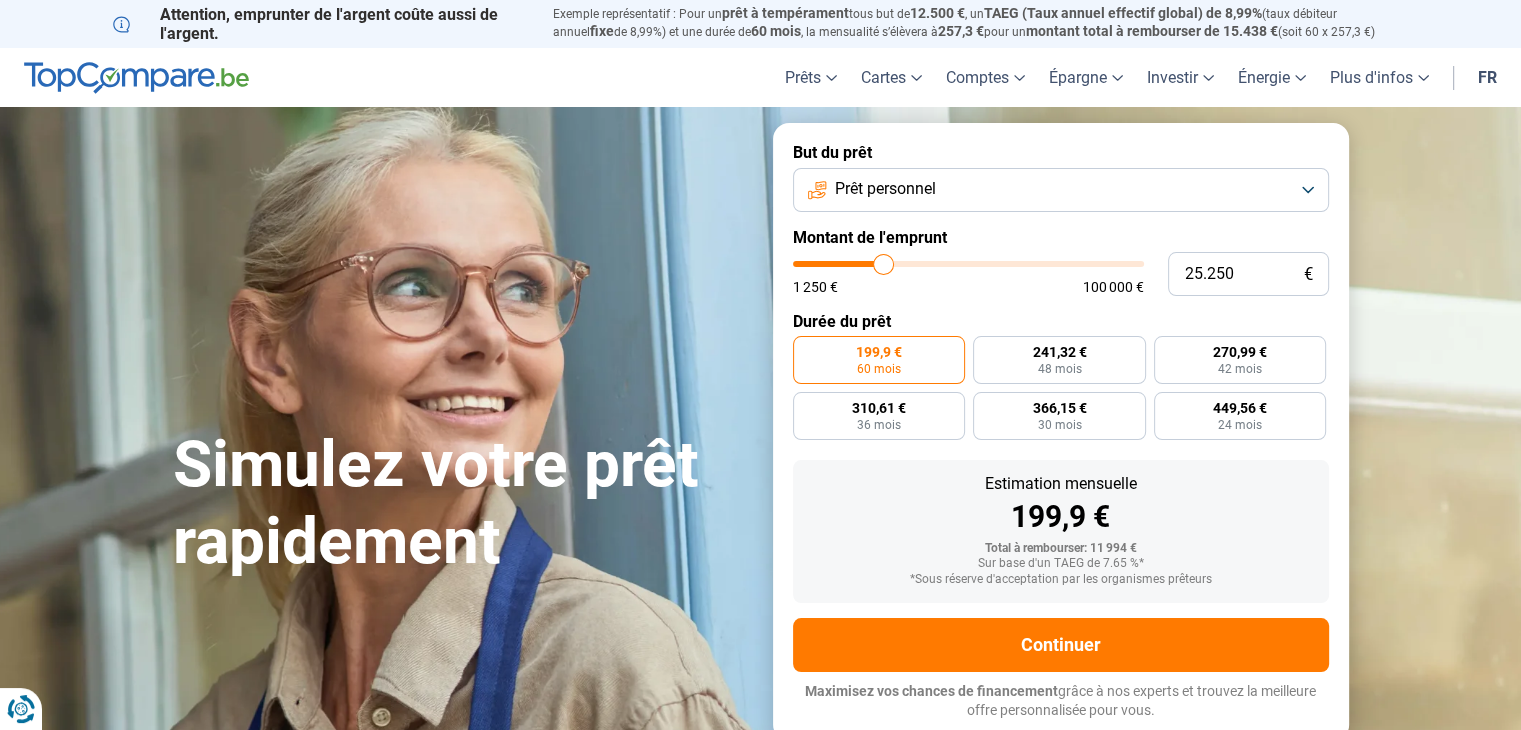 type on "25.000" 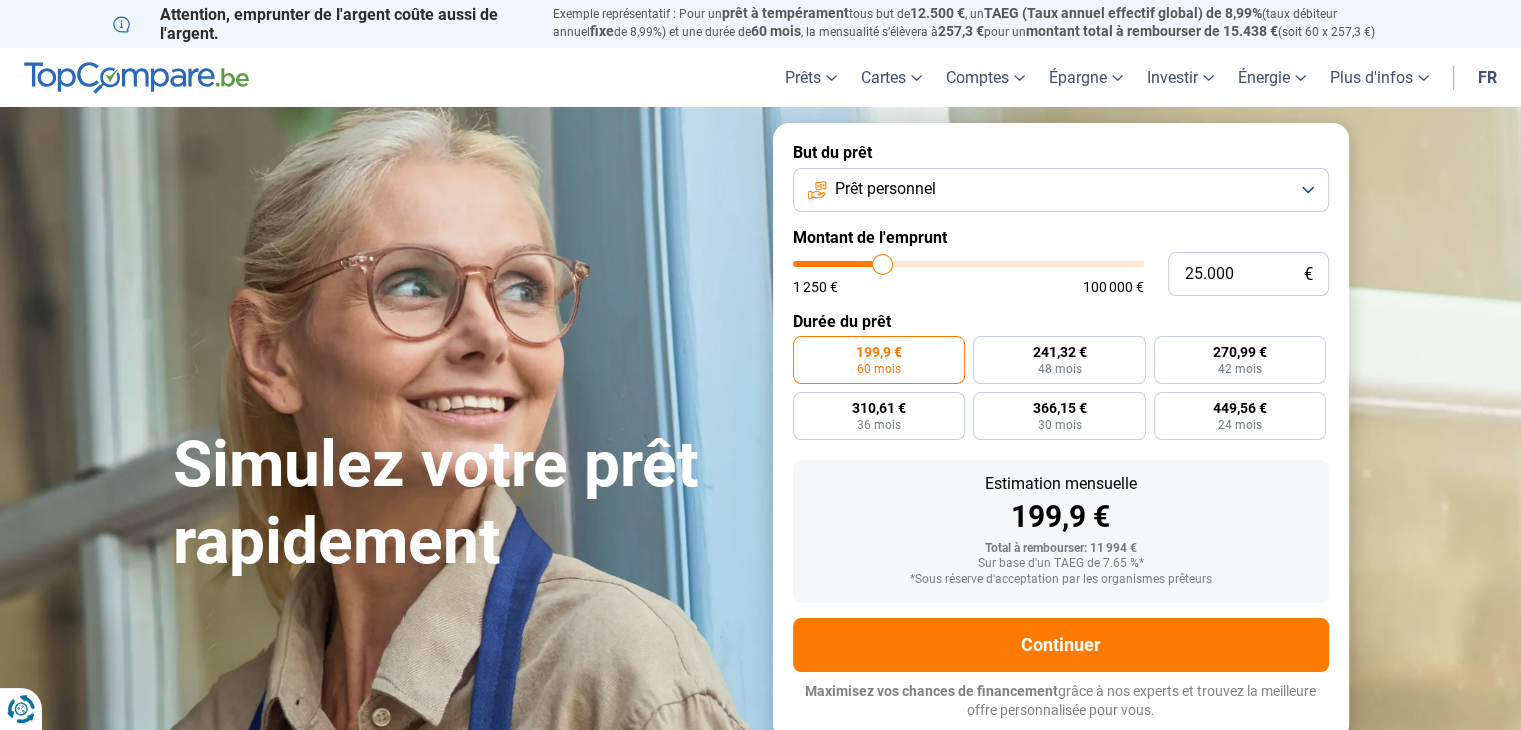 type on "24.750" 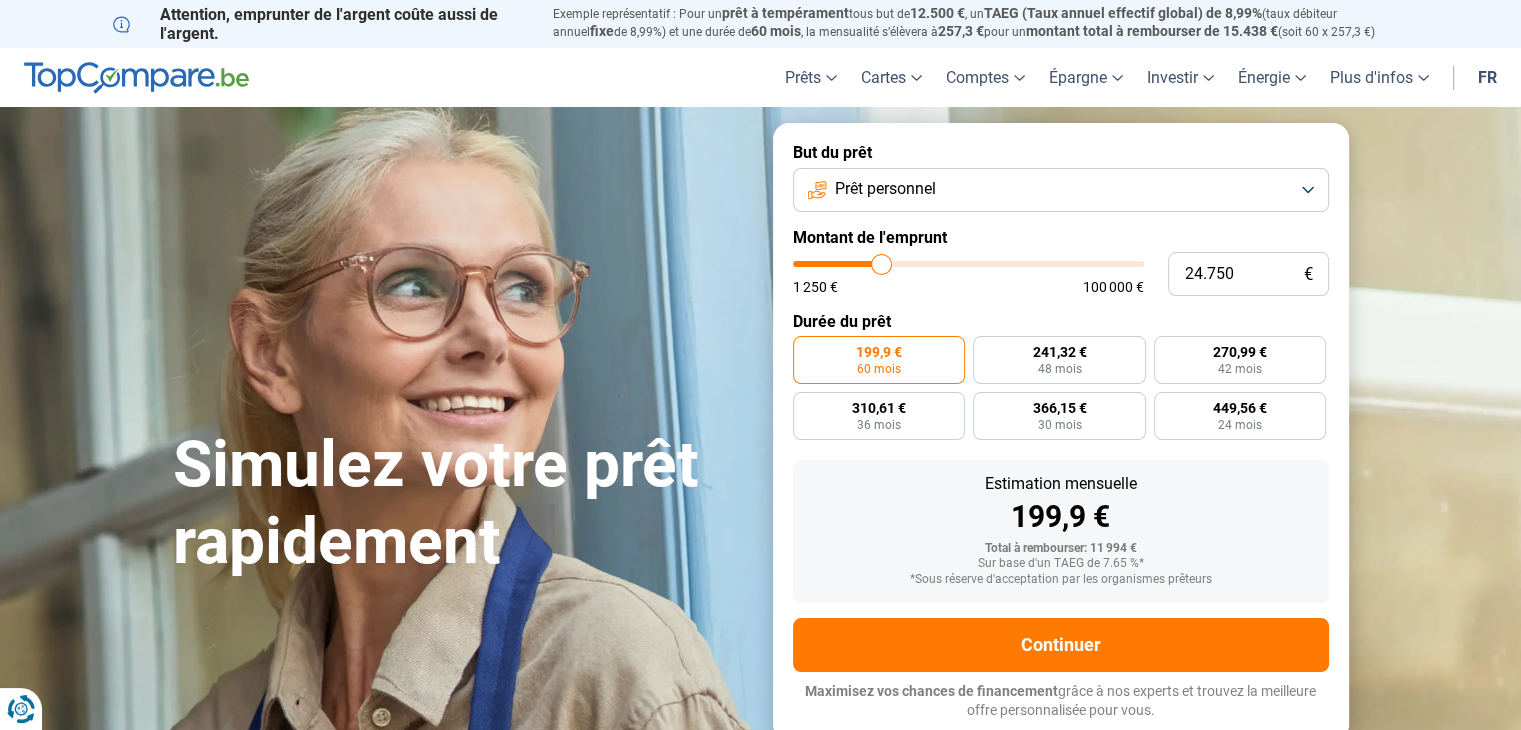 type on "25.000" 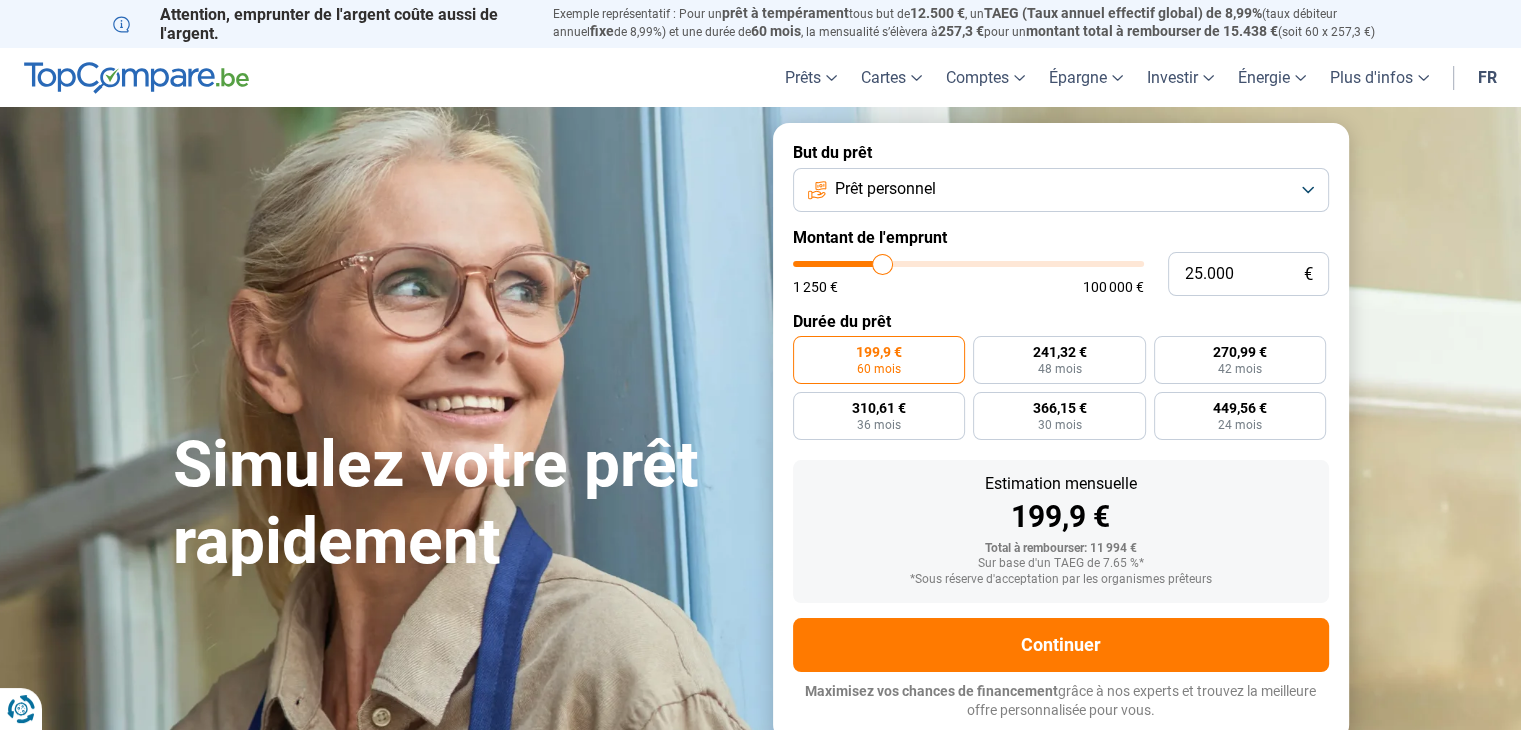 type on "25.250" 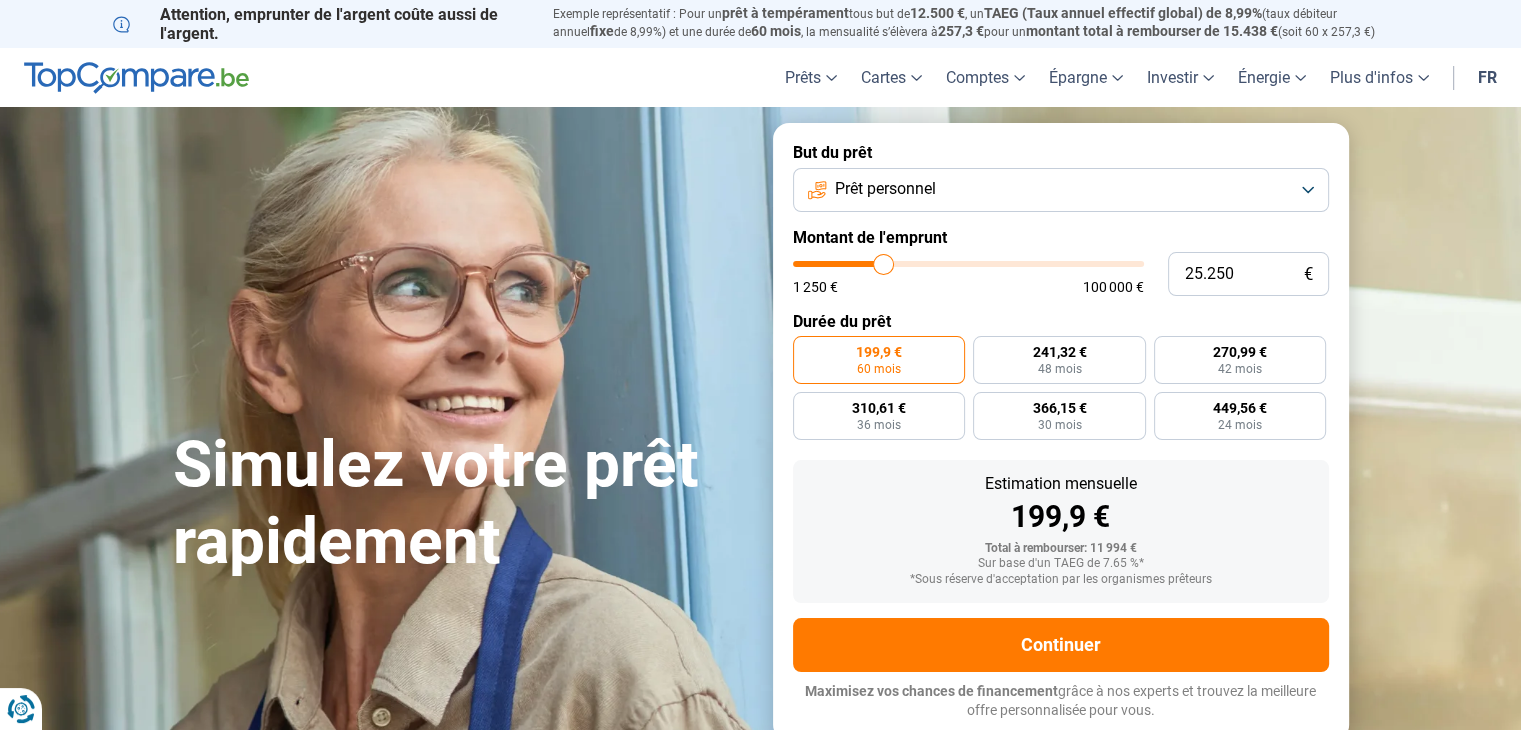 type on "25.000" 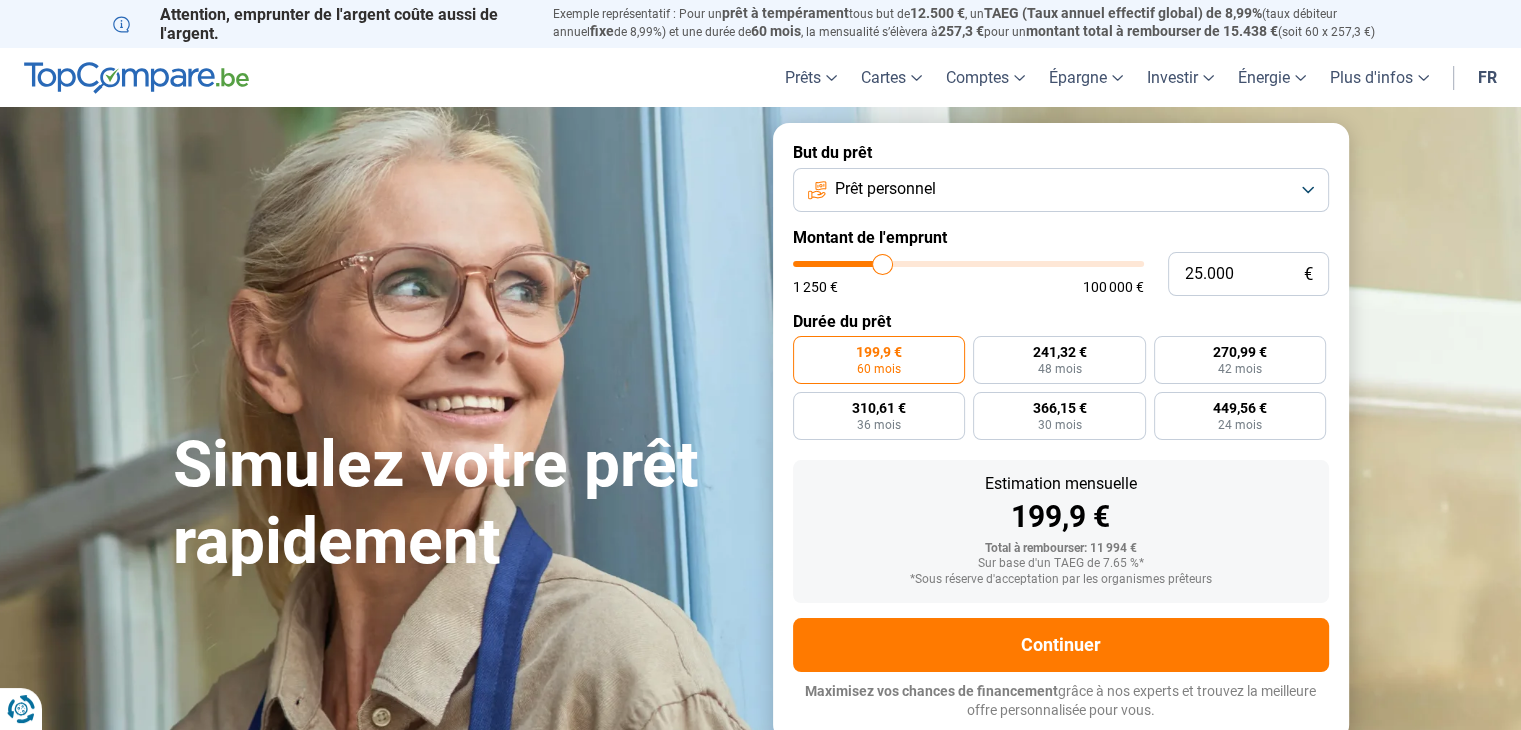 type on "24.750" 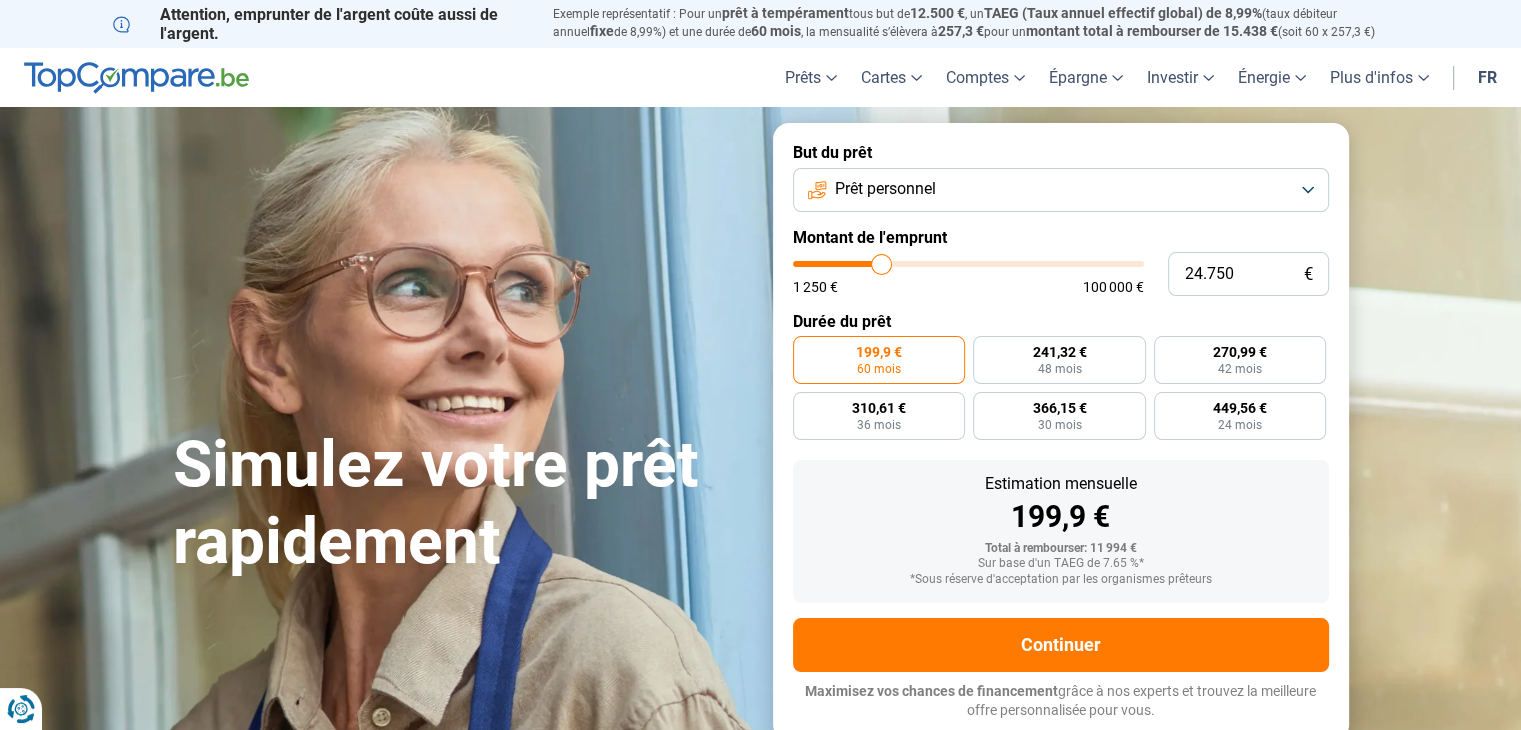 type on "24.500" 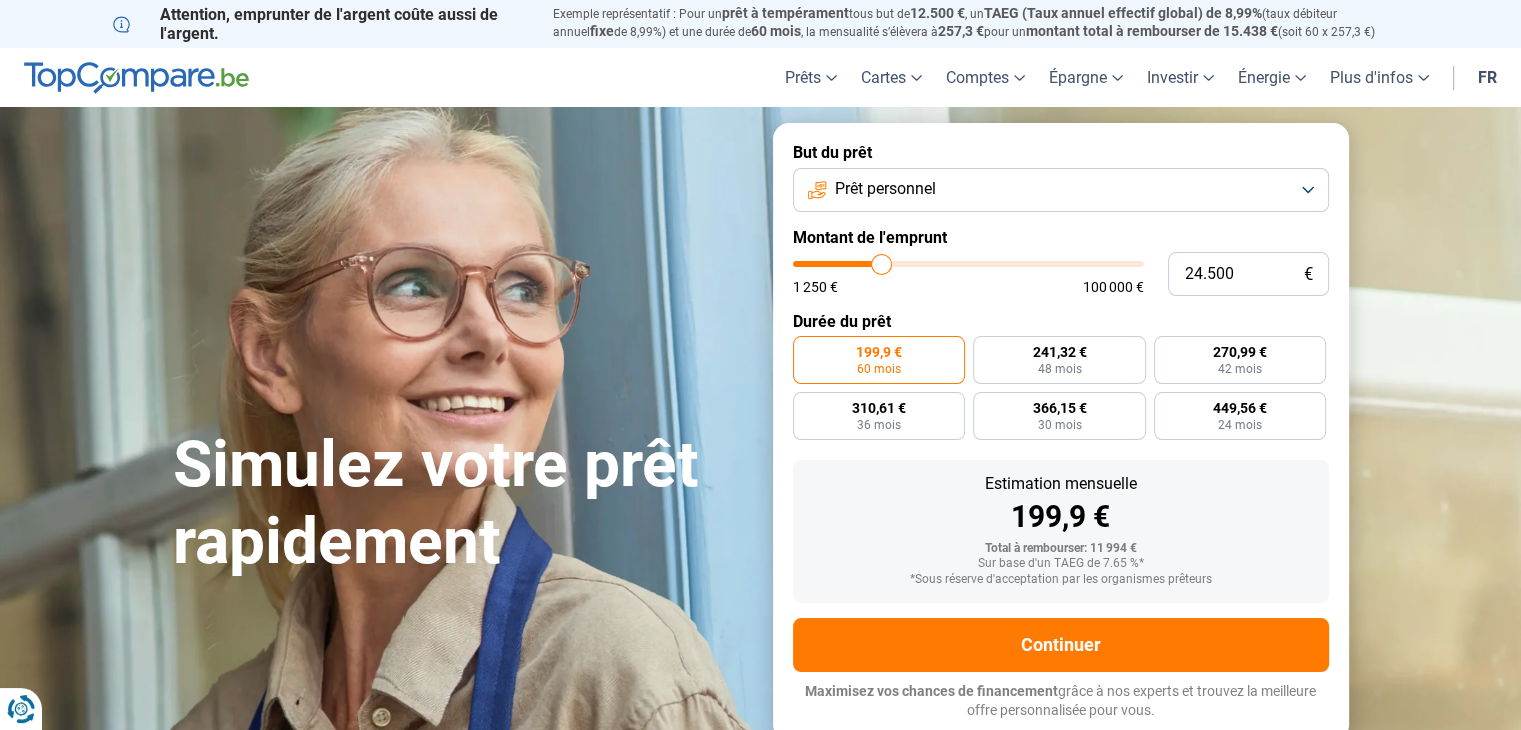 type on "24500" 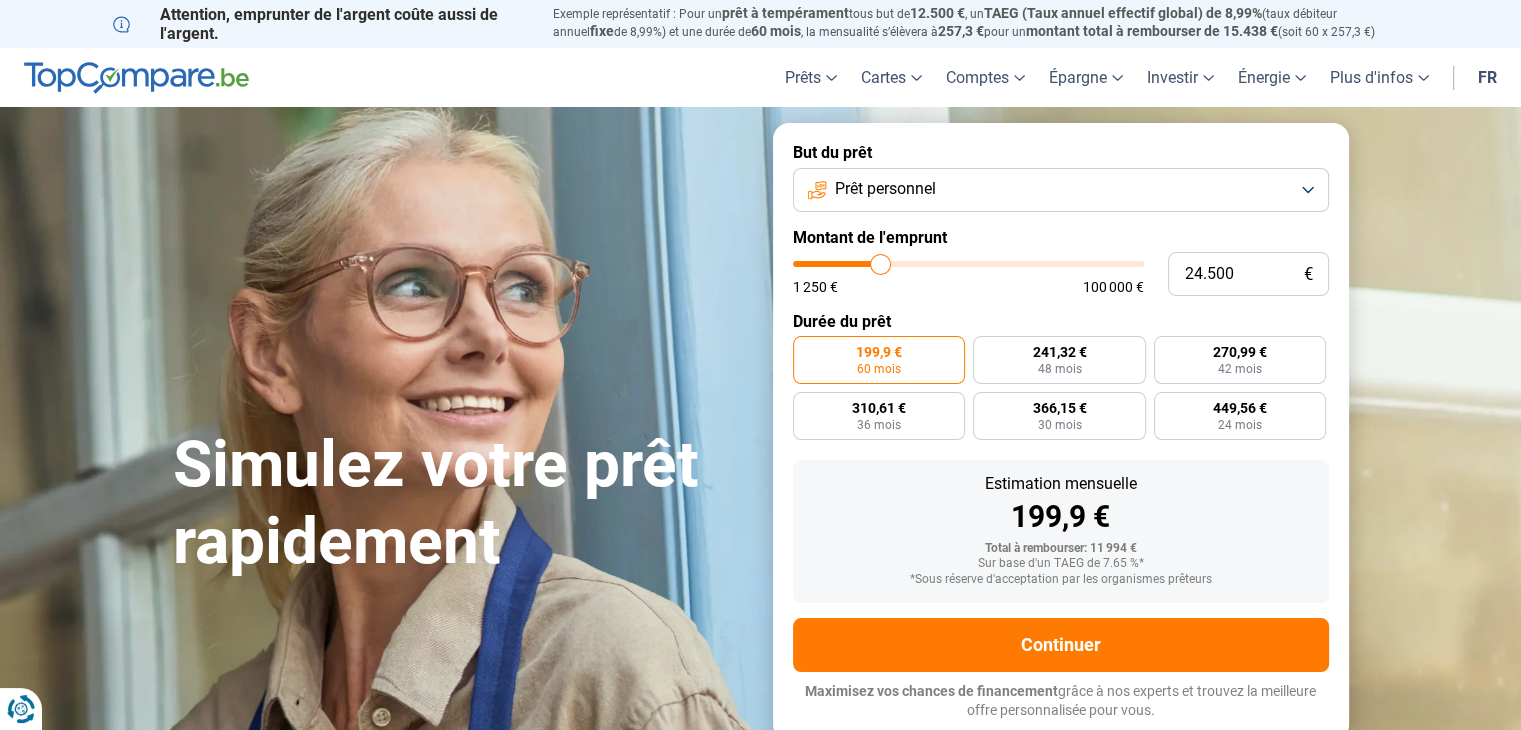 type on "24.250" 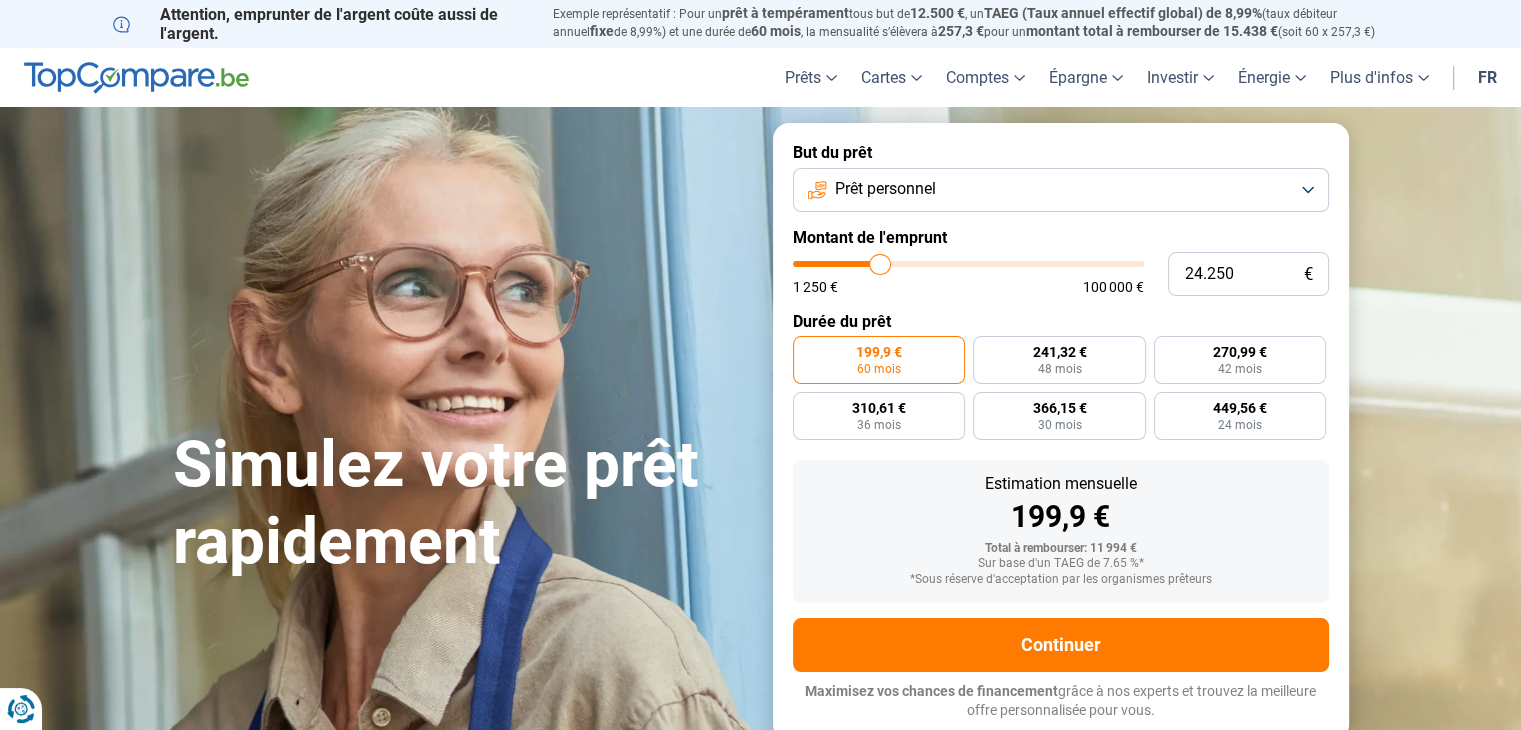 type on "24.000" 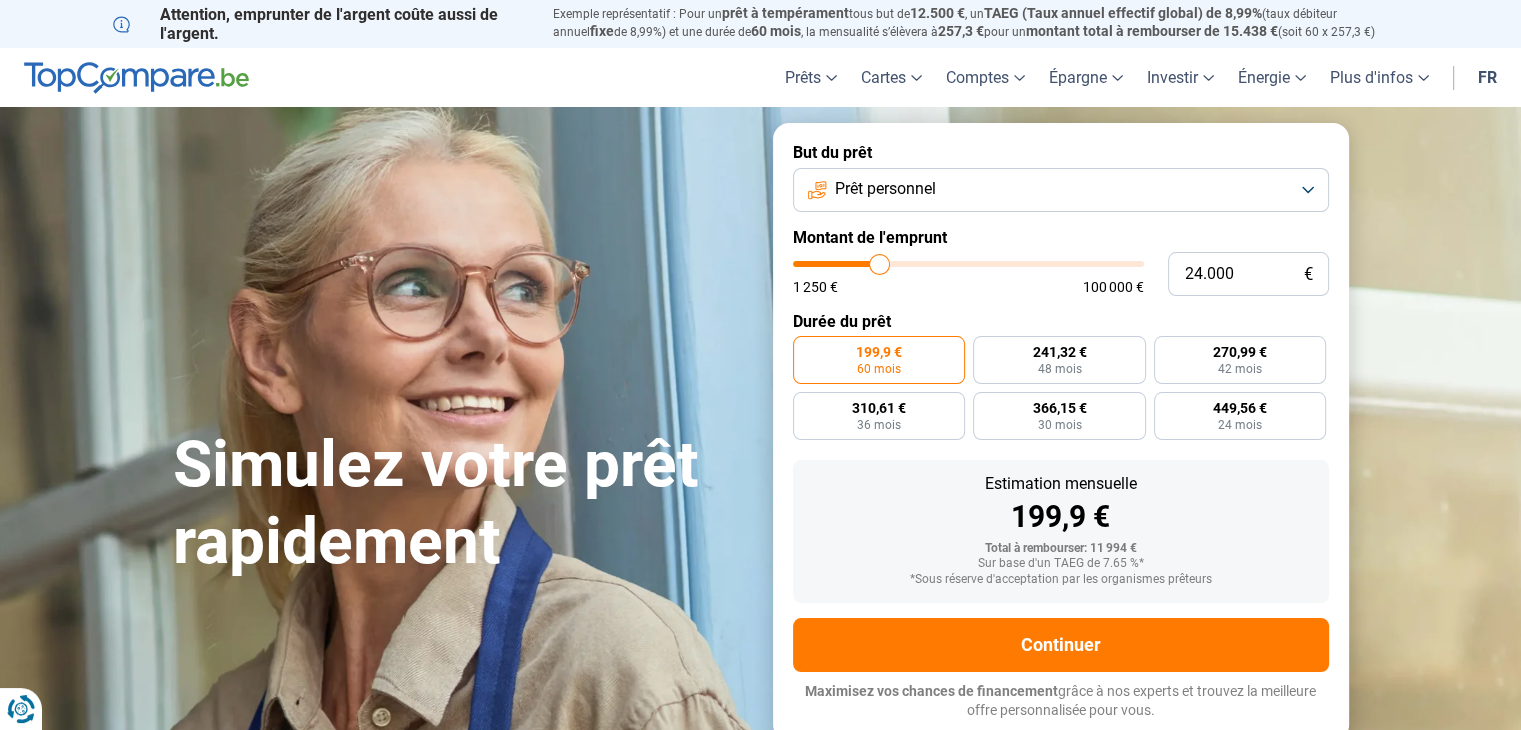 type on "23.750" 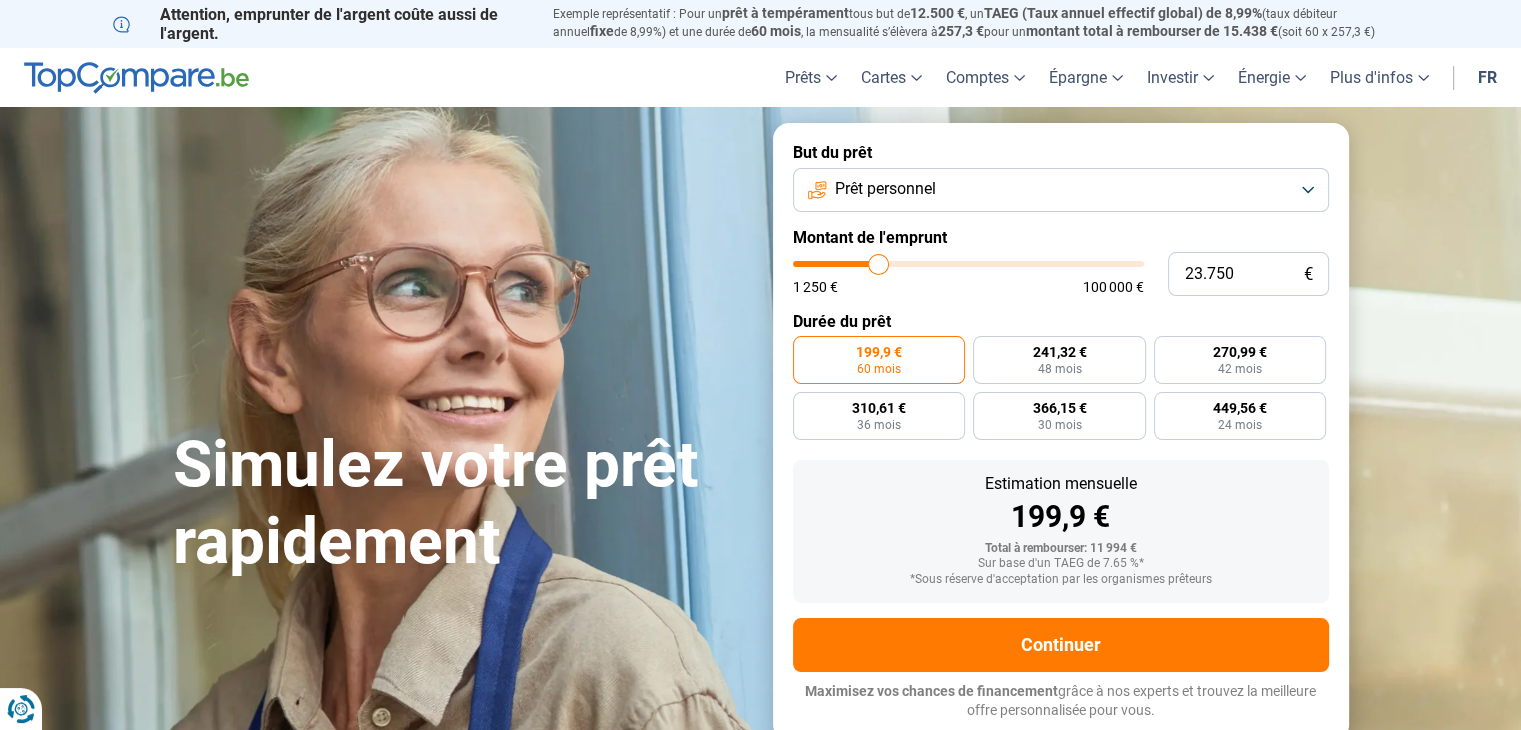 type on "23.250" 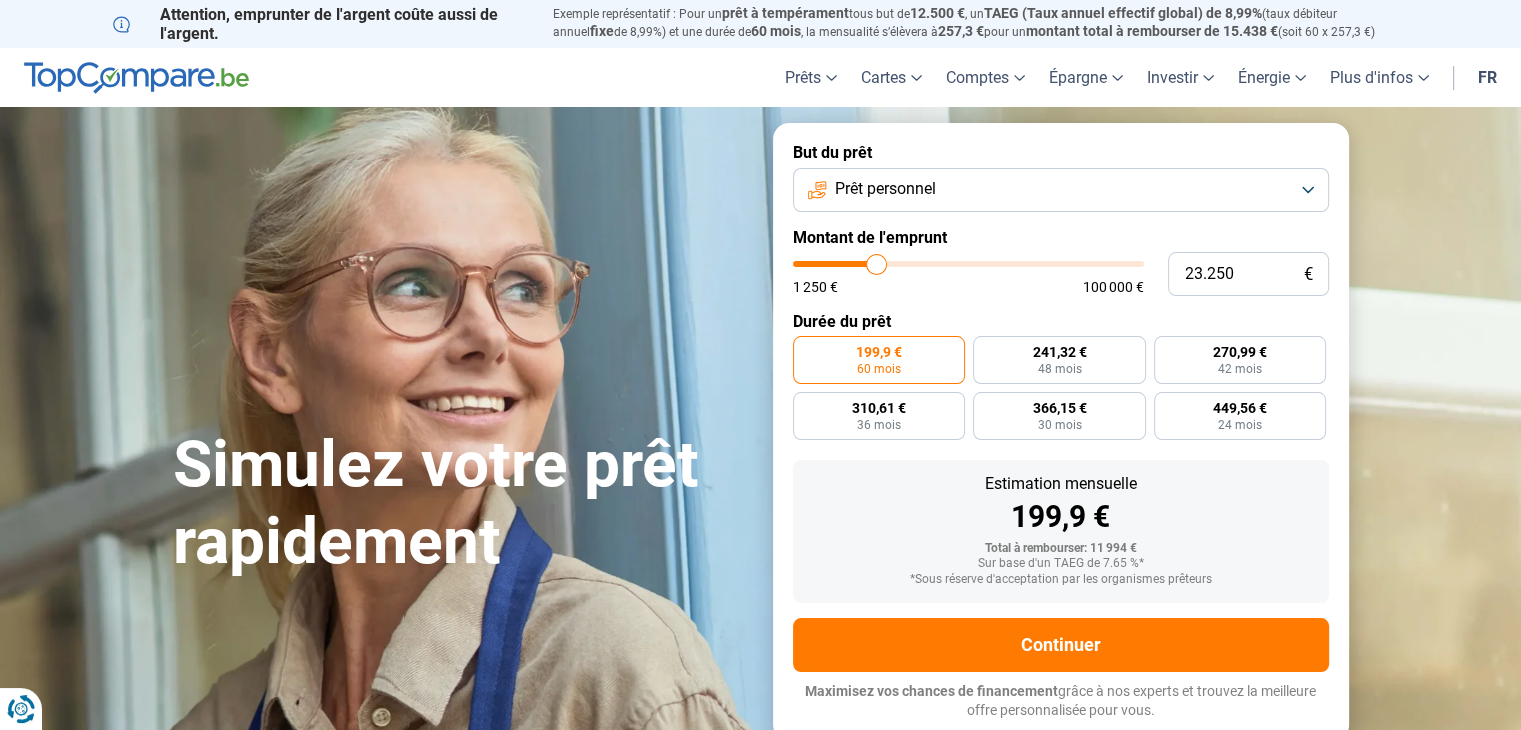 type on "23.000" 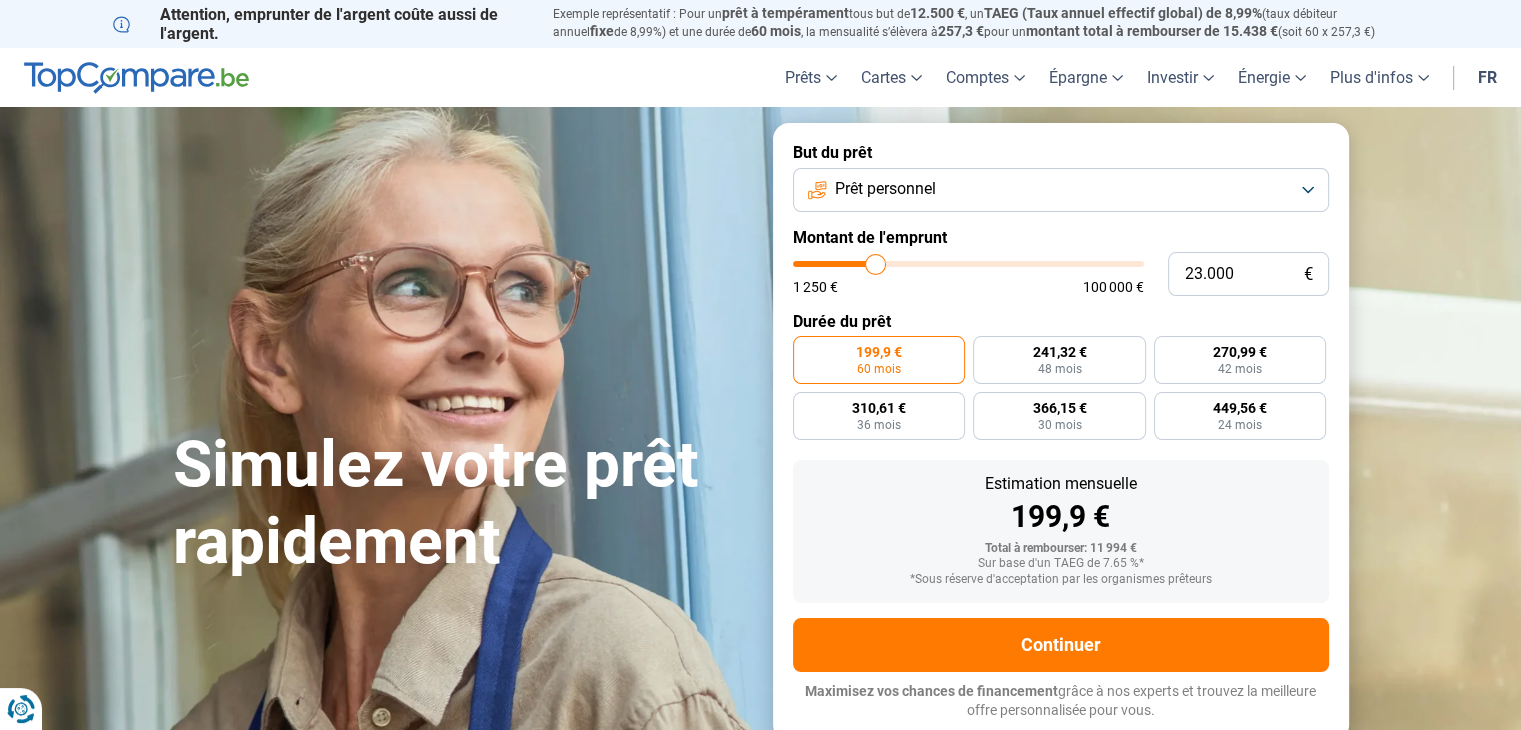 type on "22.750" 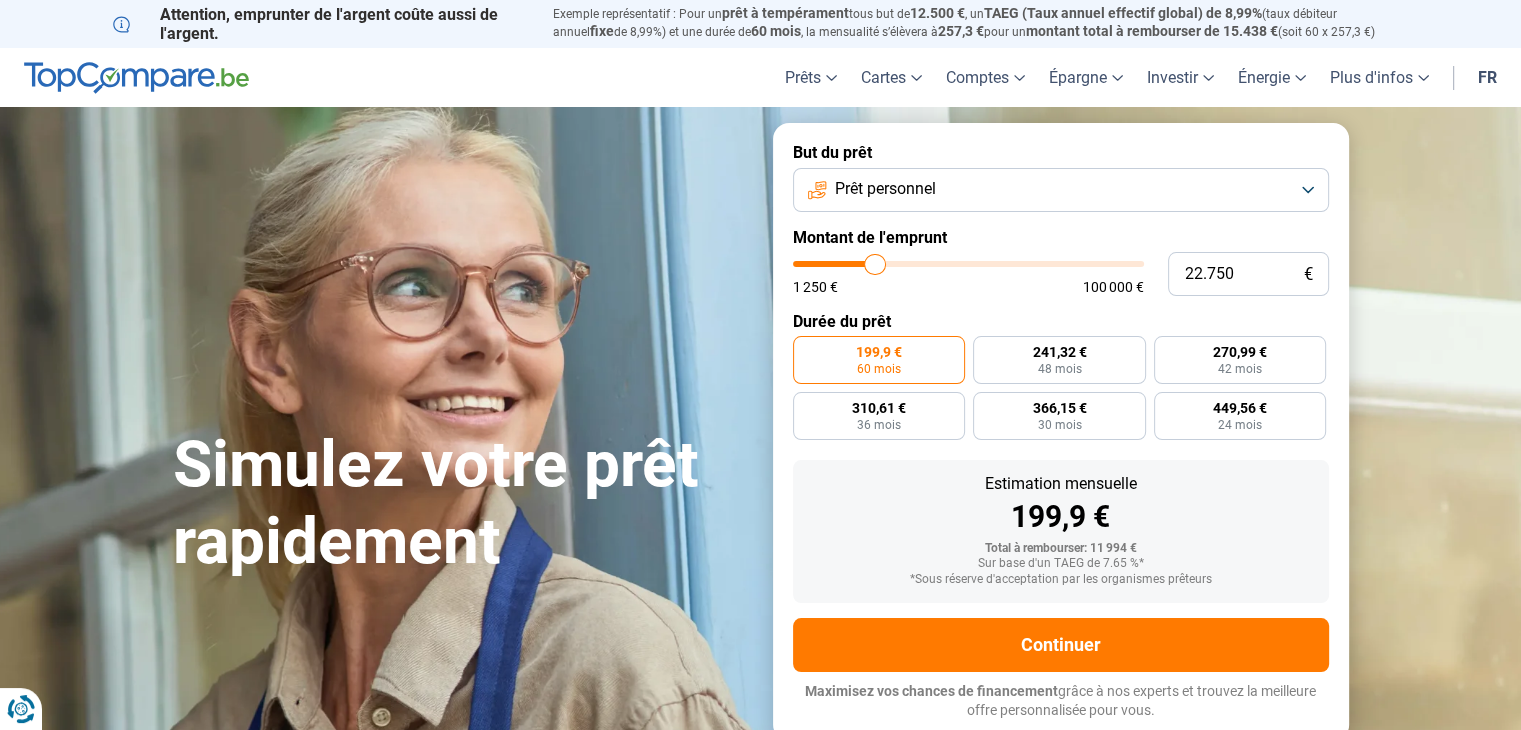type on "22.250" 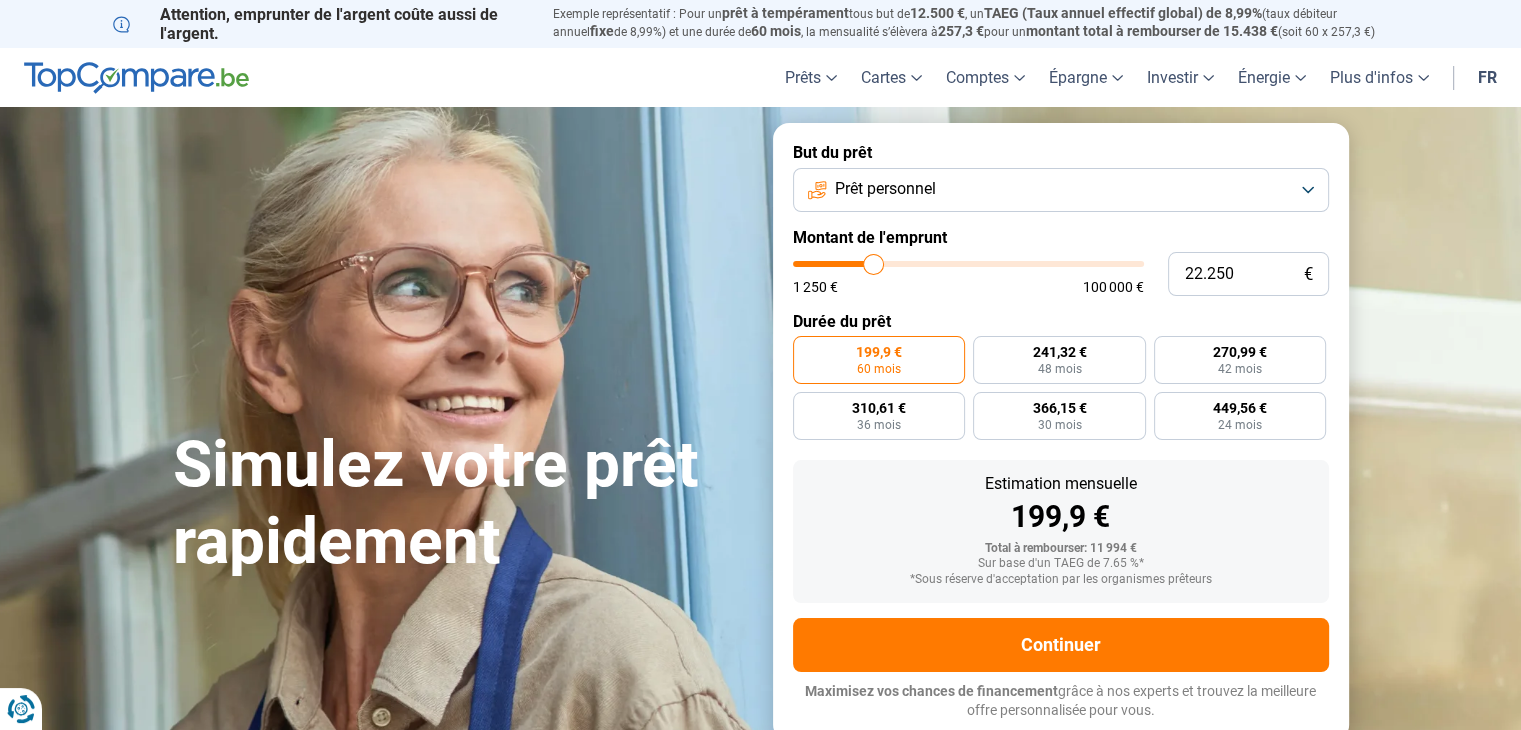 type on "22.000" 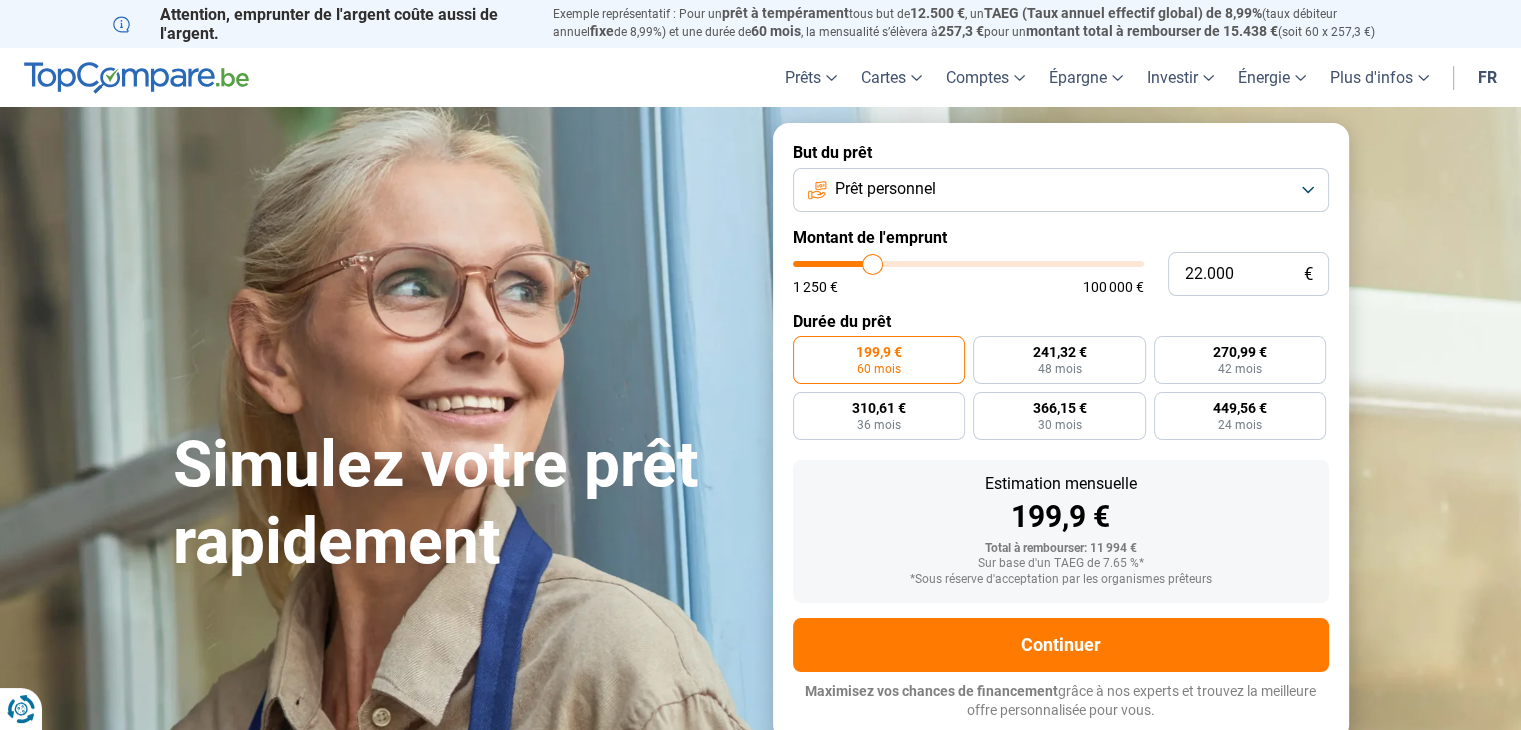 type on "21.500" 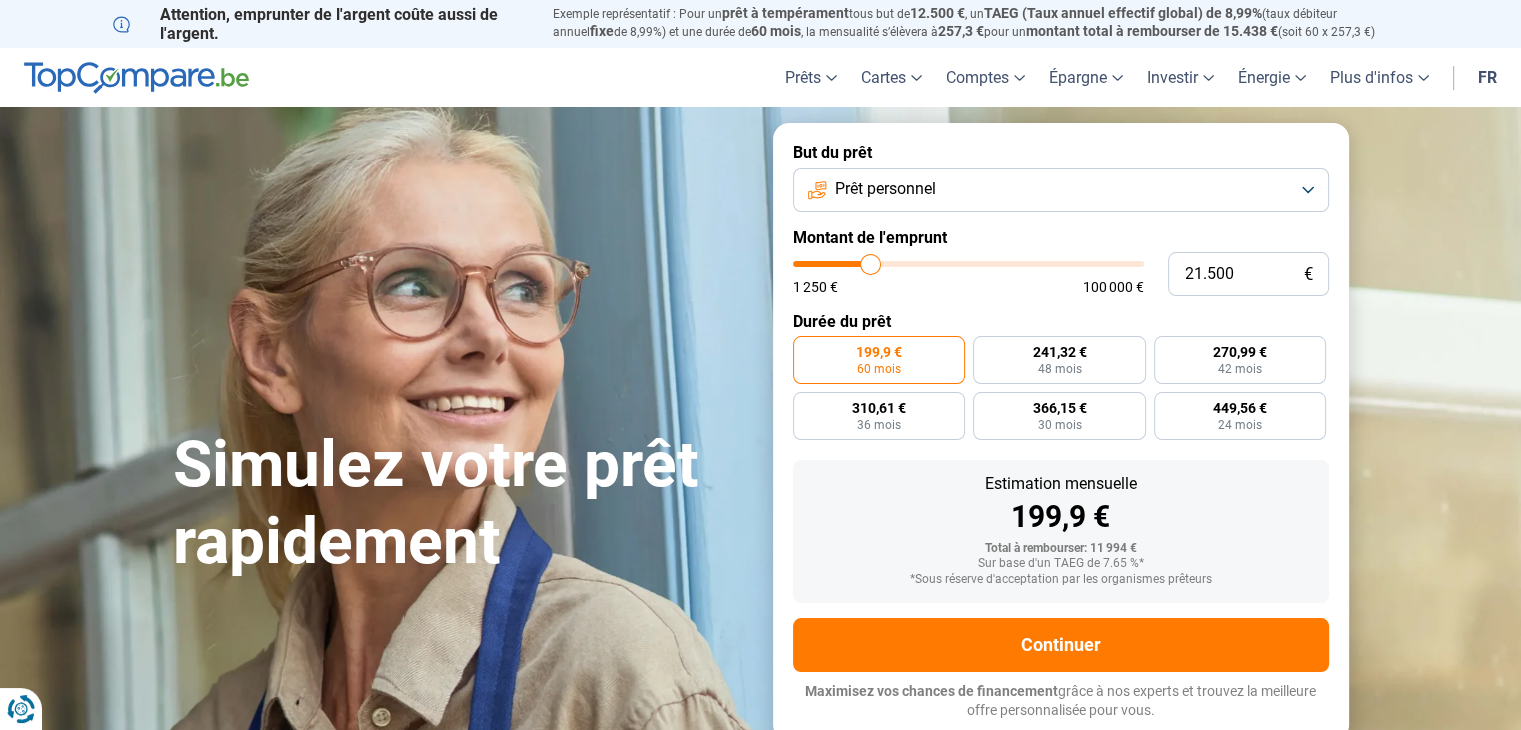 type on "21.250" 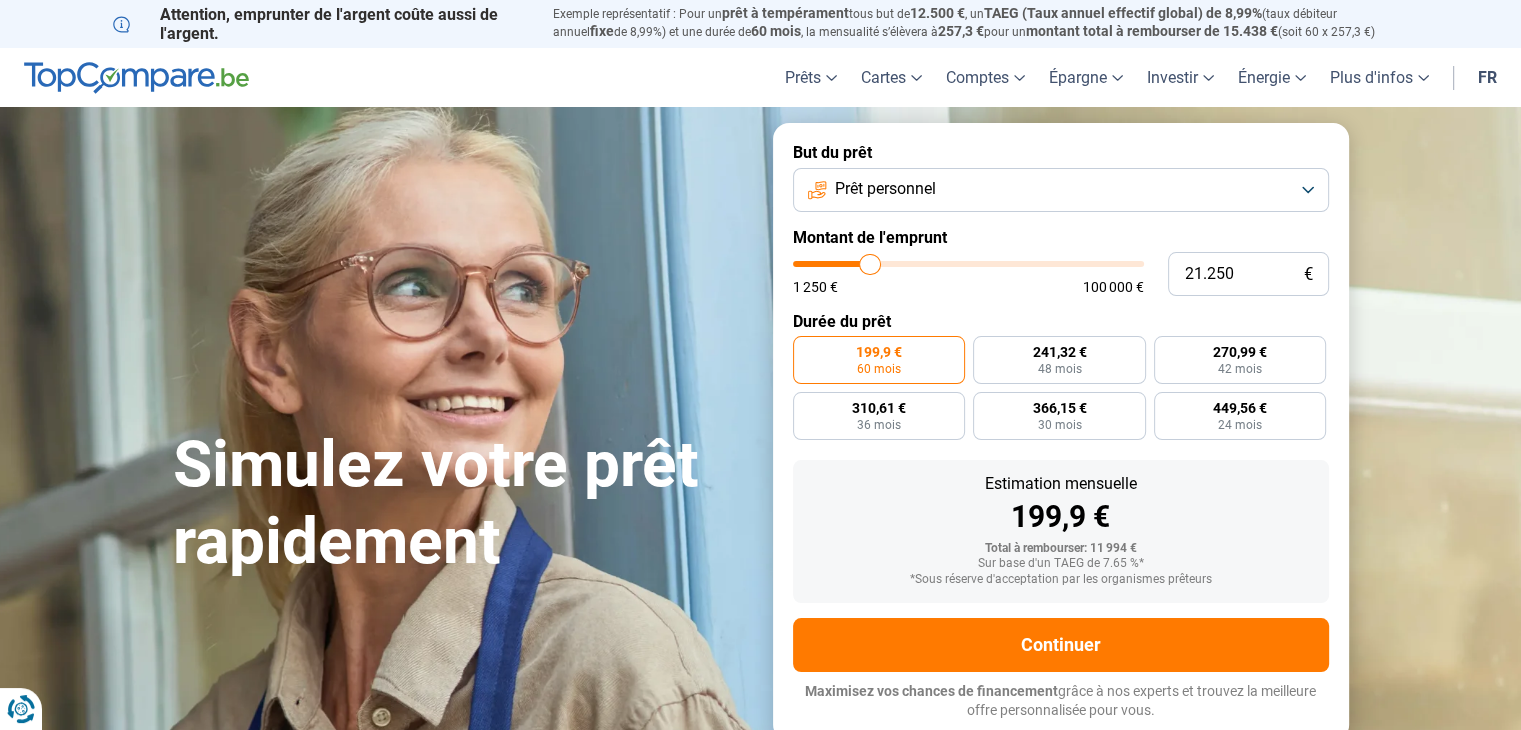 type on "20.750" 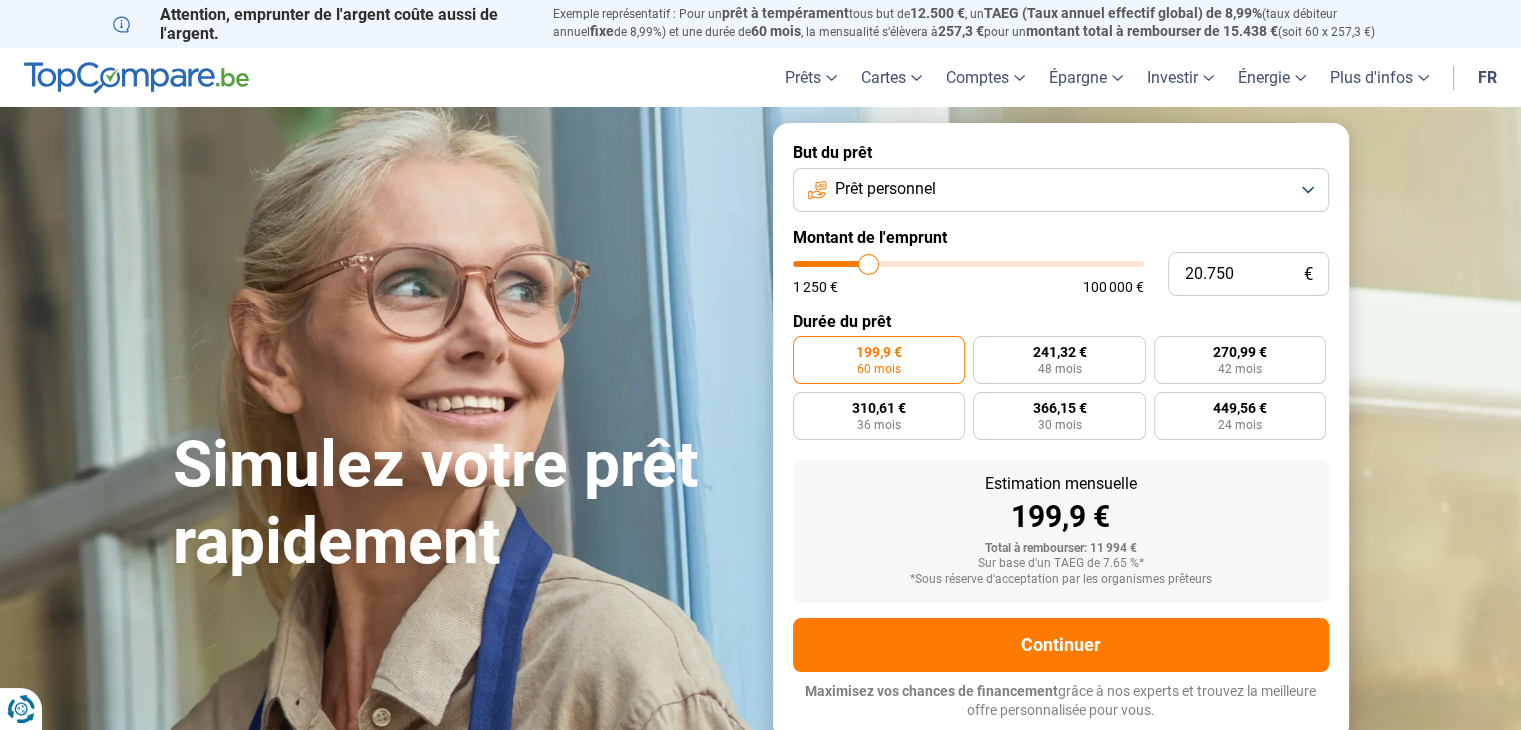 type on "20.500" 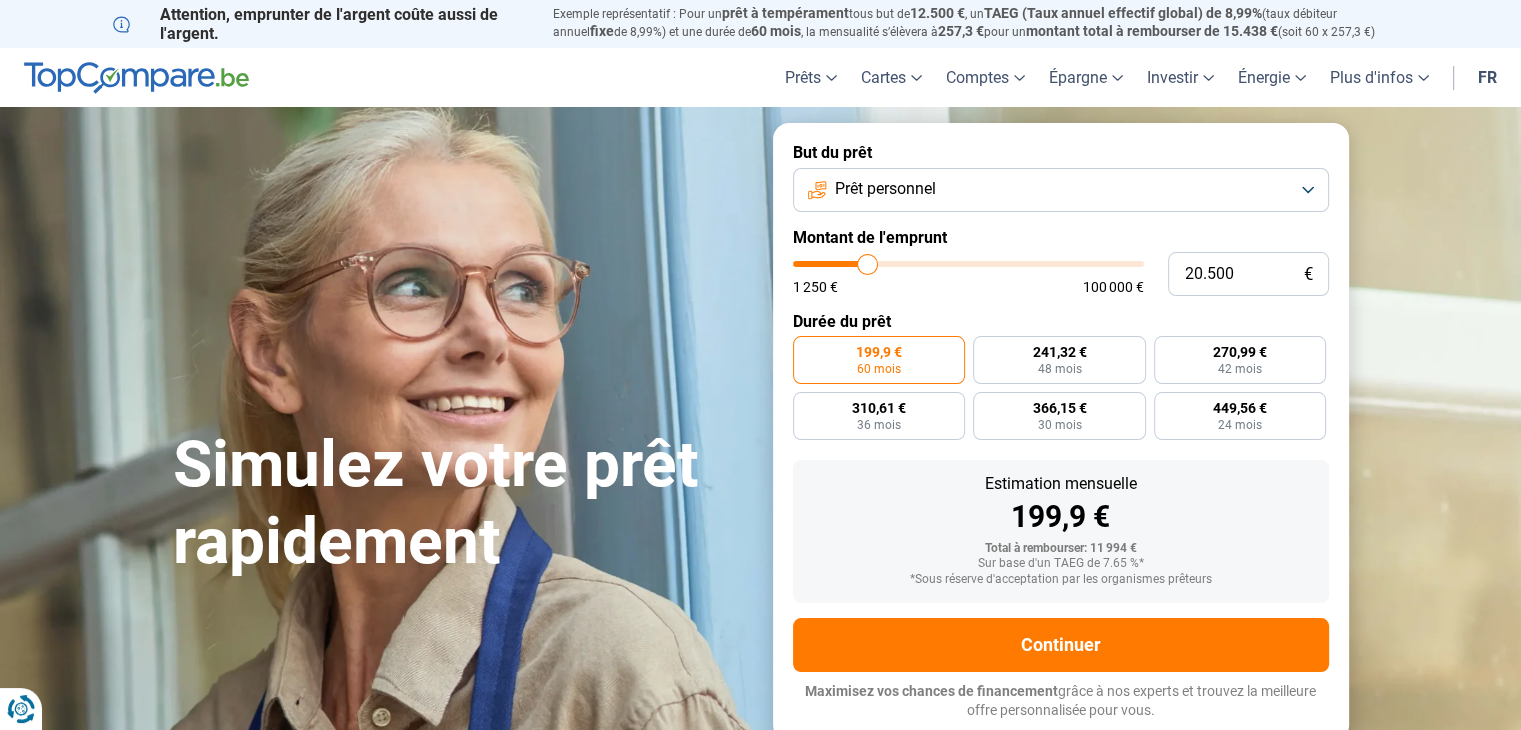 type on "20.250" 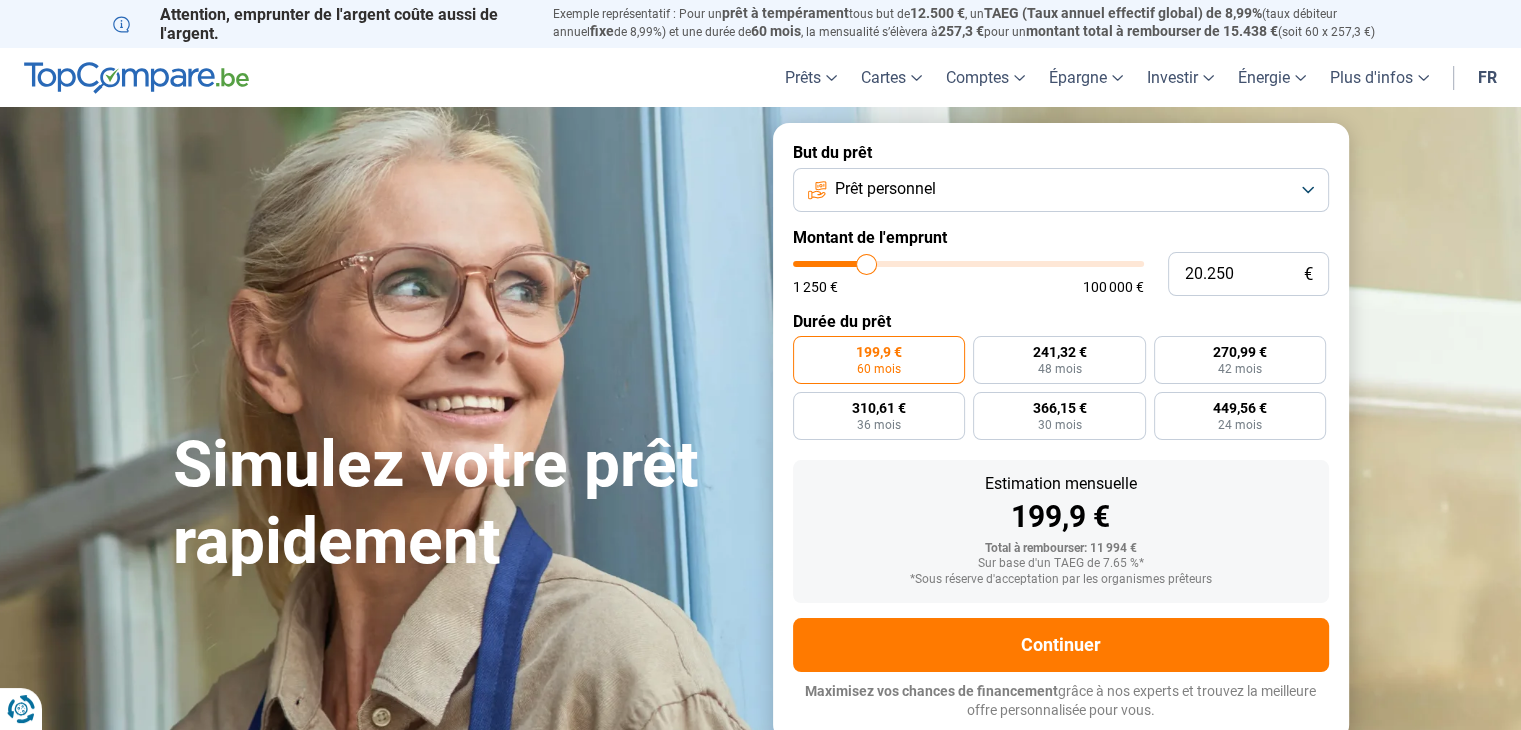 drag, startPoint x: 832, startPoint y: 262, endPoint x: 867, endPoint y: 249, distance: 37.336308 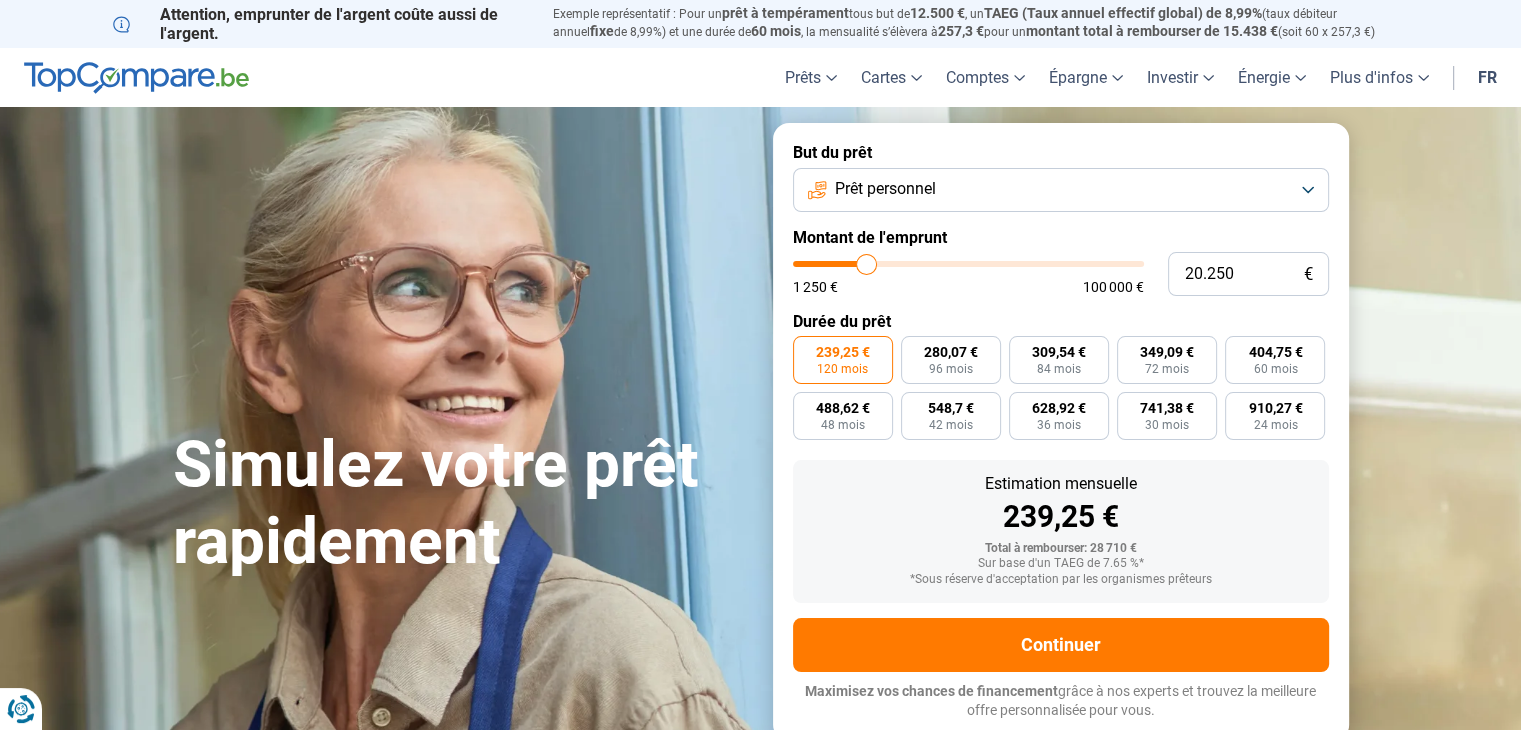 click at bounding box center (968, 264) 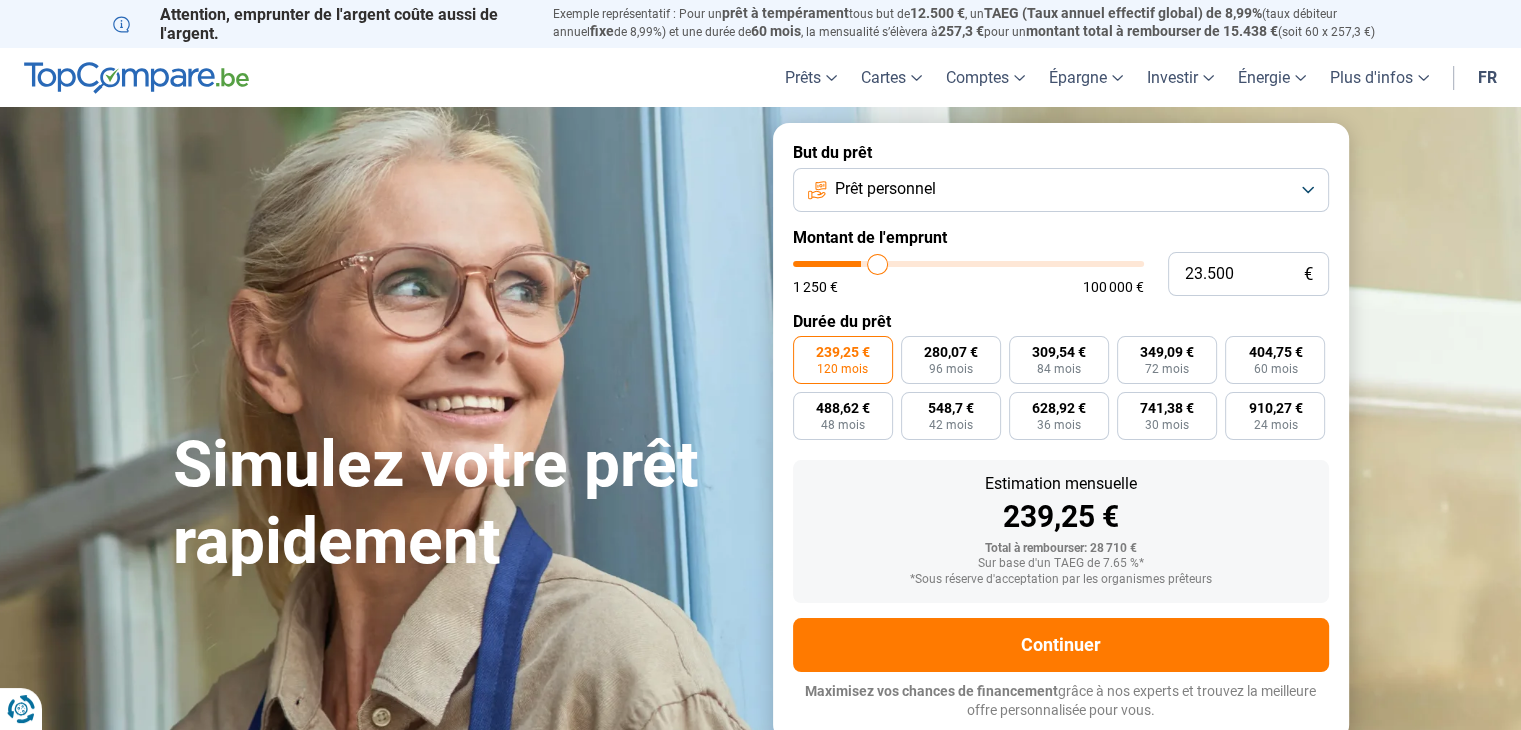 type on "24.000" 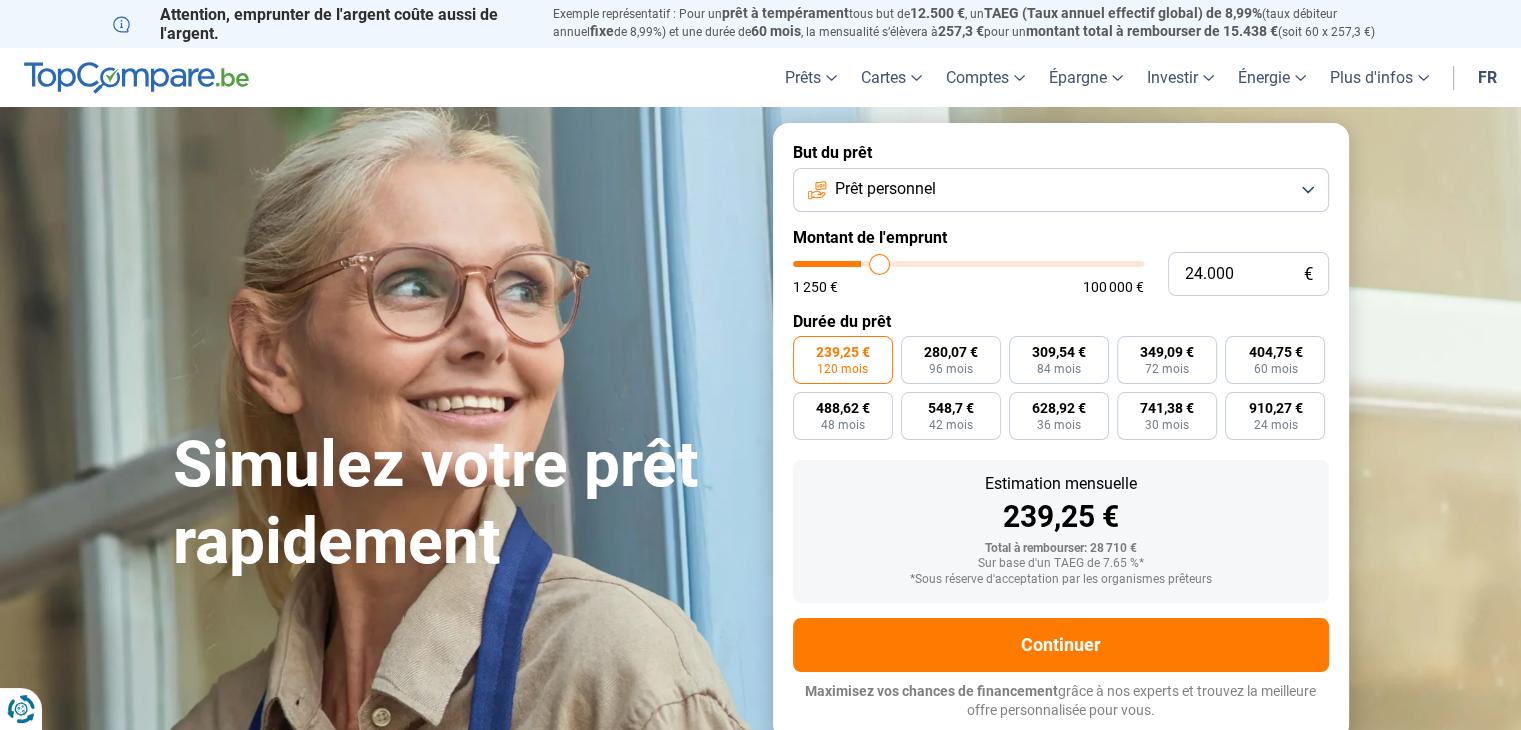 type on "24.250" 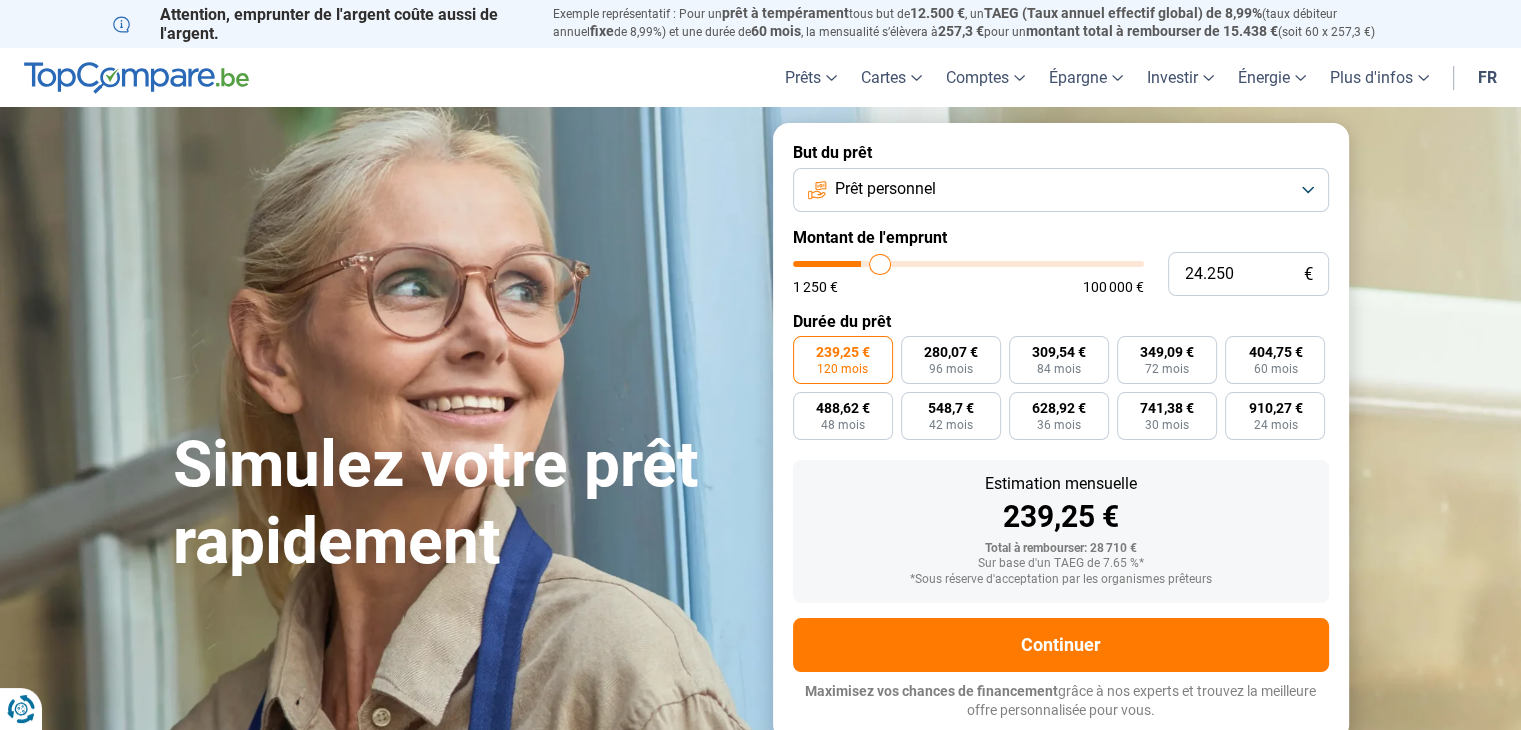 type on "24.500" 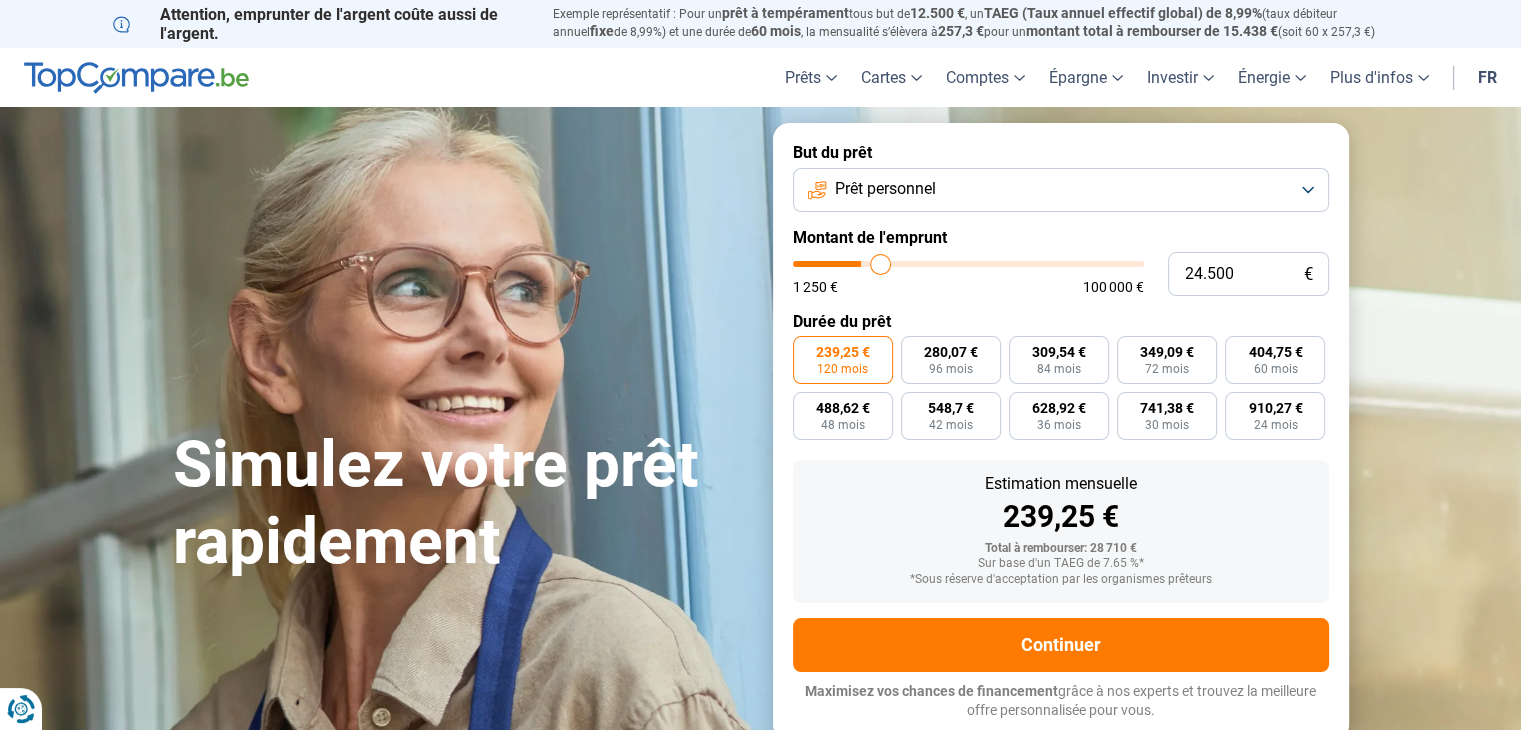 type on "24.750" 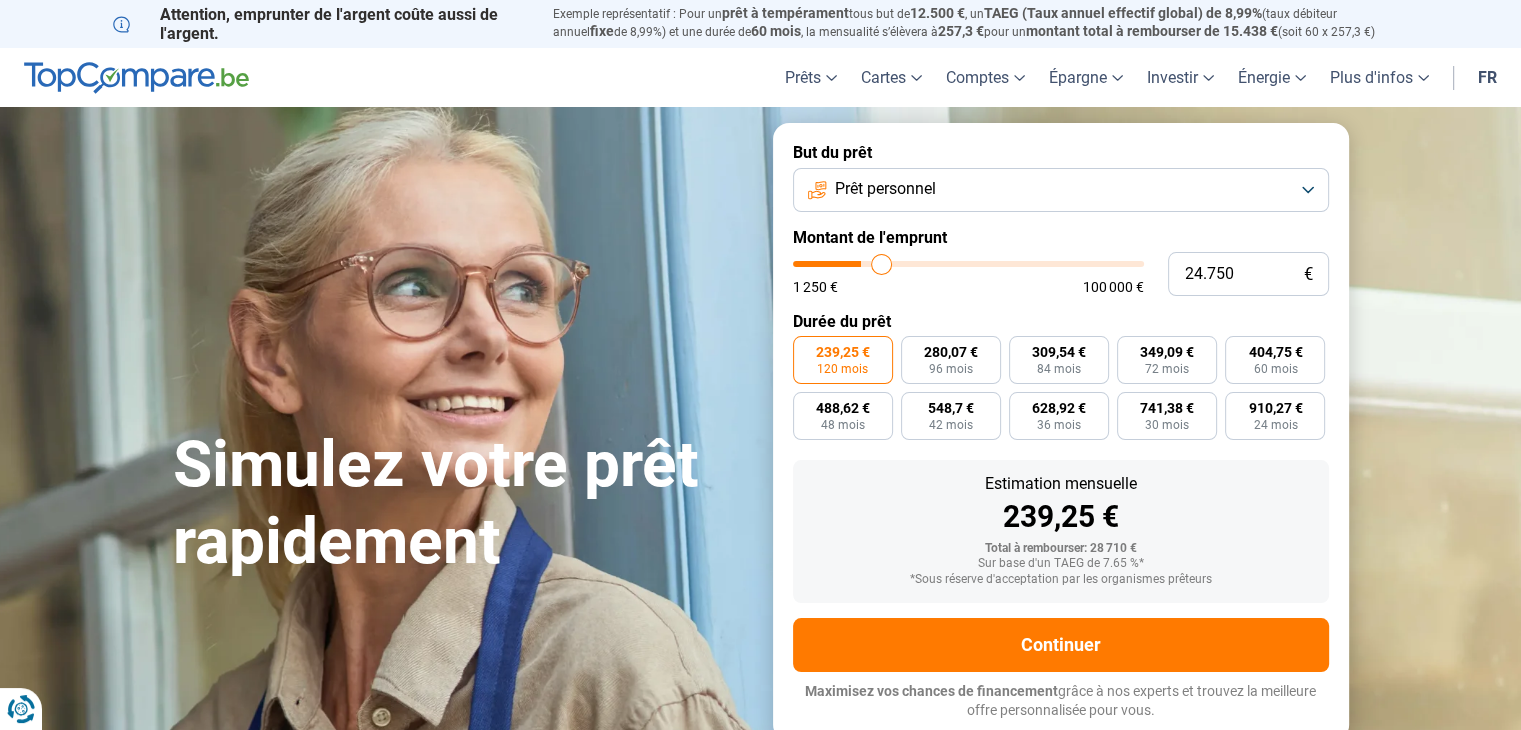 type on "25.000" 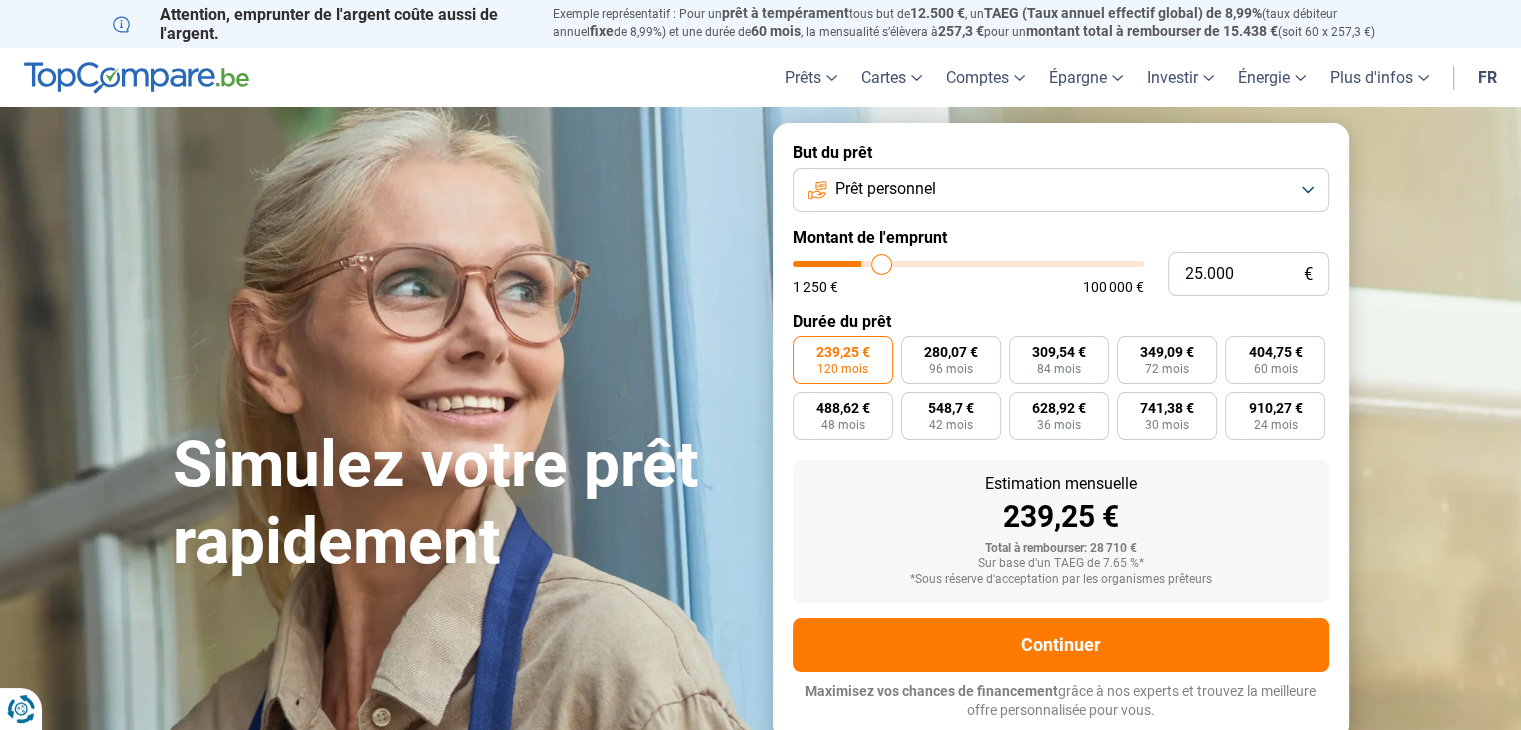 type on "25000" 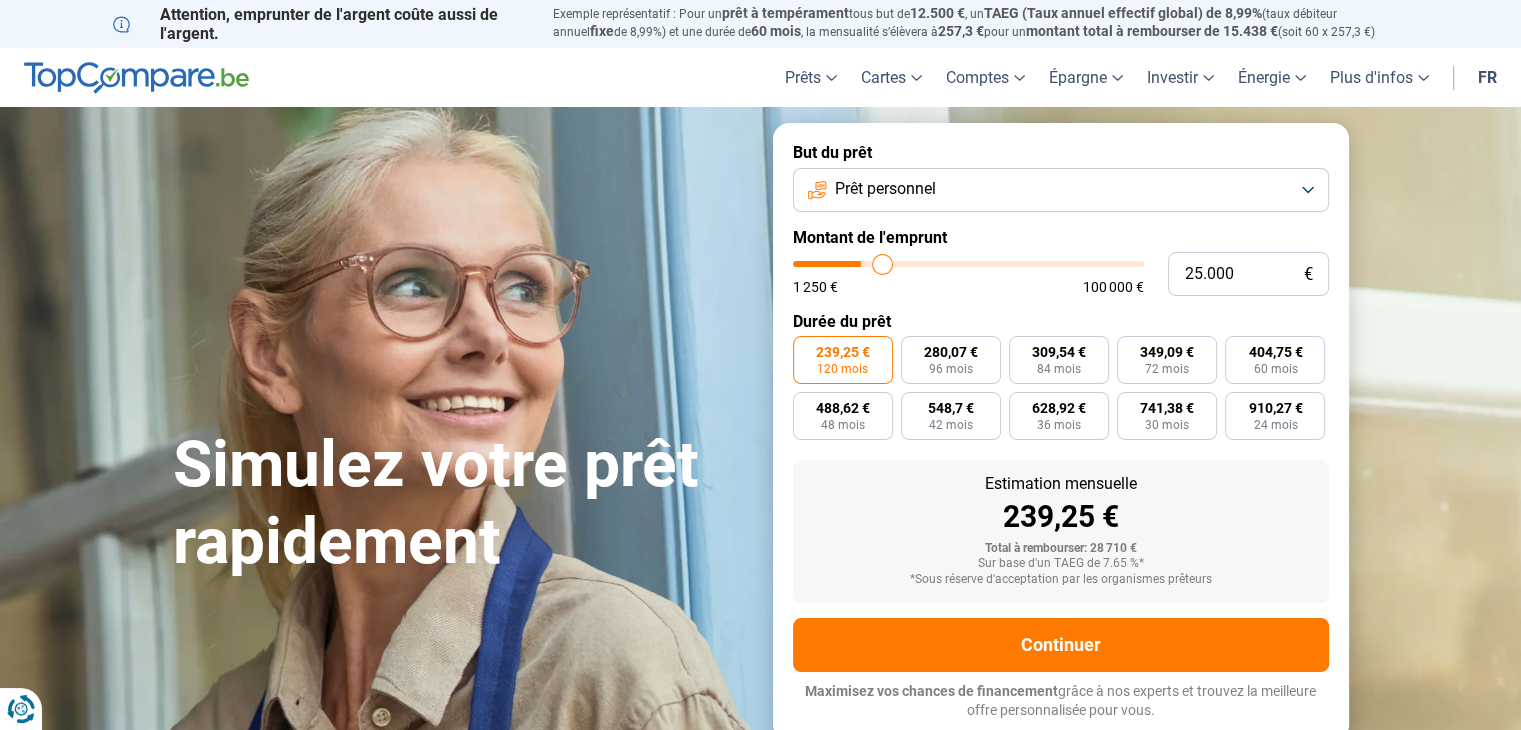 type on "25.250" 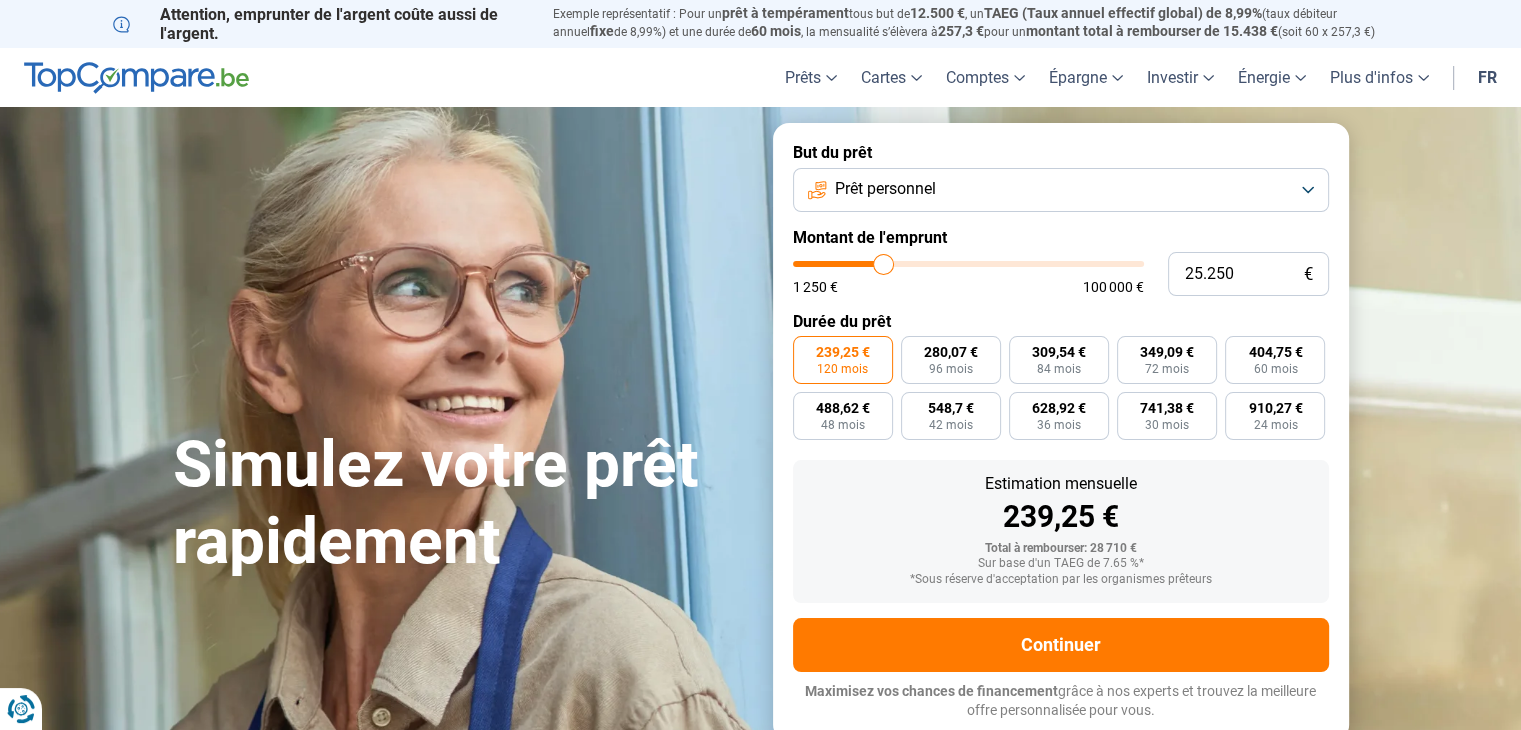 type on "25.750" 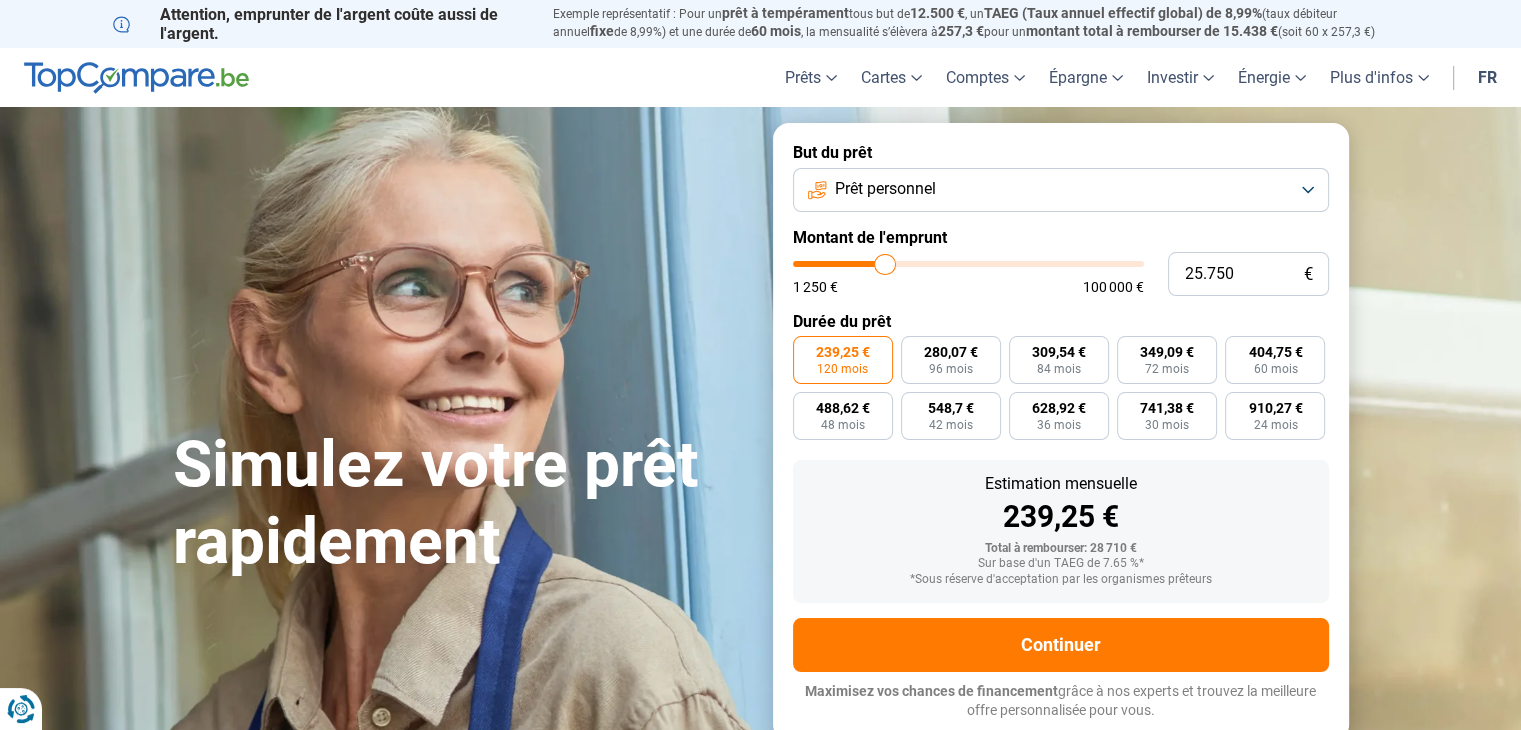 type on "26.500" 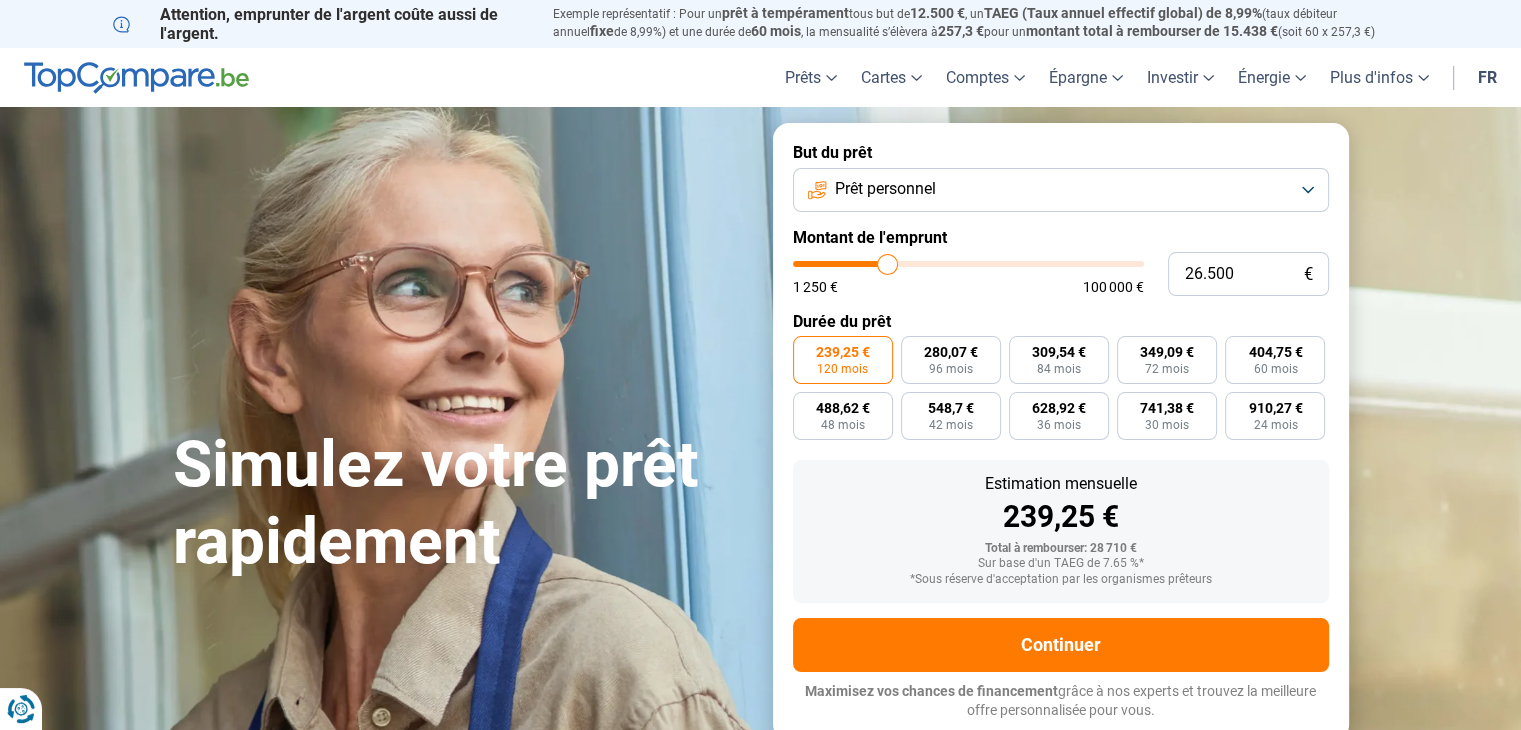 type on "27.250" 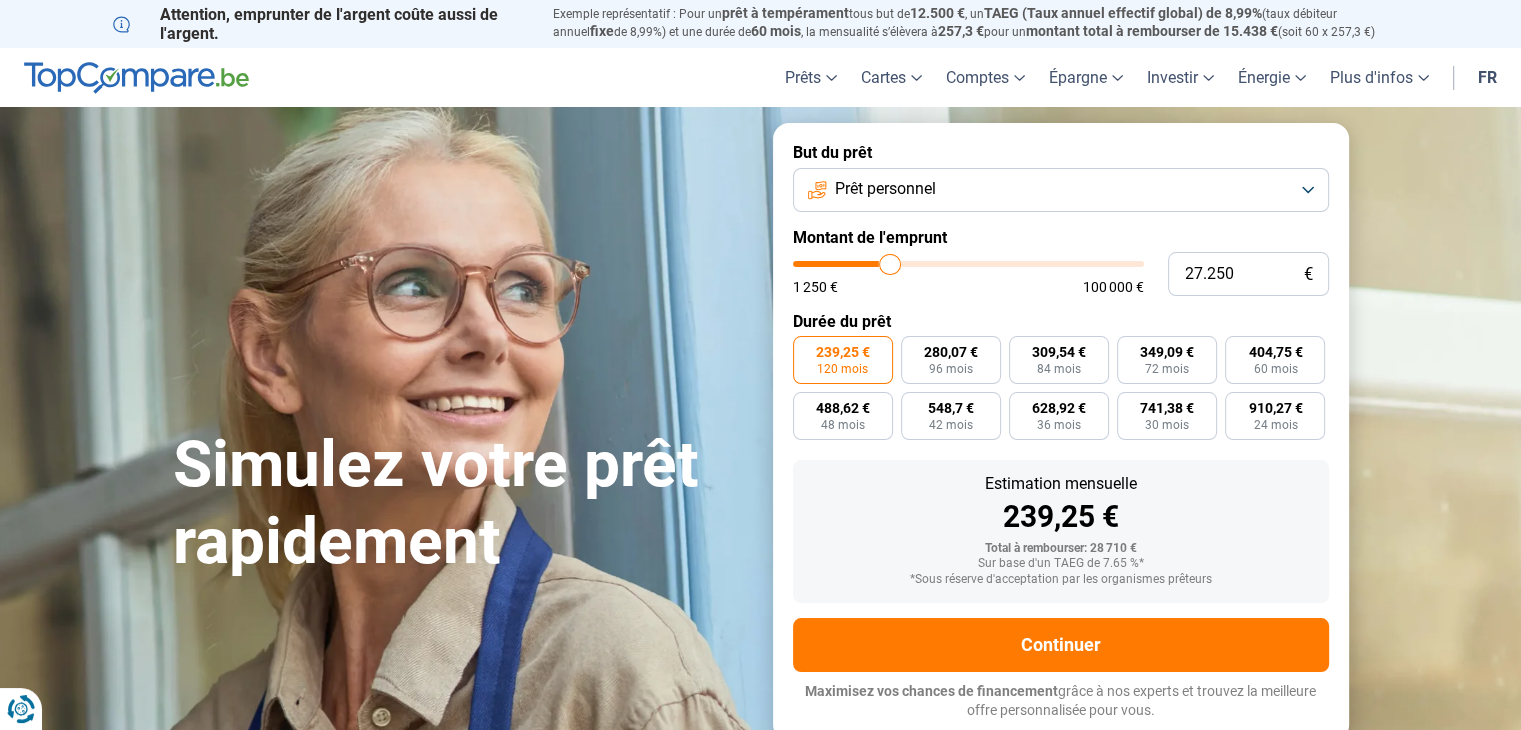 type on "27.750" 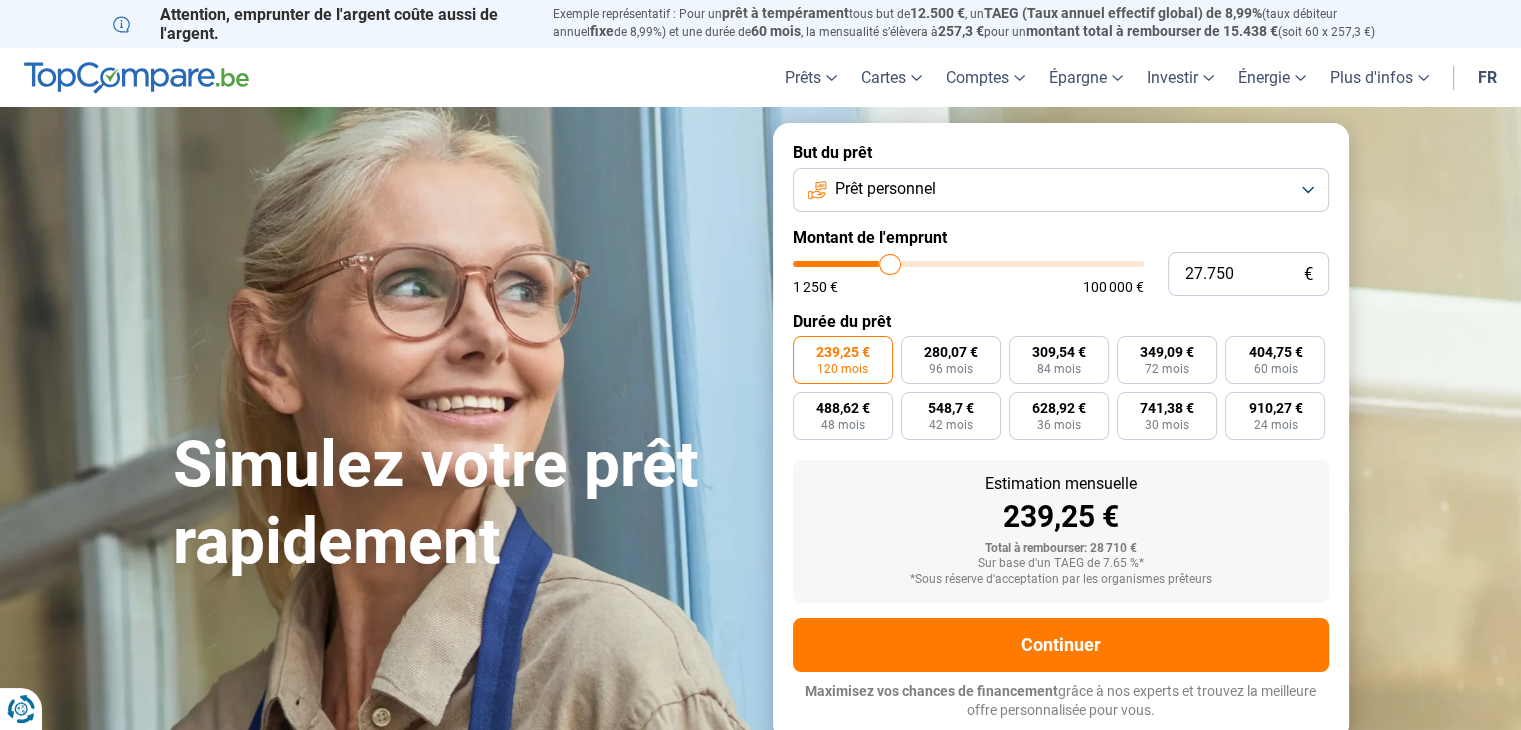 type on "27750" 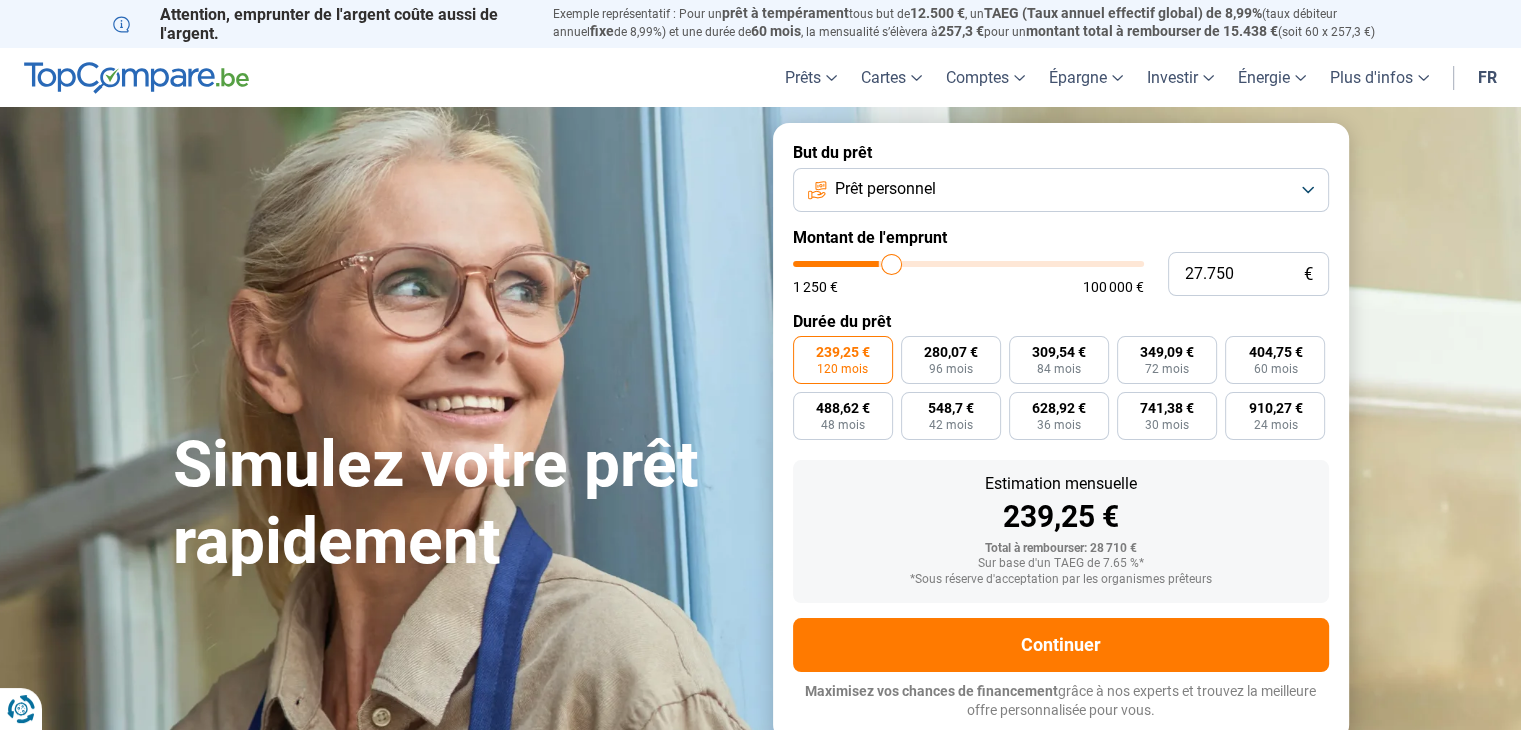 type on "28.000" 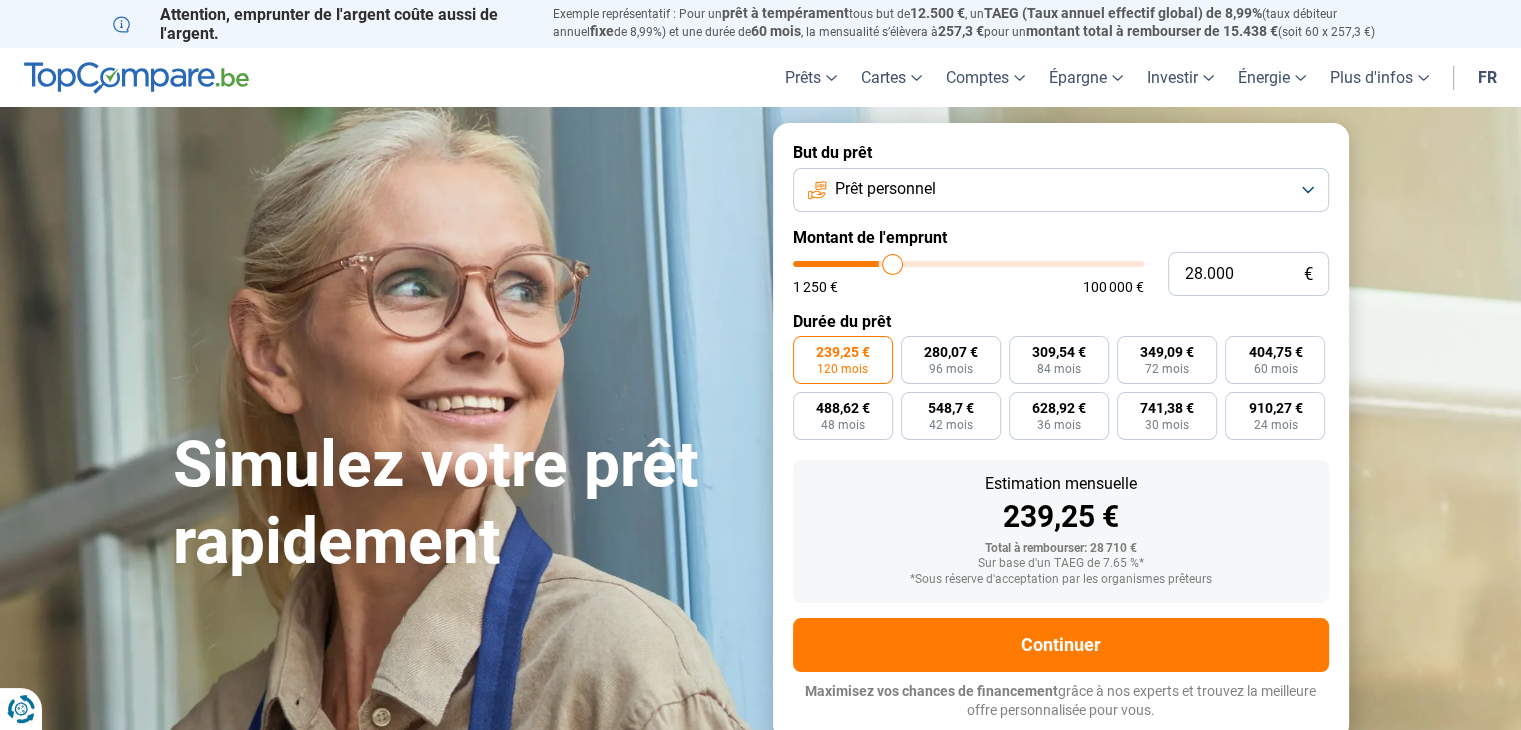 type on "28.500" 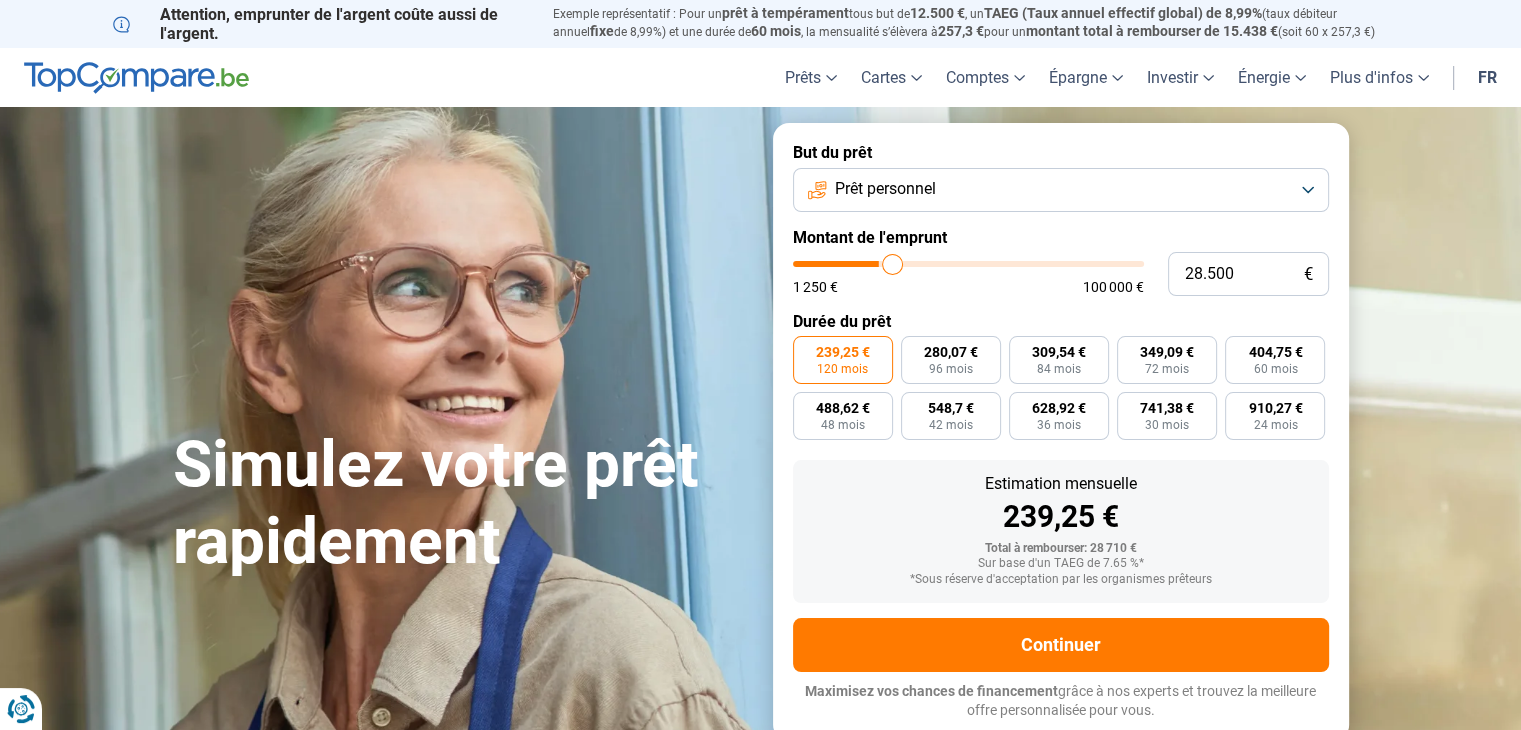 type on "28500" 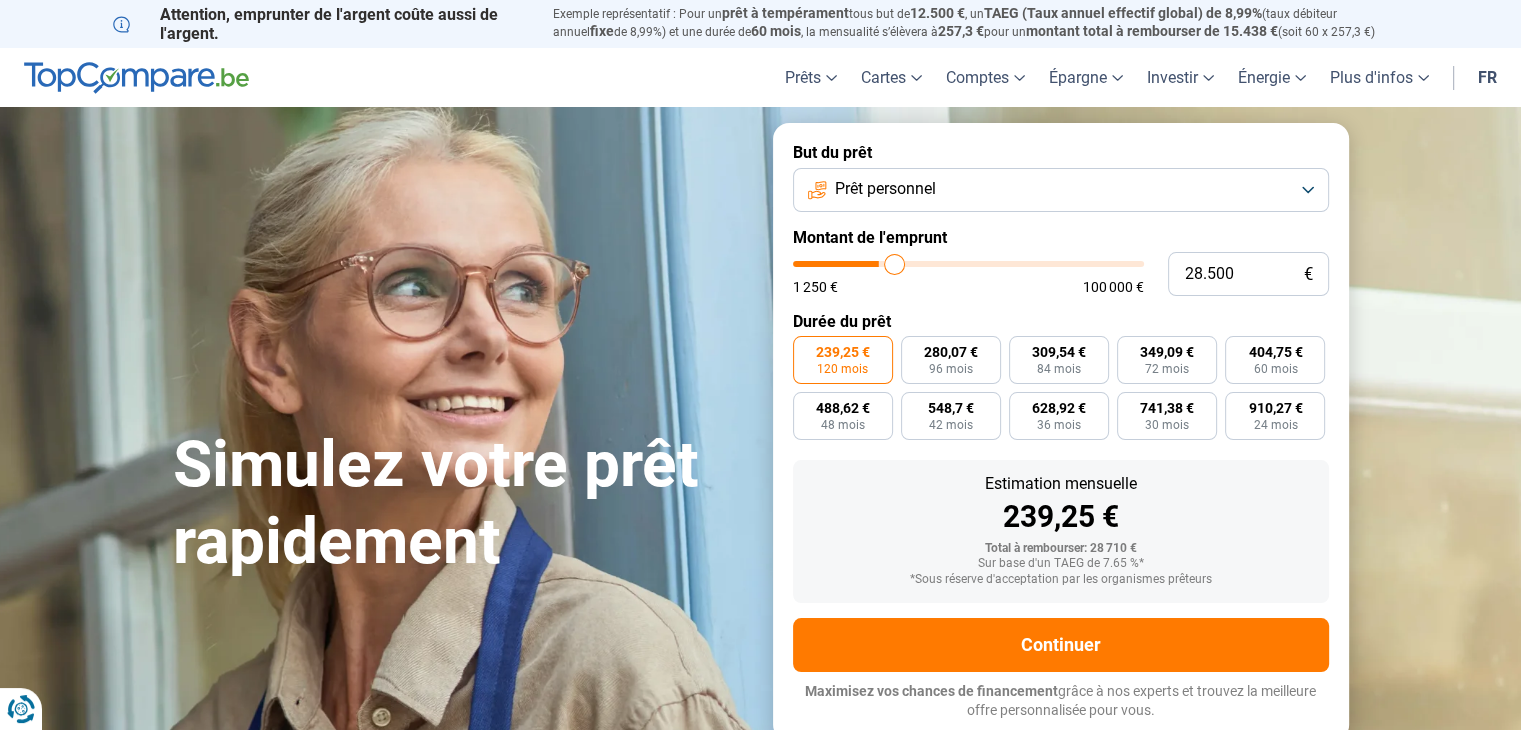 type on "28.750" 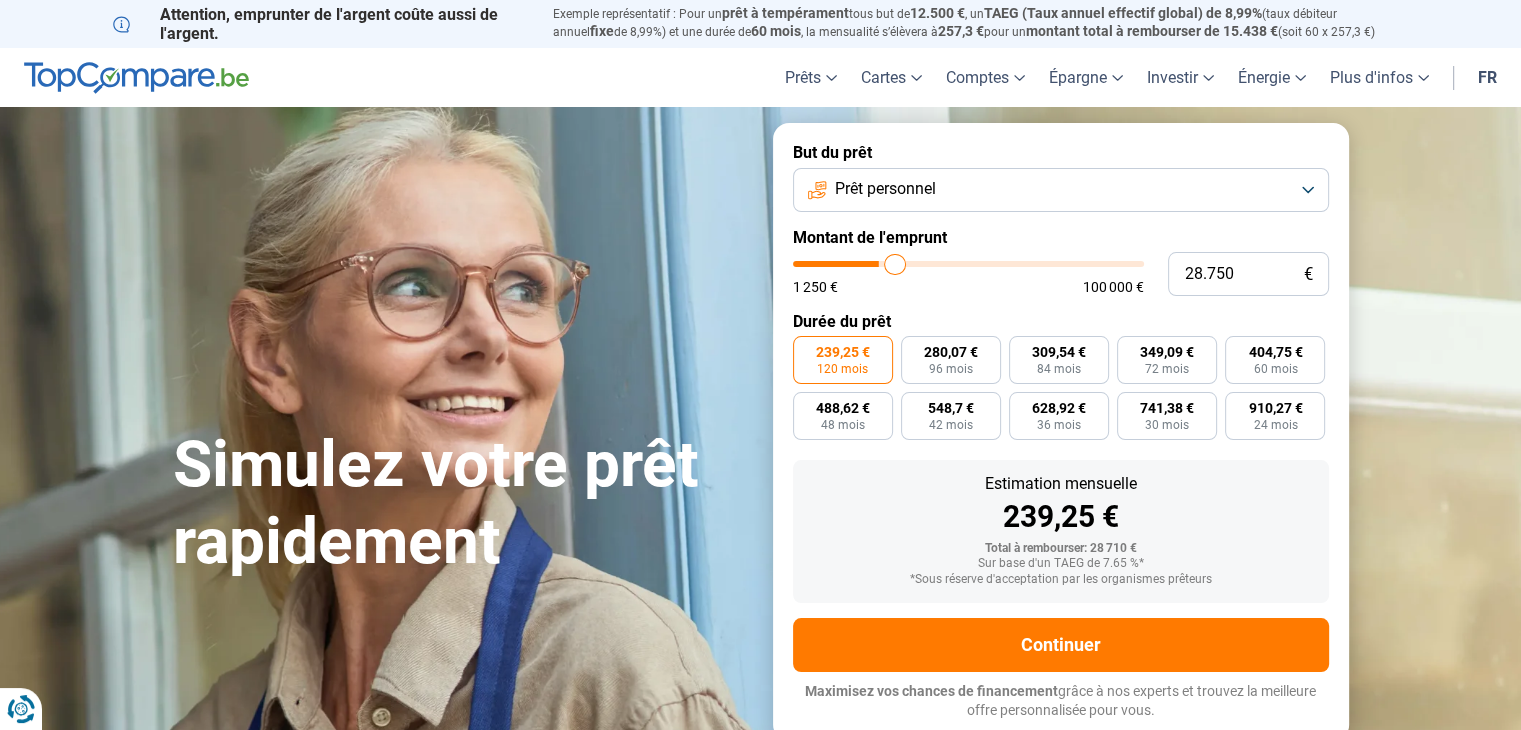 type on "29.250" 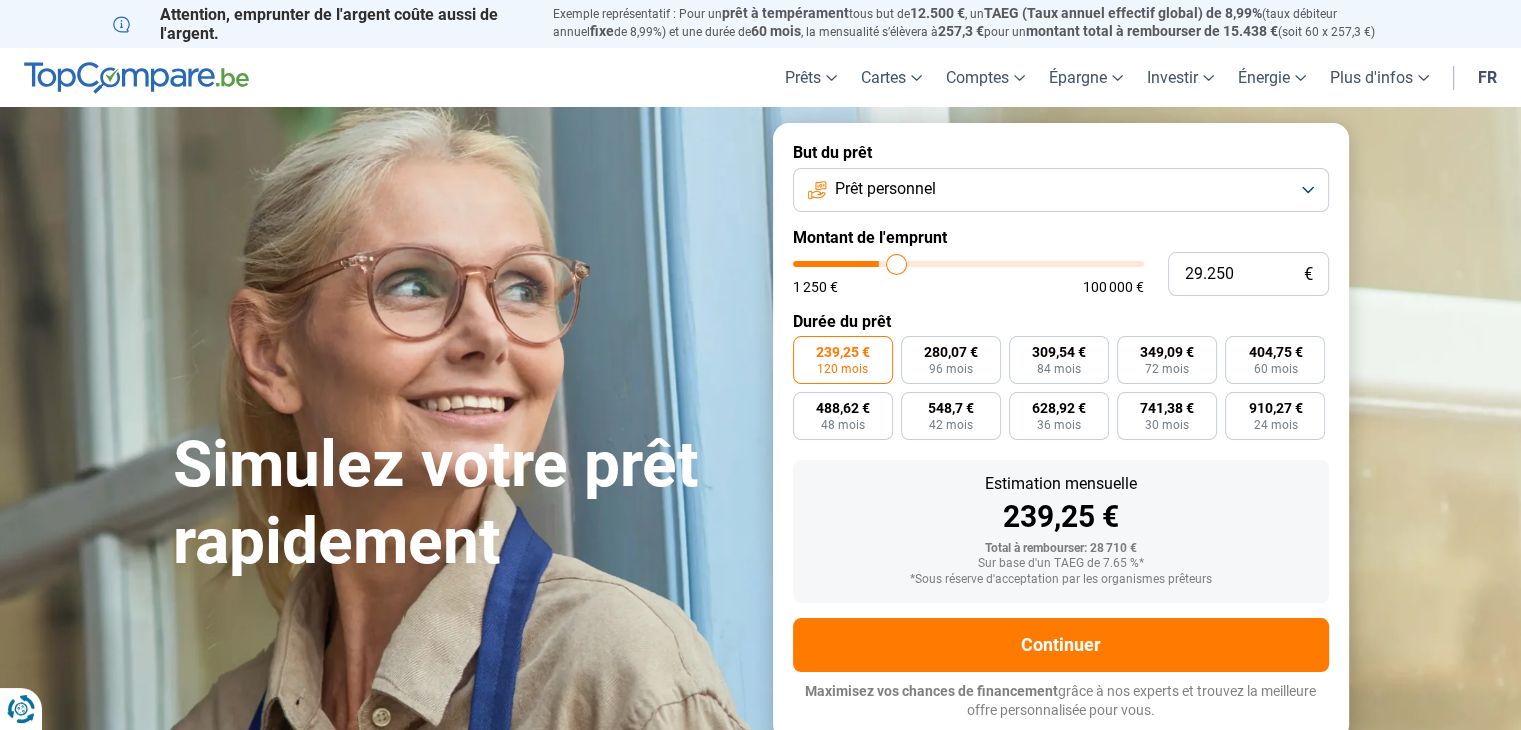 type on "29.500" 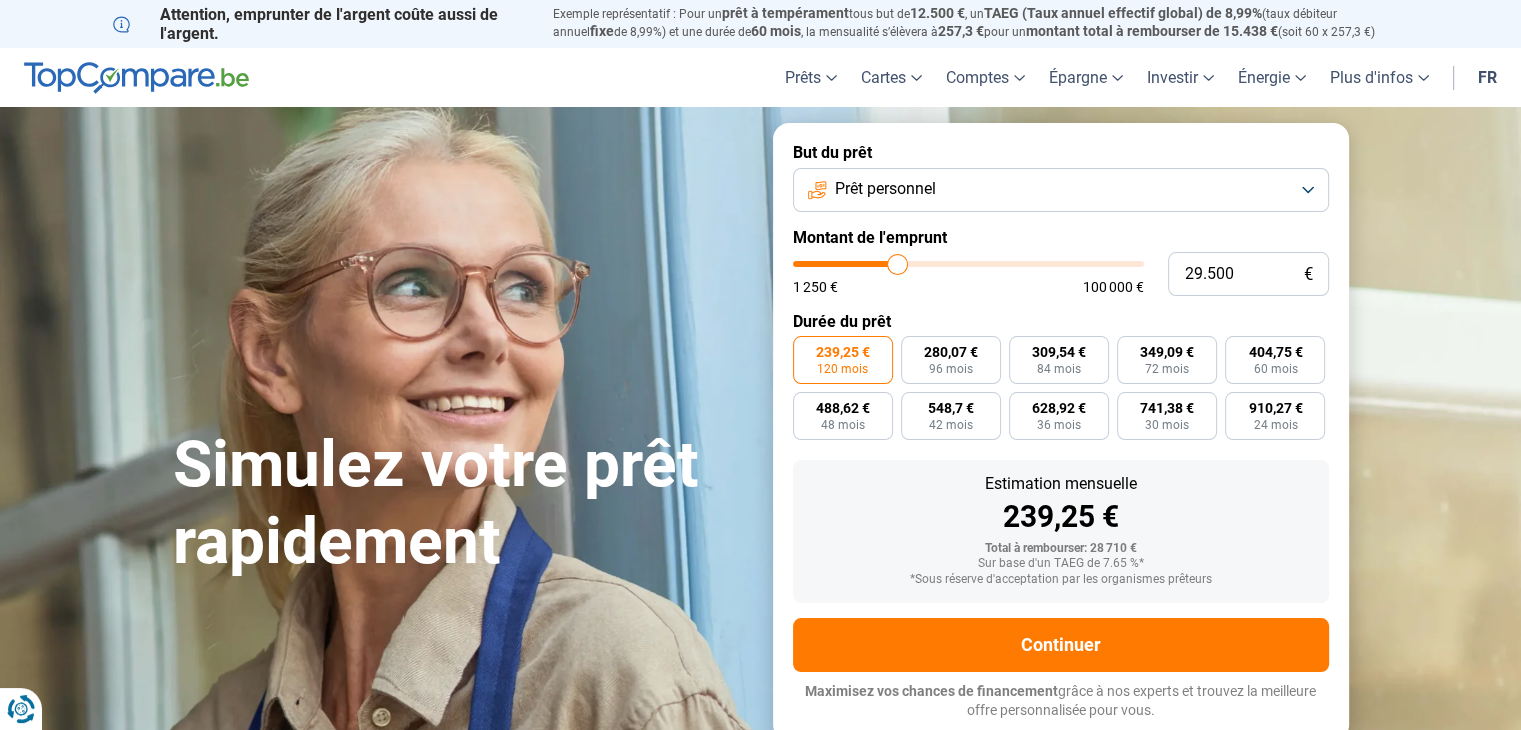 type on "29.750" 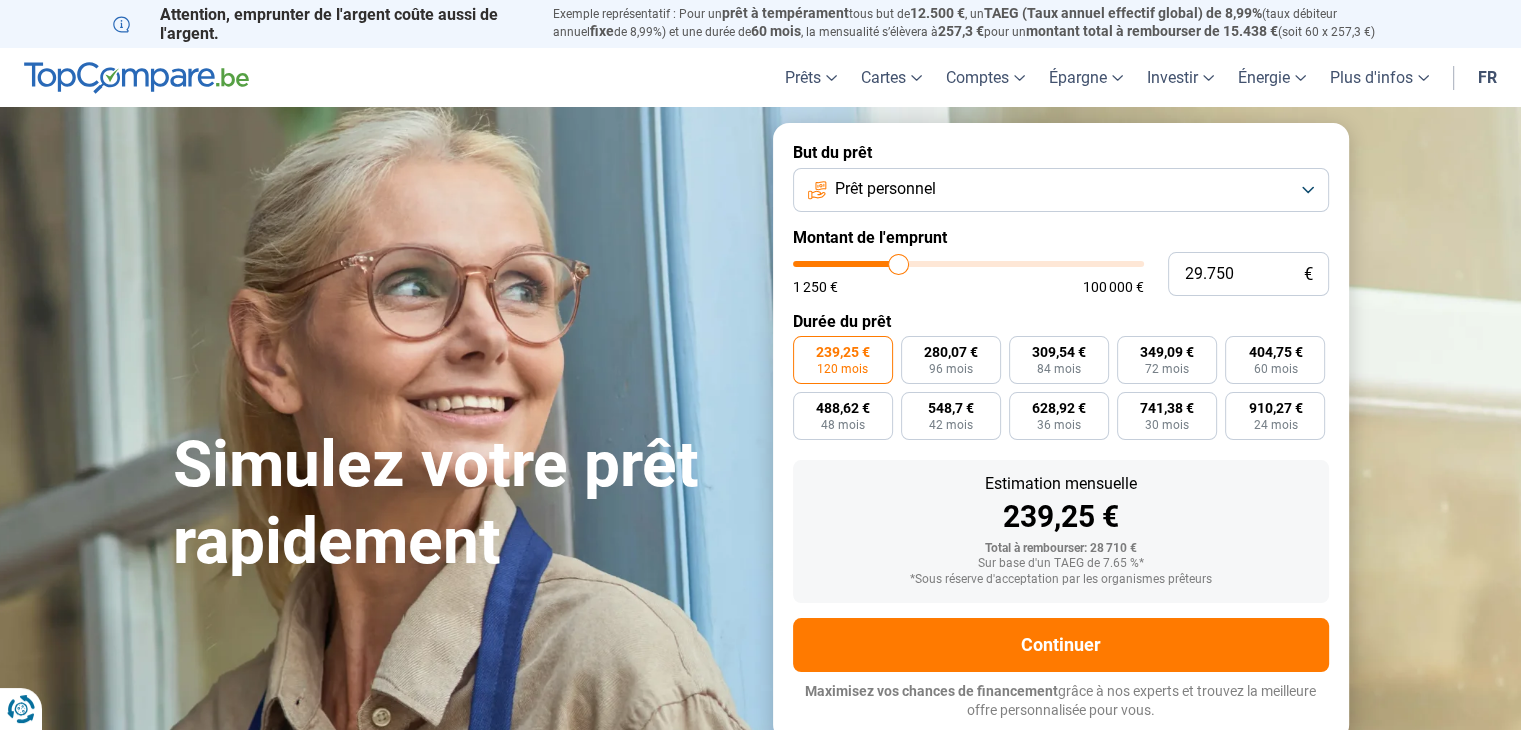 type on "29.500" 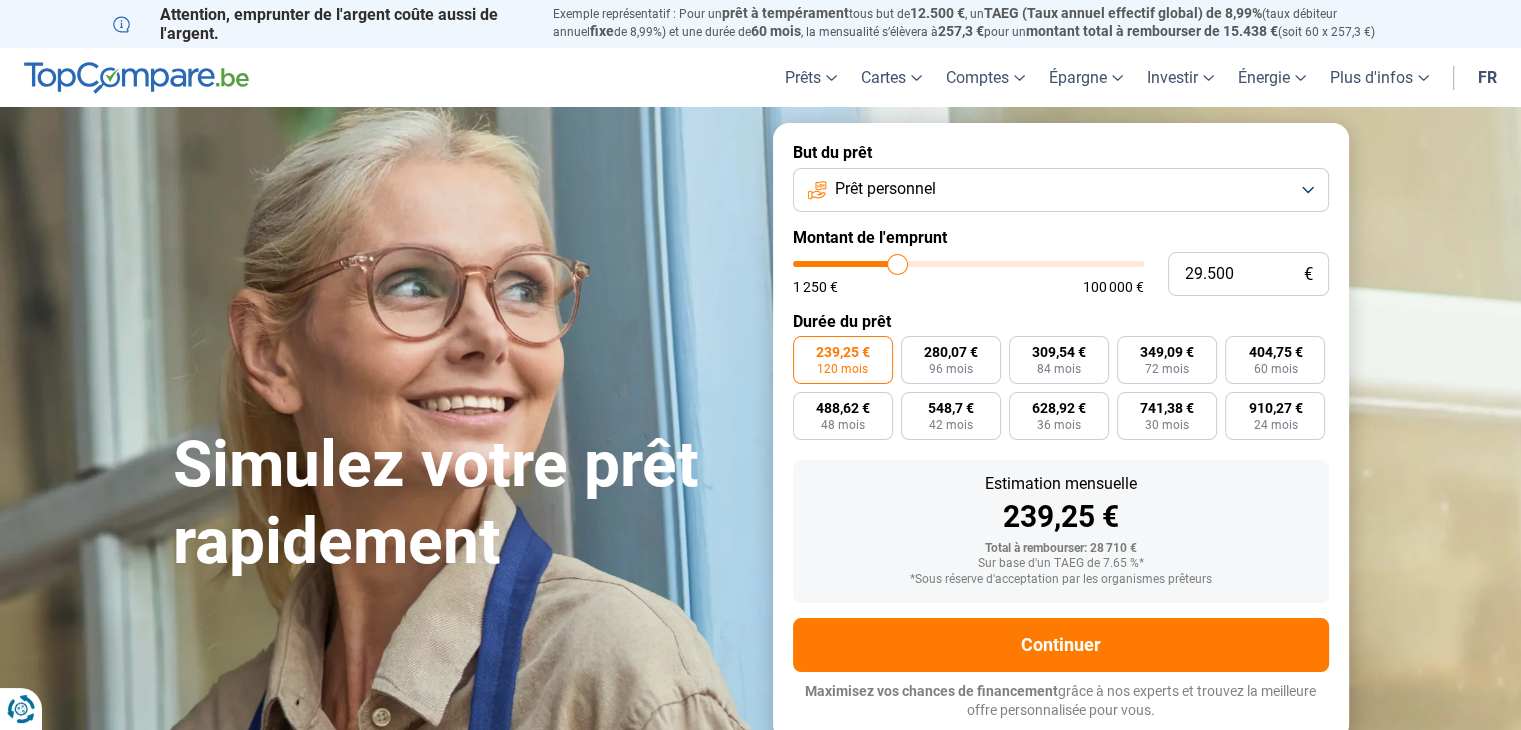 type on "29.250" 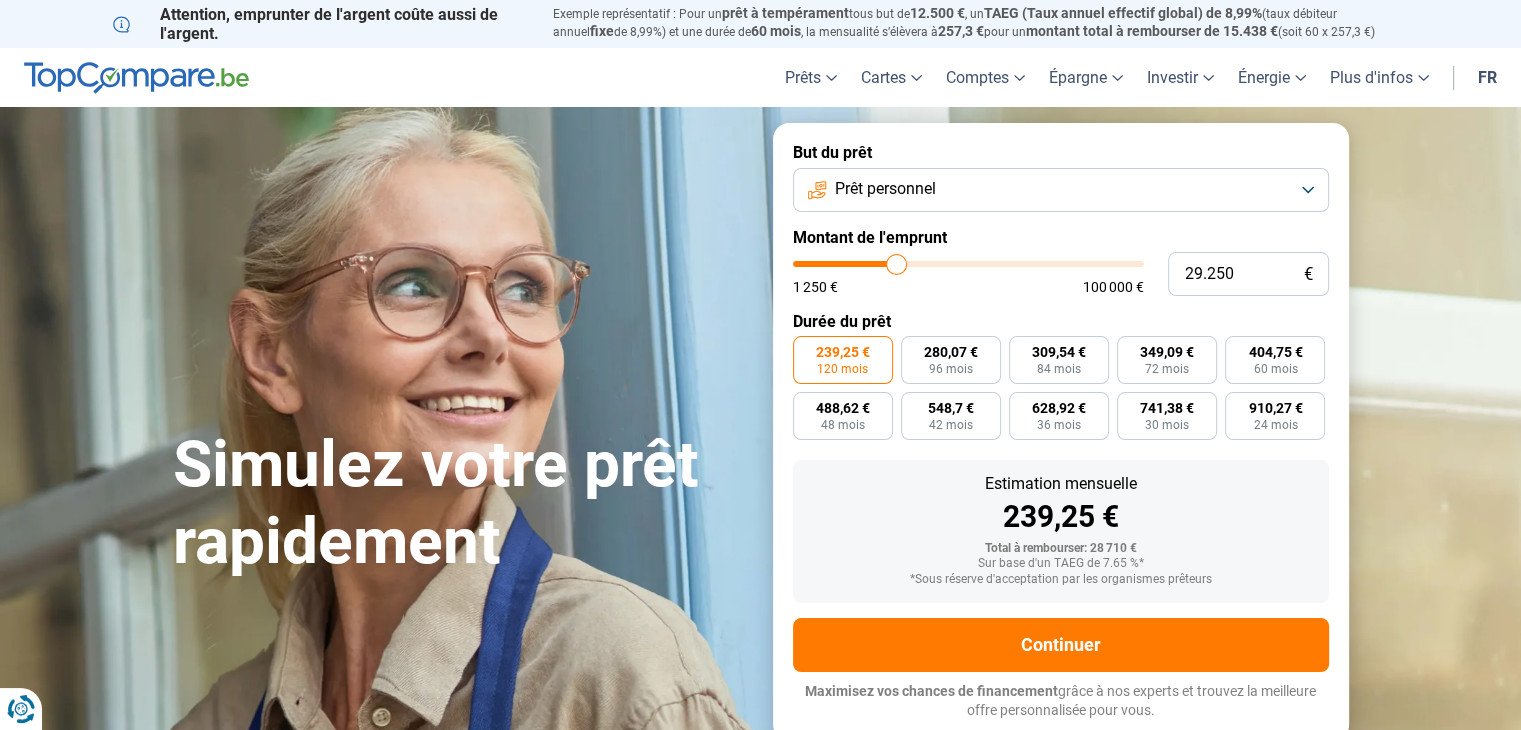 type on "29.000" 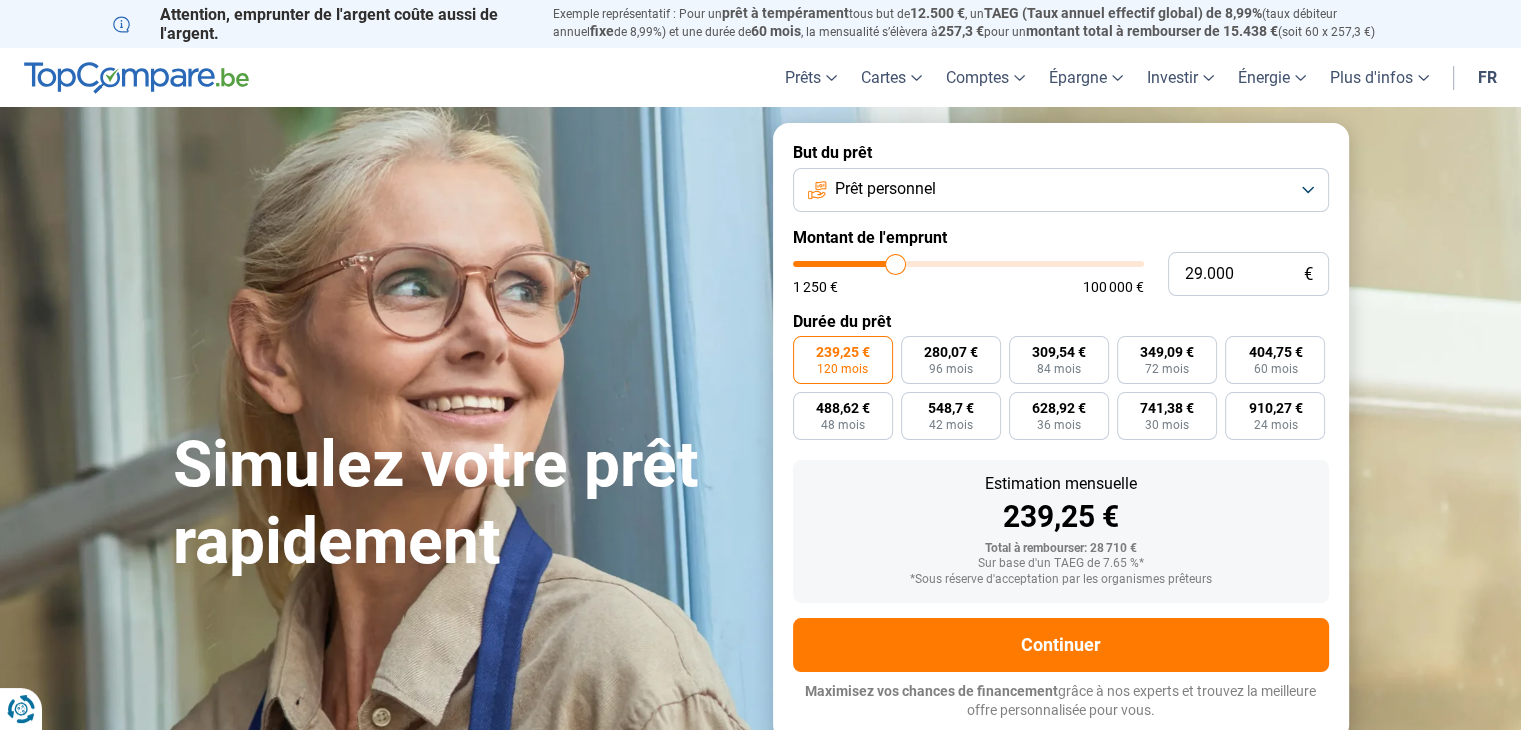 type on "28.750" 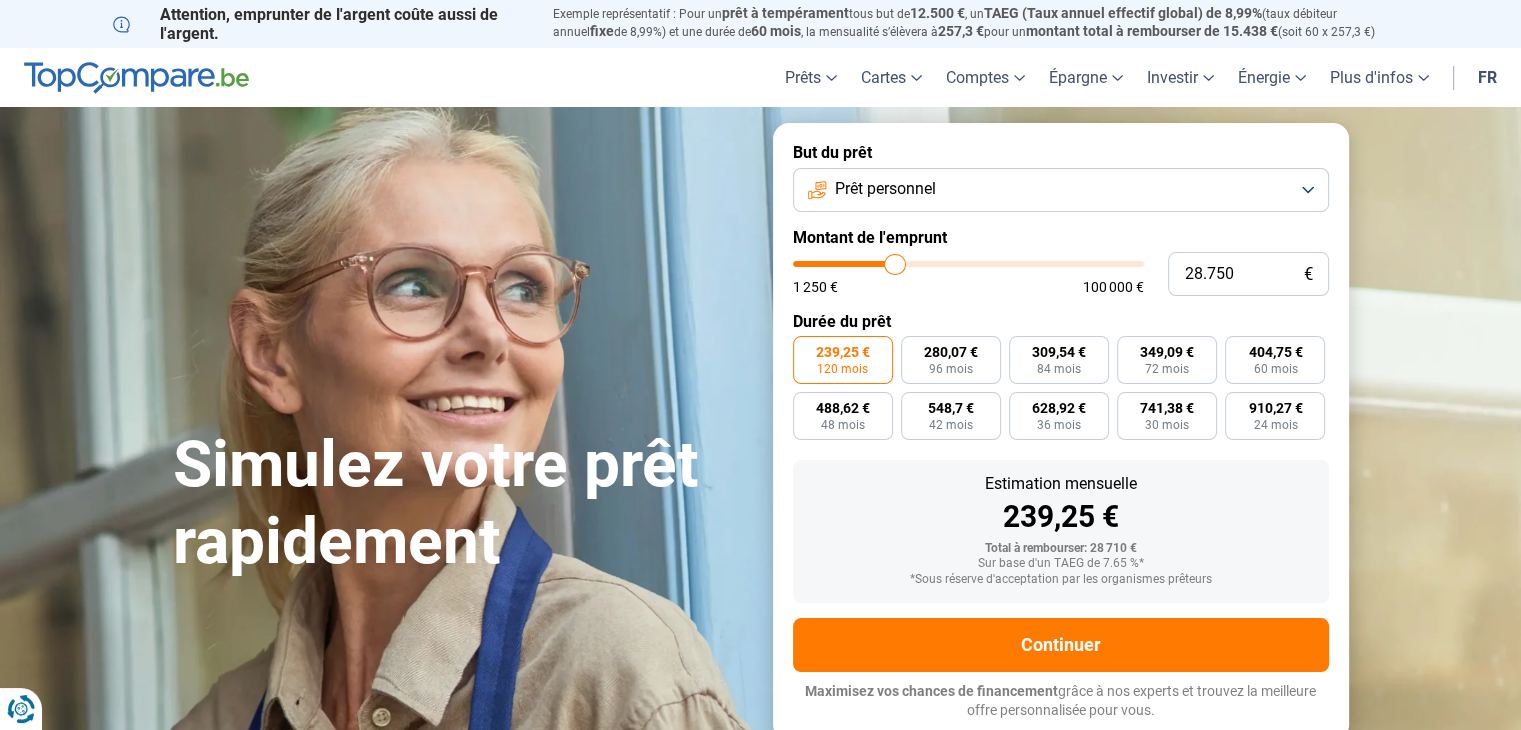 type on "28.250" 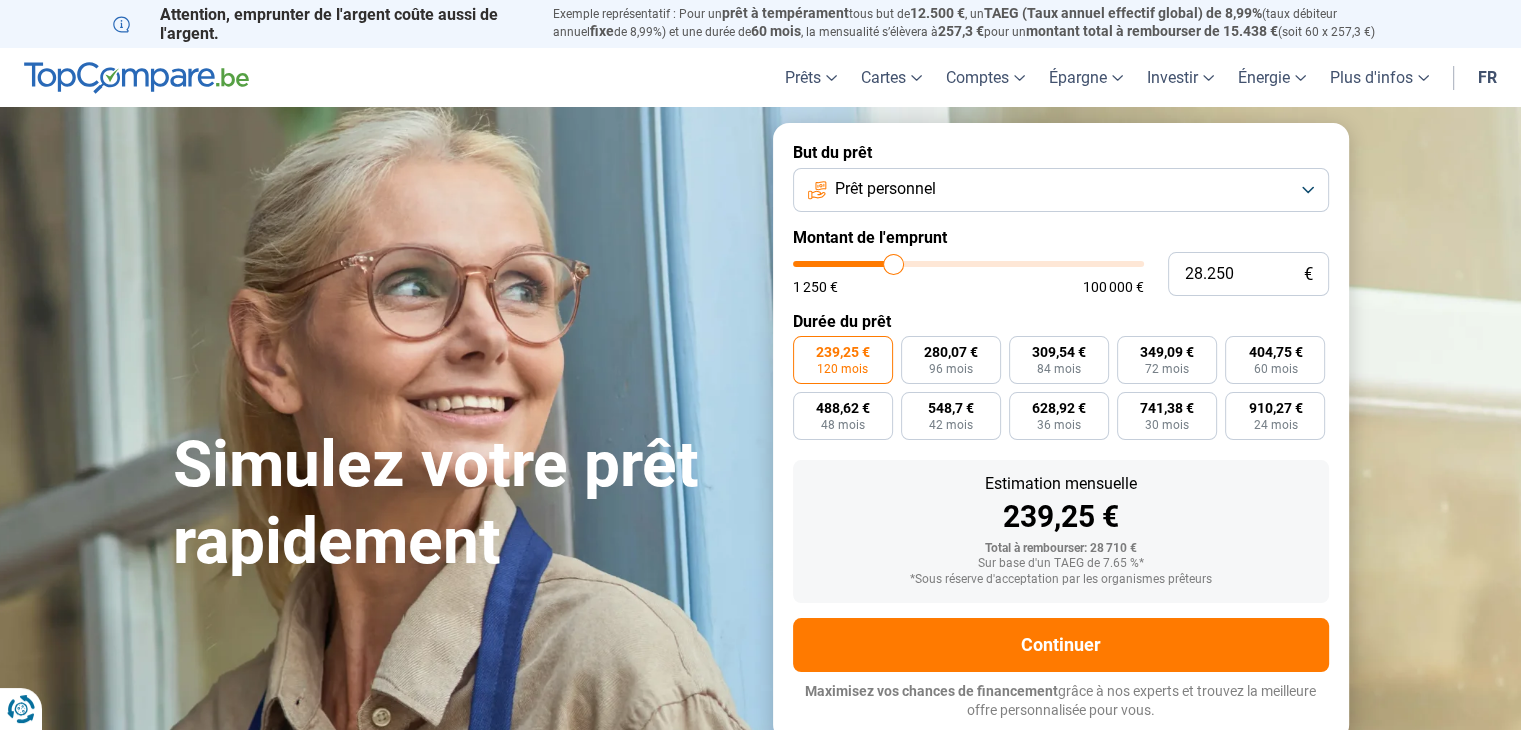 type on "27.750" 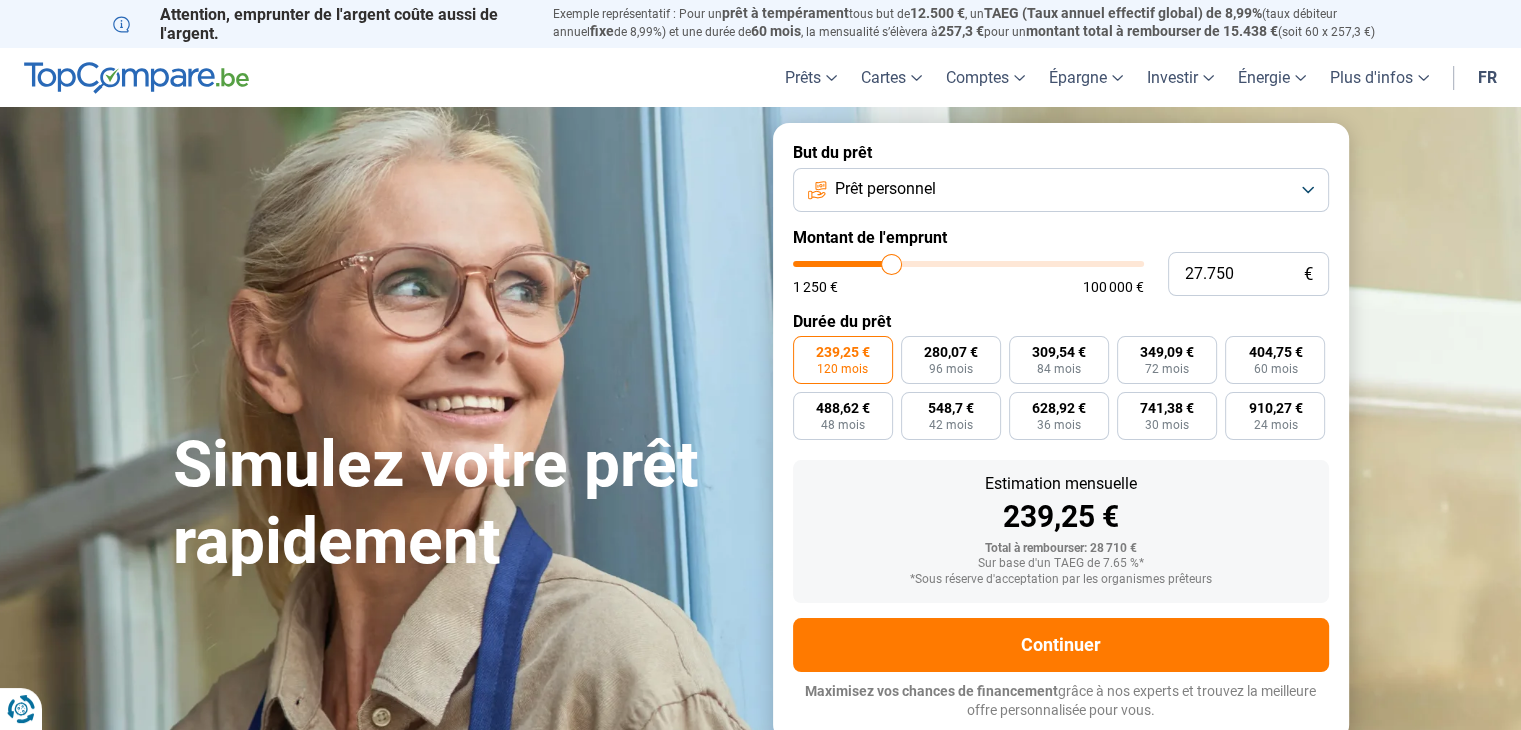 type on "27.500" 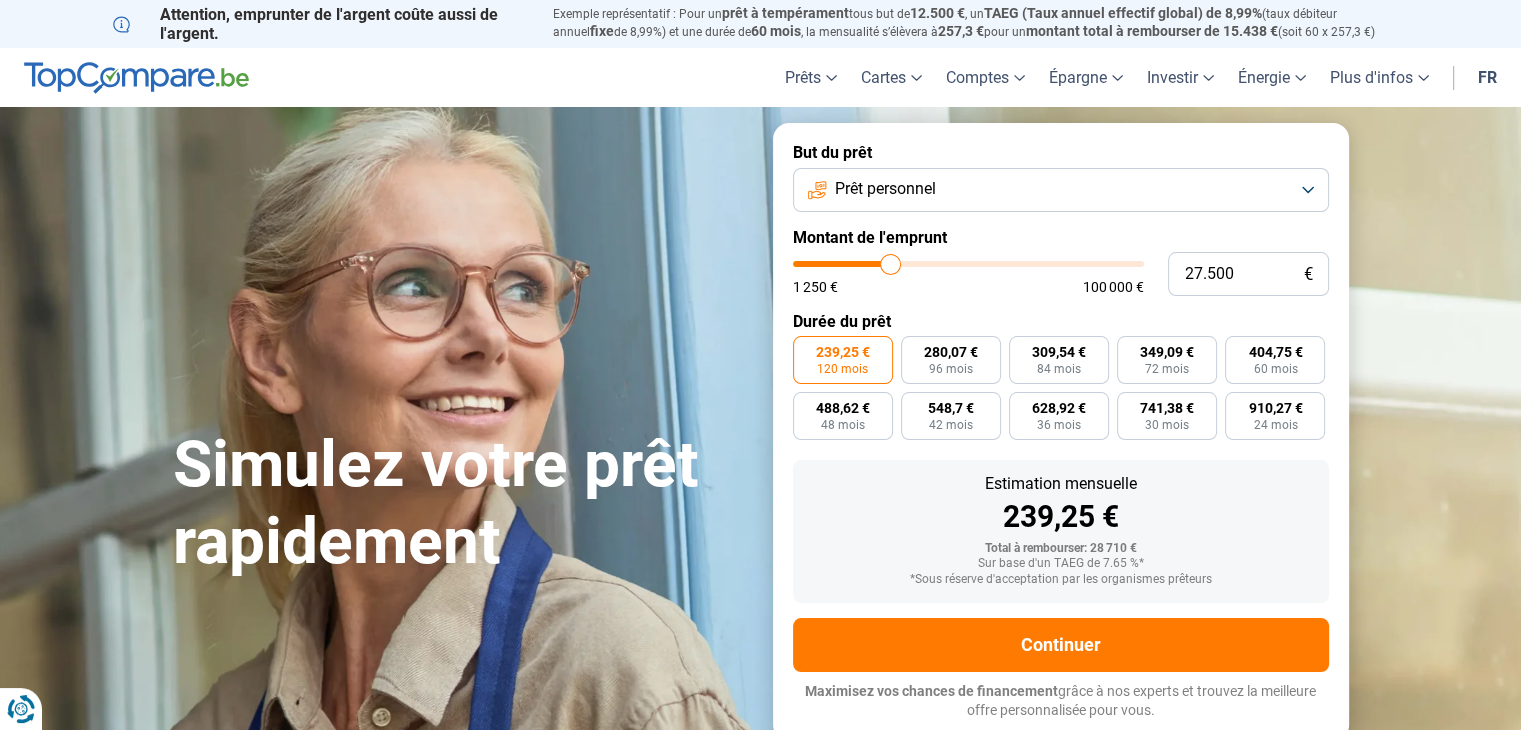 type on "26.750" 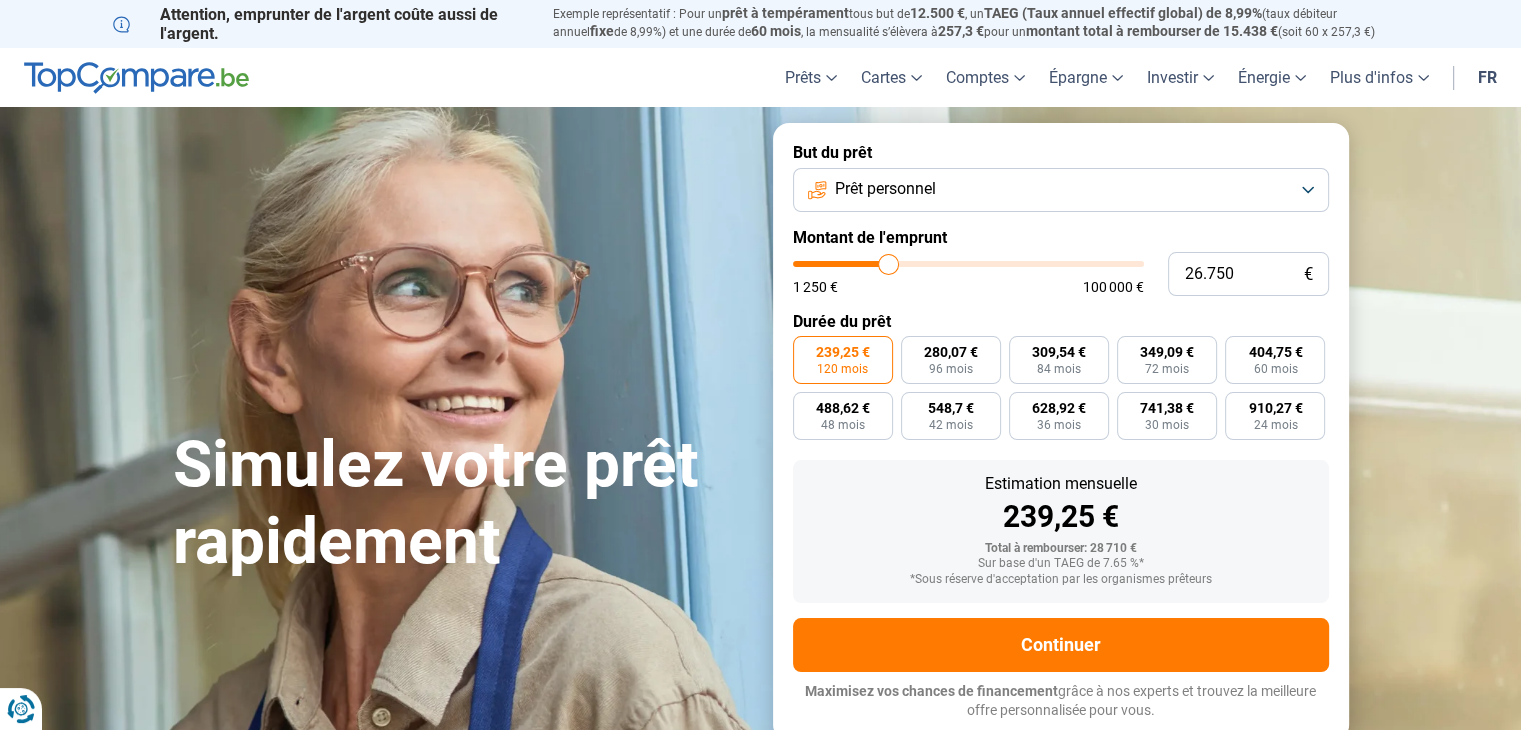 type on "26.000" 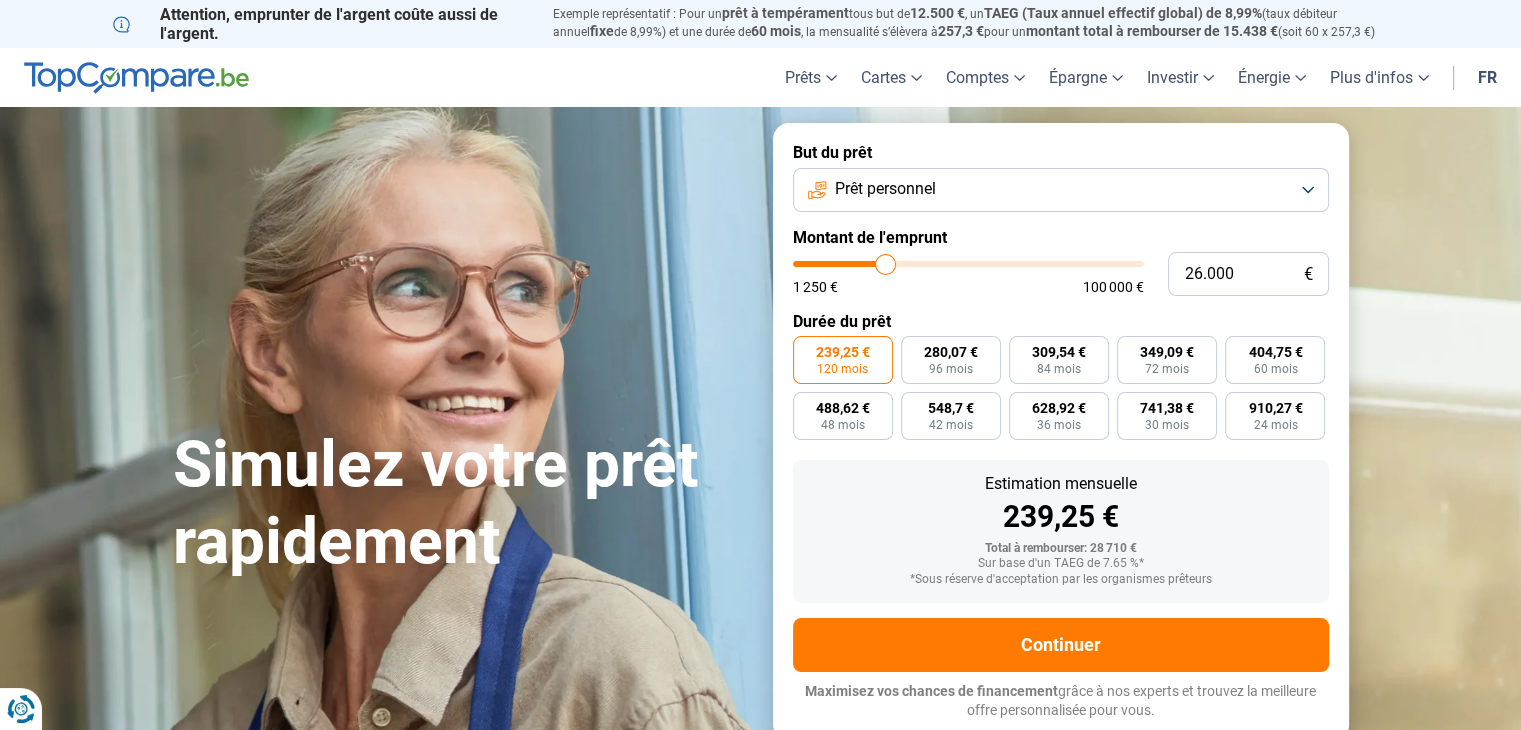 type on "25.500" 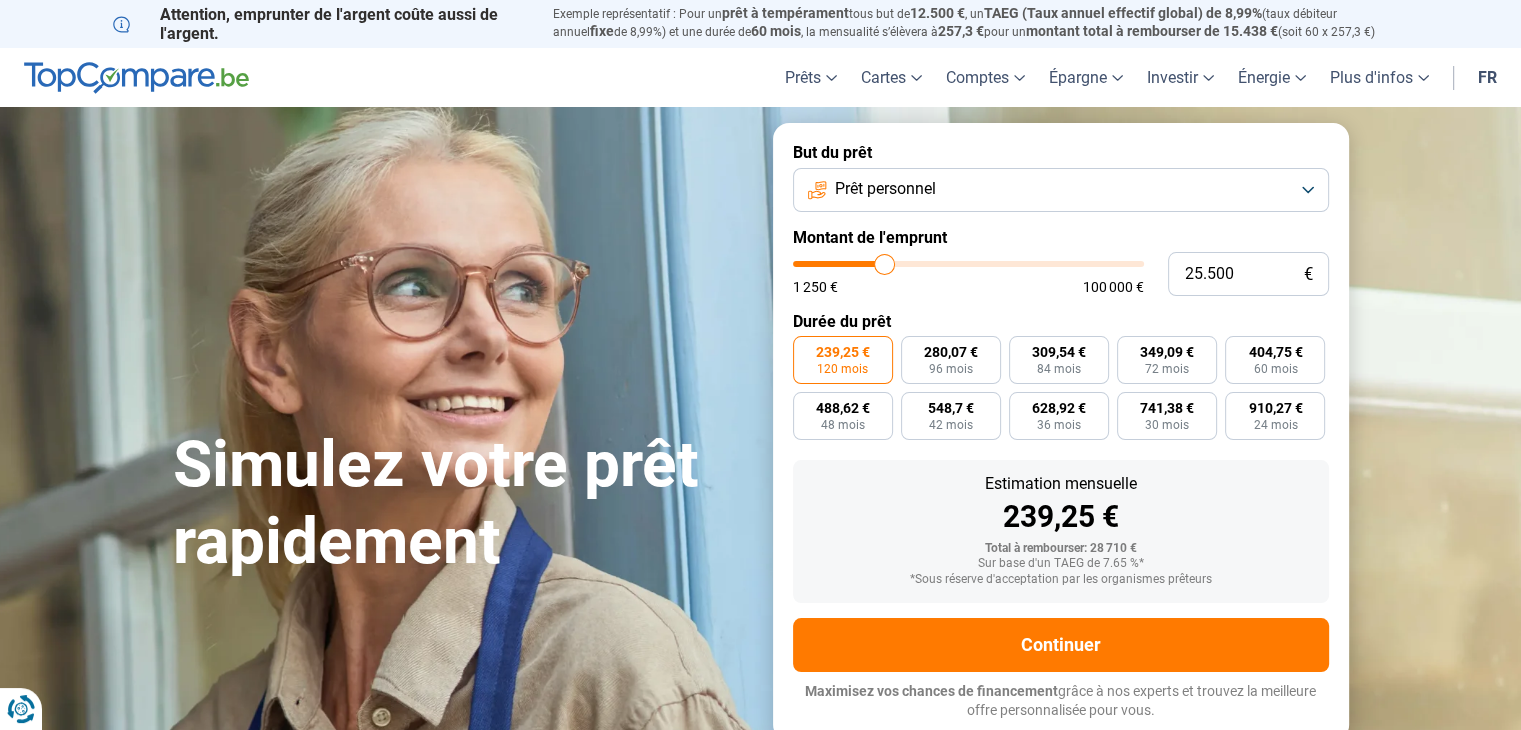 type on "25.250" 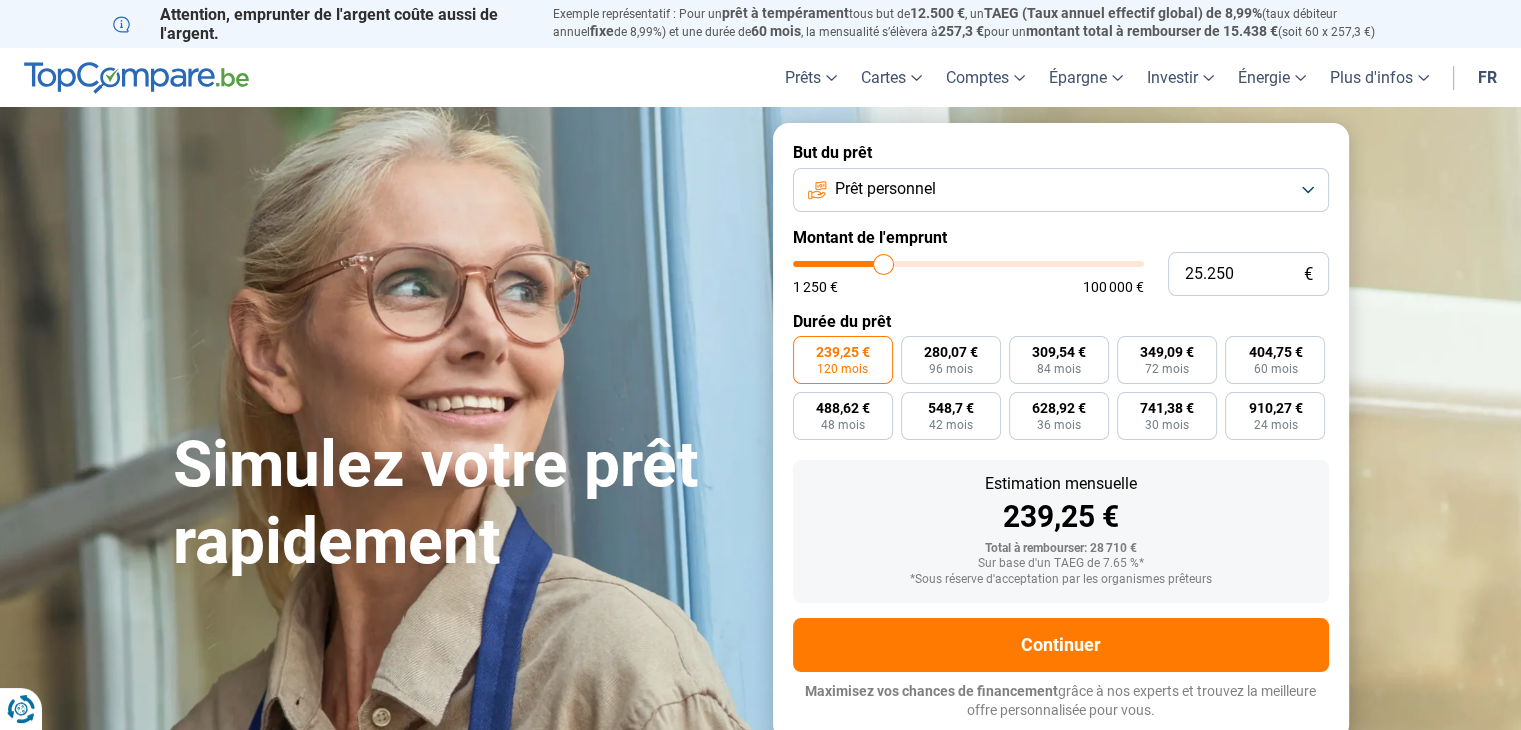 type on "25.000" 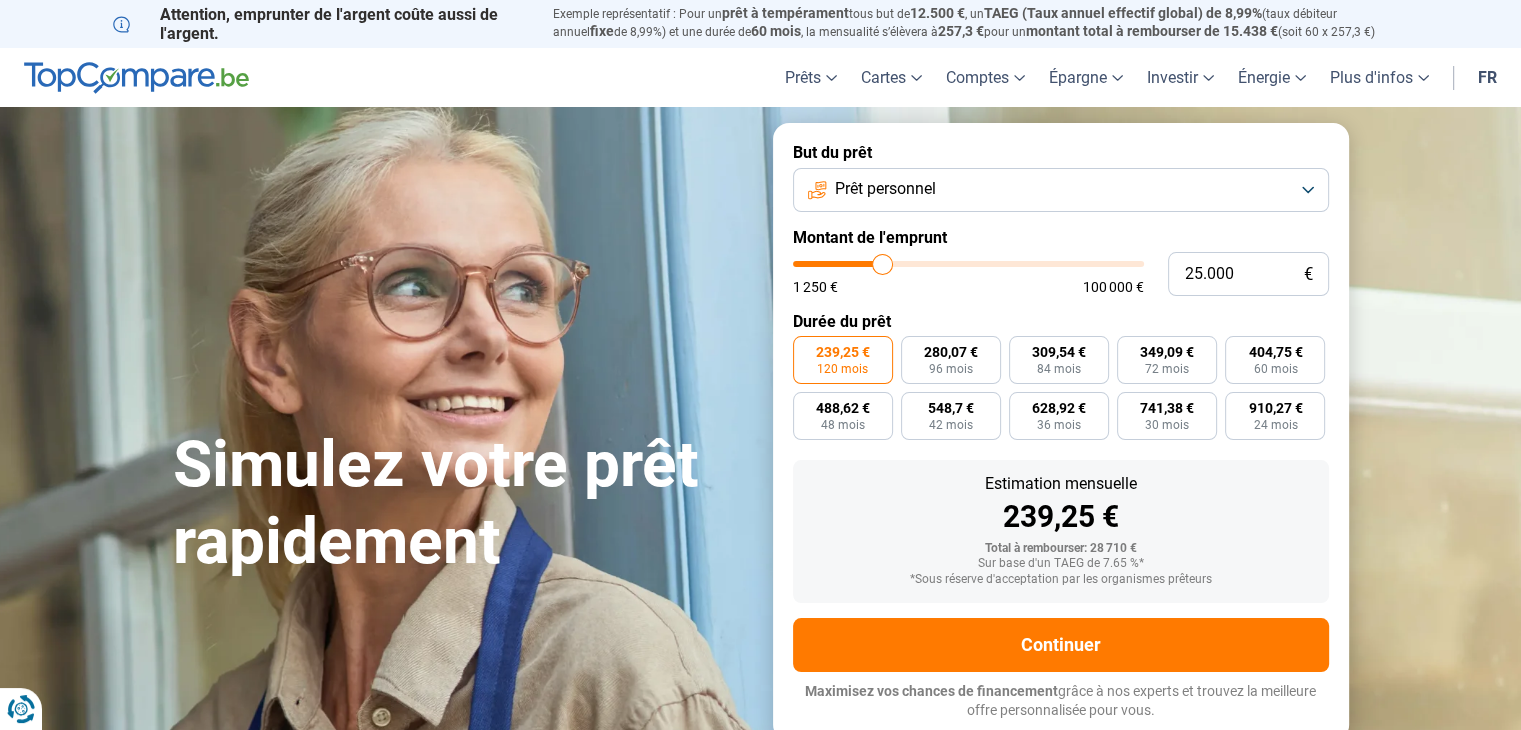 type on "24.500" 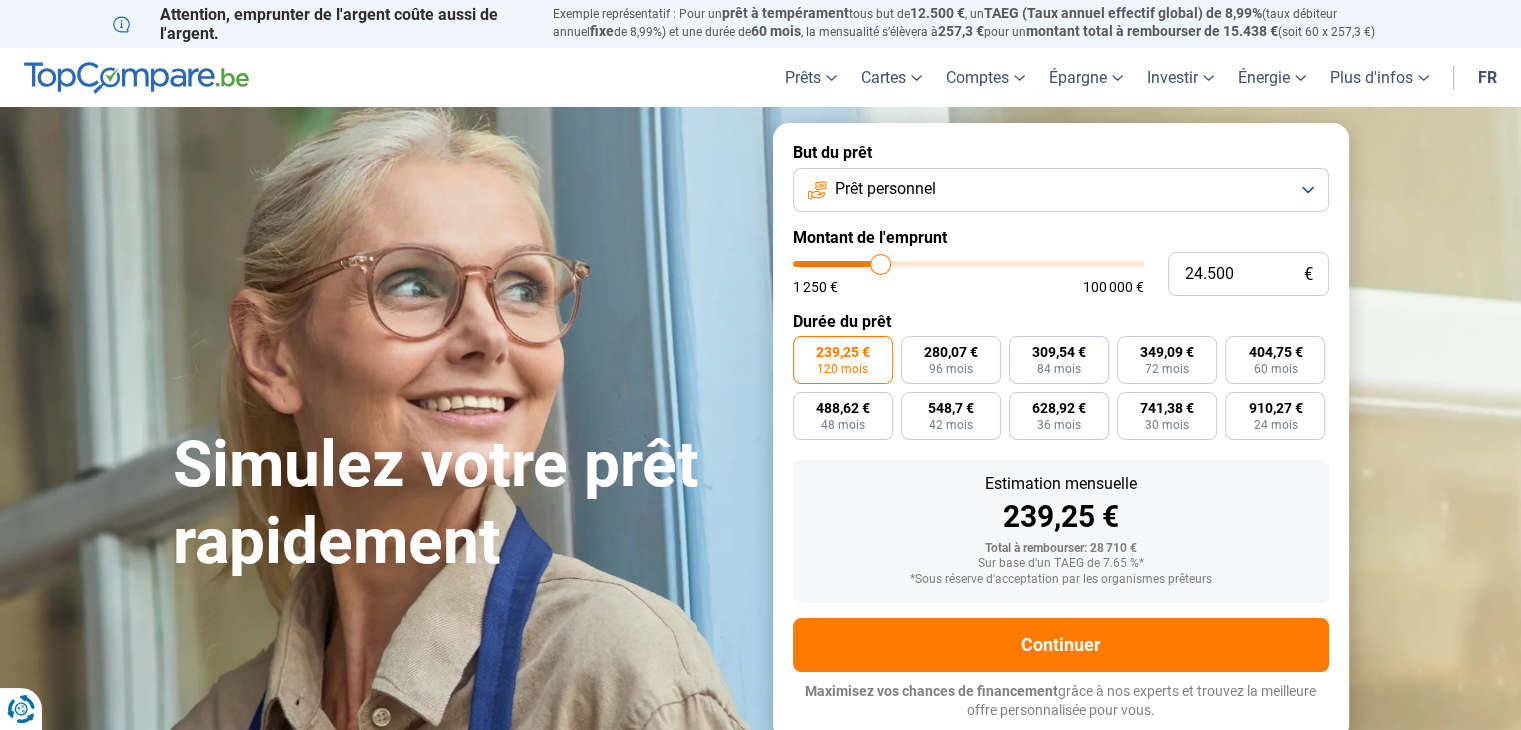 type on "24.250" 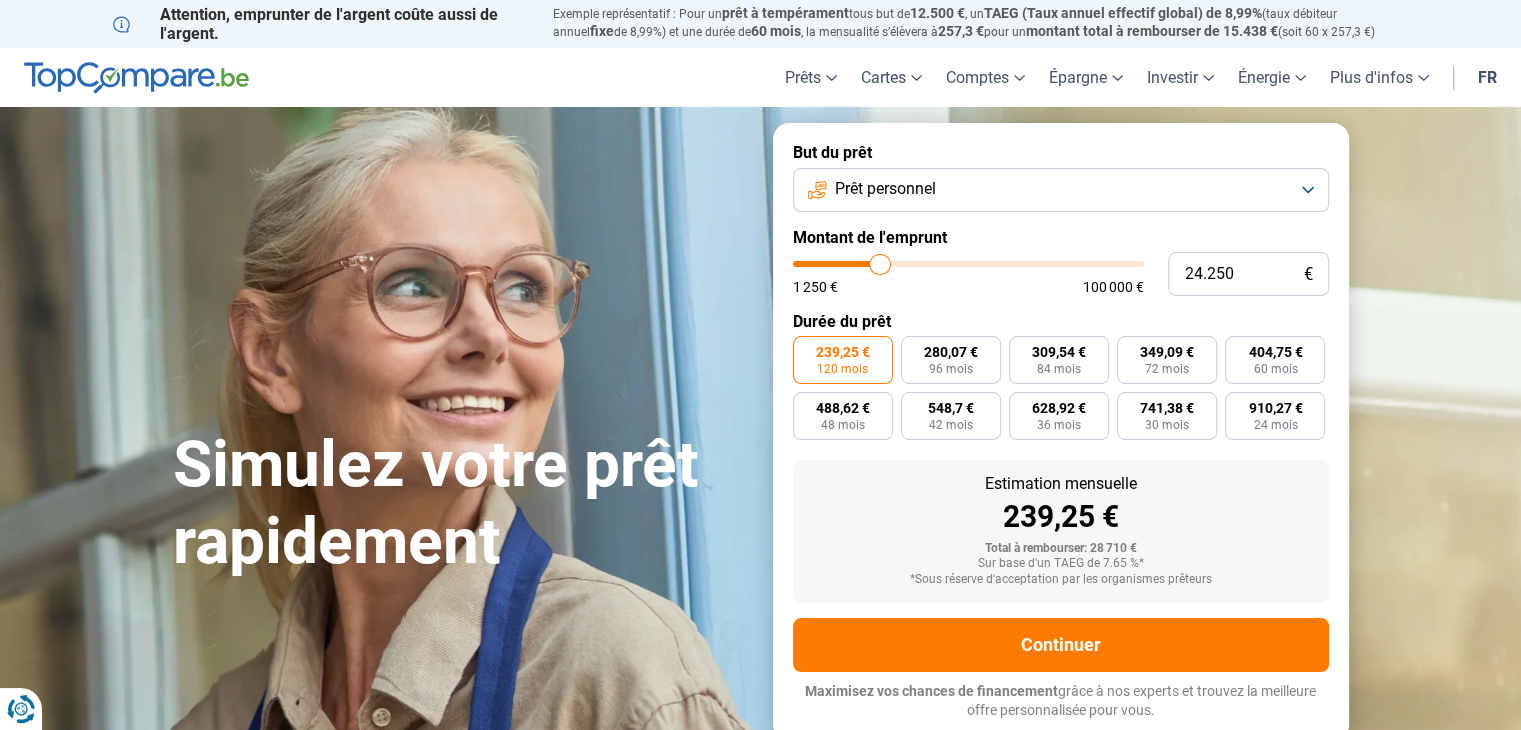 type 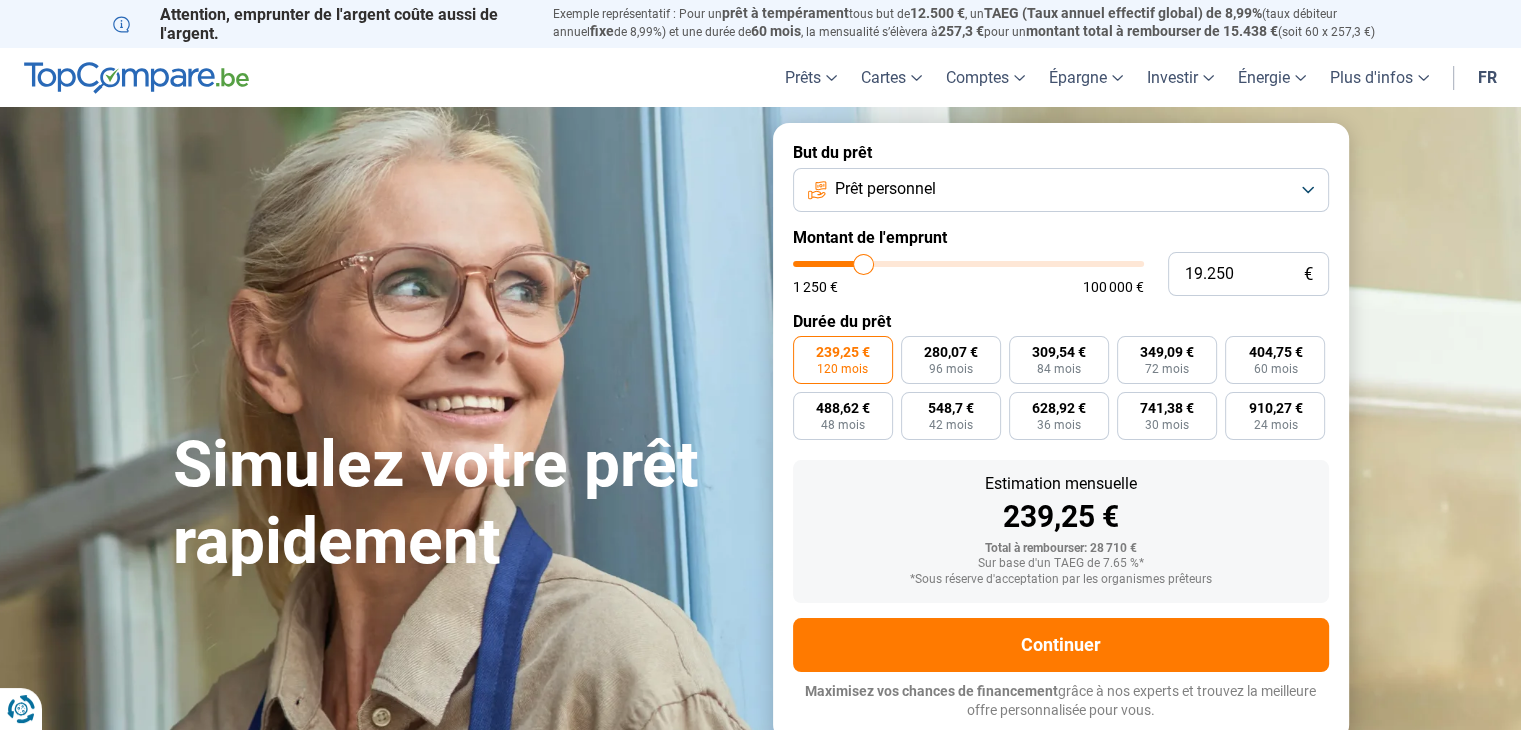 drag, startPoint x: 873, startPoint y: 257, endPoint x: 864, endPoint y: 264, distance: 11.401754 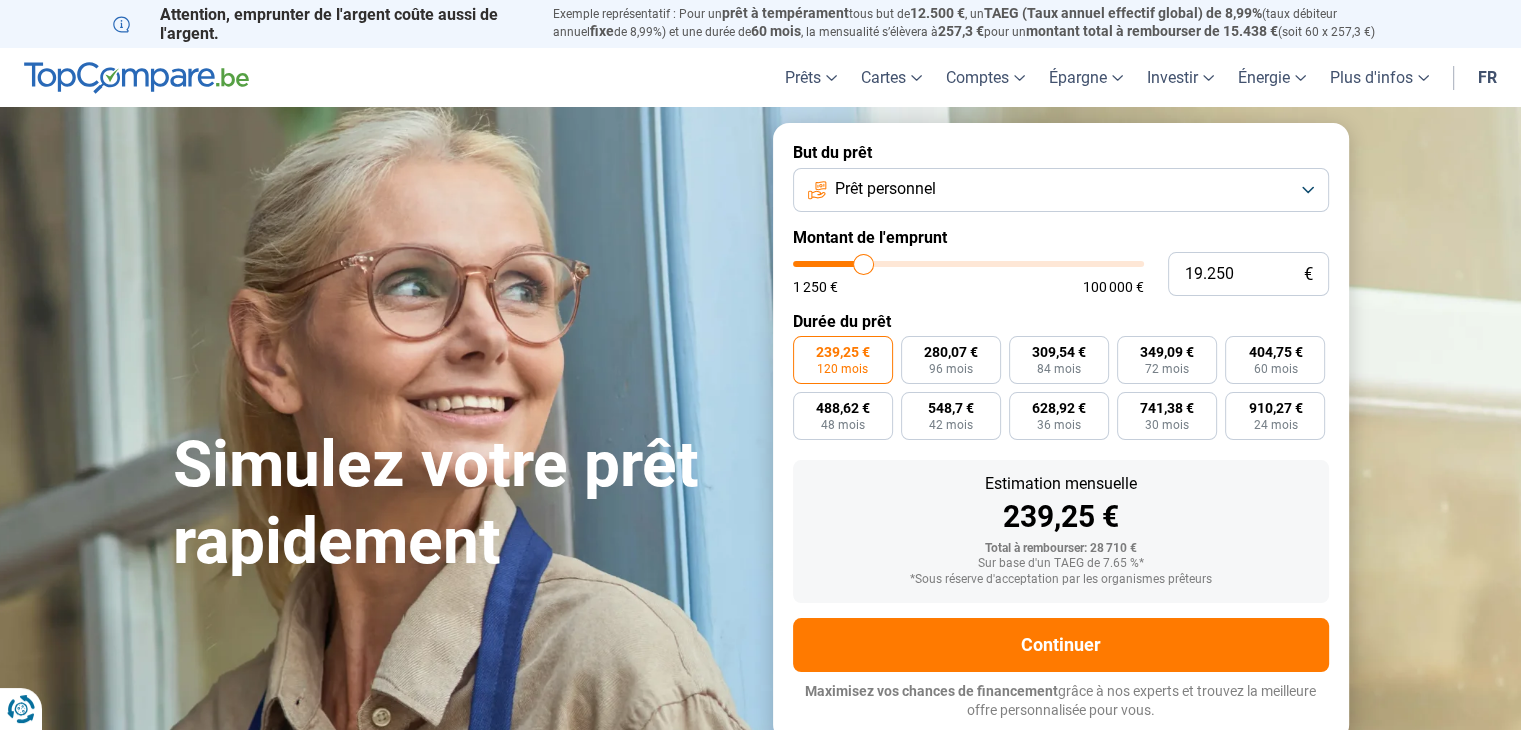 click at bounding box center [968, 264] 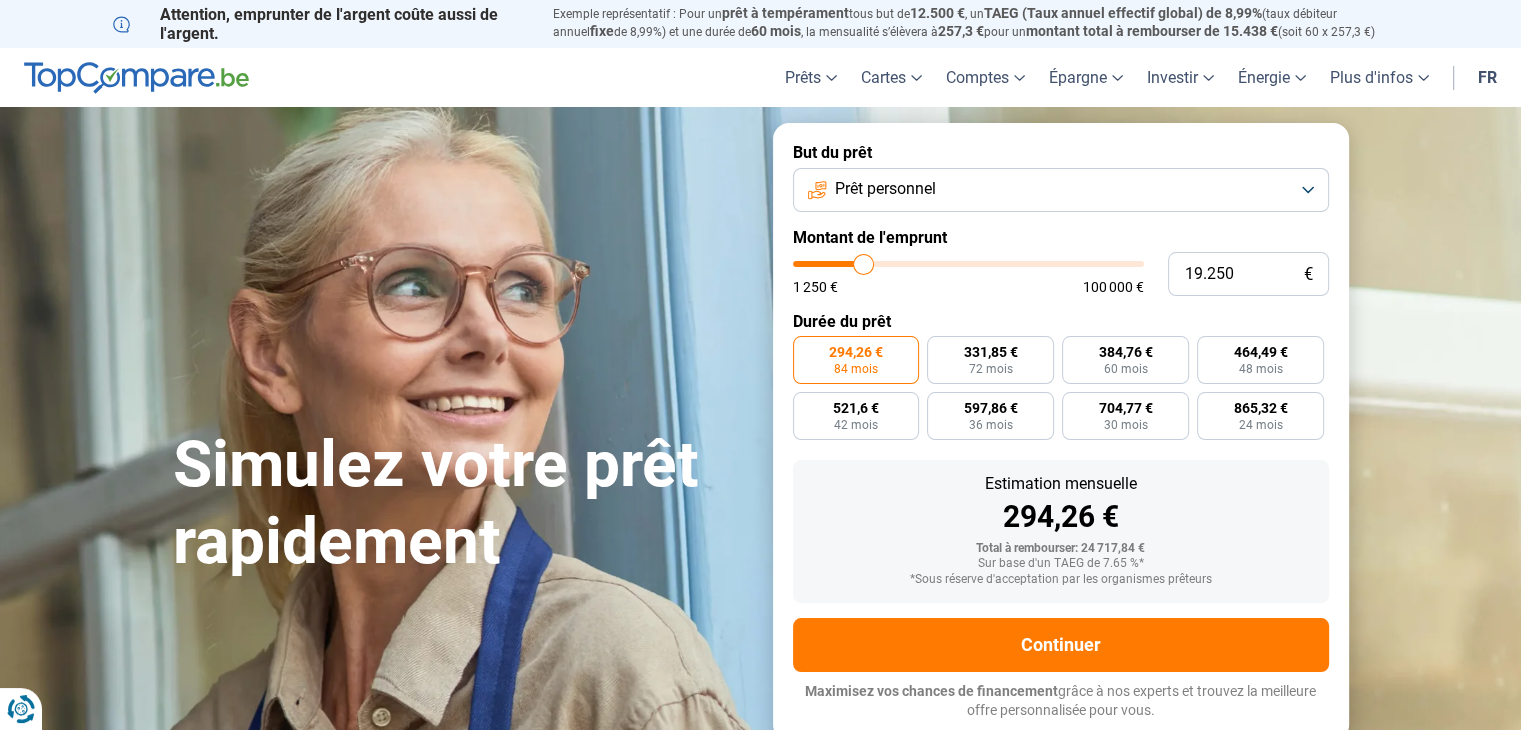 click on "Prêt personnel" at bounding box center [1061, 190] 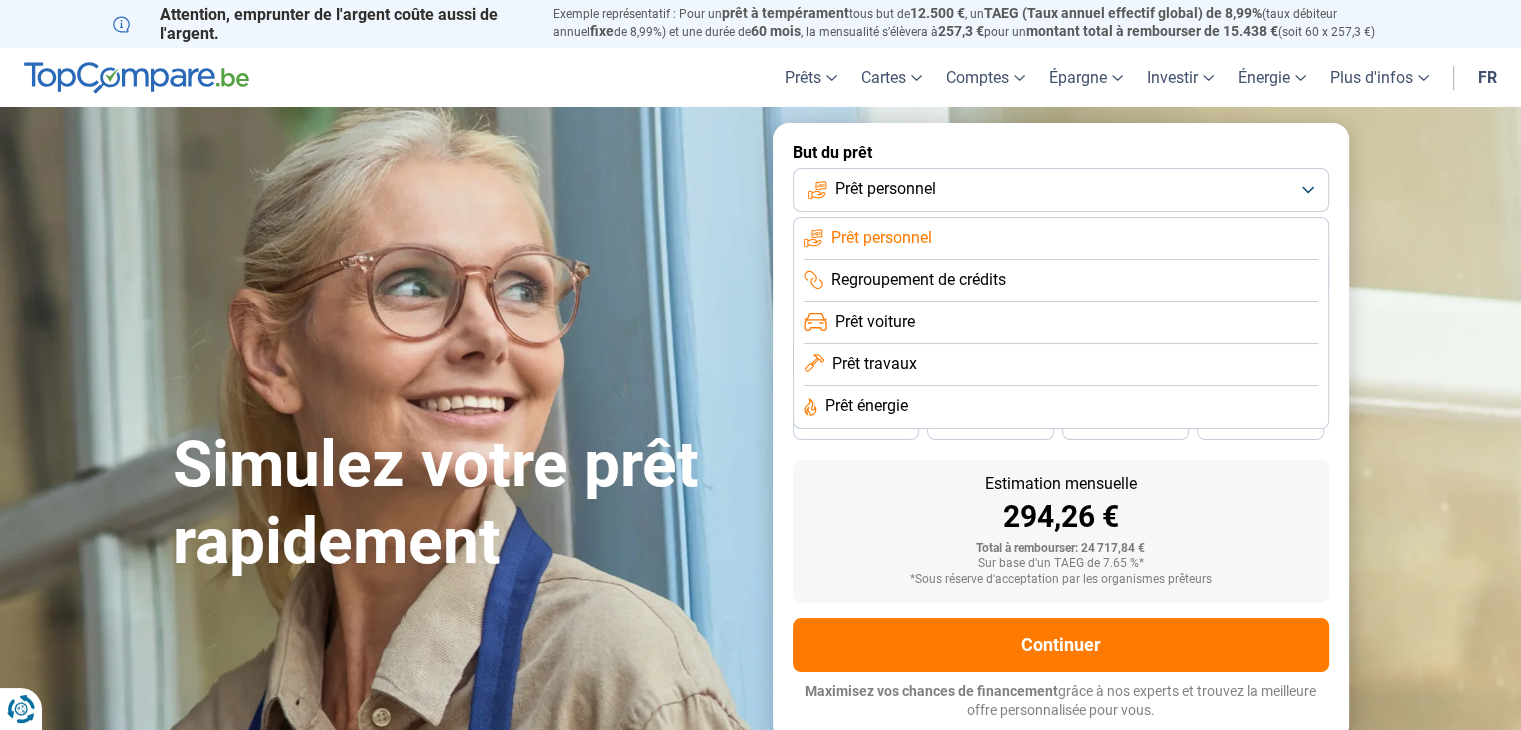 click on "Prêt personnel" 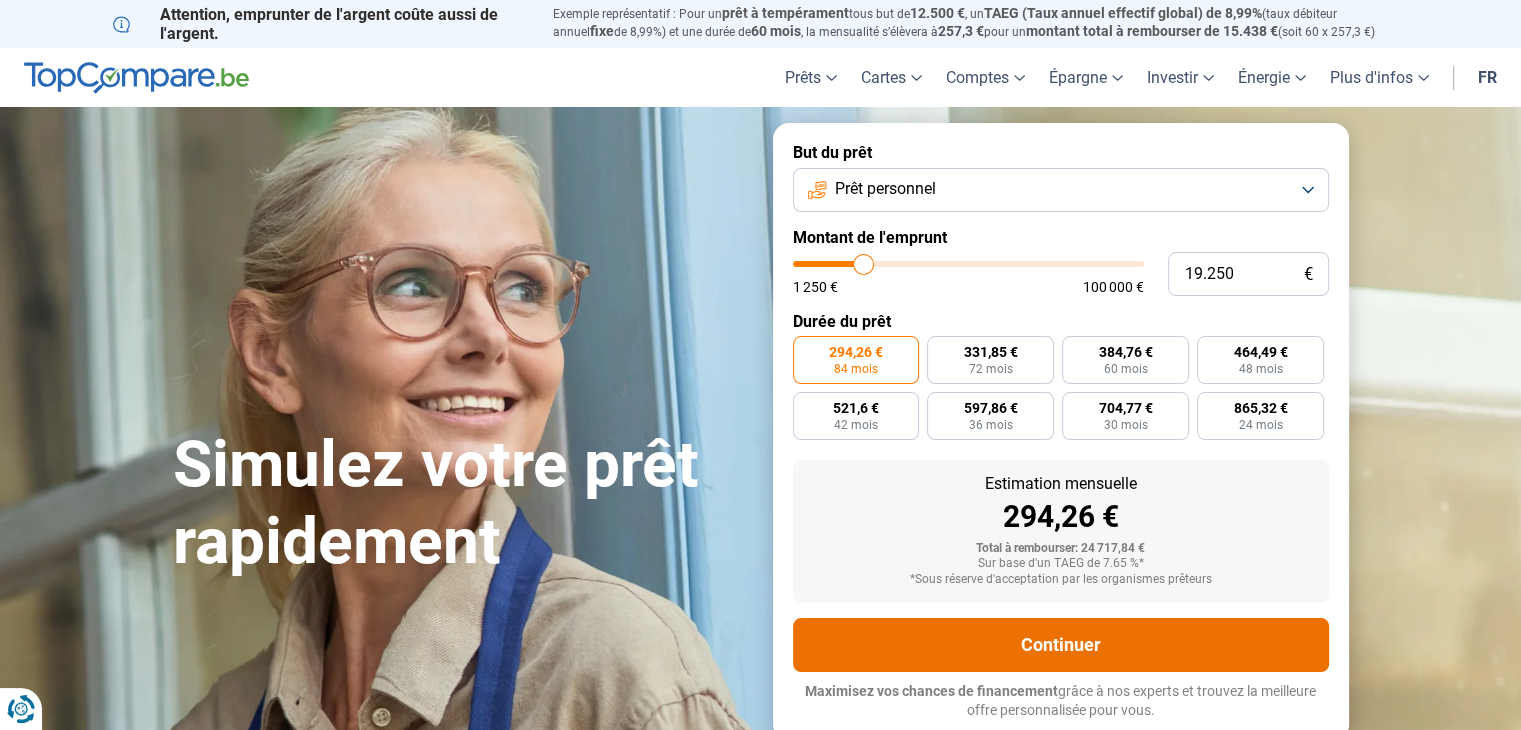 click on "Continuer" at bounding box center [1061, 645] 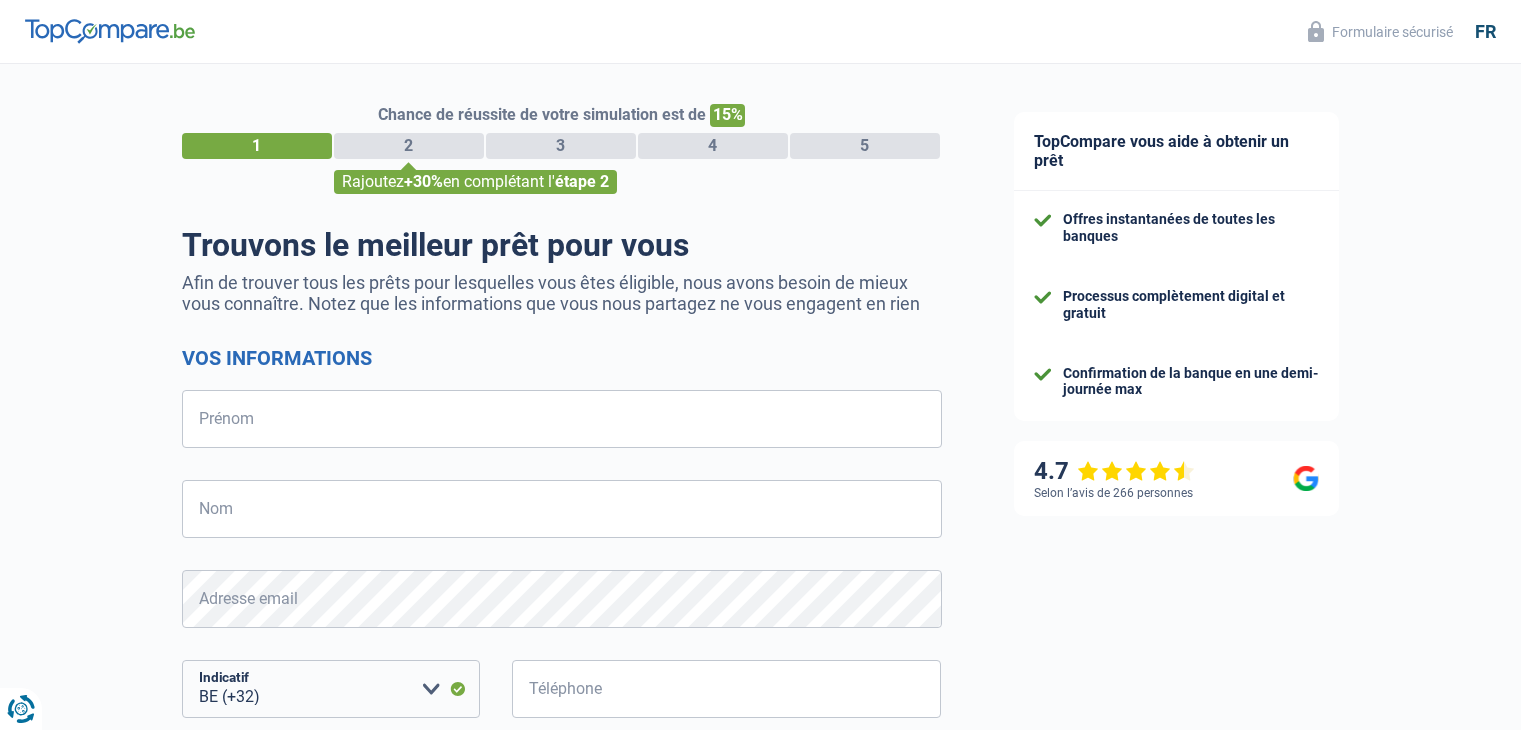 select on "32" 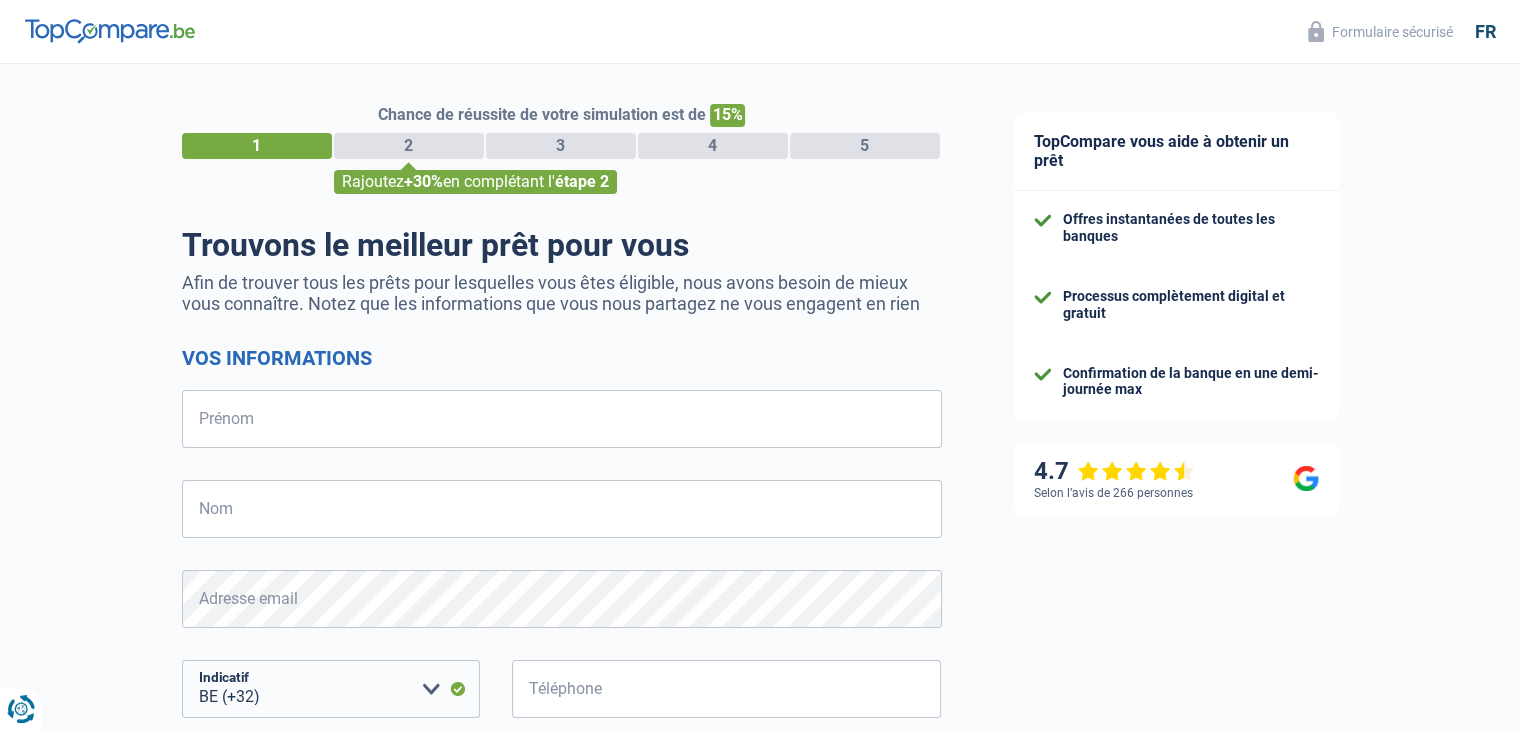 scroll, scrollTop: 0, scrollLeft: 0, axis: both 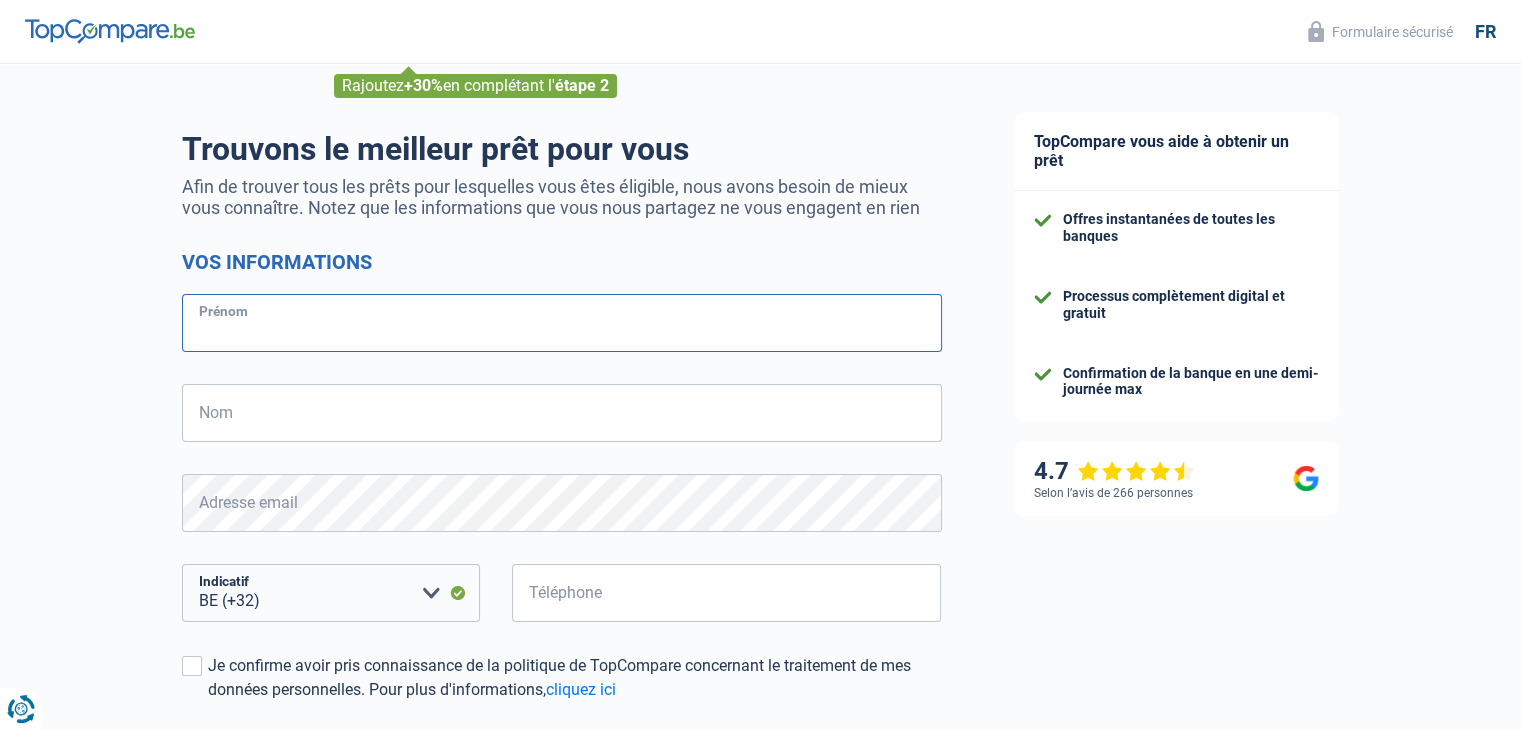 click on "Prénom" at bounding box center (562, 323) 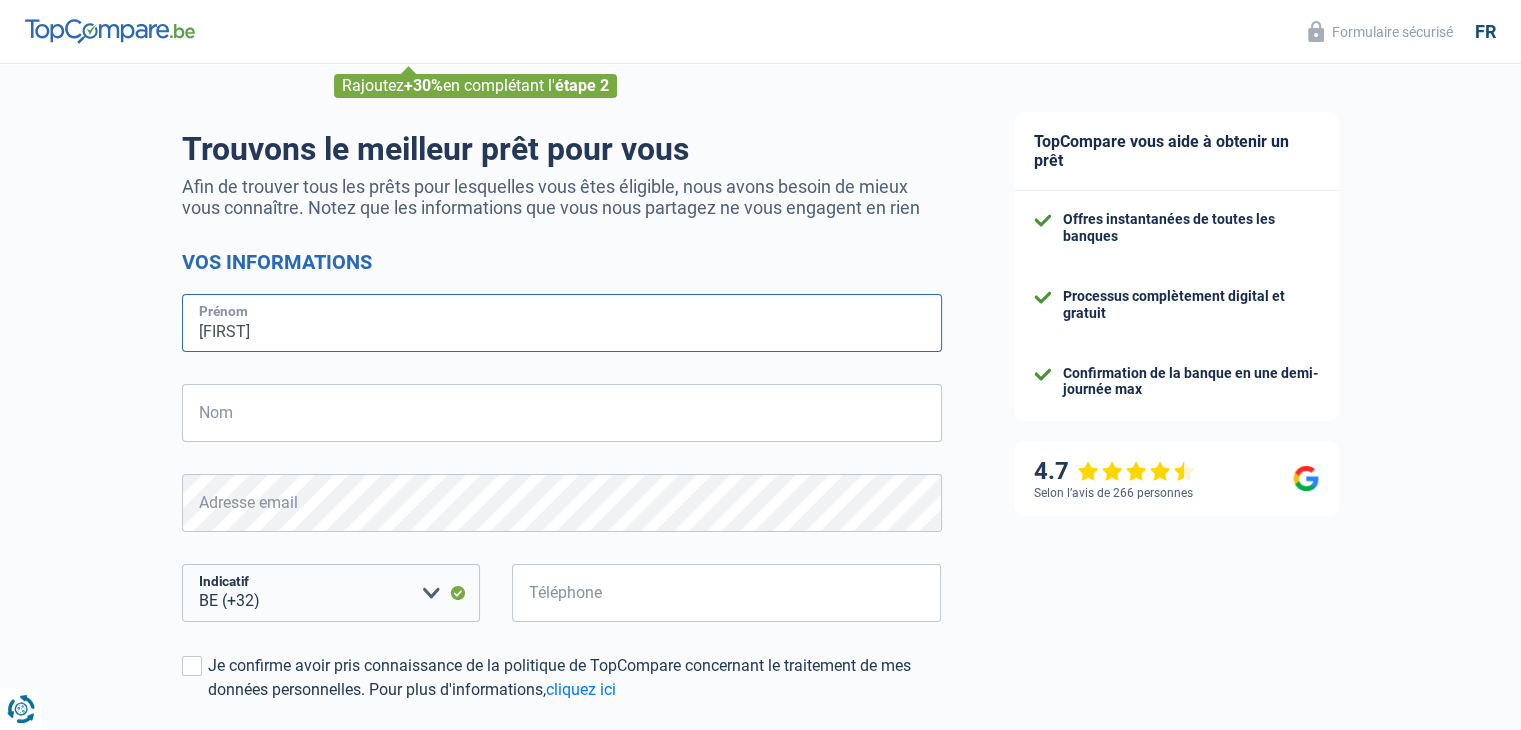 type on "[FIRST]" 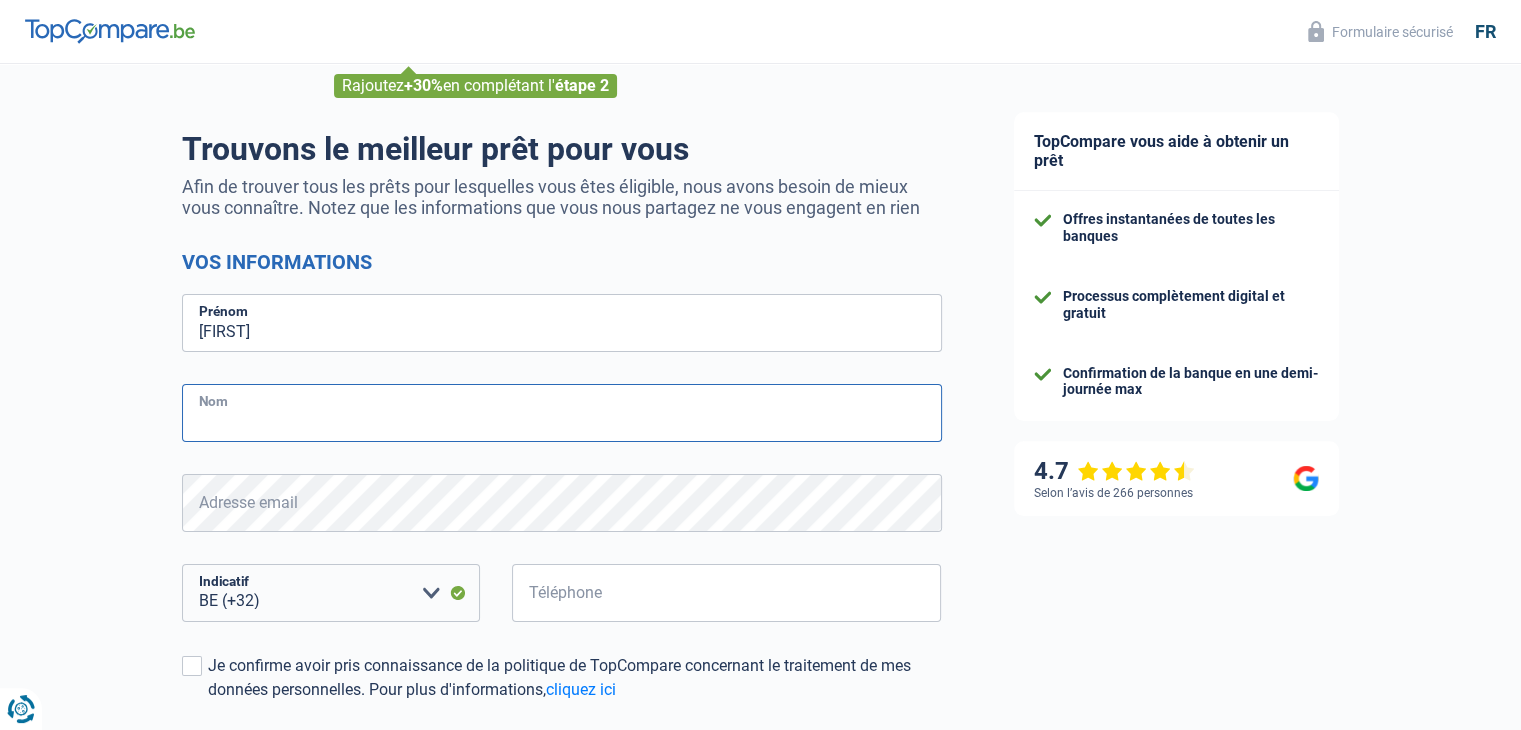 click on "Nom" at bounding box center [562, 413] 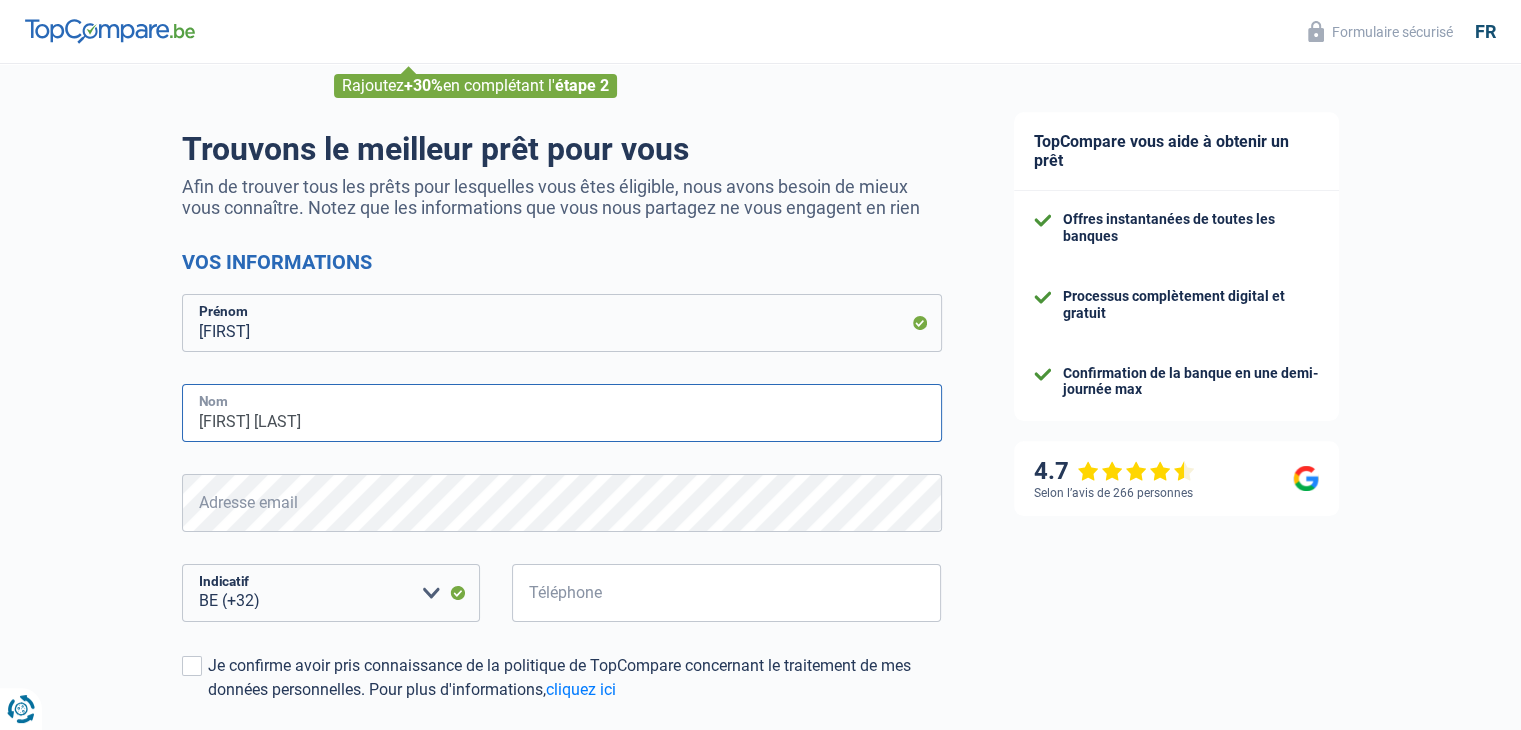 type on "[FIRST] [LAST]" 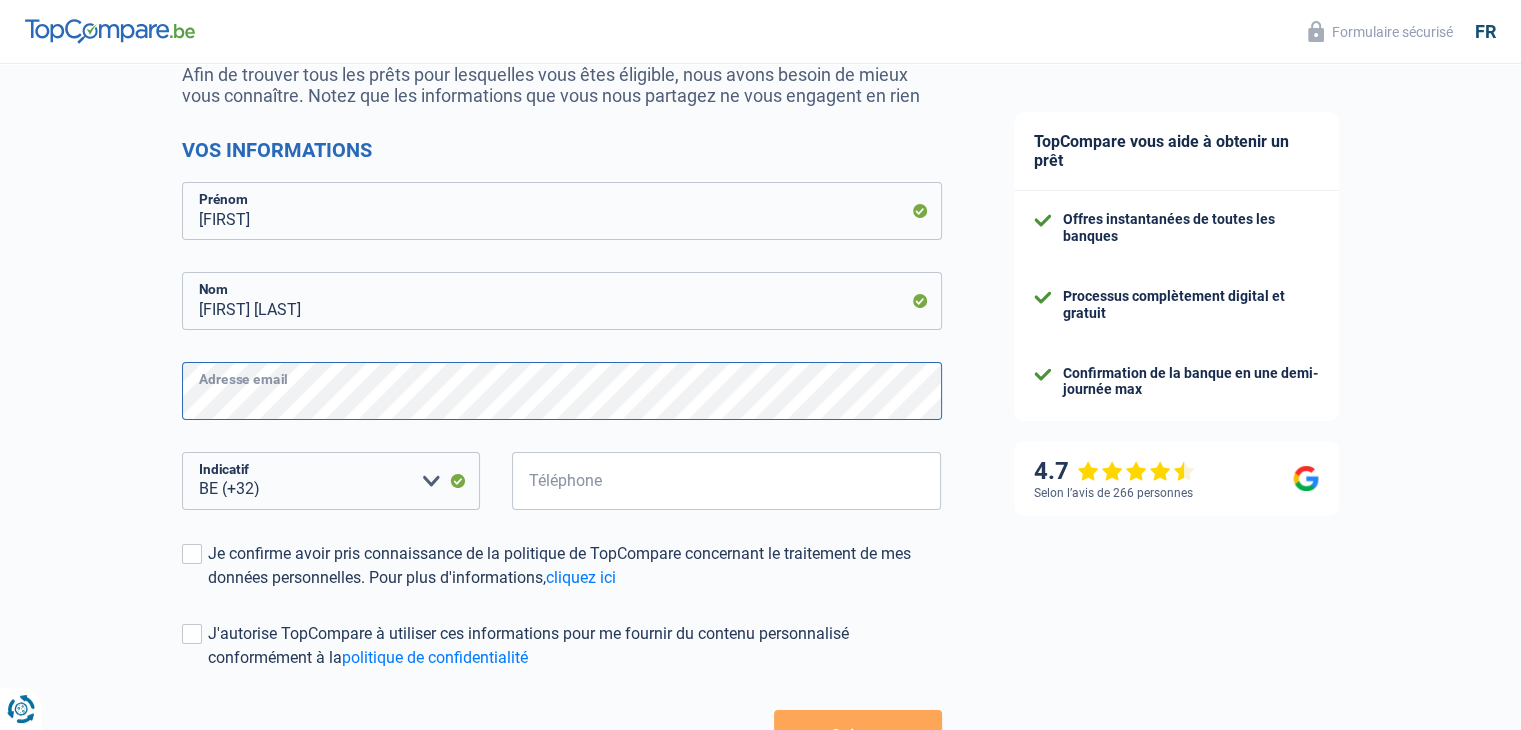 scroll, scrollTop: 206, scrollLeft: 0, axis: vertical 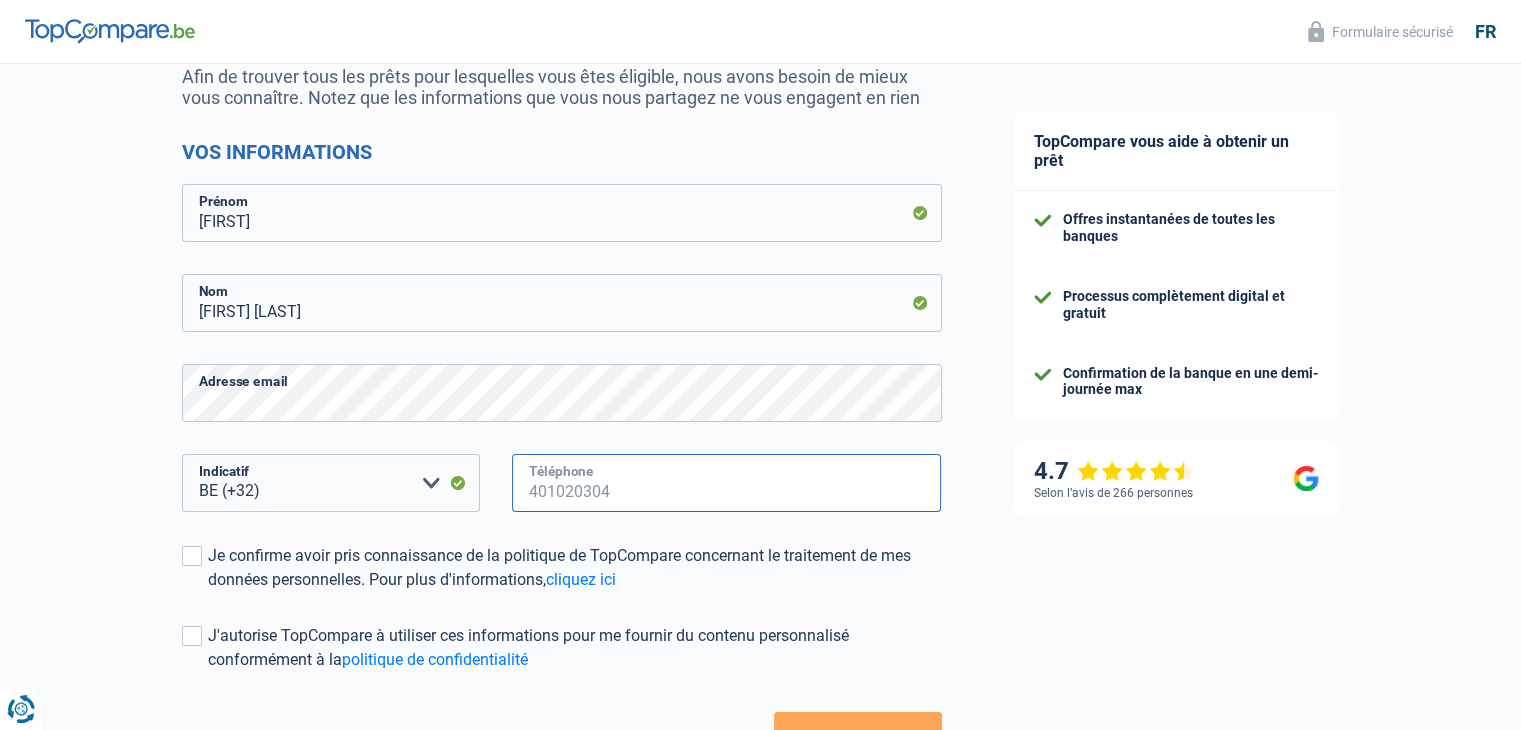 click on "Téléphone" at bounding box center [727, 483] 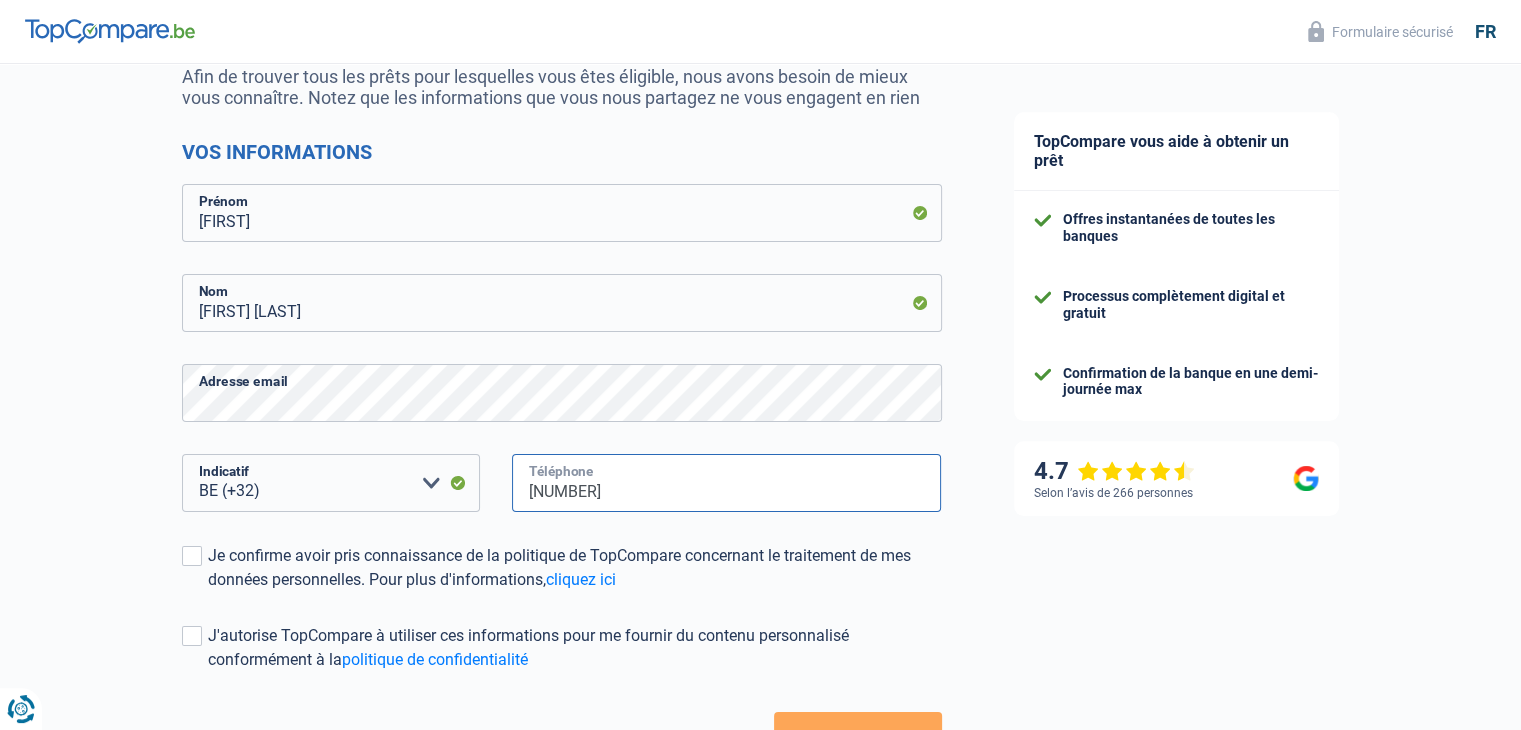 type on "[NUMBER]" 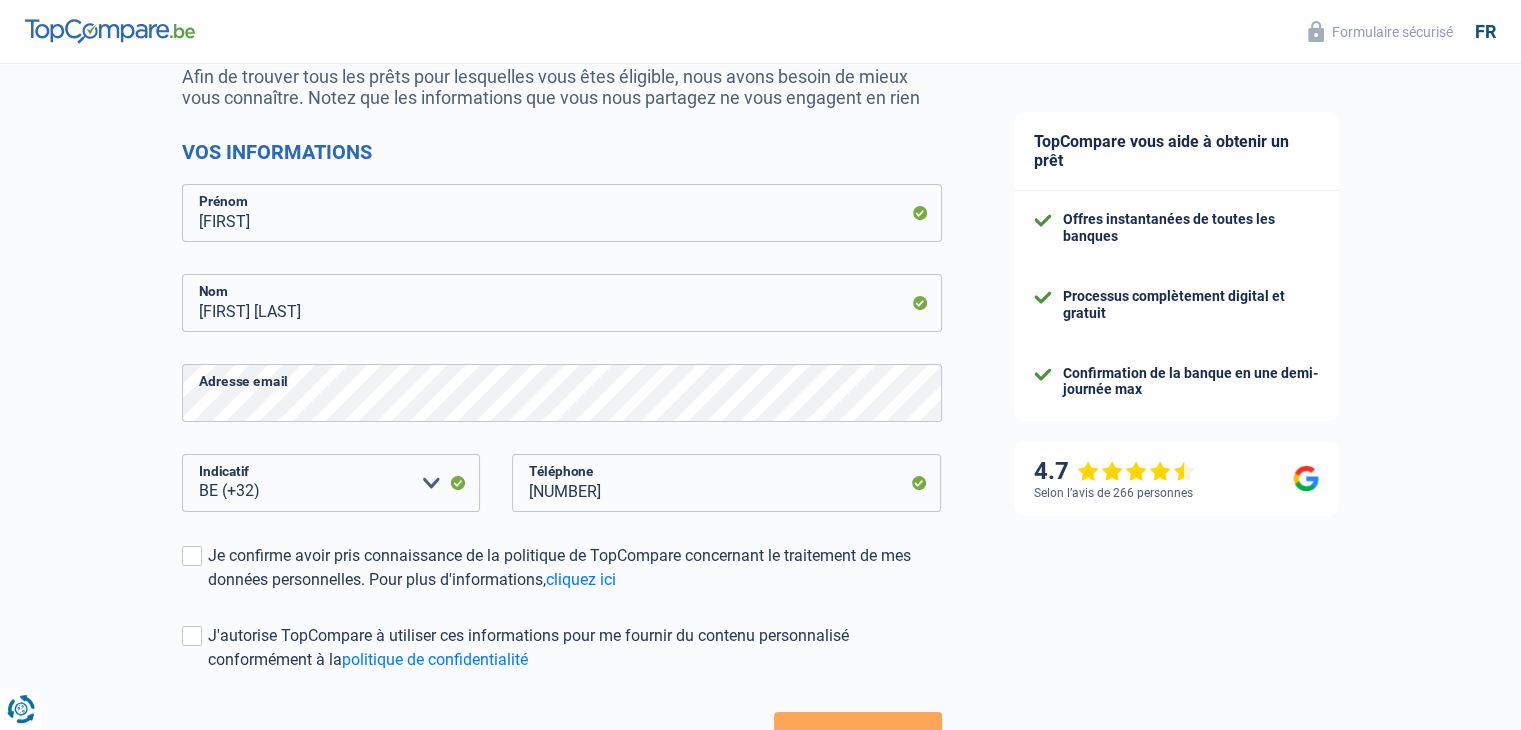 click on "Chance de réussite de votre simulation est de
[PERCENT]%
1
2
3
4
5
Rajoutez  +30%  en complétant l' étape 2
Trouvons le meilleur prêt pour vous
Afin de trouver tous les prêts pour lesquelles vous êtes éligible, nous avons besoin de mieux vous connaître. Notez que les informations que vous nous partagez ne vous engagent en rien
Vos informations
[FIRST]
Prénom
[FIRST] [LAST]
Nom
Adresse email
BE (+32) LU (+352)
Veuillez sélectionner une option
Indicatif
[PHONE]" at bounding box center (489, 361) 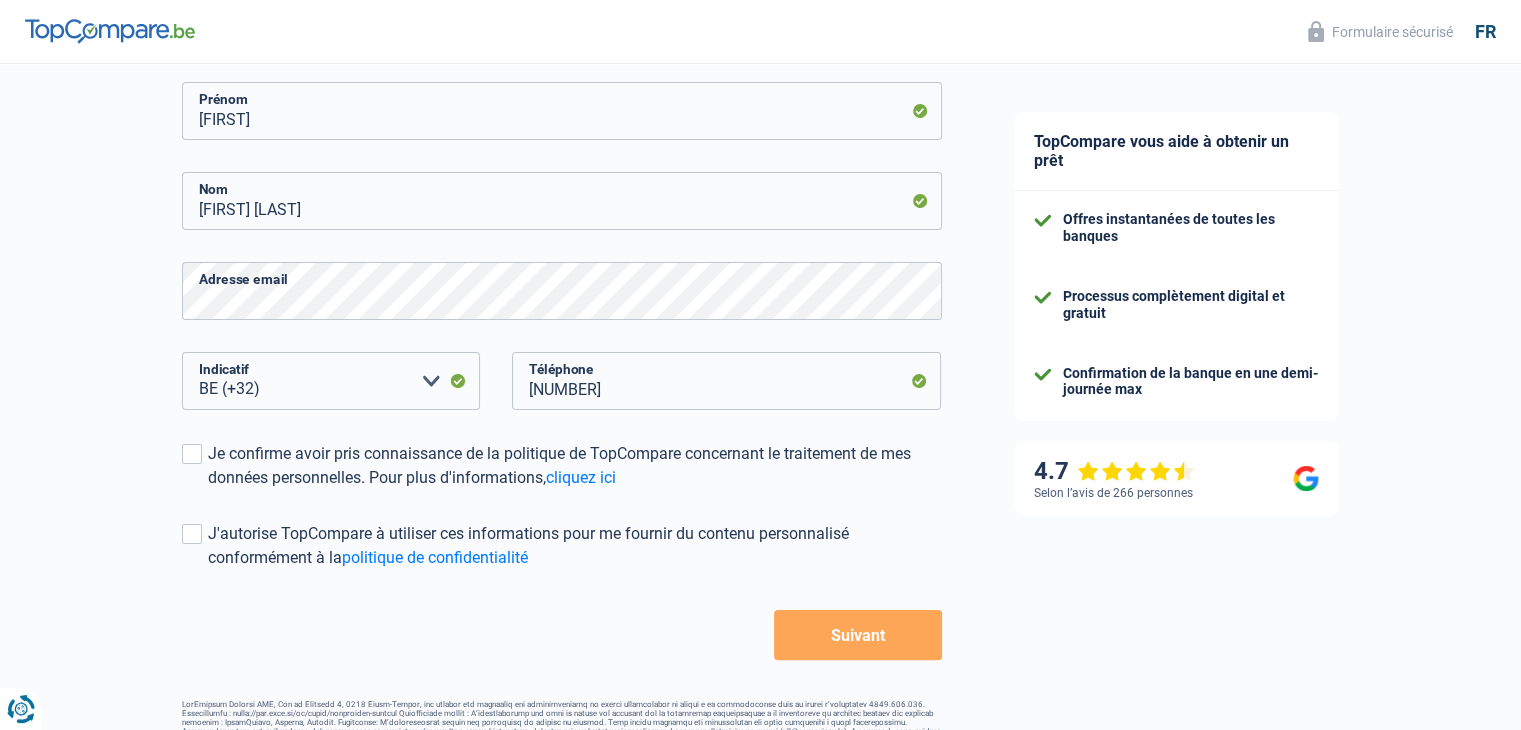 scroll, scrollTop: 319, scrollLeft: 0, axis: vertical 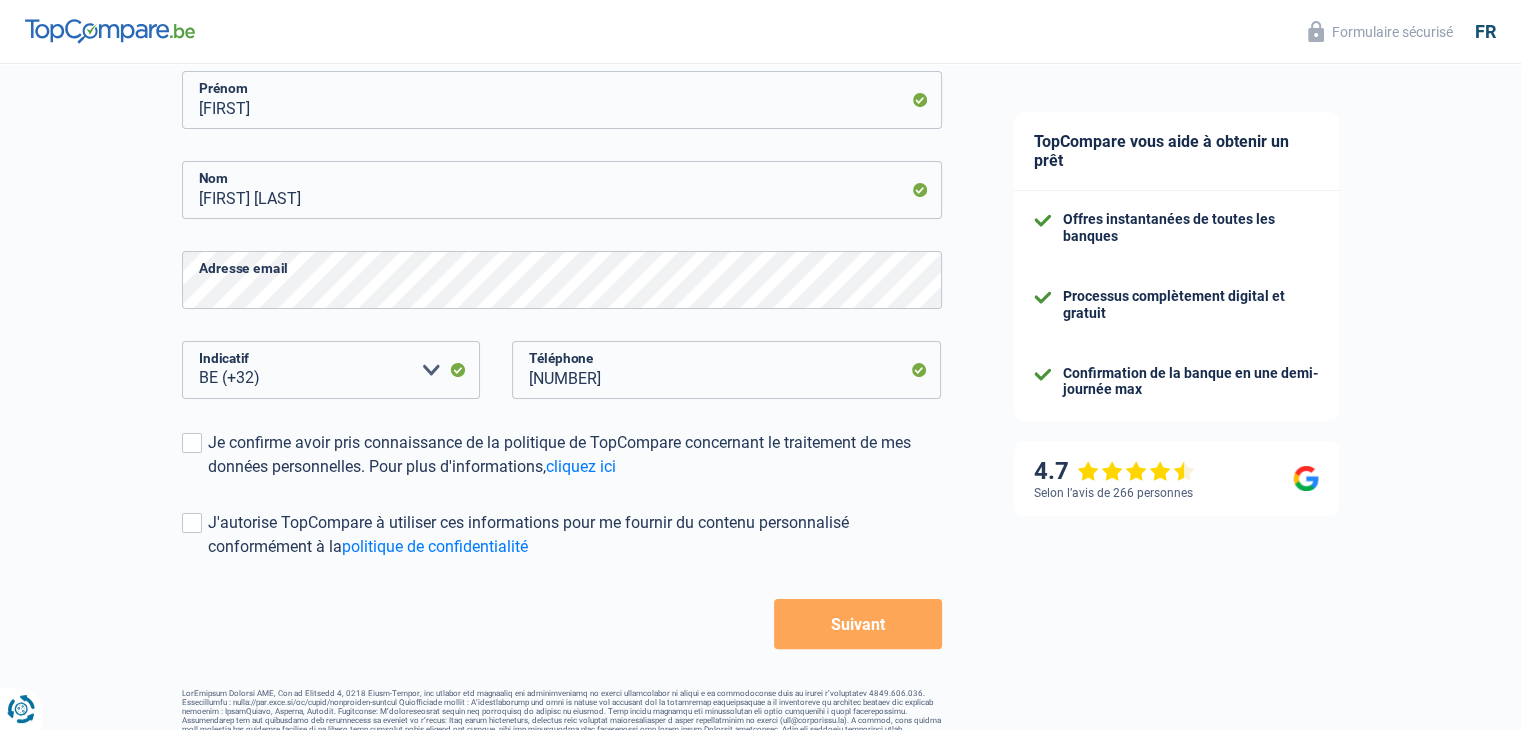 click on "Suivant" at bounding box center [857, 624] 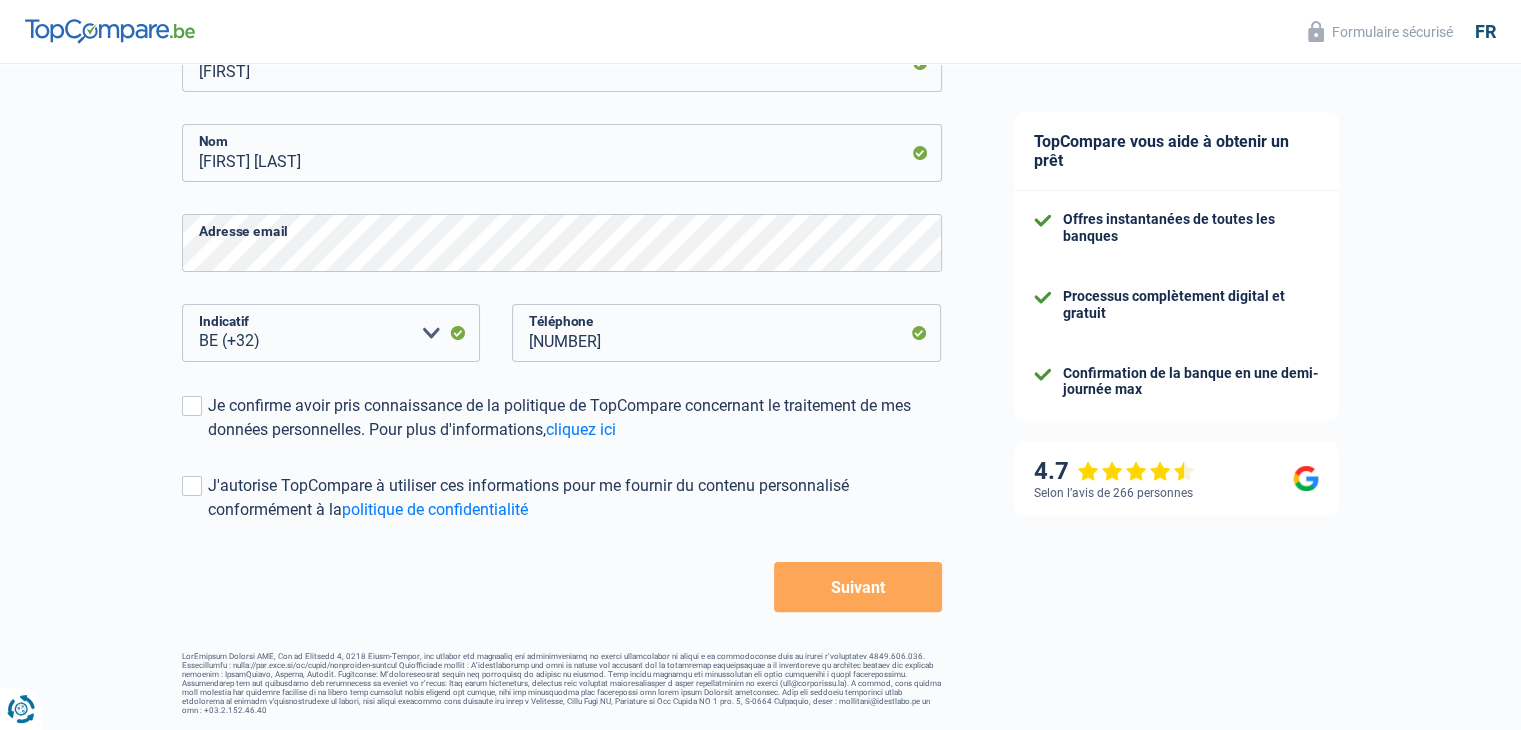 scroll, scrollTop: 358, scrollLeft: 0, axis: vertical 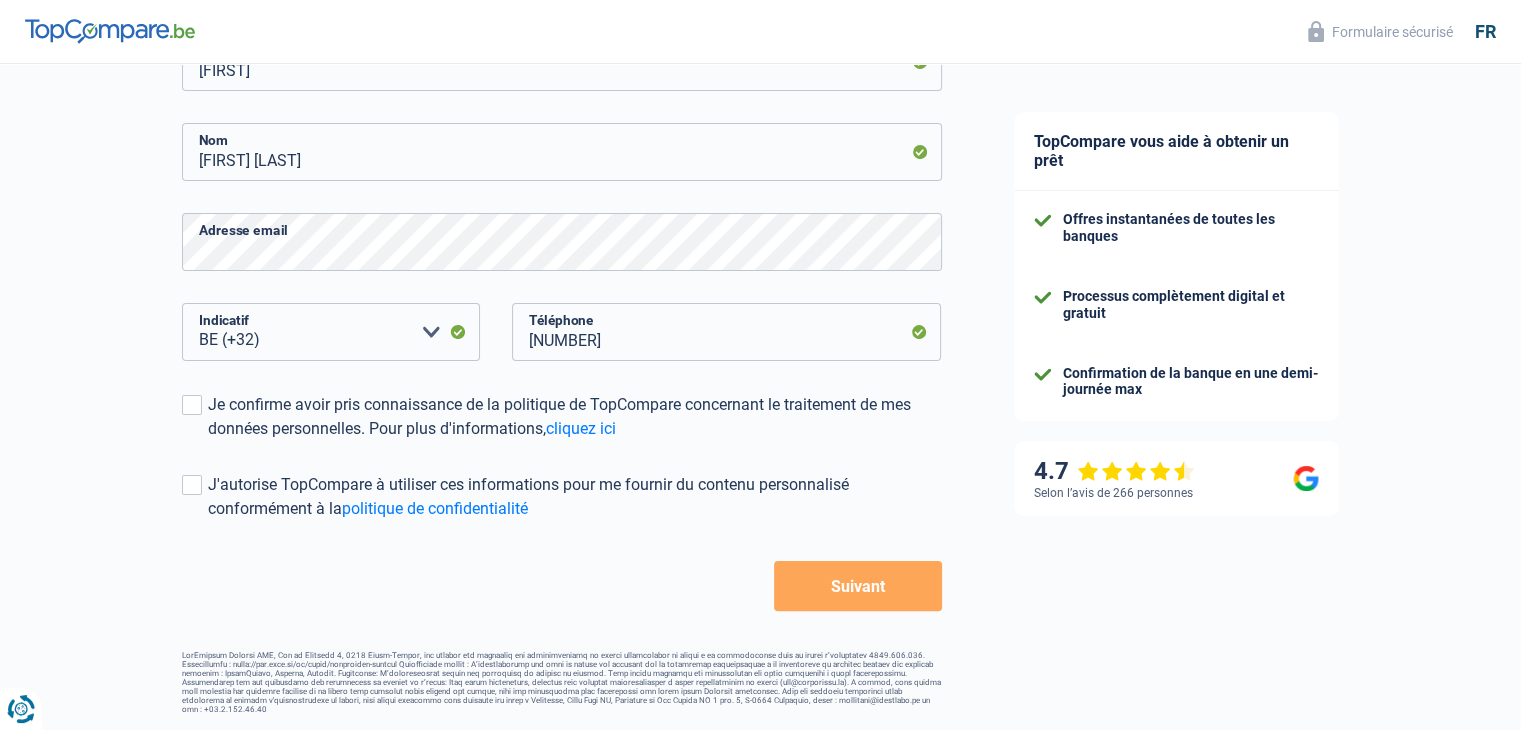 click on "Suivant" at bounding box center [857, 586] 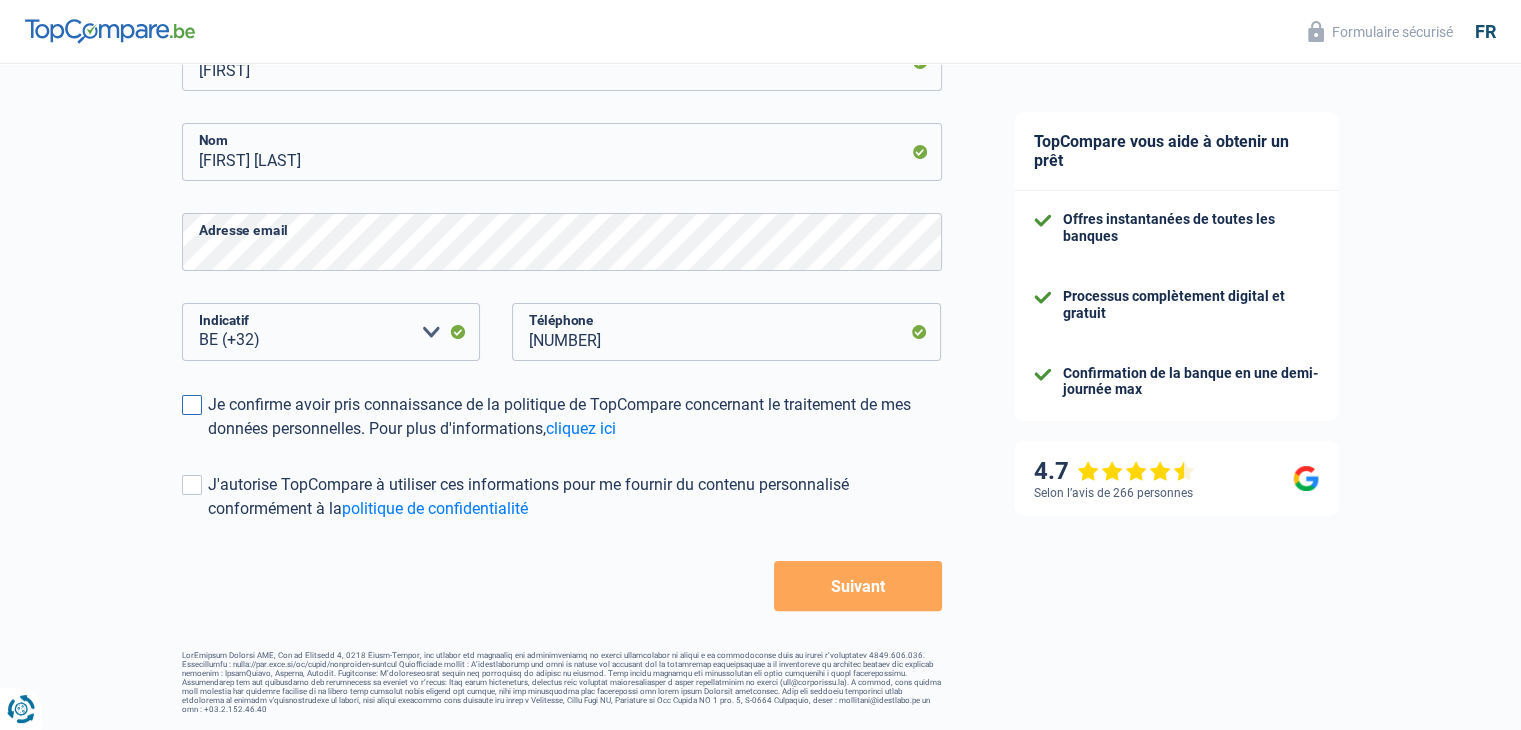 click on "Je confirme avoir pris connaissance de la politique de TopCompare concernant le traitement de mes données personnelles. Pour plus d'informations,  cliquez ici" at bounding box center (575, 417) 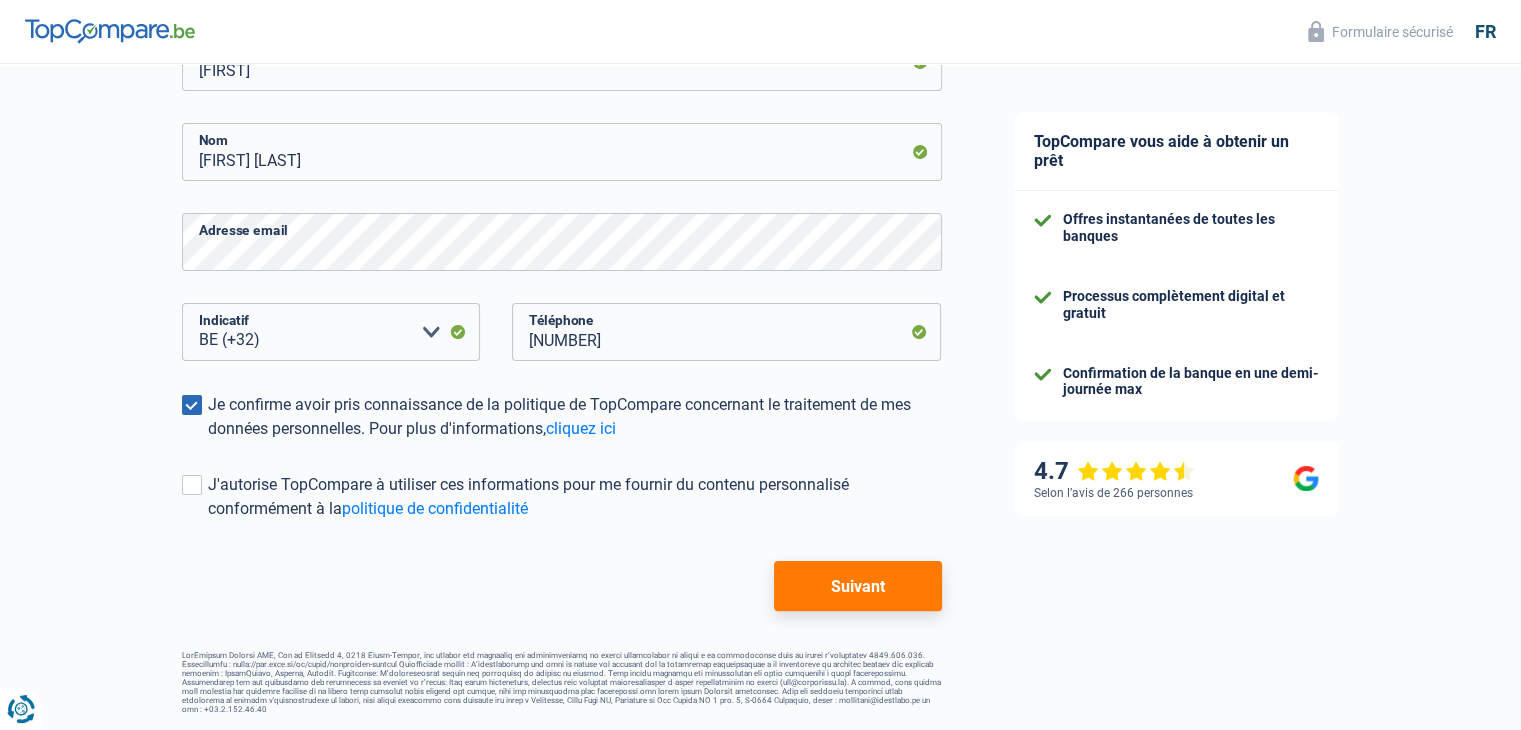 click on "Suivant" at bounding box center [857, 586] 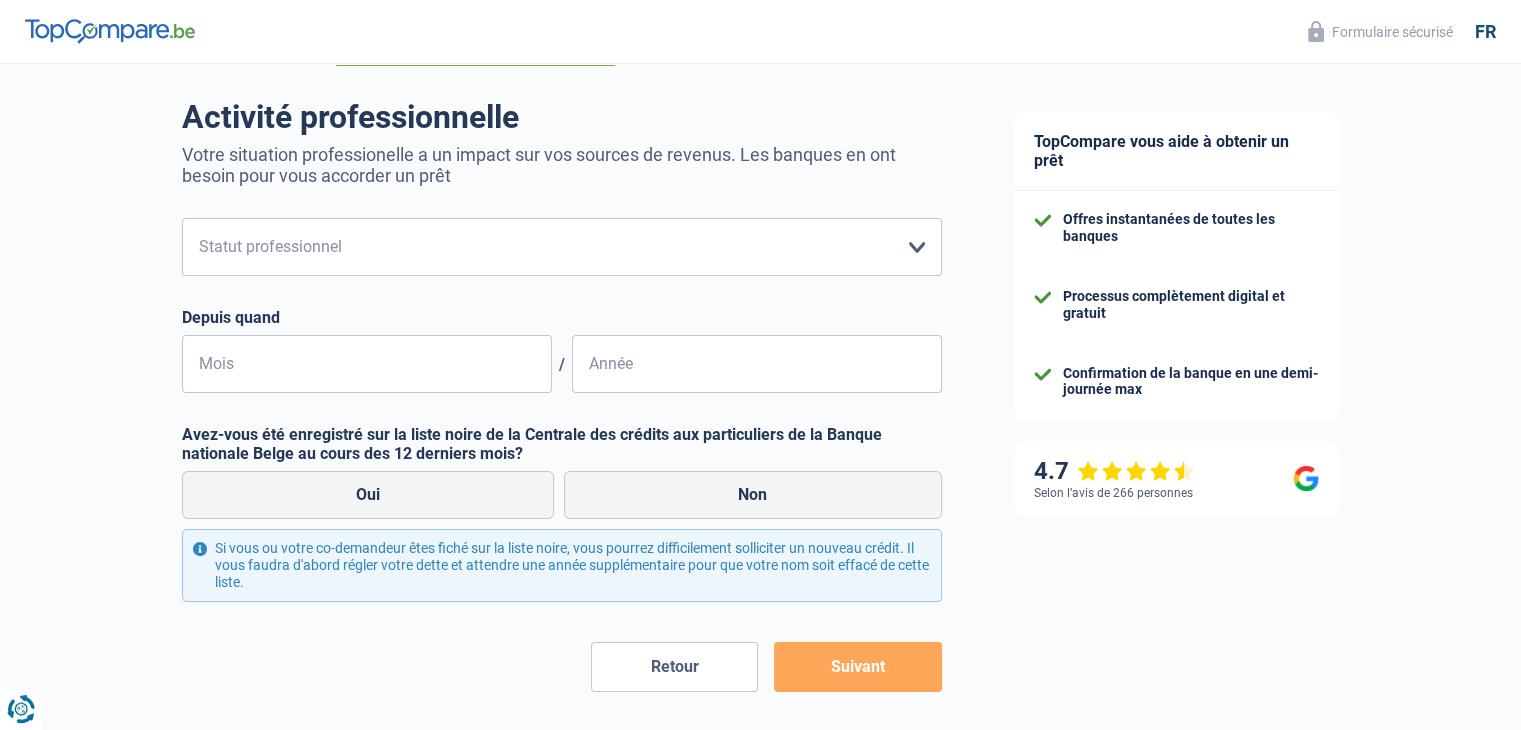 scroll, scrollTop: 0, scrollLeft: 0, axis: both 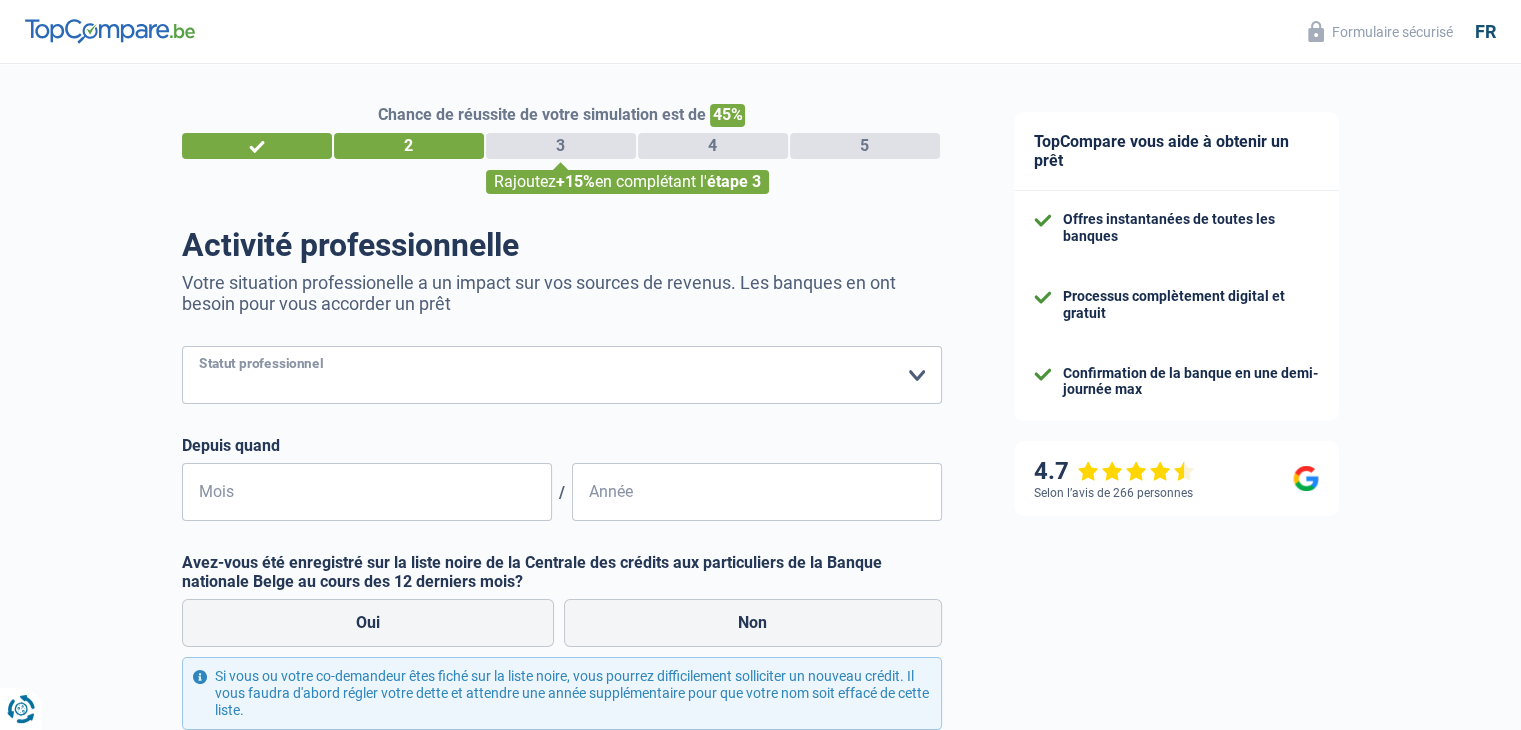 click on "Ouvrier Employé privé Employé public Invalide Indépendant Pensionné Chômeur Mutuelle Femme au foyer Sans profession Allocataire sécurité/Intégration social (SPF Sécurité Sociale, CPAS) Etudiant Profession libérale Commerçant Rentier Pré-pensionné
Veuillez sélectionner une option" at bounding box center (562, 375) 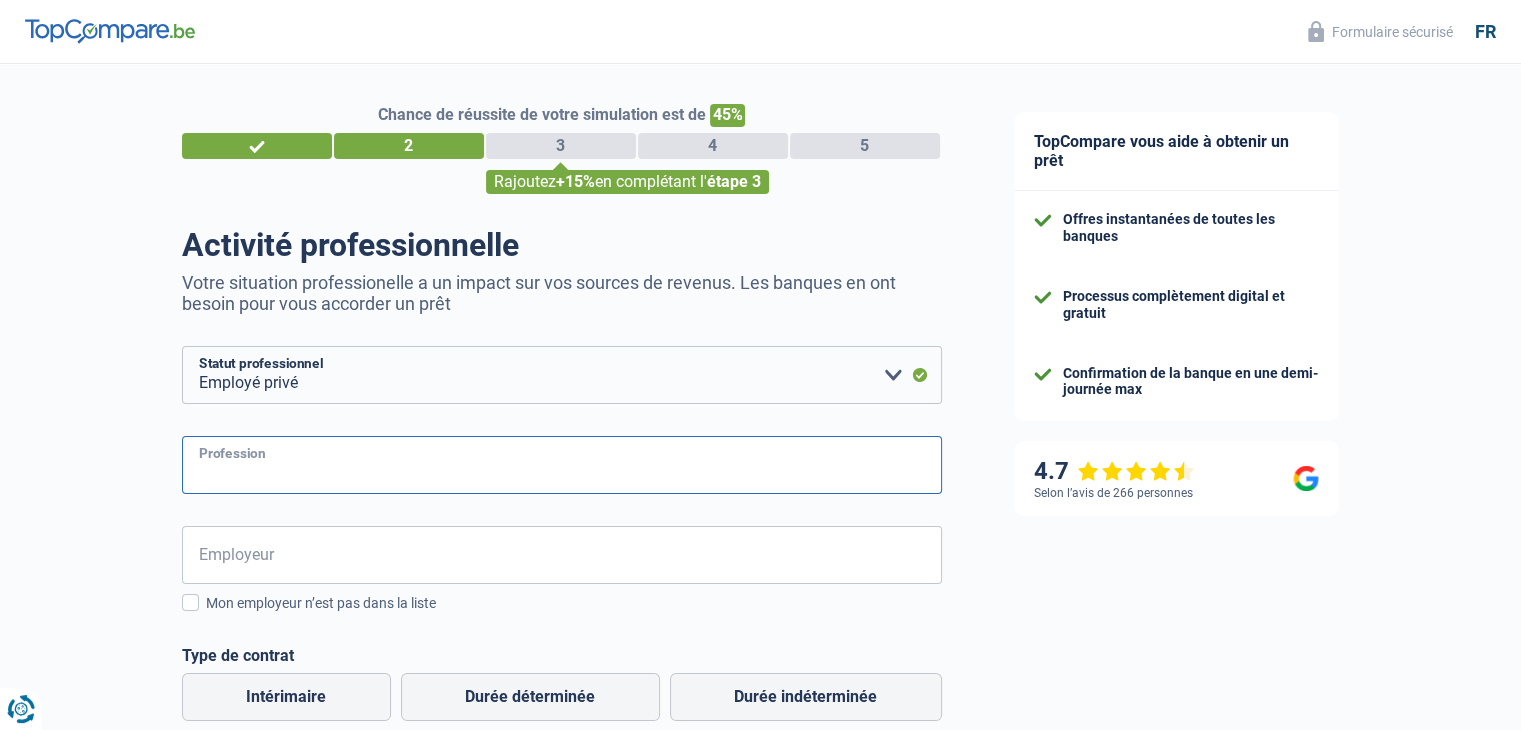 click on "Profession" at bounding box center [562, 465] 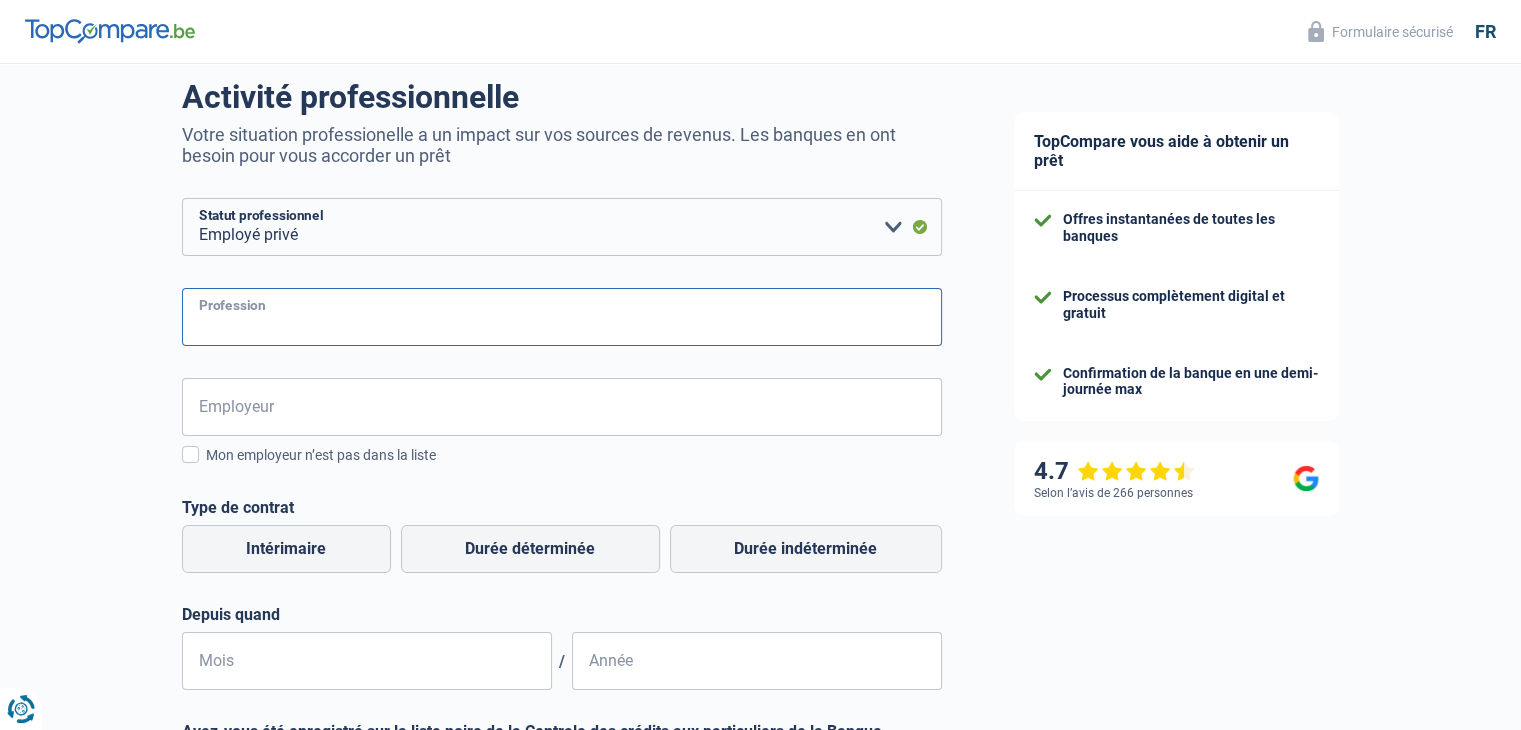 scroll, scrollTop: 176, scrollLeft: 0, axis: vertical 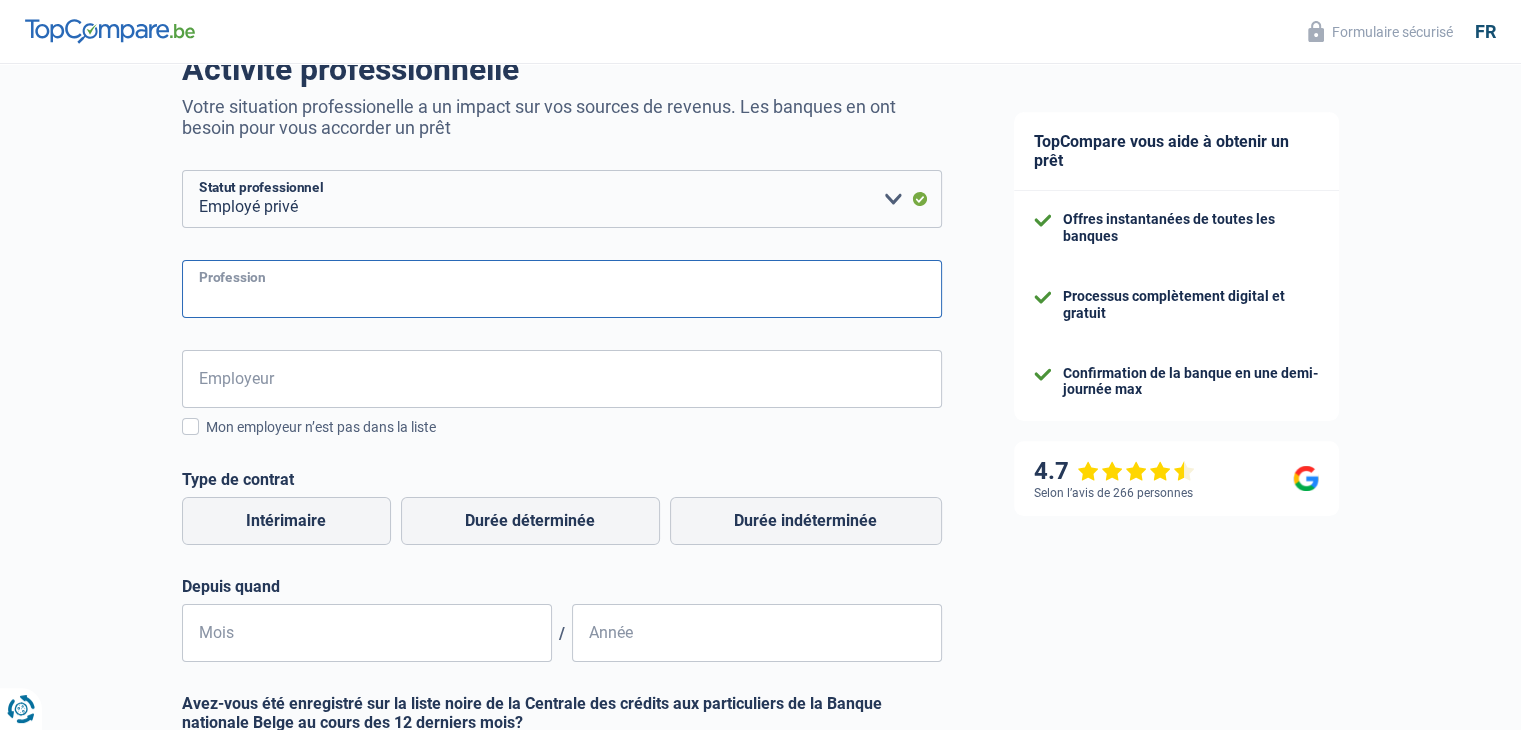 drag, startPoint x: 392, startPoint y: 277, endPoint x: 556, endPoint y: 227, distance: 171.45262 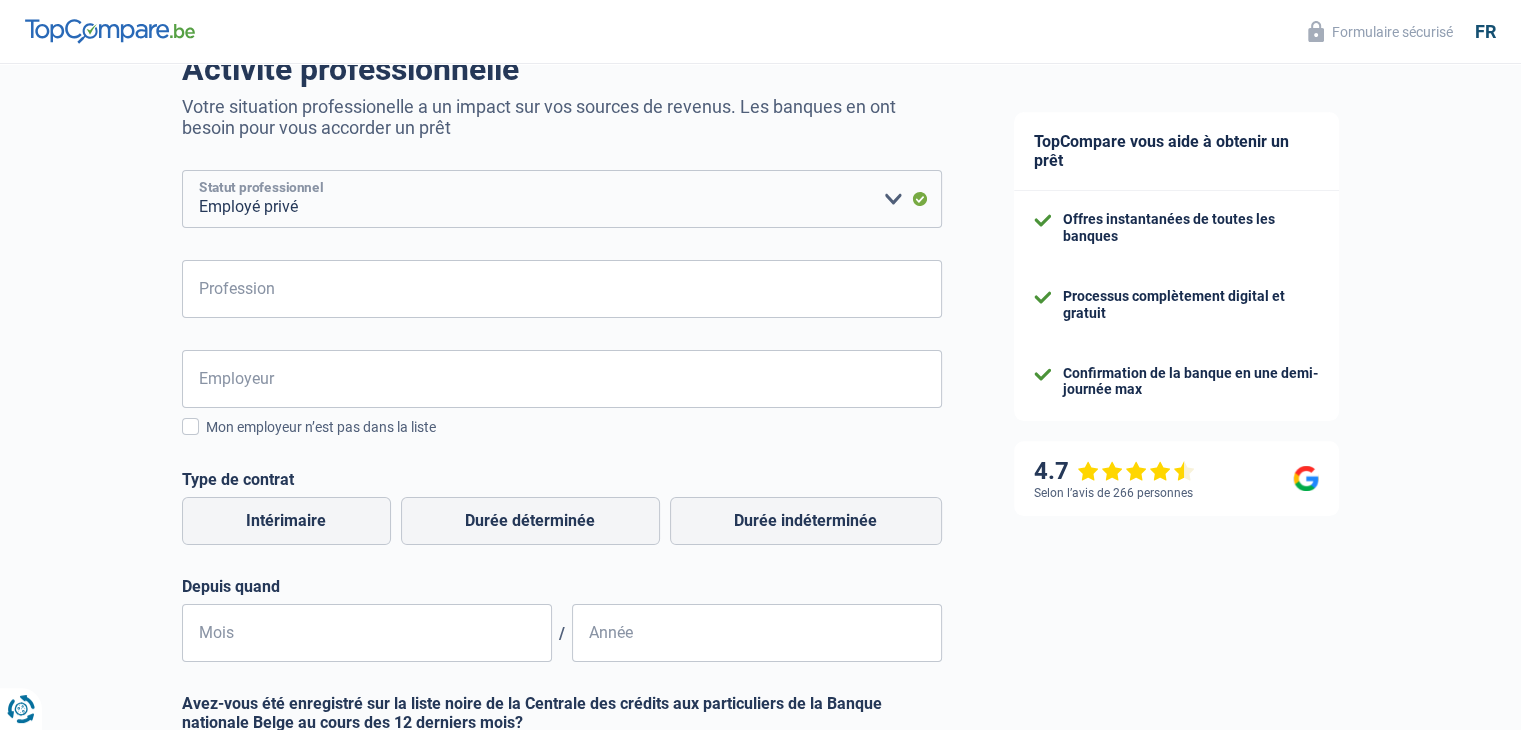 click on "Ouvrier Employé privé Employé public Invalide Indépendant Pensionné Chômeur Mutuelle Femme au foyer Sans profession Allocataire sécurité/Intégration social (SPF Sécurité Sociale, CPAS) Etudiant Profession libérale Commerçant Rentier Pré-pensionné
Veuillez sélectionner une option" at bounding box center (562, 199) 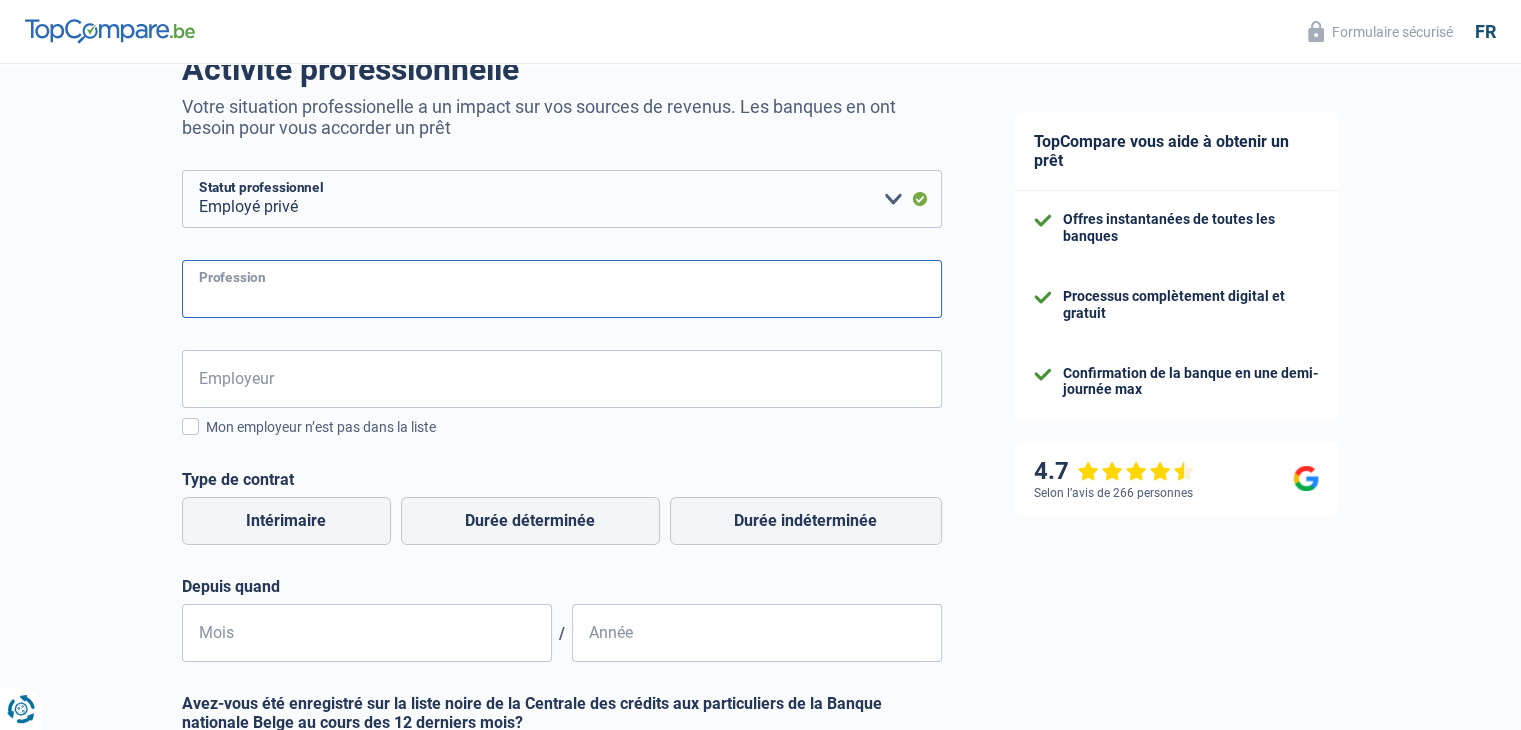 click on "Profession" at bounding box center [562, 289] 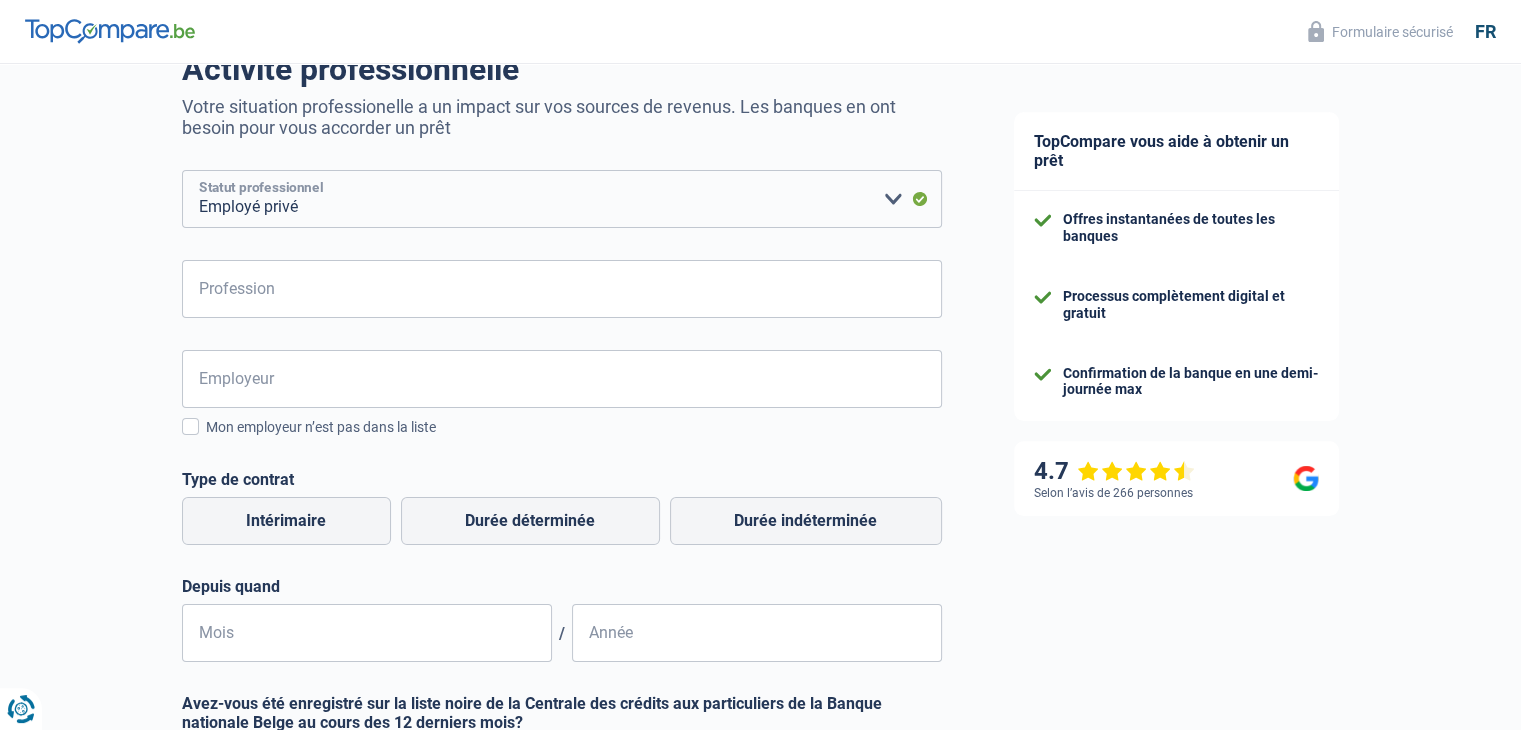 click on "Ouvrier Employé privé Employé public Invalide Indépendant Pensionné Chômeur Mutuelle Femme au foyer Sans profession Allocataire sécurité/Intégration social (SPF Sécurité Sociale, CPAS) Etudiant Profession libérale Commerçant Rentier Pré-pensionné
Veuillez sélectionner une option" at bounding box center [562, 199] 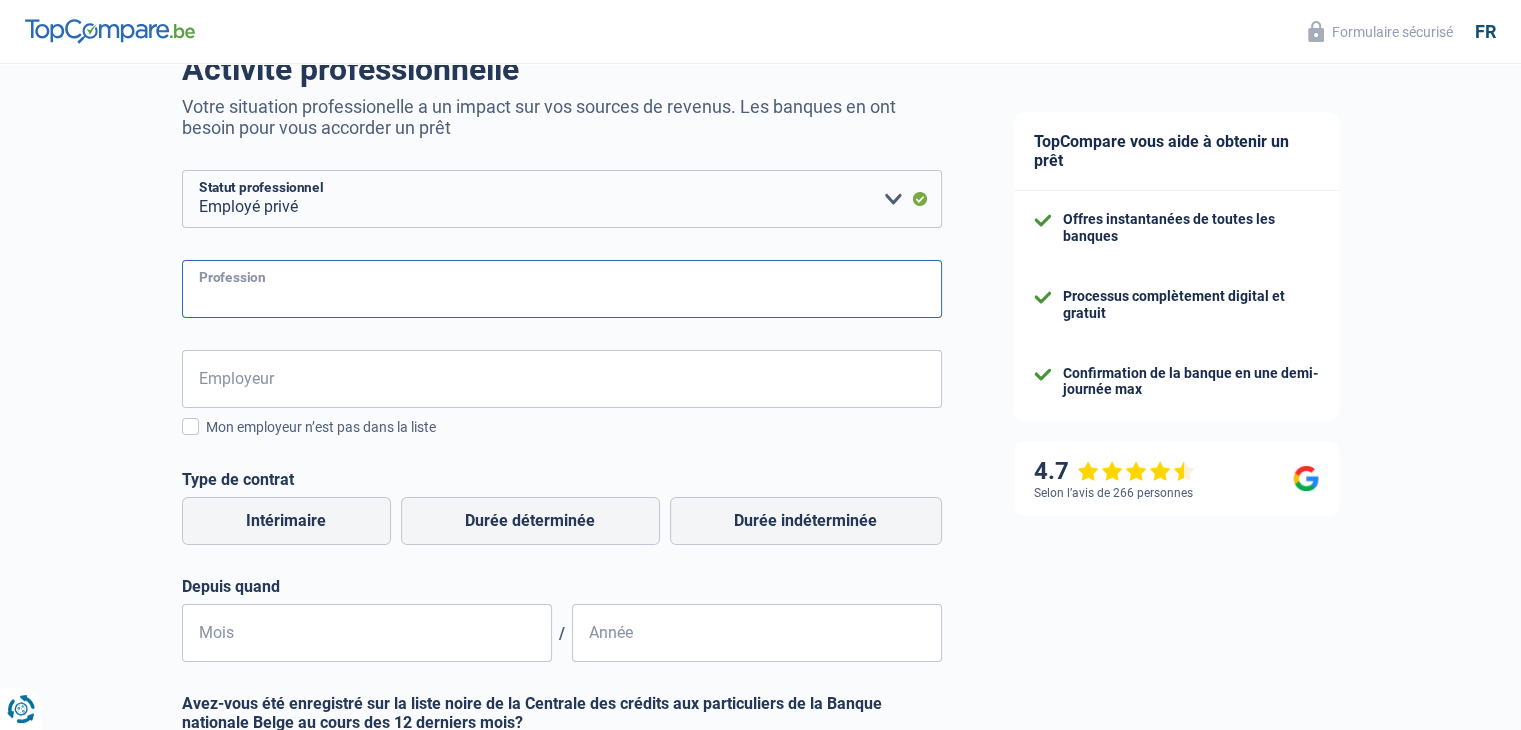 click on "Profession" at bounding box center [562, 289] 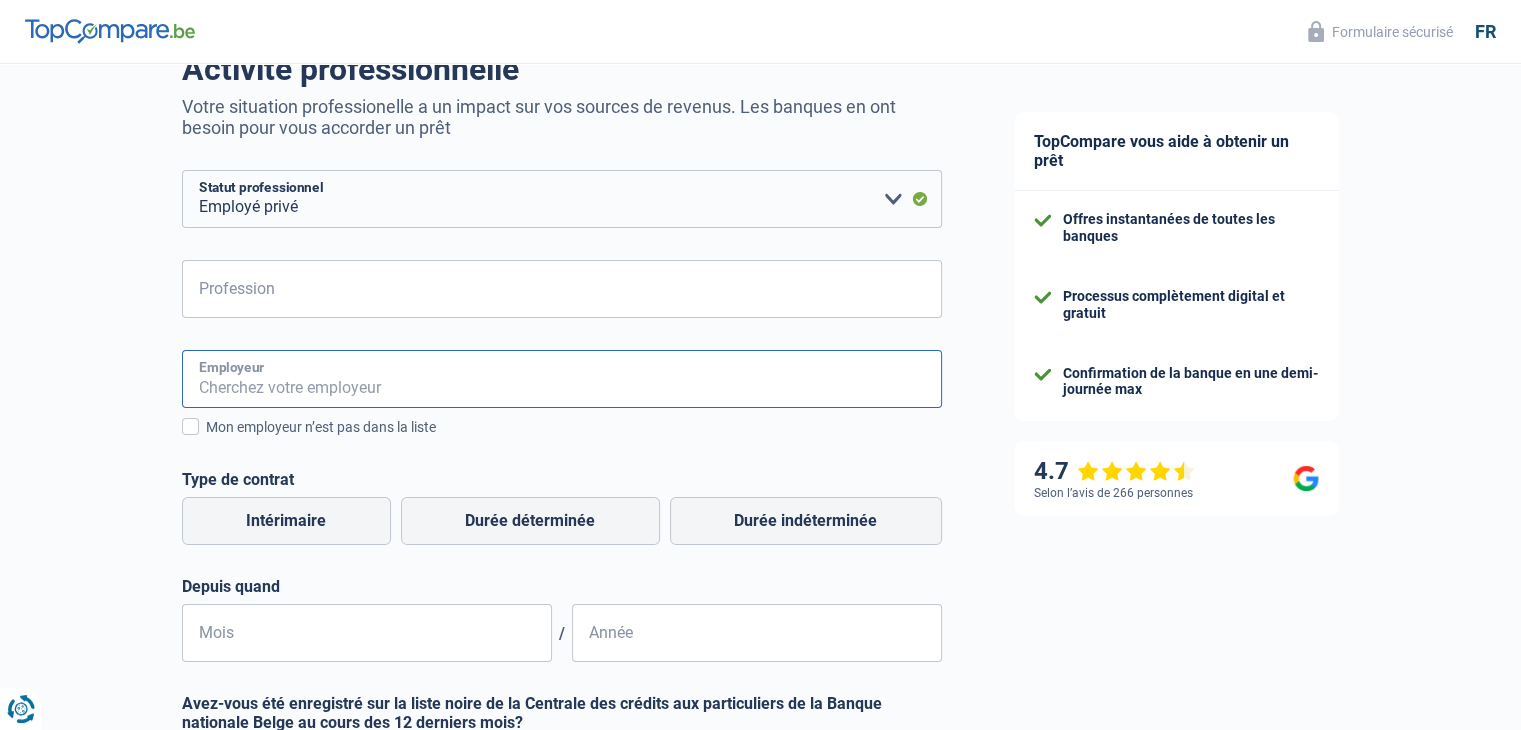 click on "Employeur" at bounding box center (562, 379) 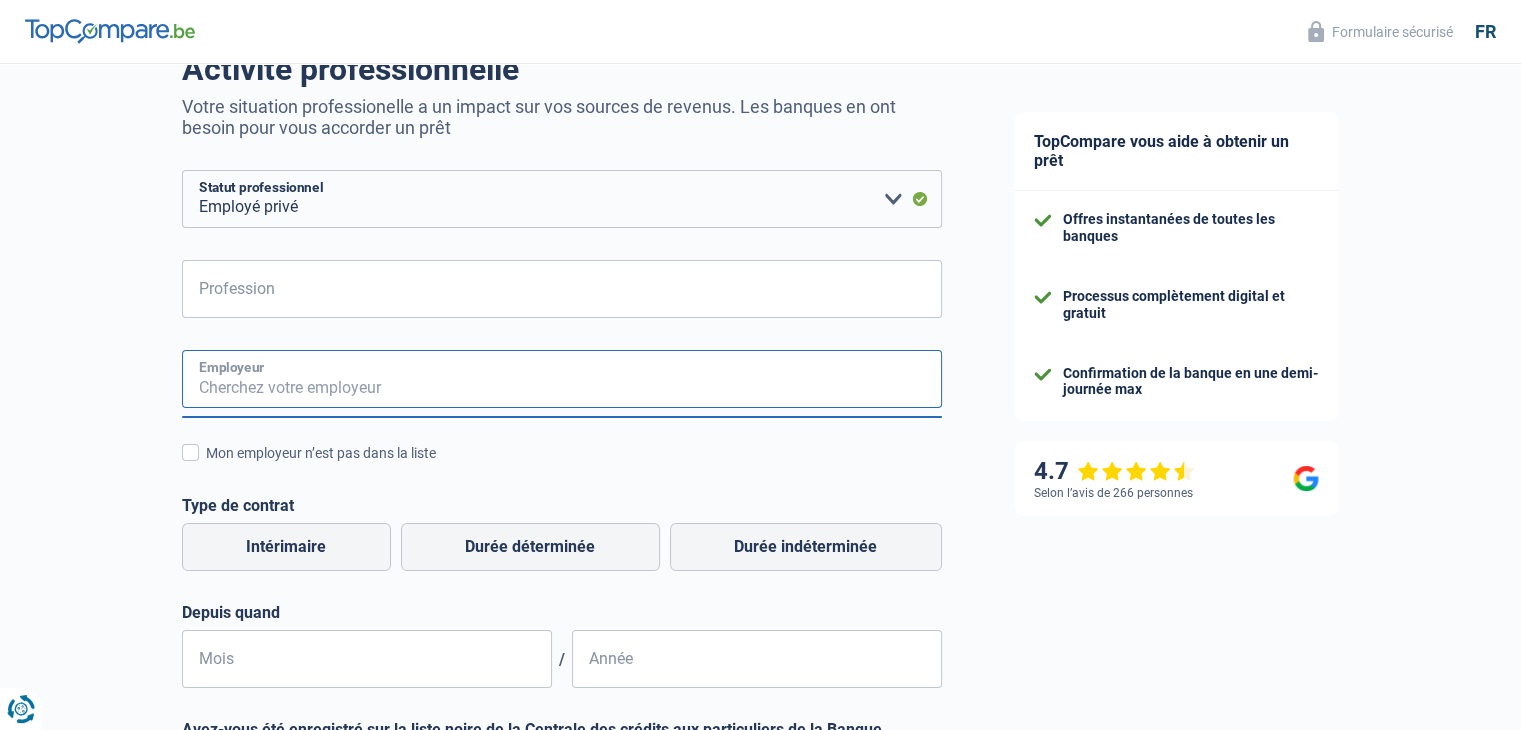 click on "Employeur" at bounding box center [562, 379] 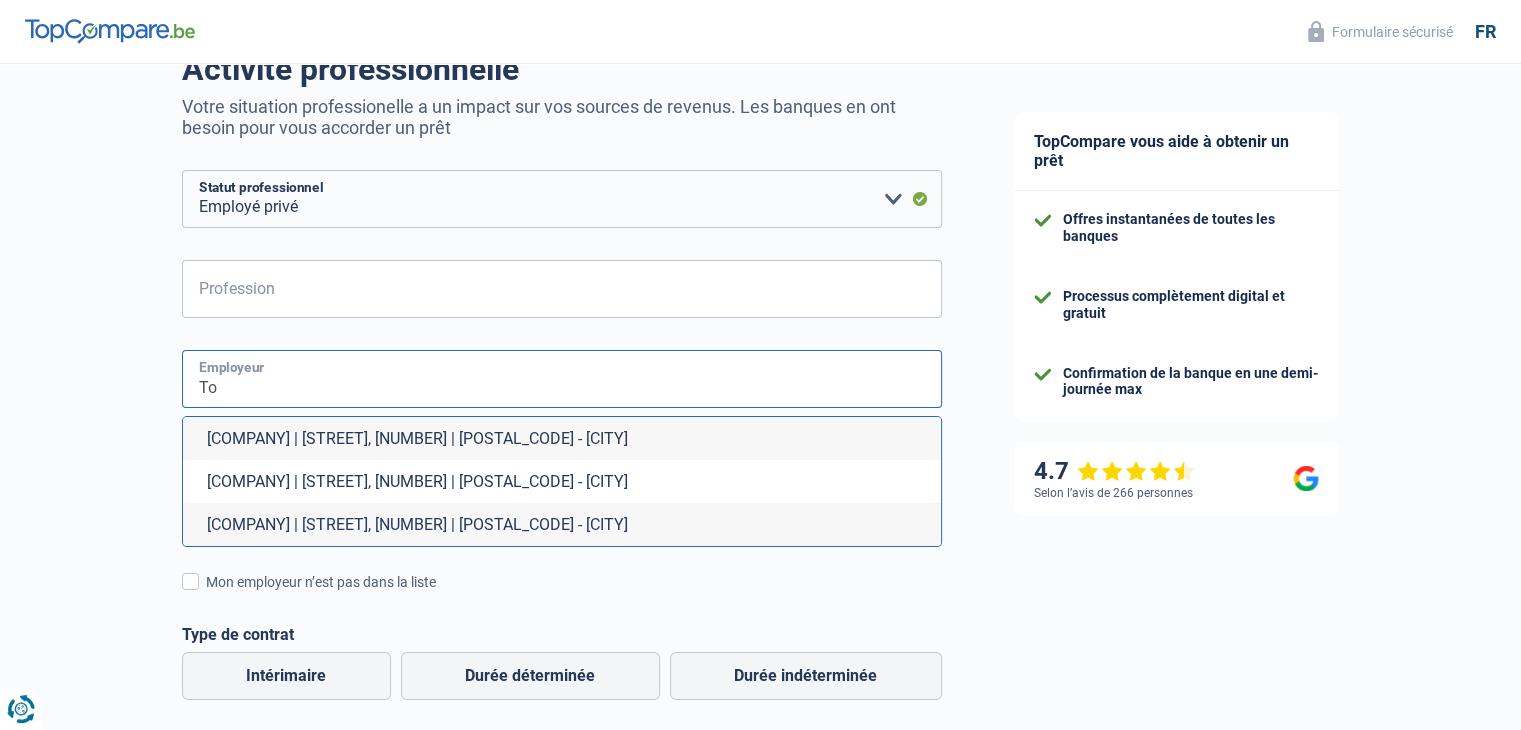 type on "T" 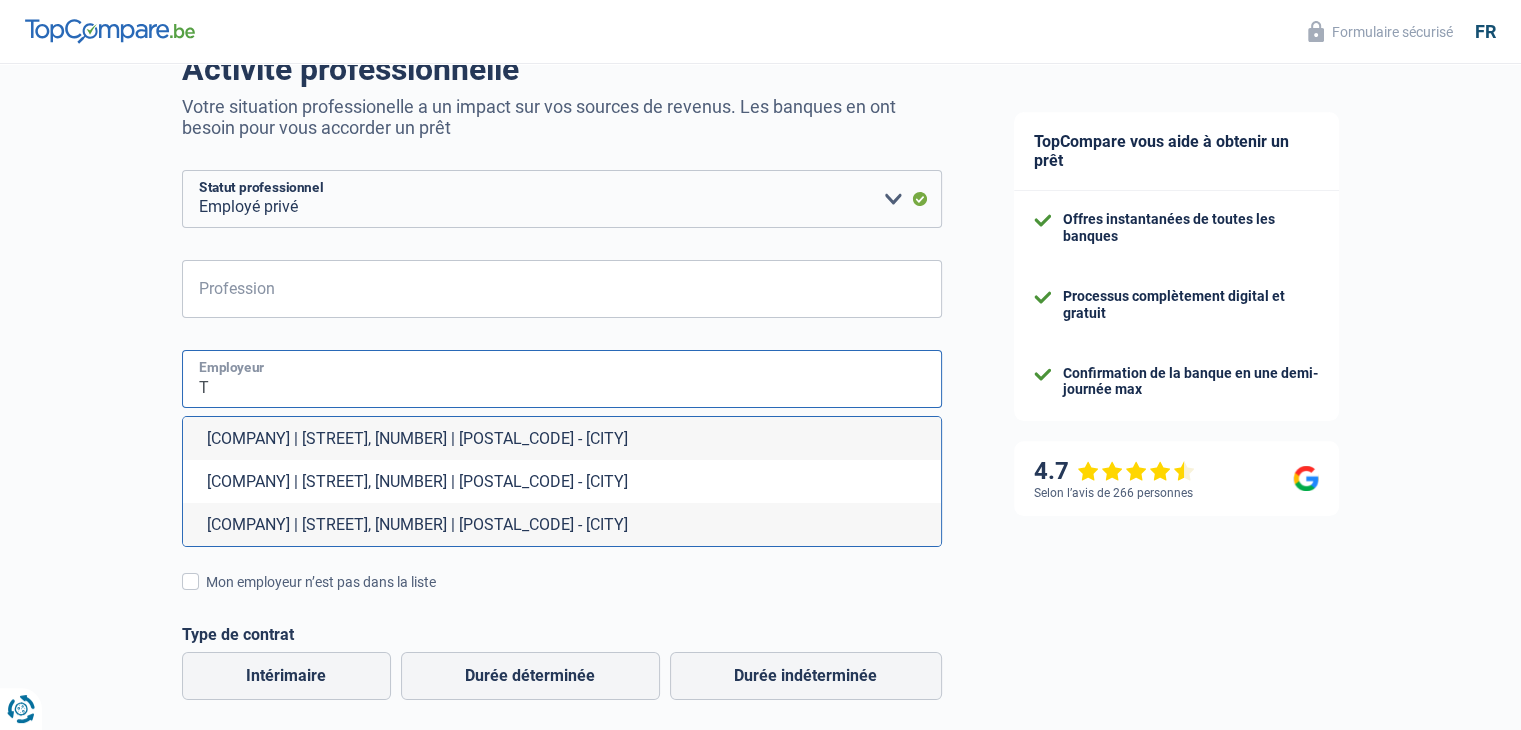 type 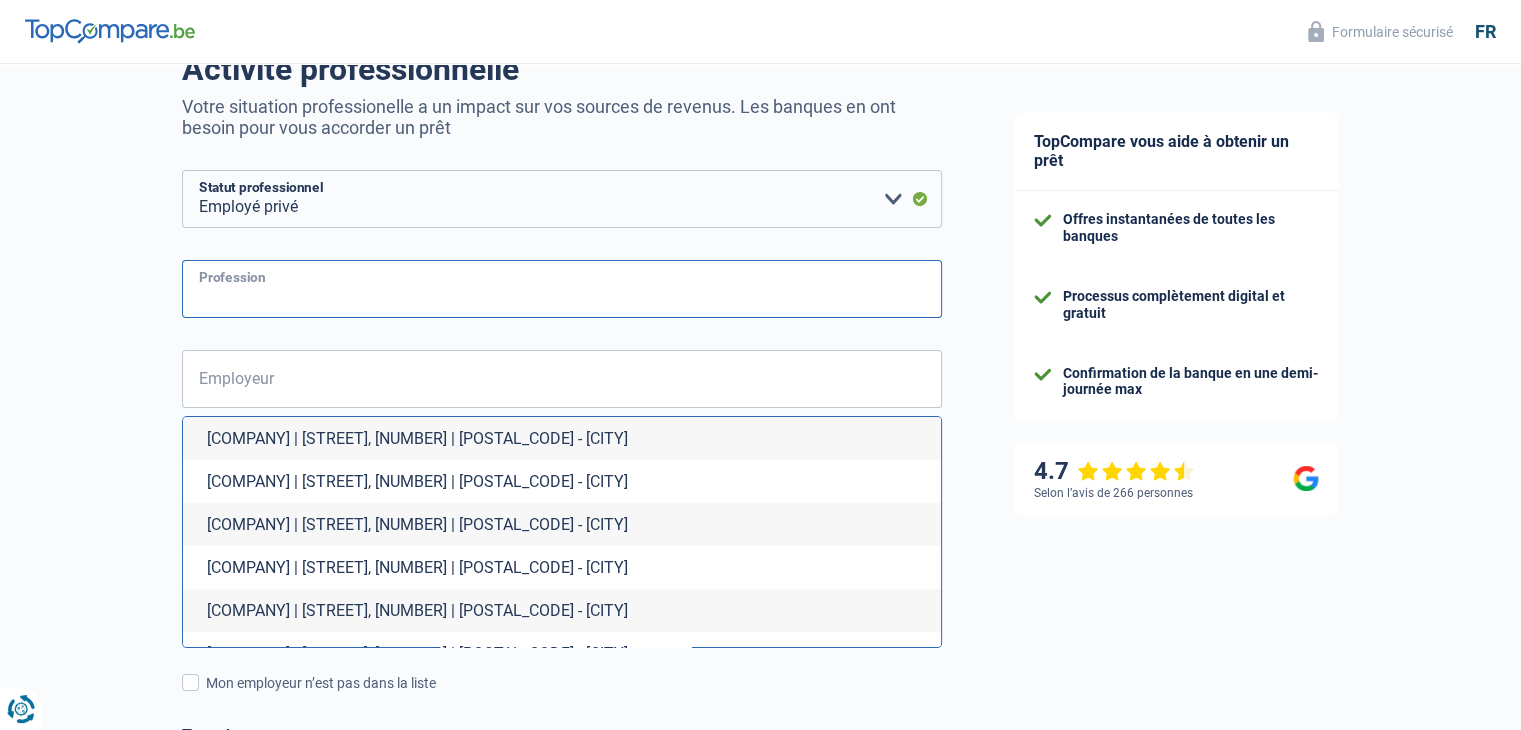 click on "Profession" at bounding box center [562, 289] 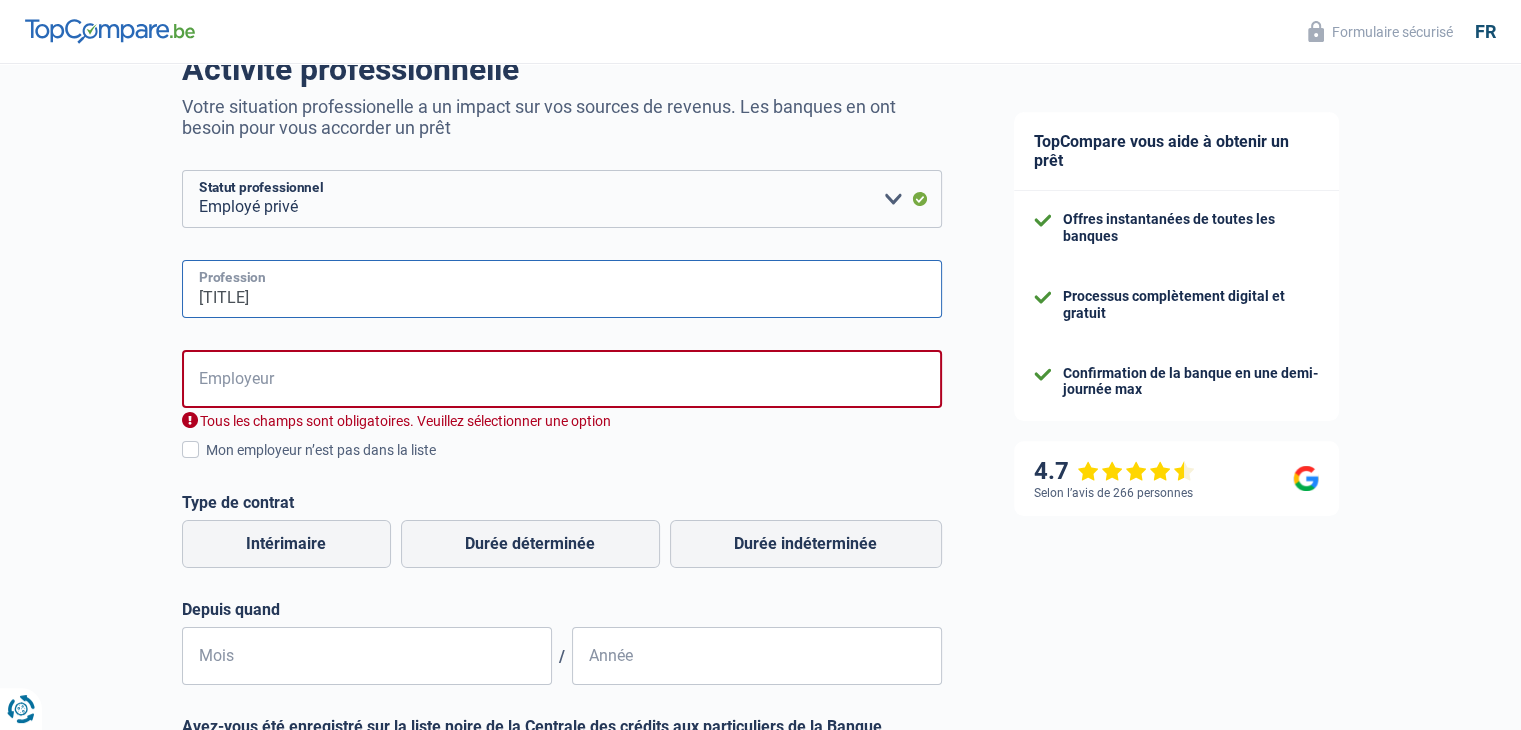 type on "[TITLE]" 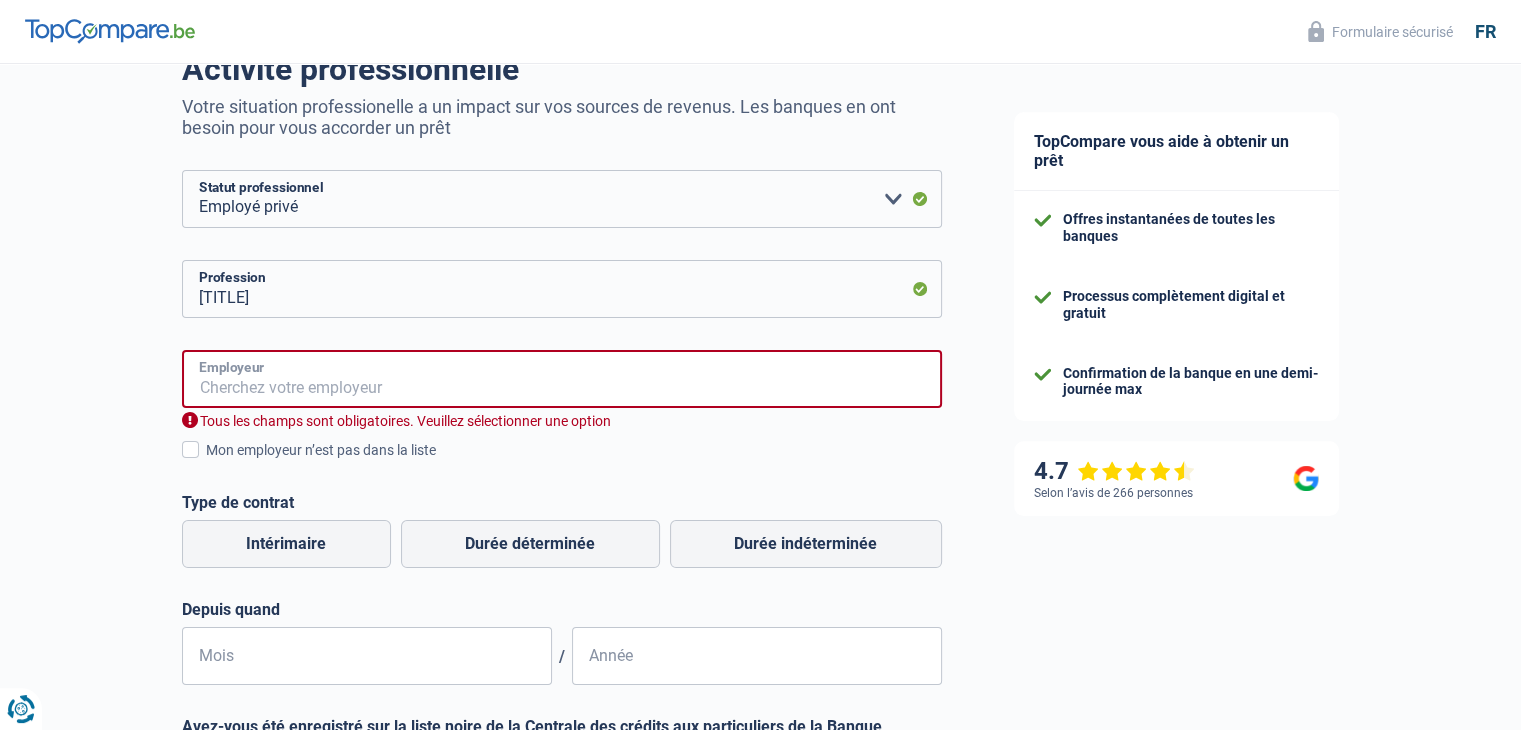 click on "Employeur" at bounding box center (562, 379) 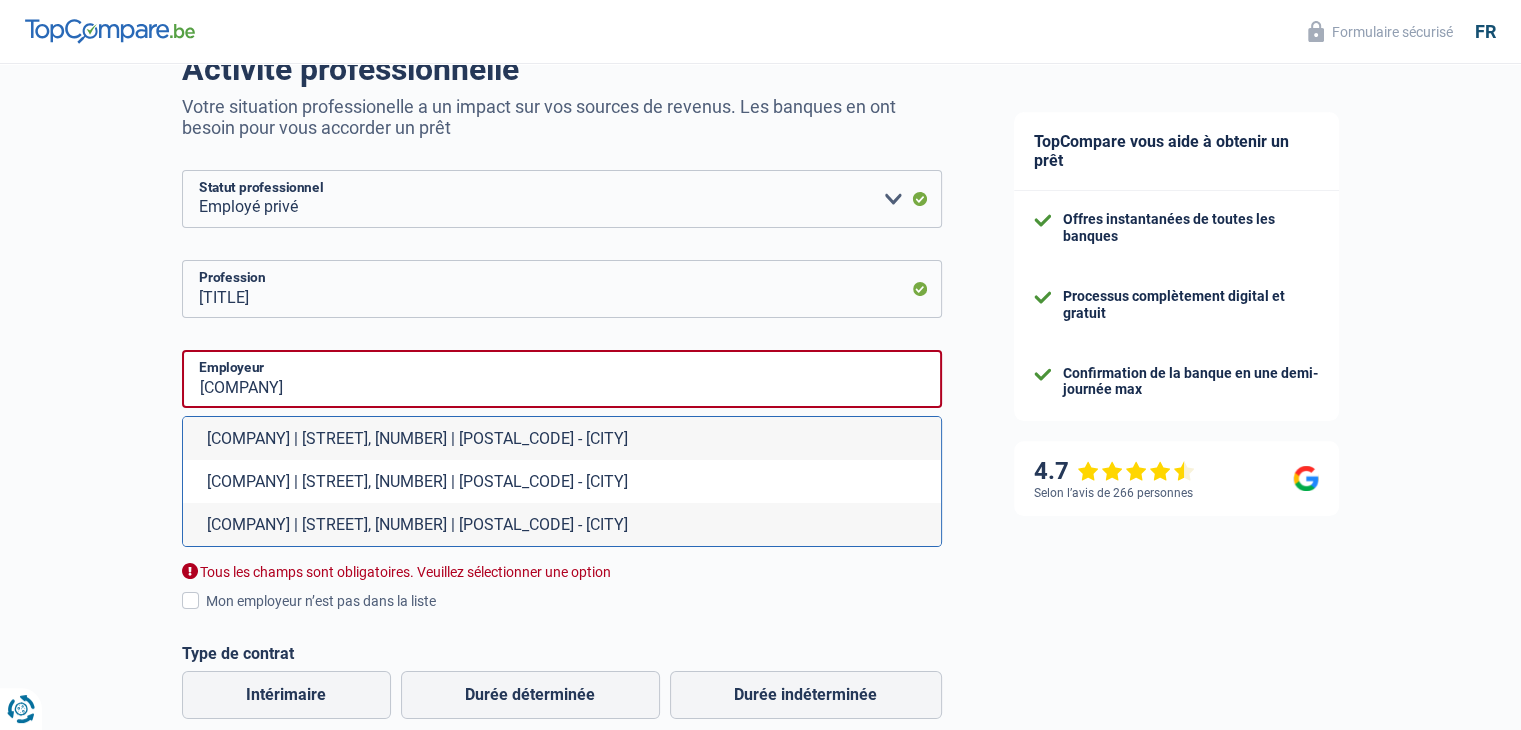 click on "[COMPANY] | [STREET], [NUMBER] | [POSTAL_CODE] - [CITY]" at bounding box center [562, 438] 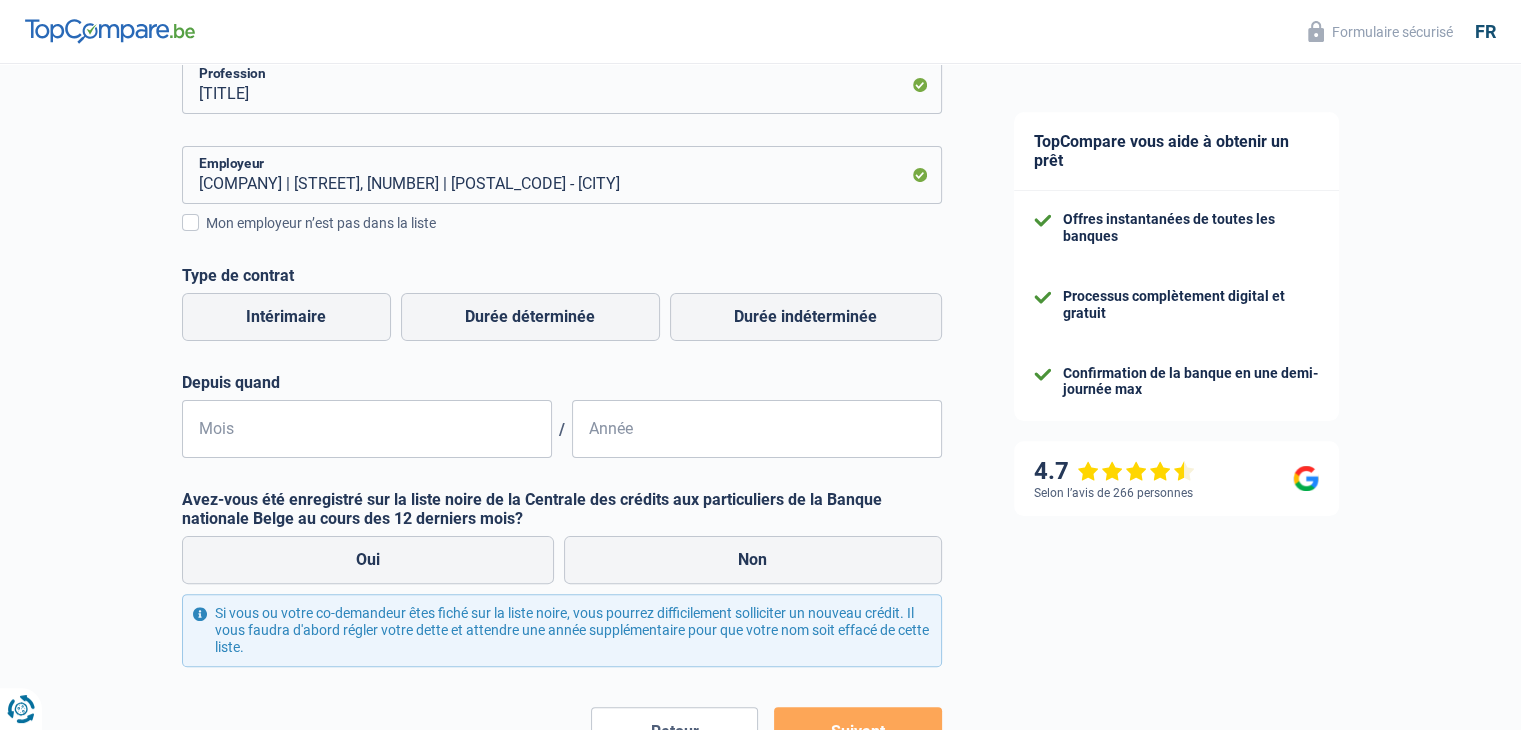 scroll, scrollTop: 382, scrollLeft: 0, axis: vertical 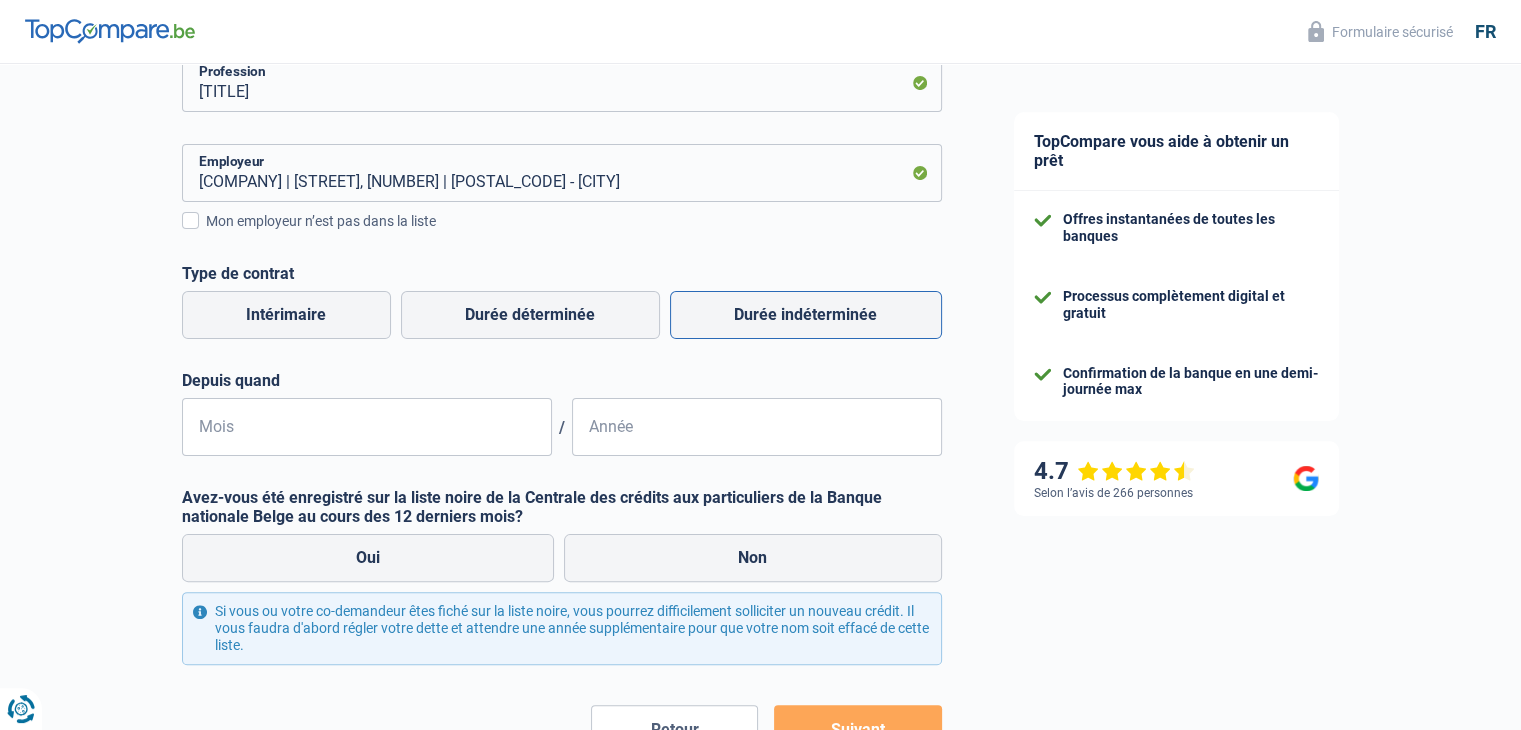 click on "Durée indéterminée" at bounding box center (806, 315) 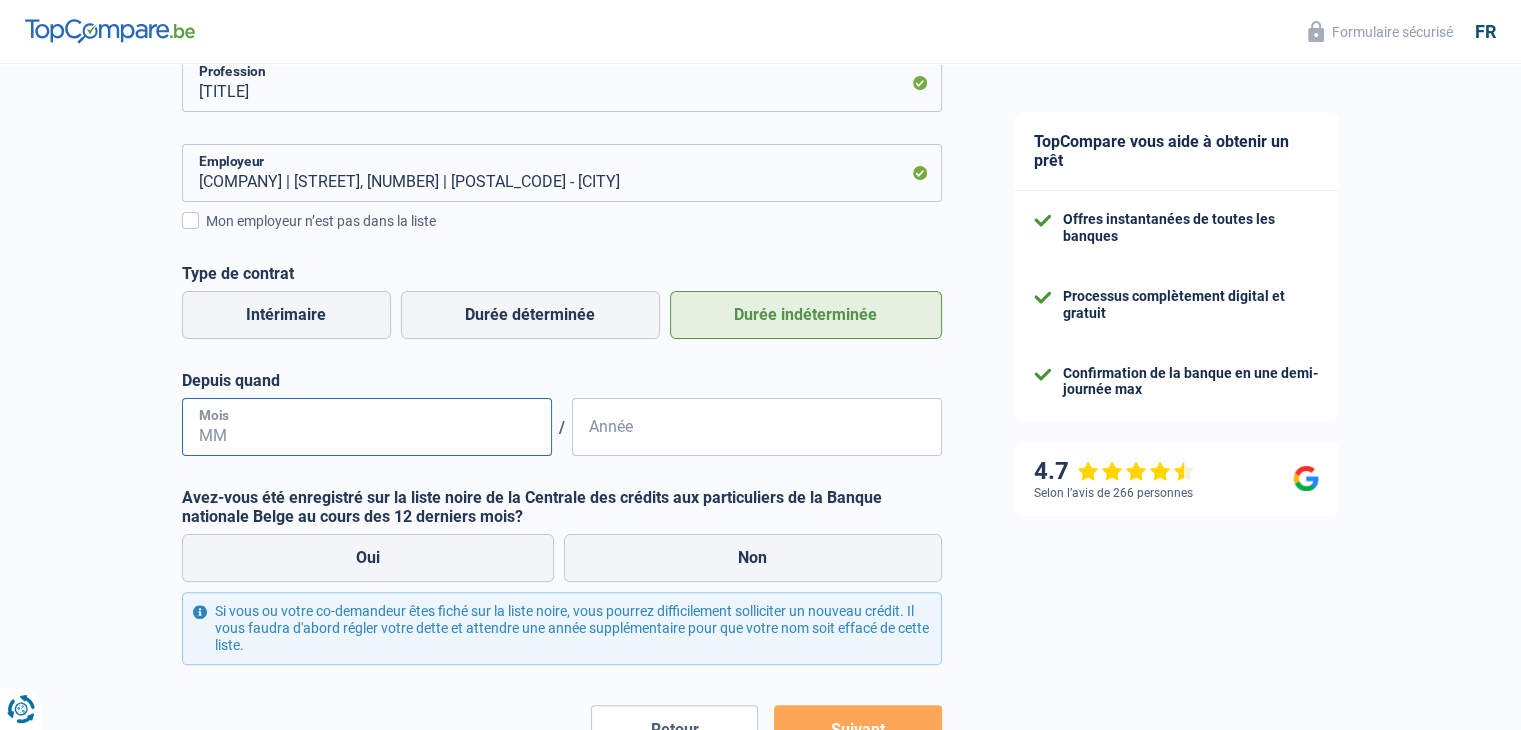 click on "Mois" at bounding box center (367, 427) 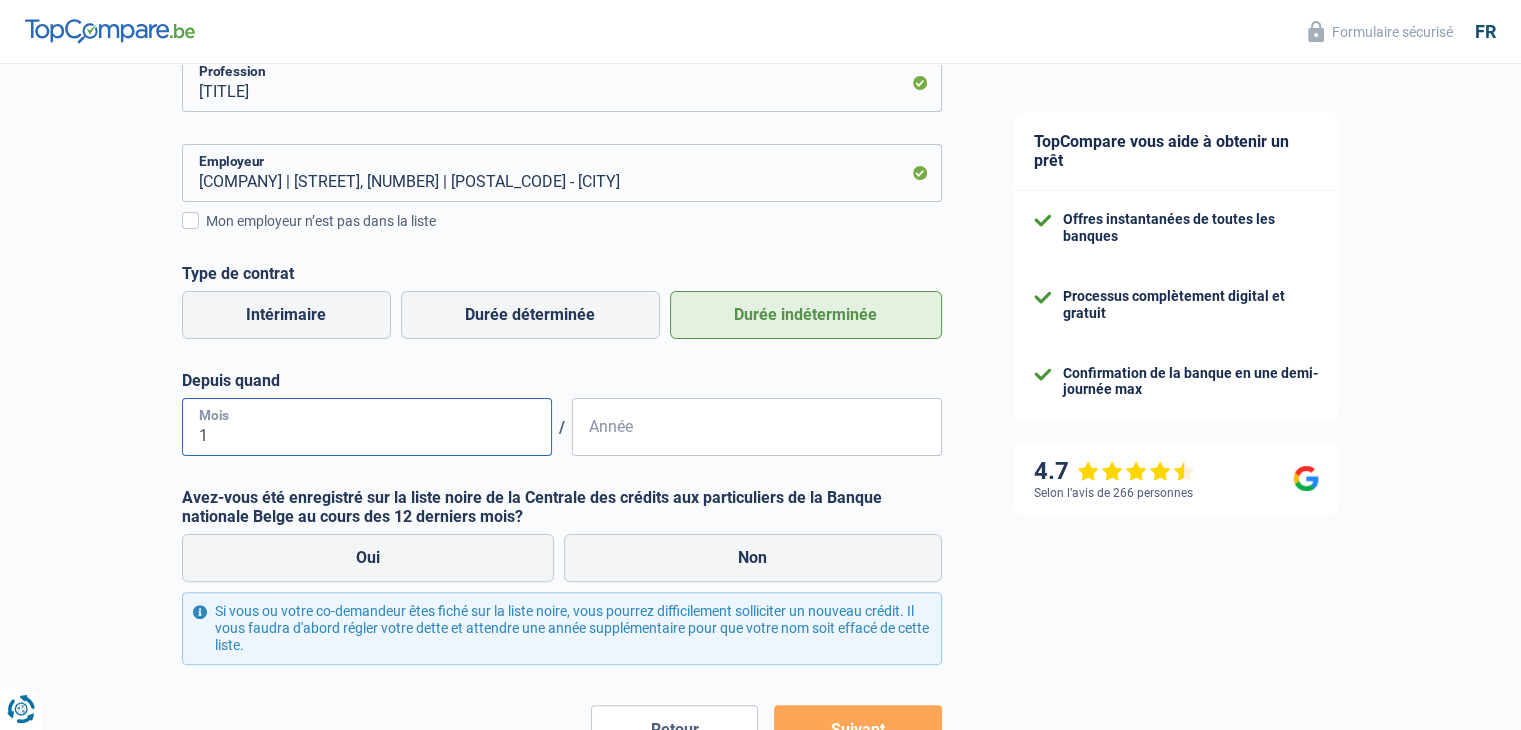 type on "10" 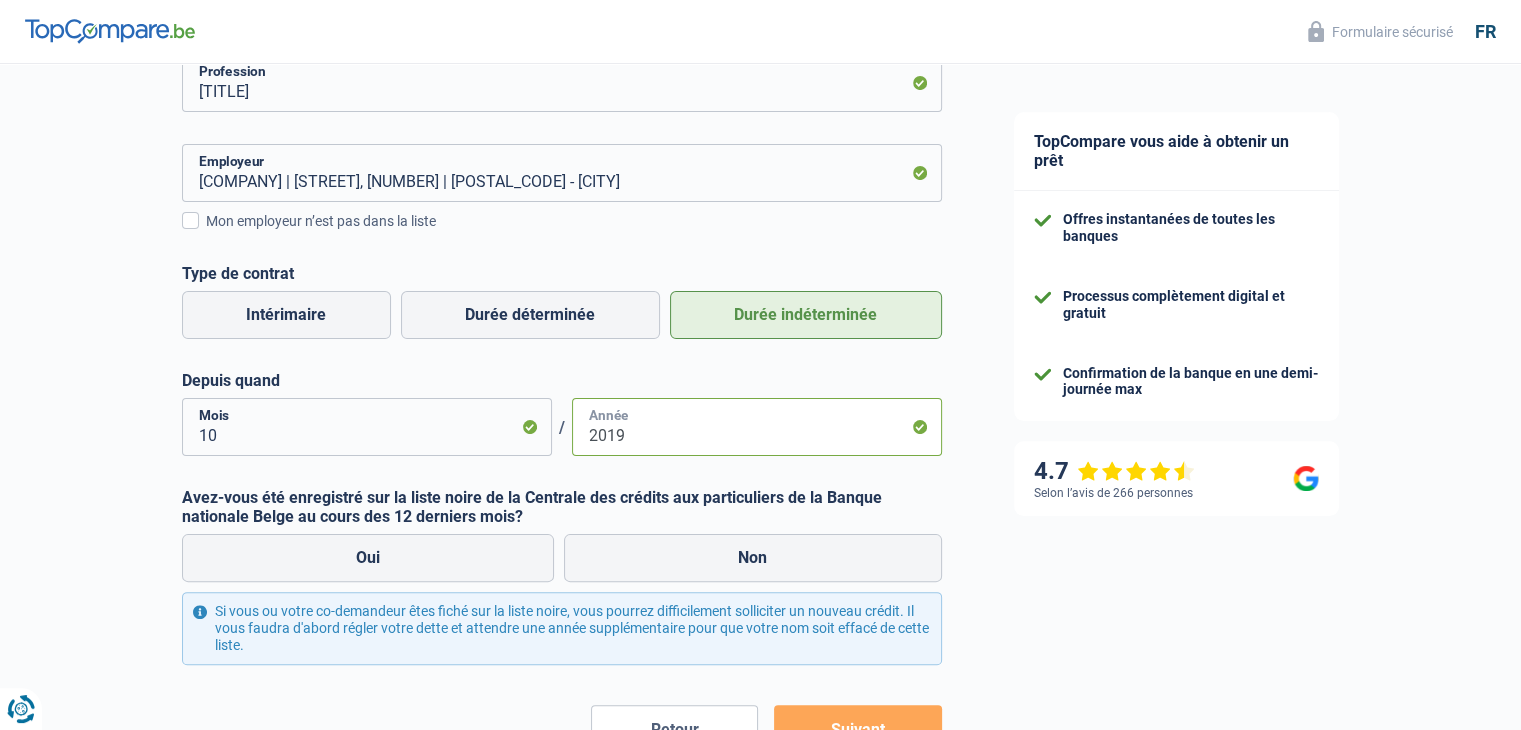 scroll, scrollTop: 527, scrollLeft: 0, axis: vertical 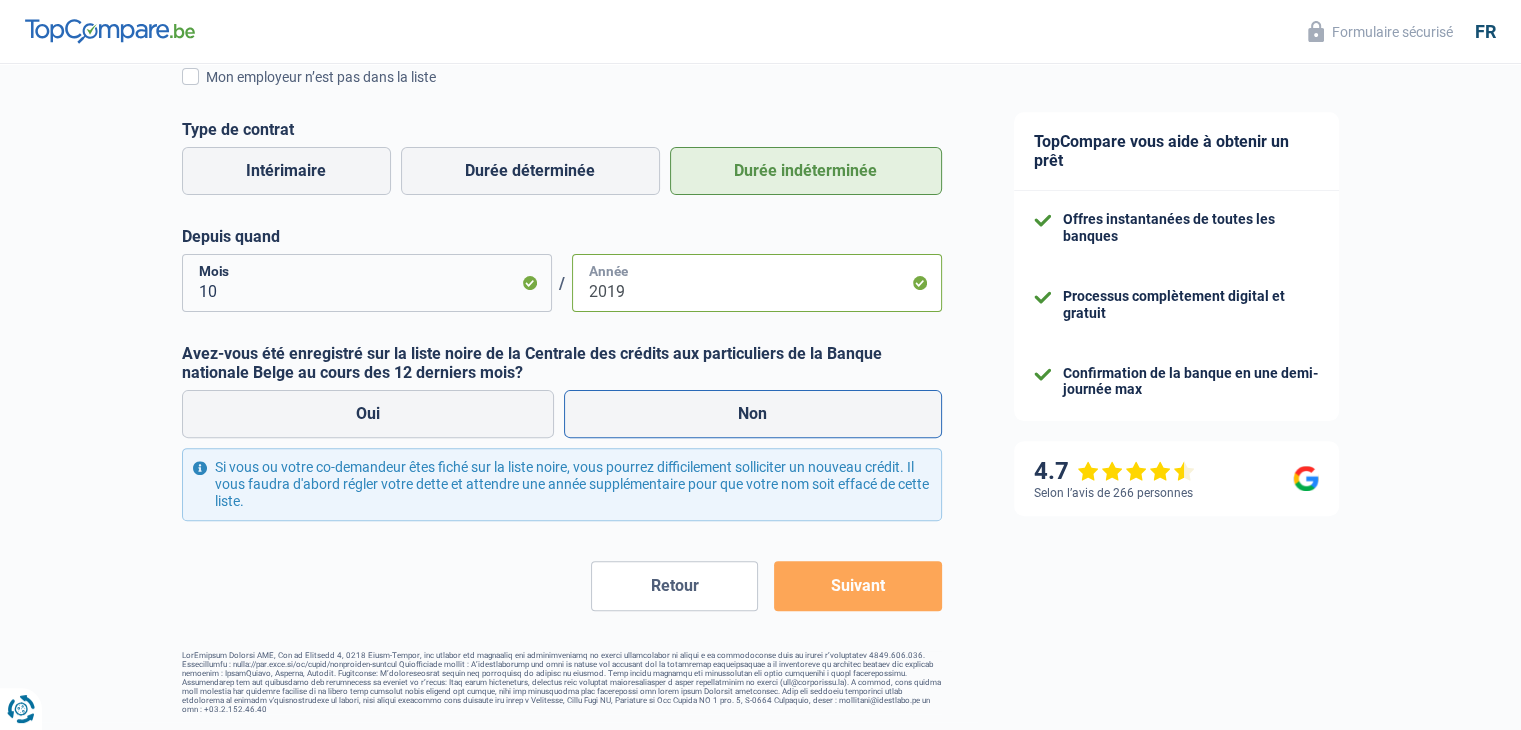 type on "2019" 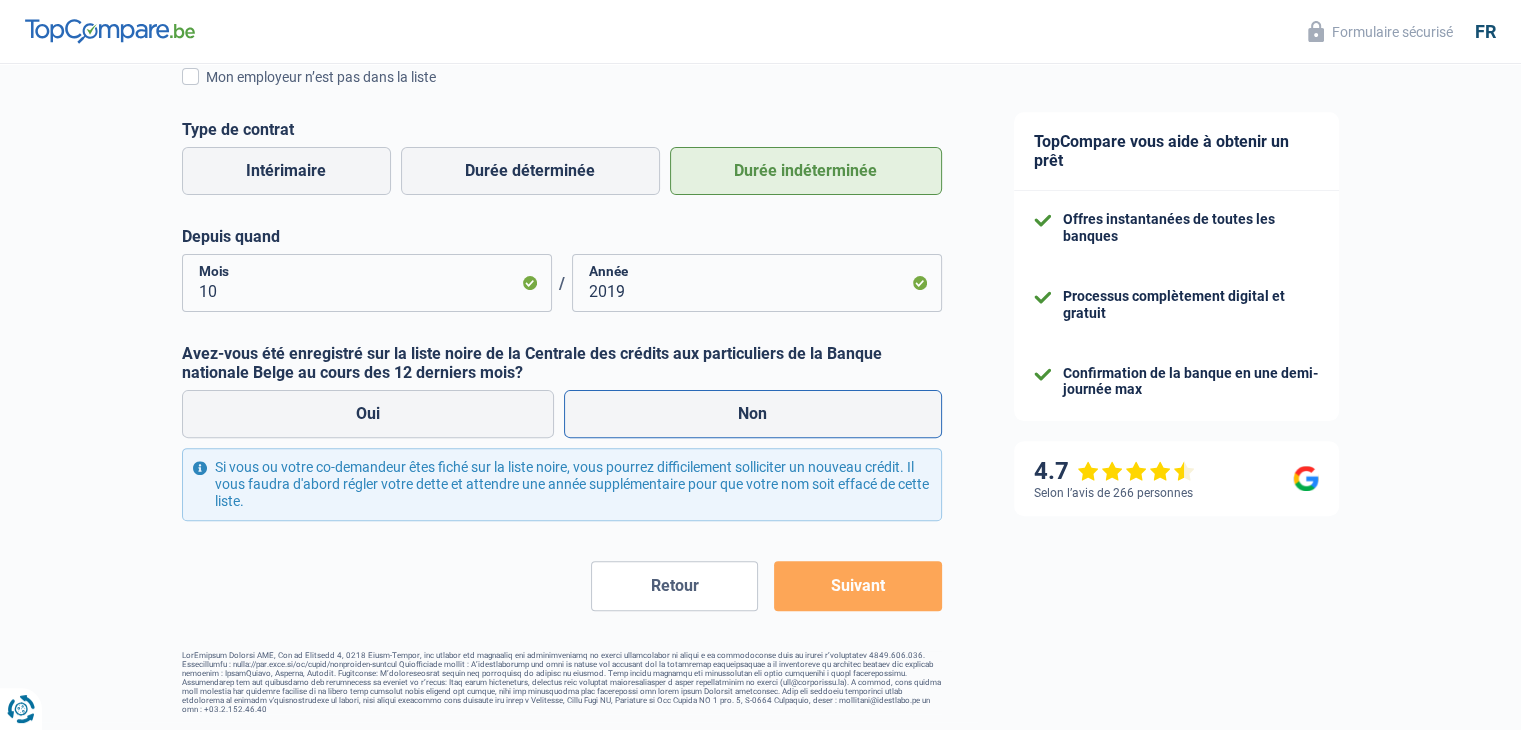 click on "Non" at bounding box center (753, 414) 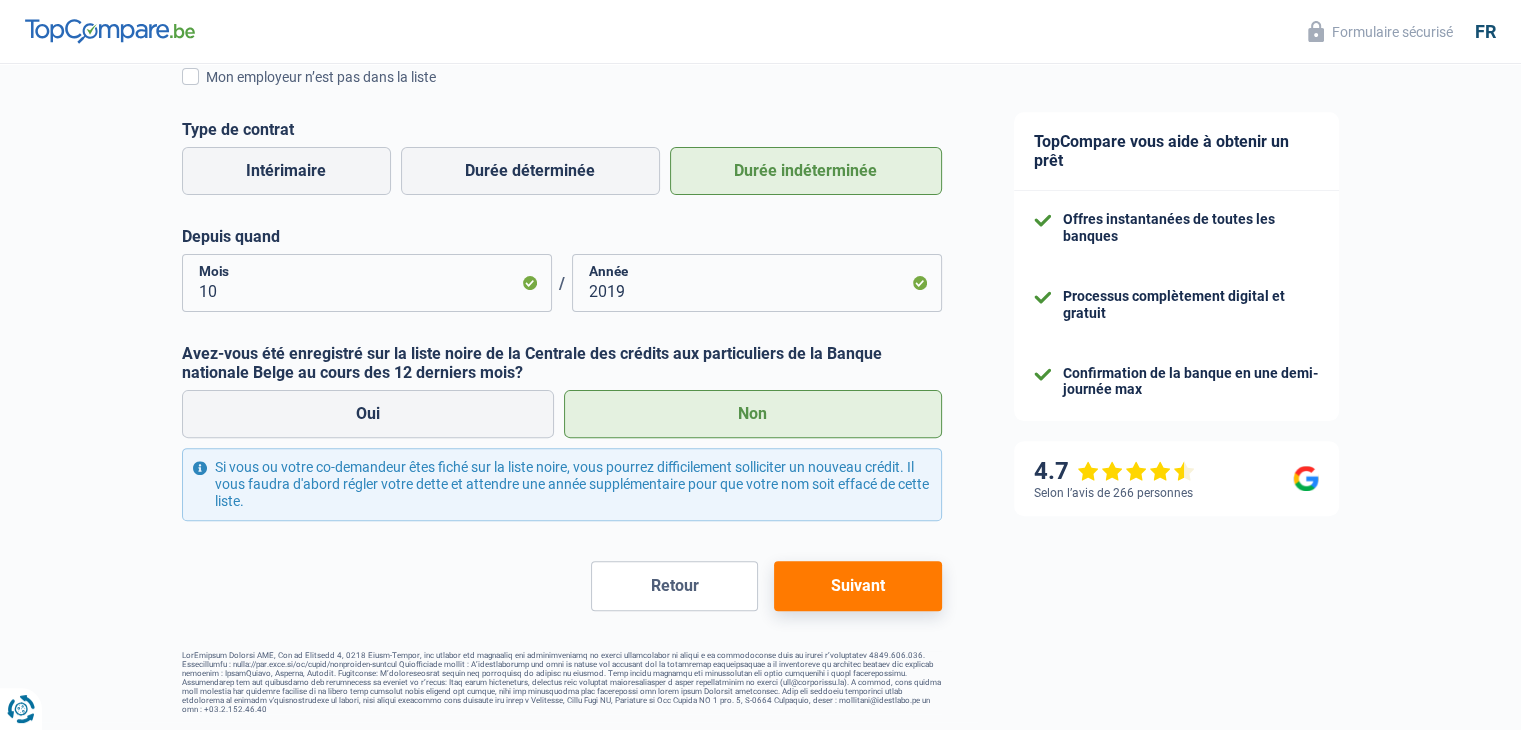 click on "Suivant" at bounding box center (857, 586) 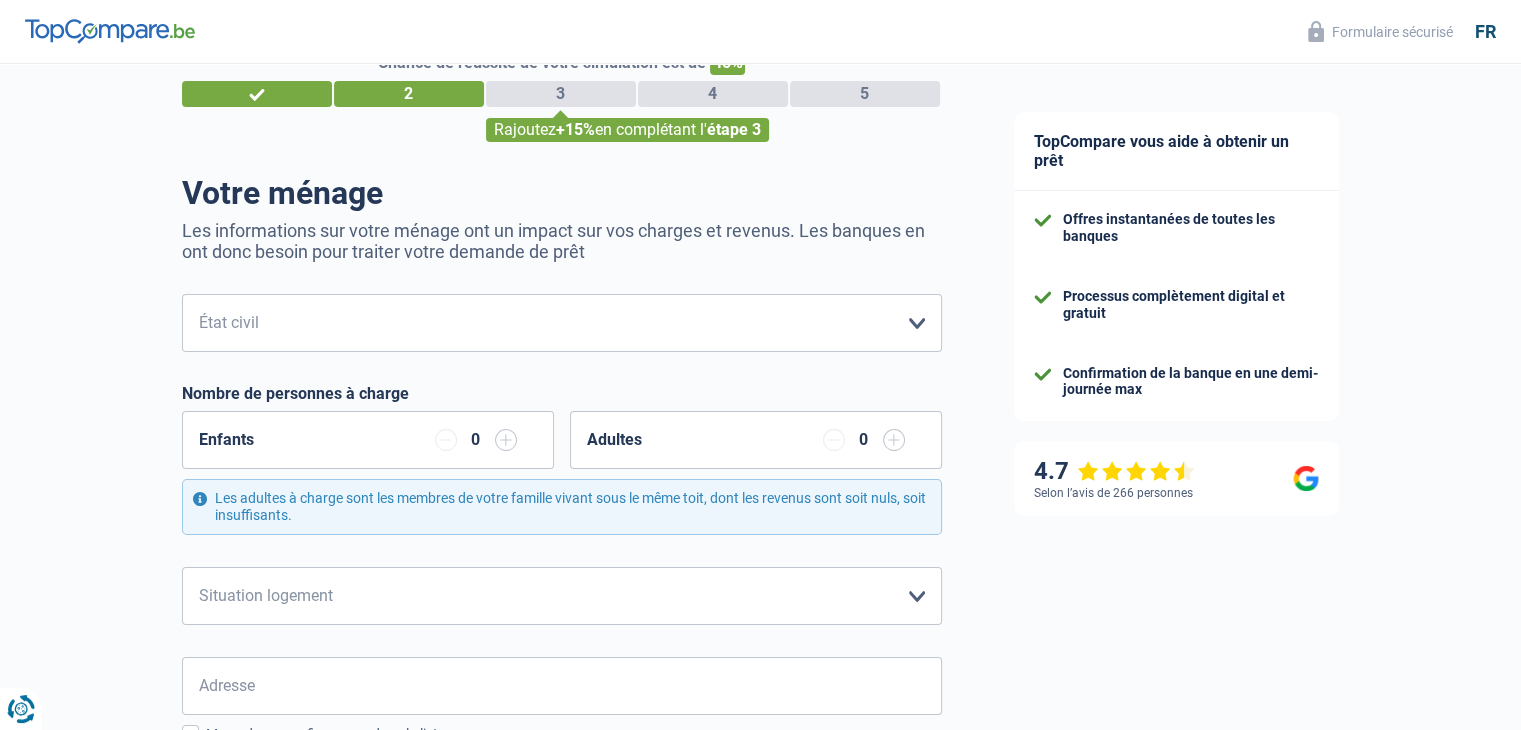 scroll, scrollTop: 0, scrollLeft: 0, axis: both 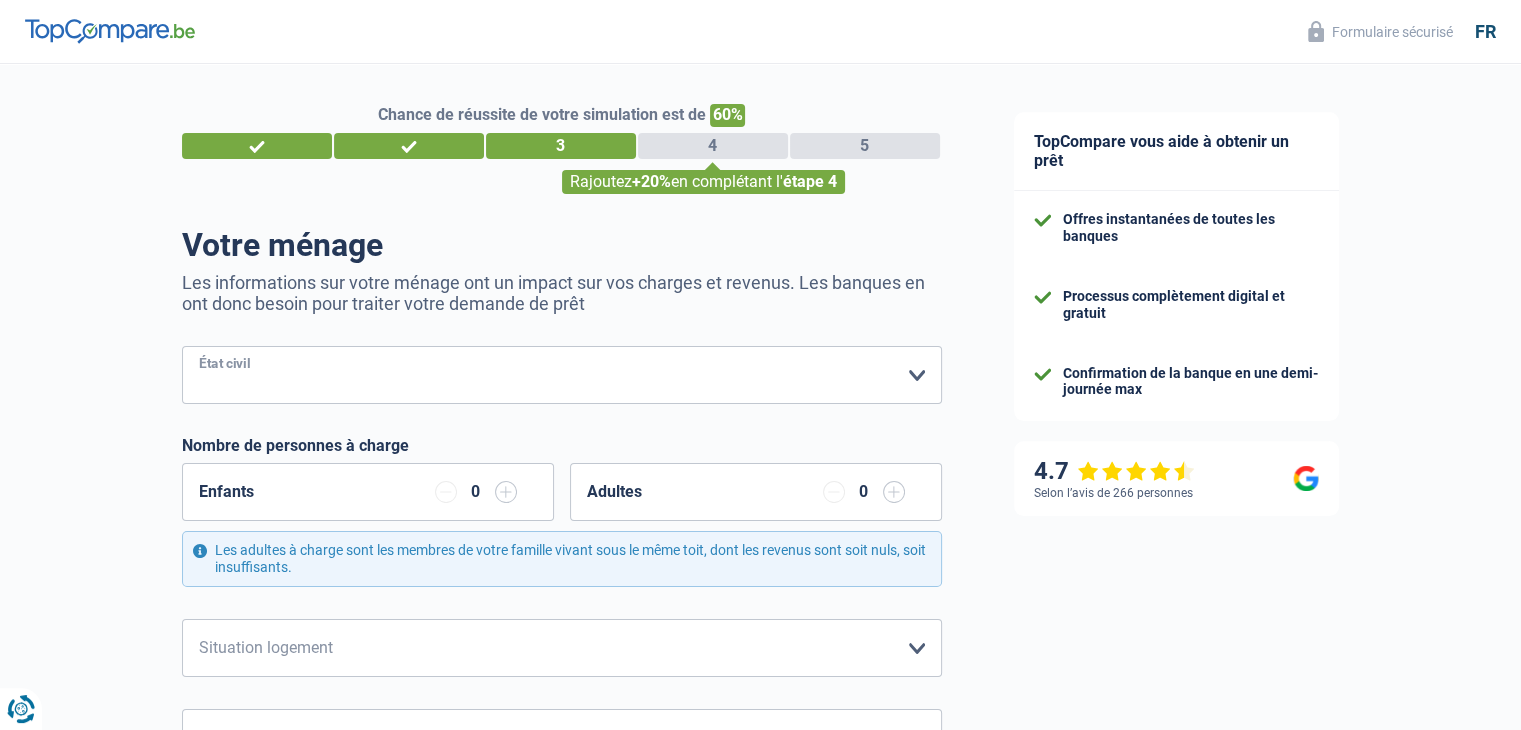 click on "Célibataire Marié(e) Cohabitant(e) légal(e) Divorcé(e) Veuf(ve) Séparé (de fait)
Veuillez sélectionner une option" at bounding box center [562, 375] 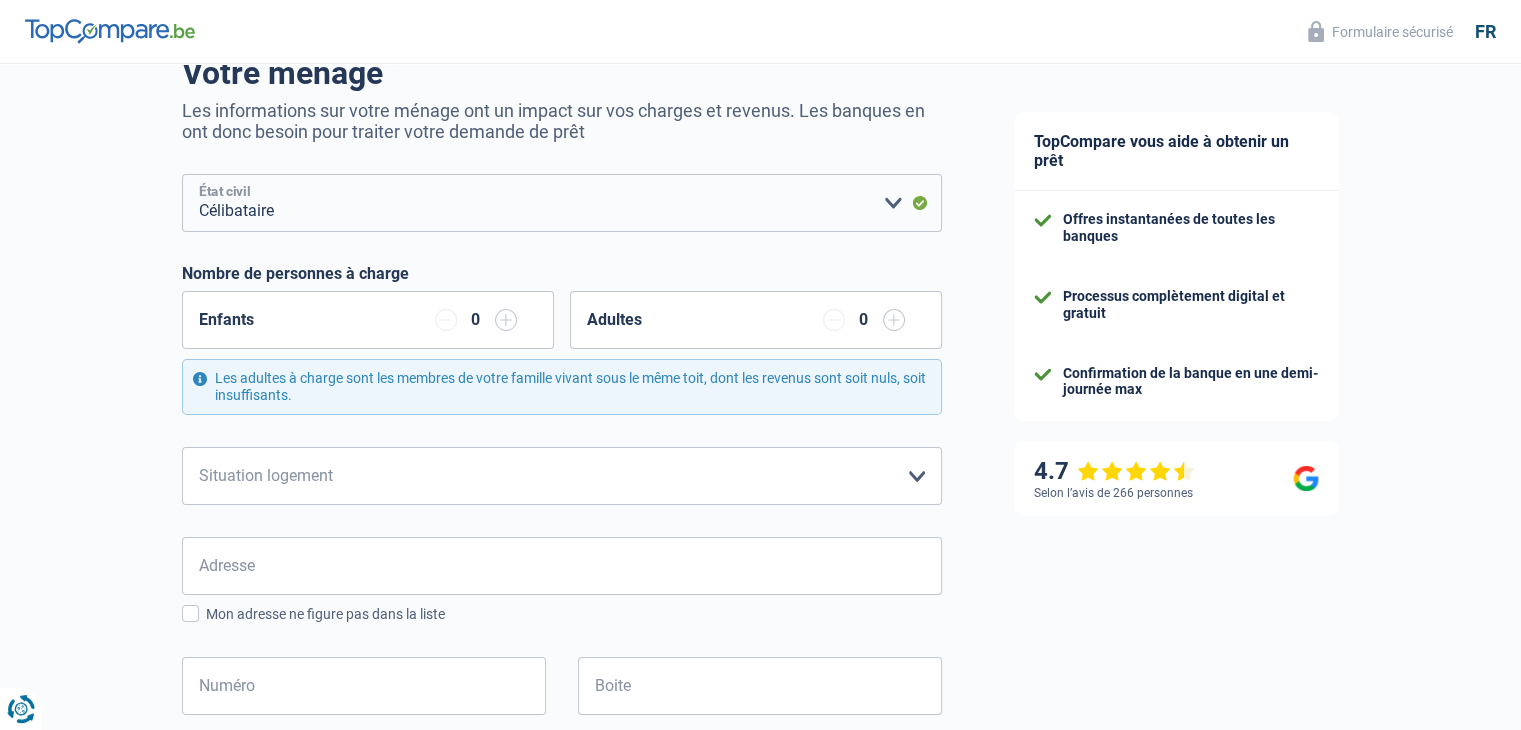 scroll, scrollTop: 220, scrollLeft: 0, axis: vertical 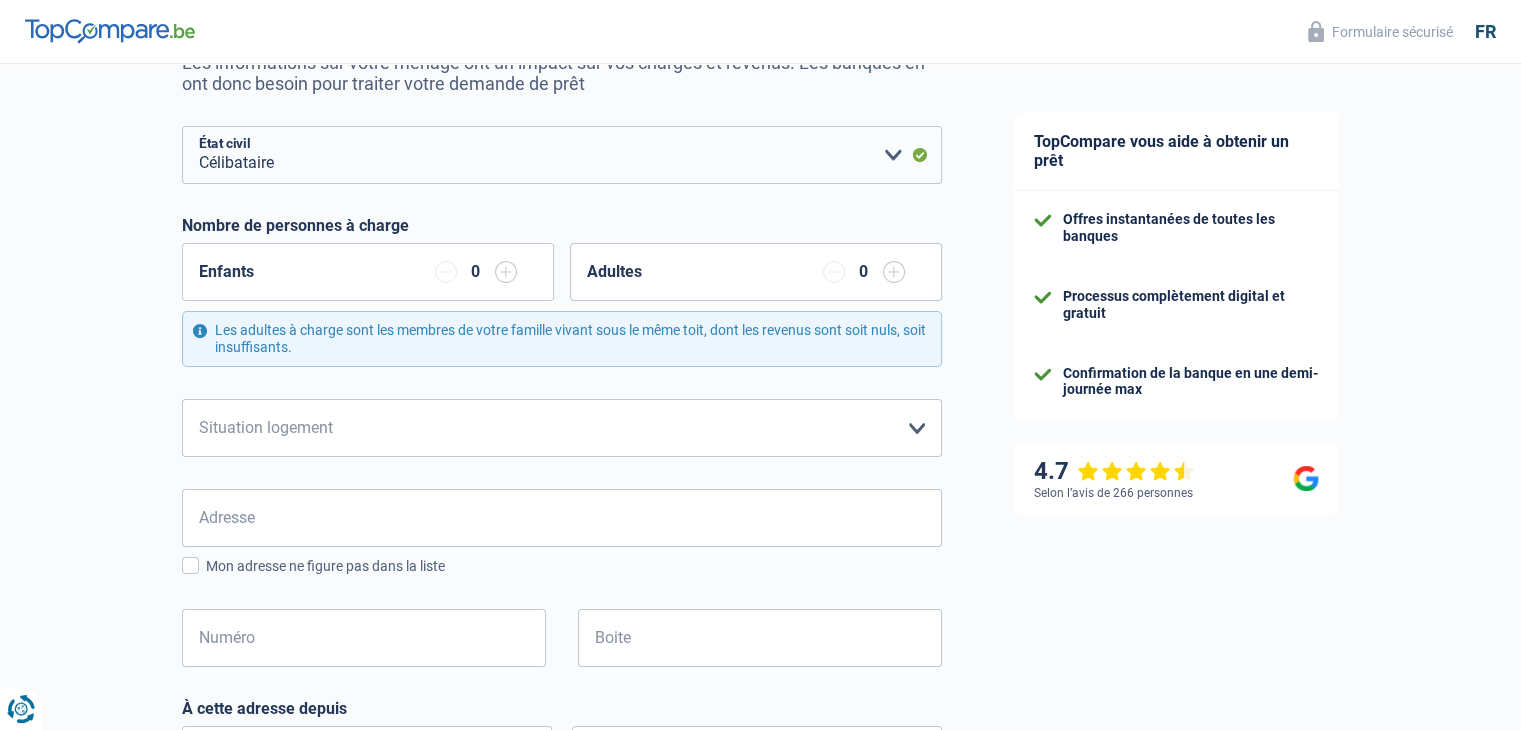 click on "Enfants
0" at bounding box center [368, 272] 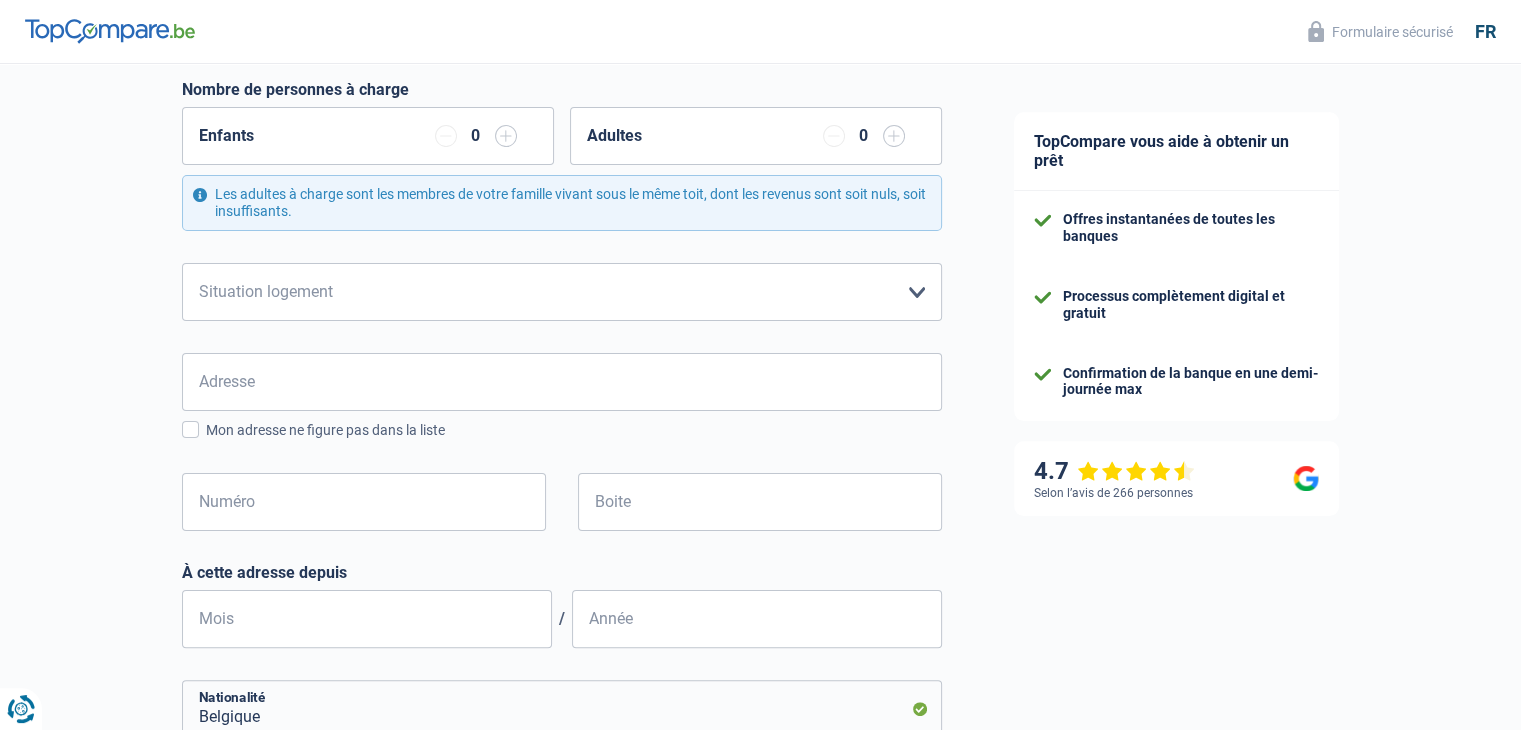 scroll, scrollTop: 358, scrollLeft: 0, axis: vertical 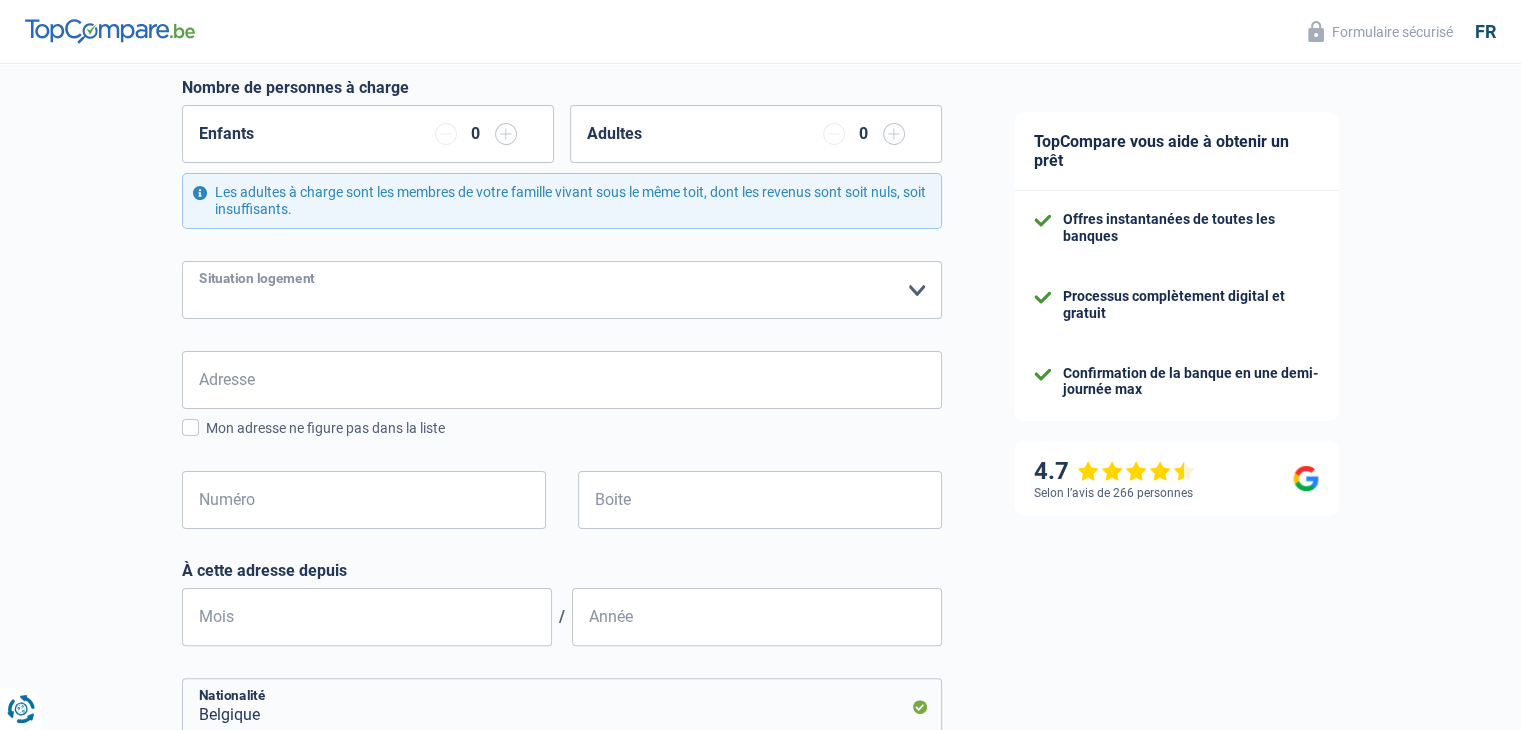 click on "Locataire Propriétaire avec prêt hypothécaire Propriétaire sans prêt hypothécaire Logé(e) par la famille Concierge
Veuillez sélectionner une option" at bounding box center [562, 290] 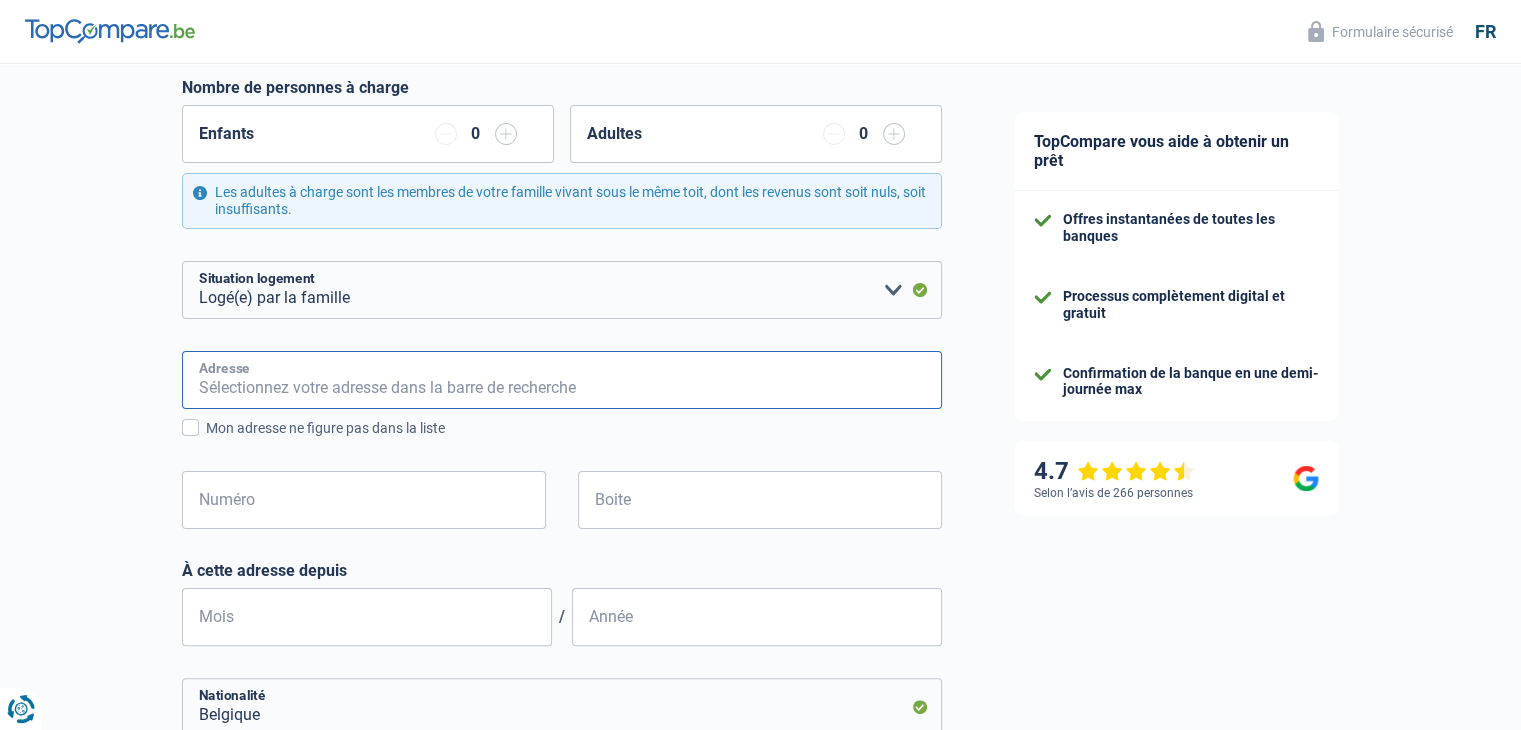 click on "Adresse" at bounding box center [562, 380] 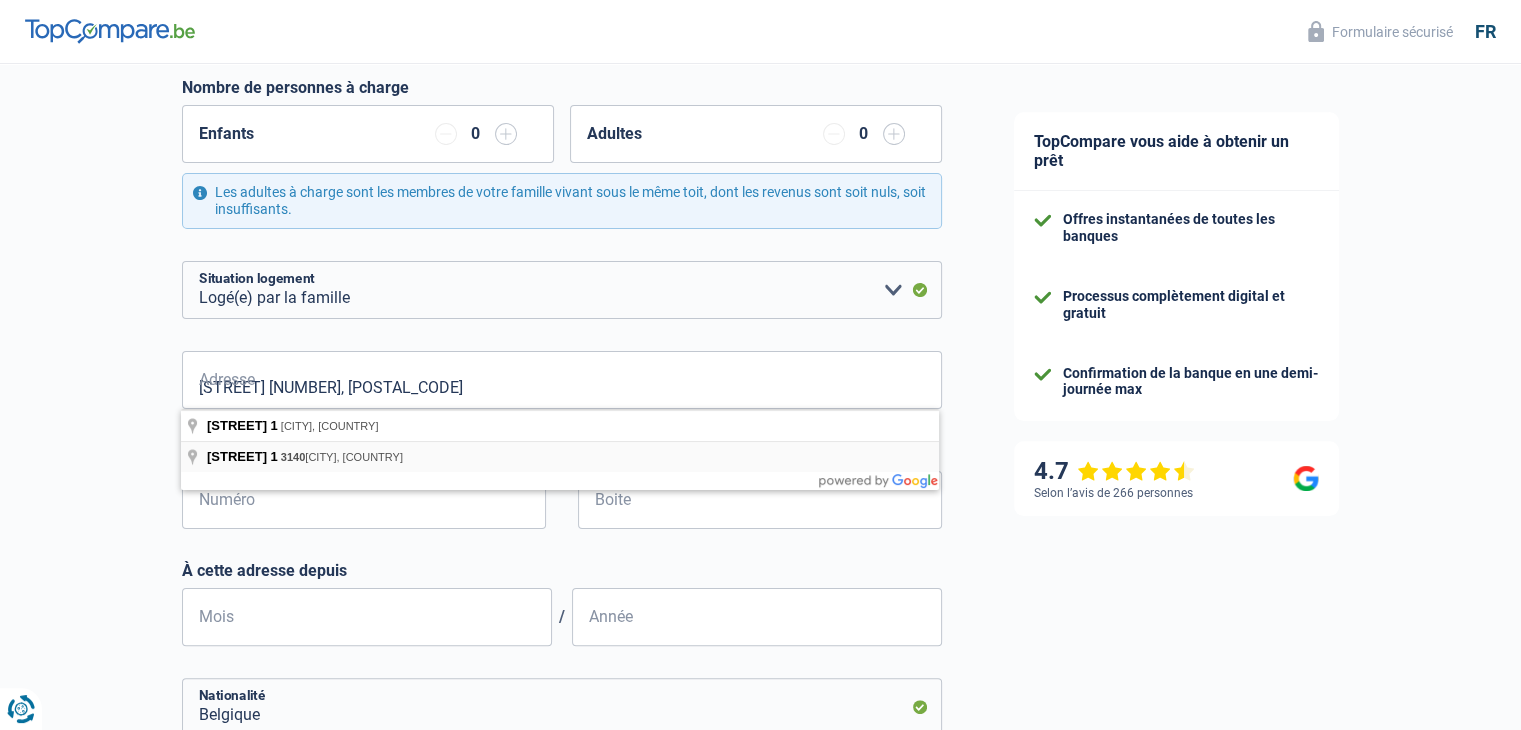 type on "[STREET] [NUMBER], [POSTAL_CODE] [CITY], [COUNTRY]" 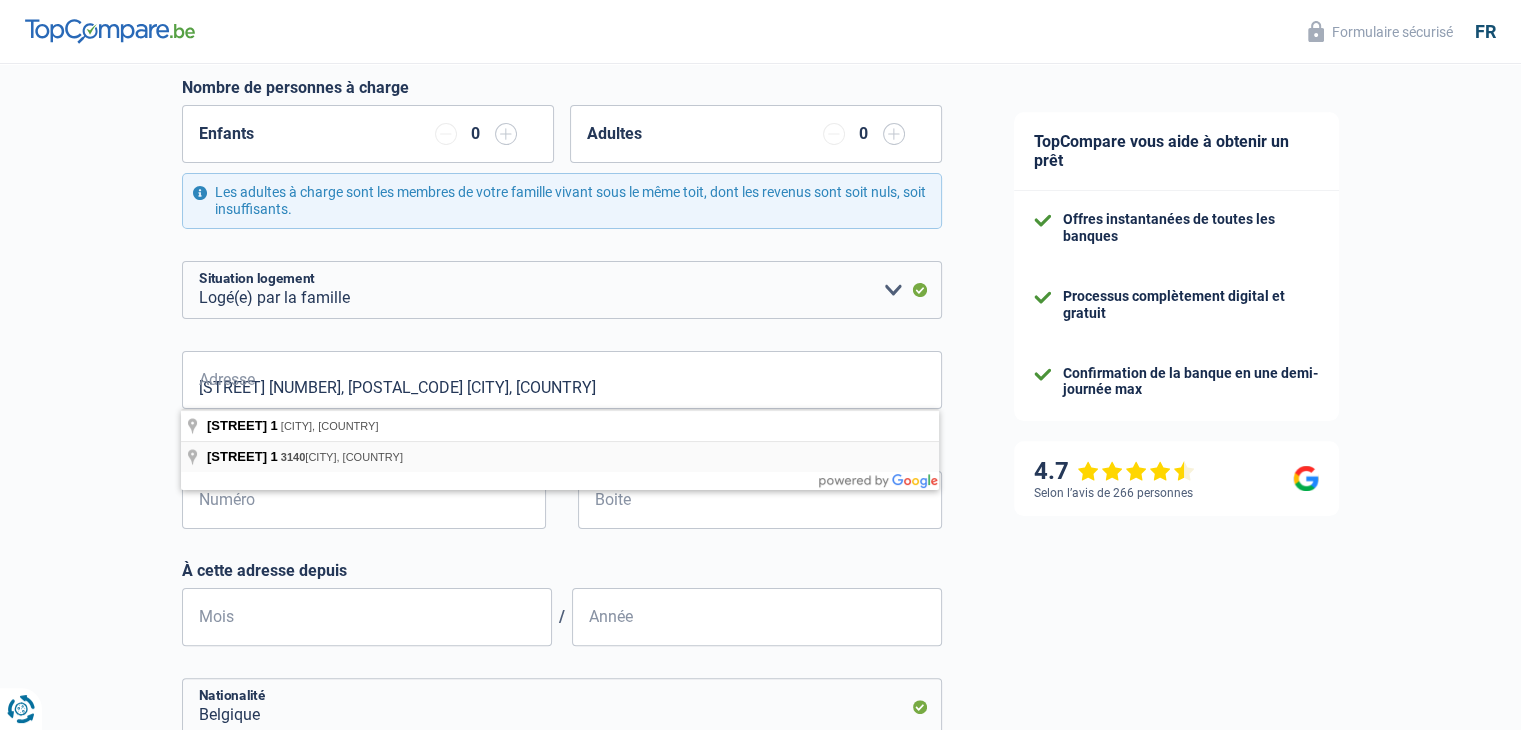 type on "1" 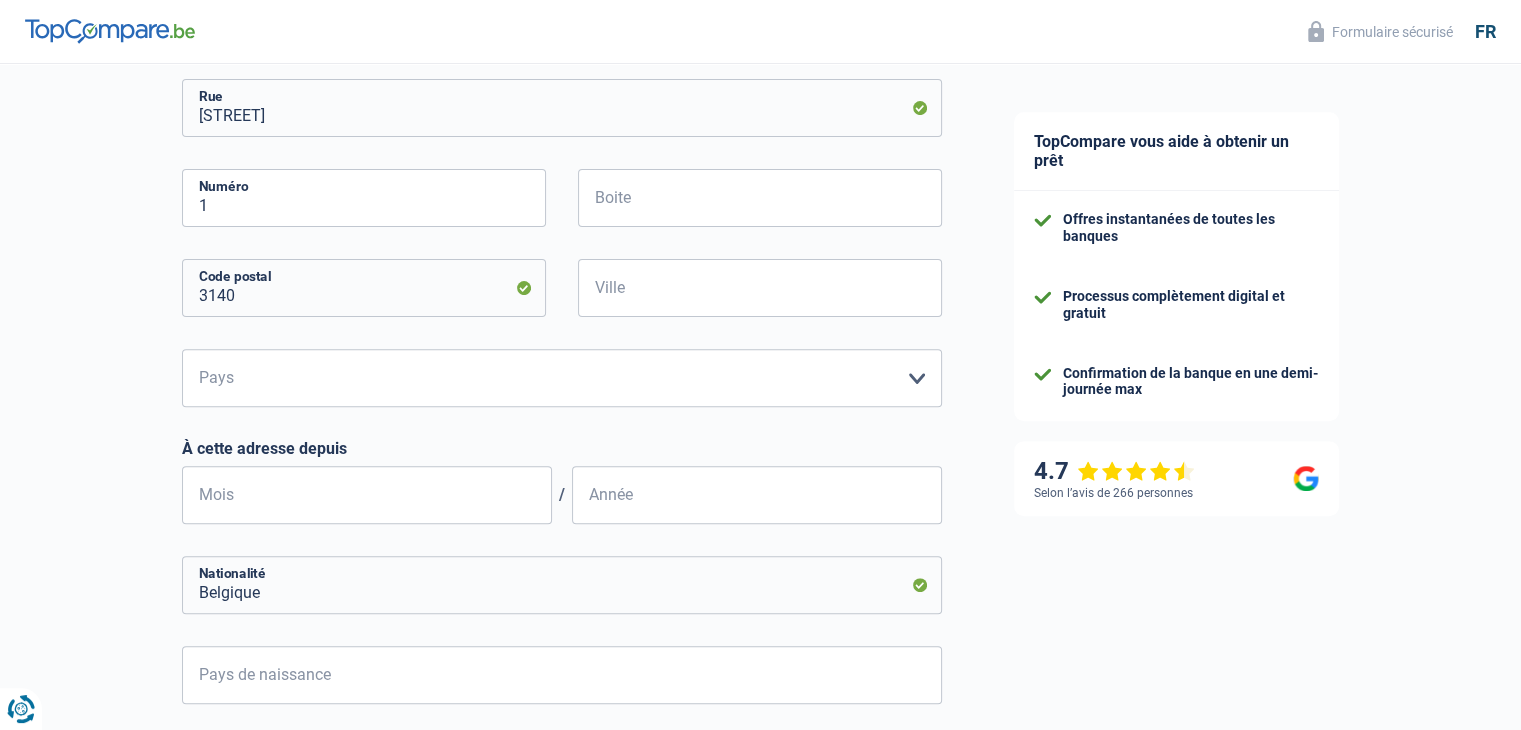 scroll, scrollTop: 646, scrollLeft: 0, axis: vertical 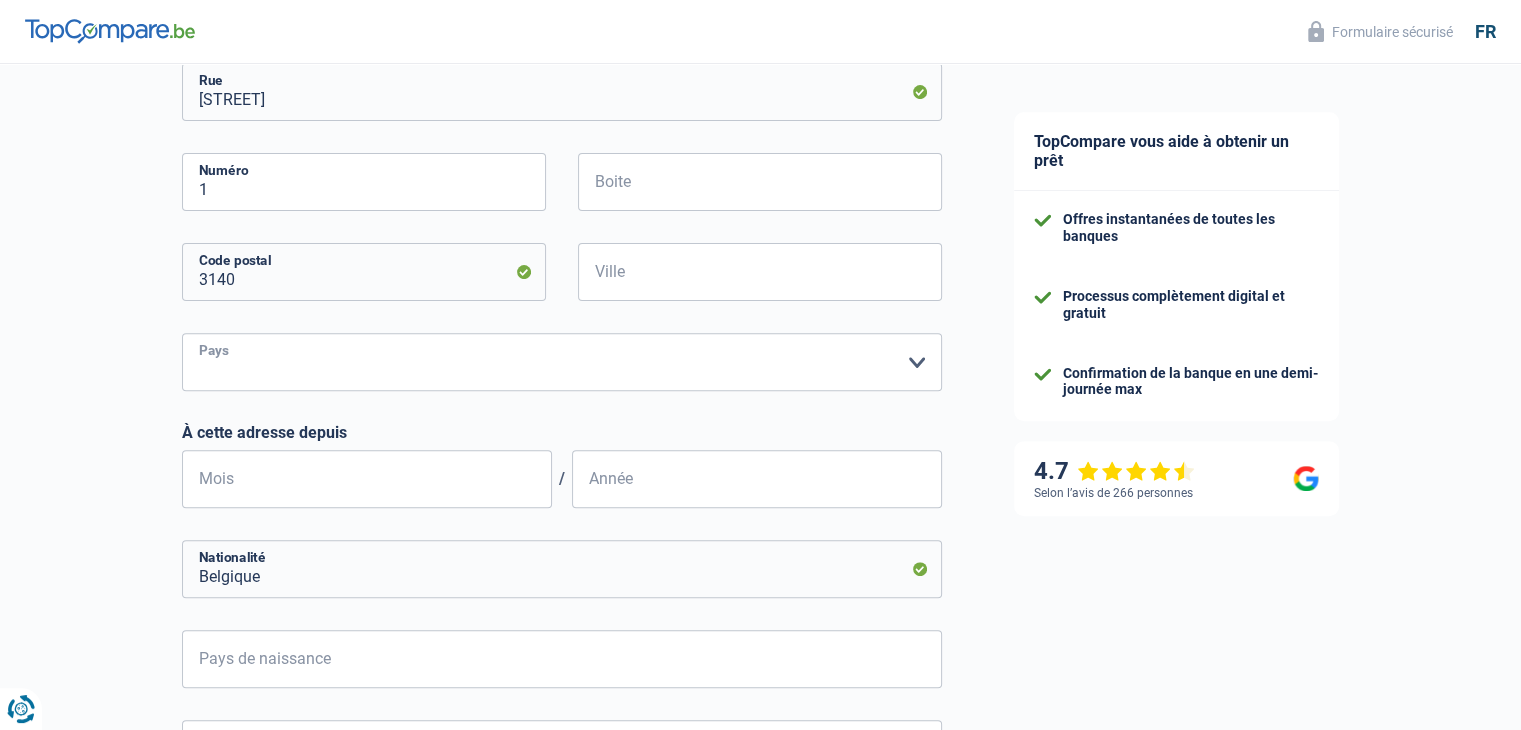 click on "Belgique Luxembourg
Veuillez sélectionner une option" at bounding box center (562, 362) 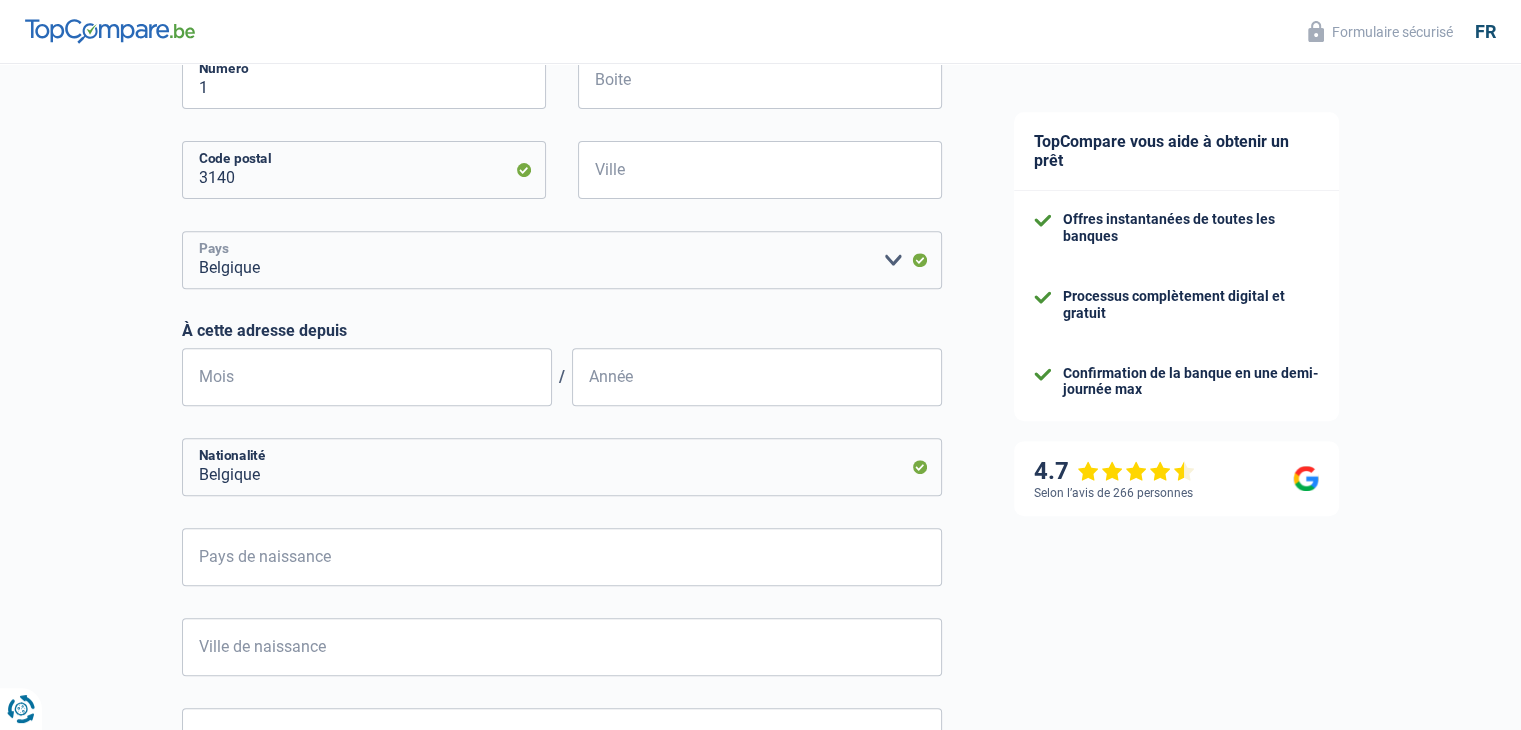 scroll, scrollTop: 750, scrollLeft: 0, axis: vertical 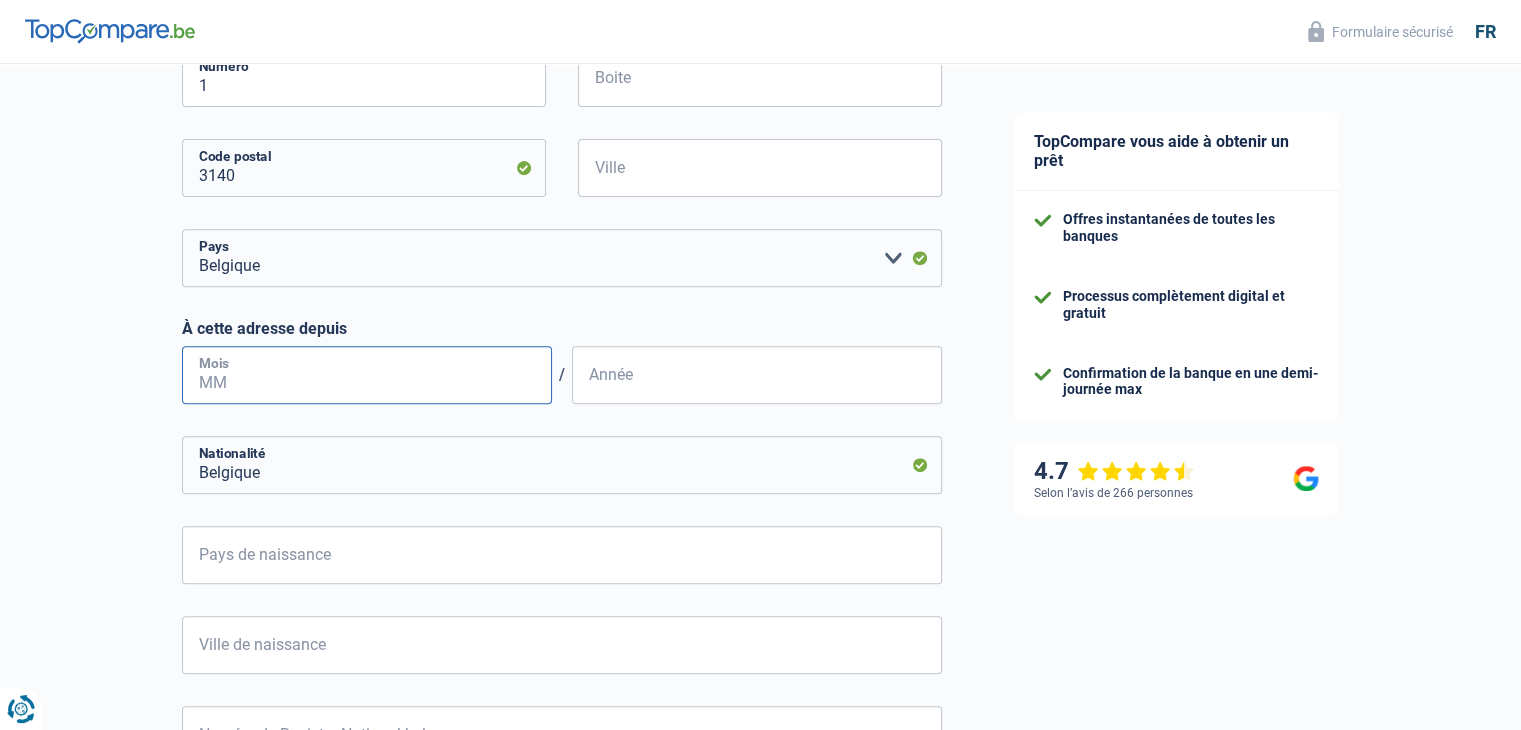 click on "Mois" at bounding box center [367, 375] 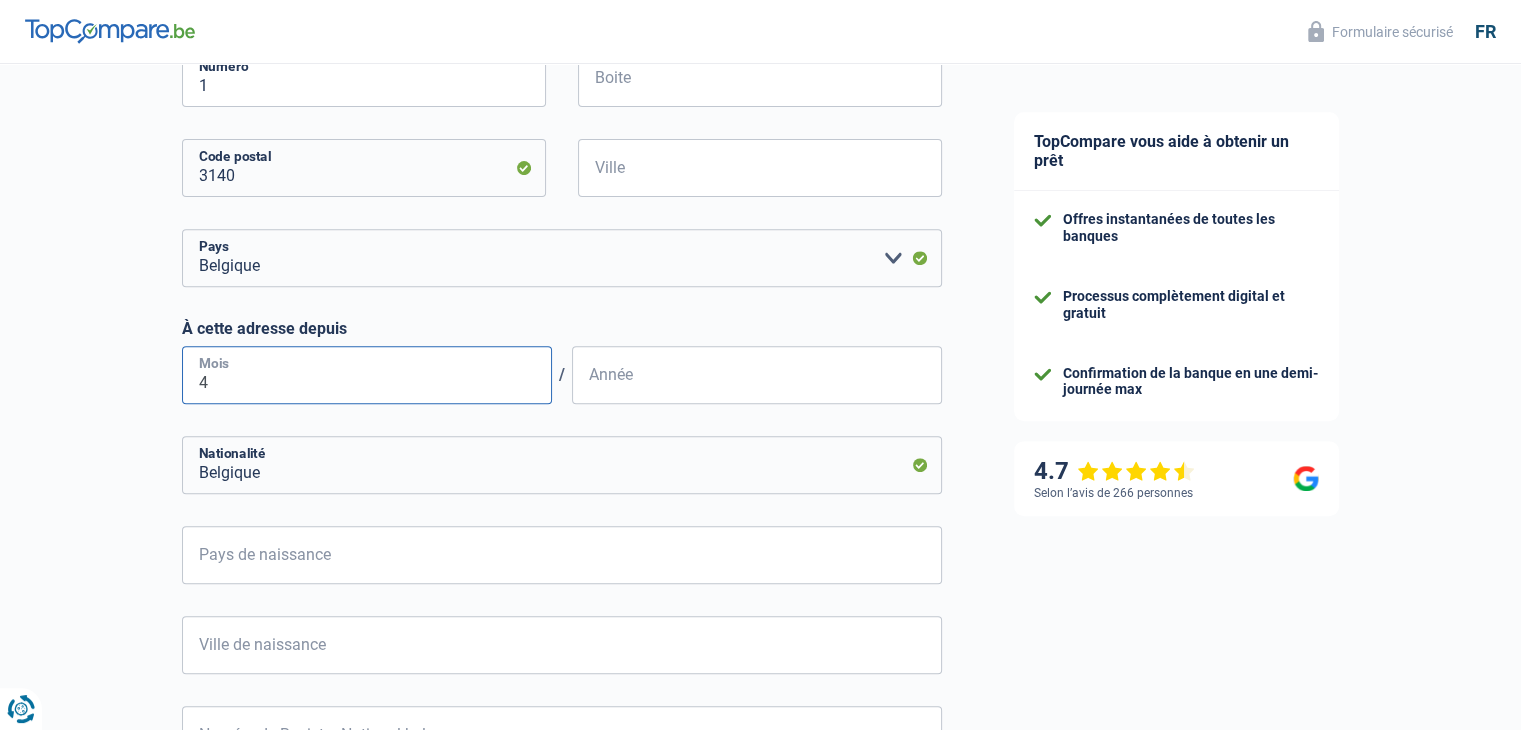 type on "4" 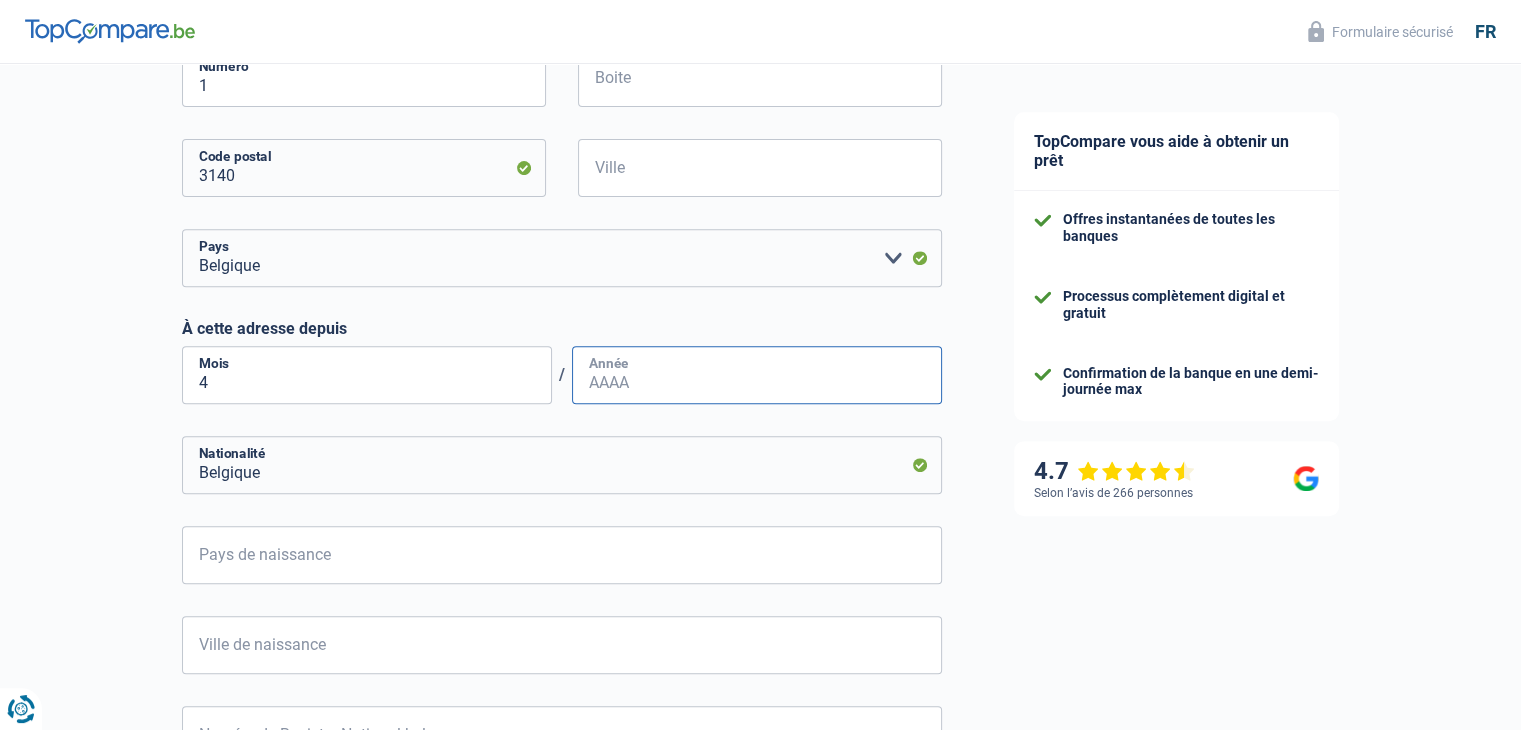 click on "Année" at bounding box center [757, 375] 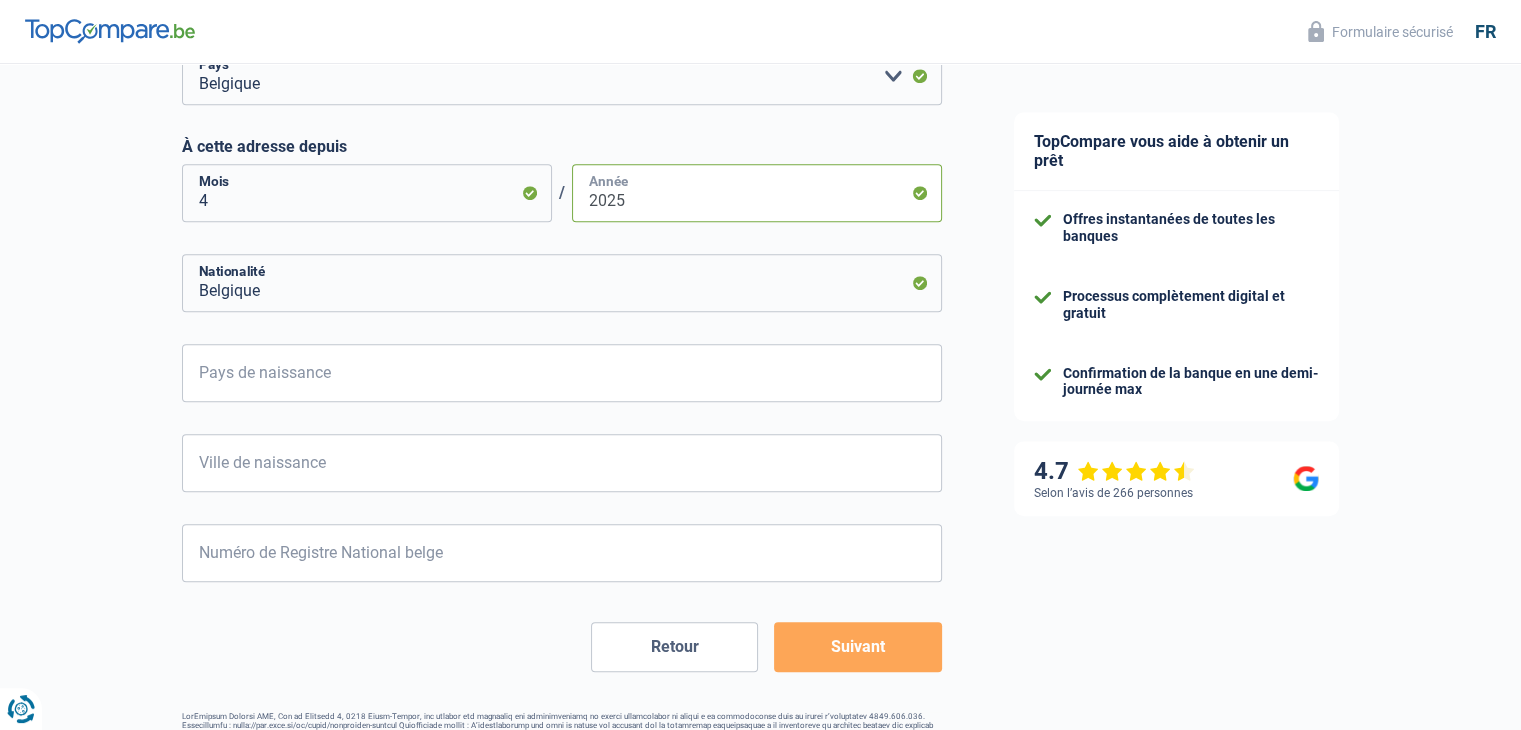 scroll, scrollTop: 938, scrollLeft: 0, axis: vertical 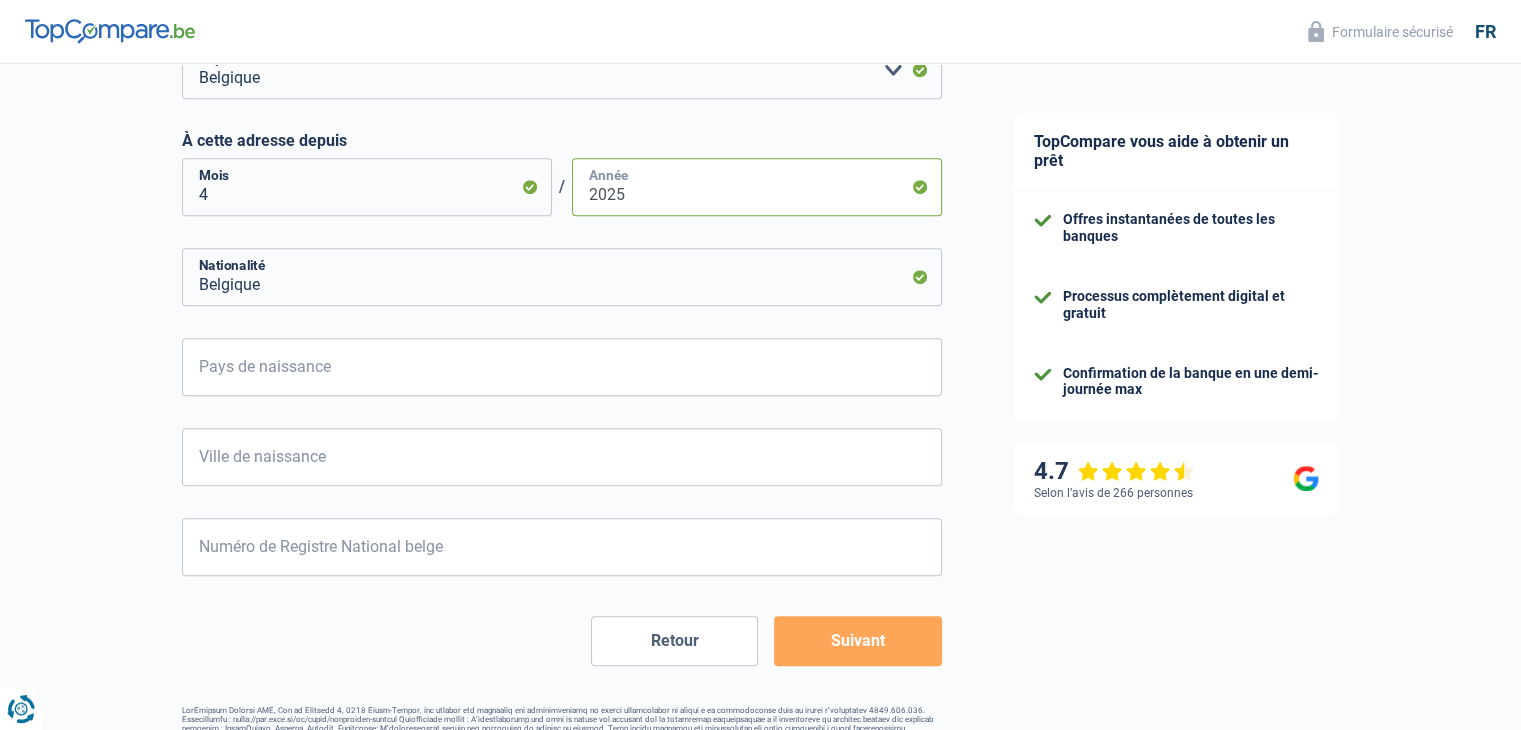 type on "2025" 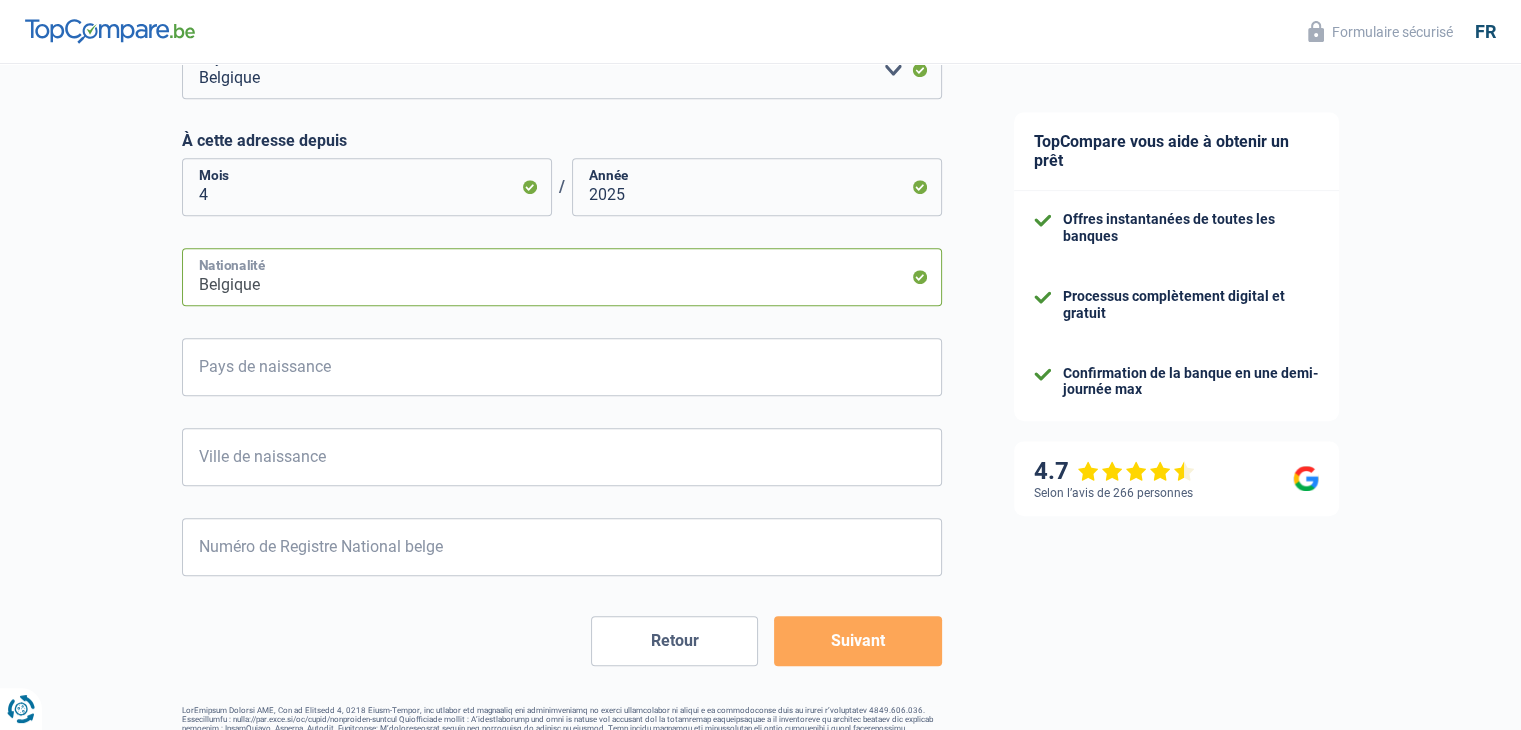 click on "Belgique" at bounding box center [562, 277] 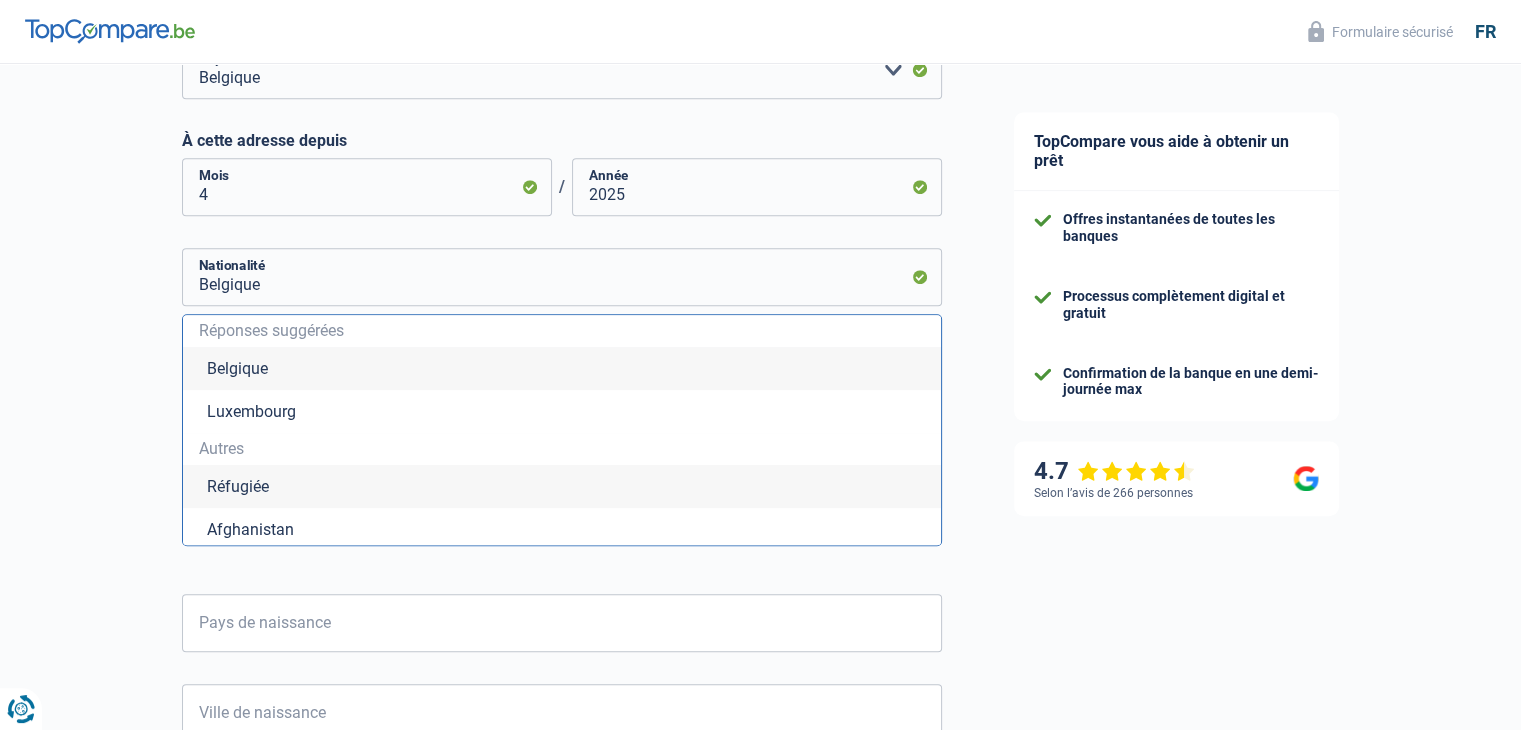 click on "Chance de réussite de votre simulation est de
60%
1
2
3
4
5
Rajoutez  +20%  en complétant l' étape 4
Votre ménage
Les informations sur votre ménage ont un impact sur vos charges et revenus. Les banques en ont donc besoin pour traiter votre demande de prêt
Célibataire Marié(e) Cohabitant(e) légal(e) Divorcé(e) Veuf(ve) Séparé (de fait)
Veuillez sélectionner une option
État civil
Nombre de personnes à charge
Enfants
0
Adultes
Locataire" at bounding box center [489, 75] 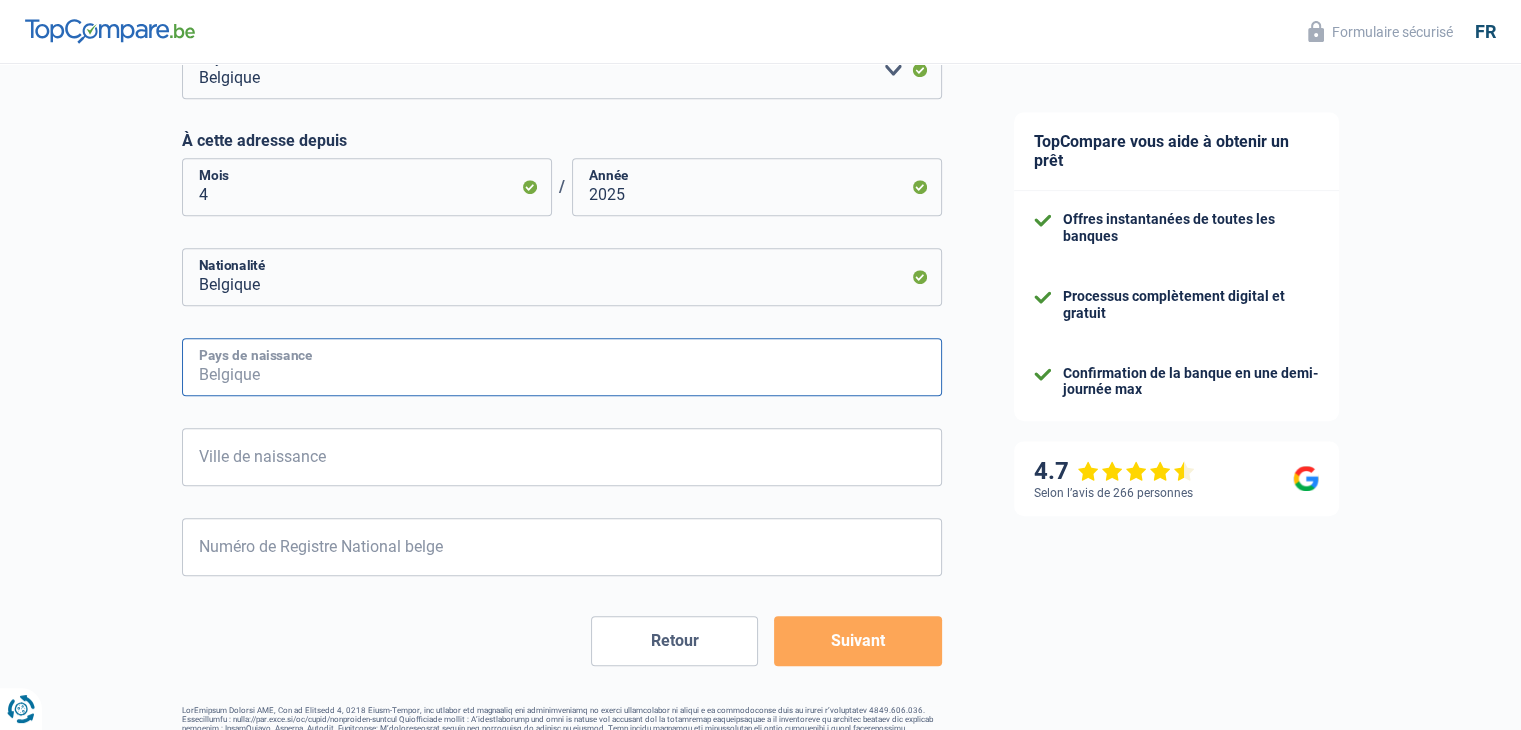 click on "Pays de naissance" at bounding box center (562, 367) 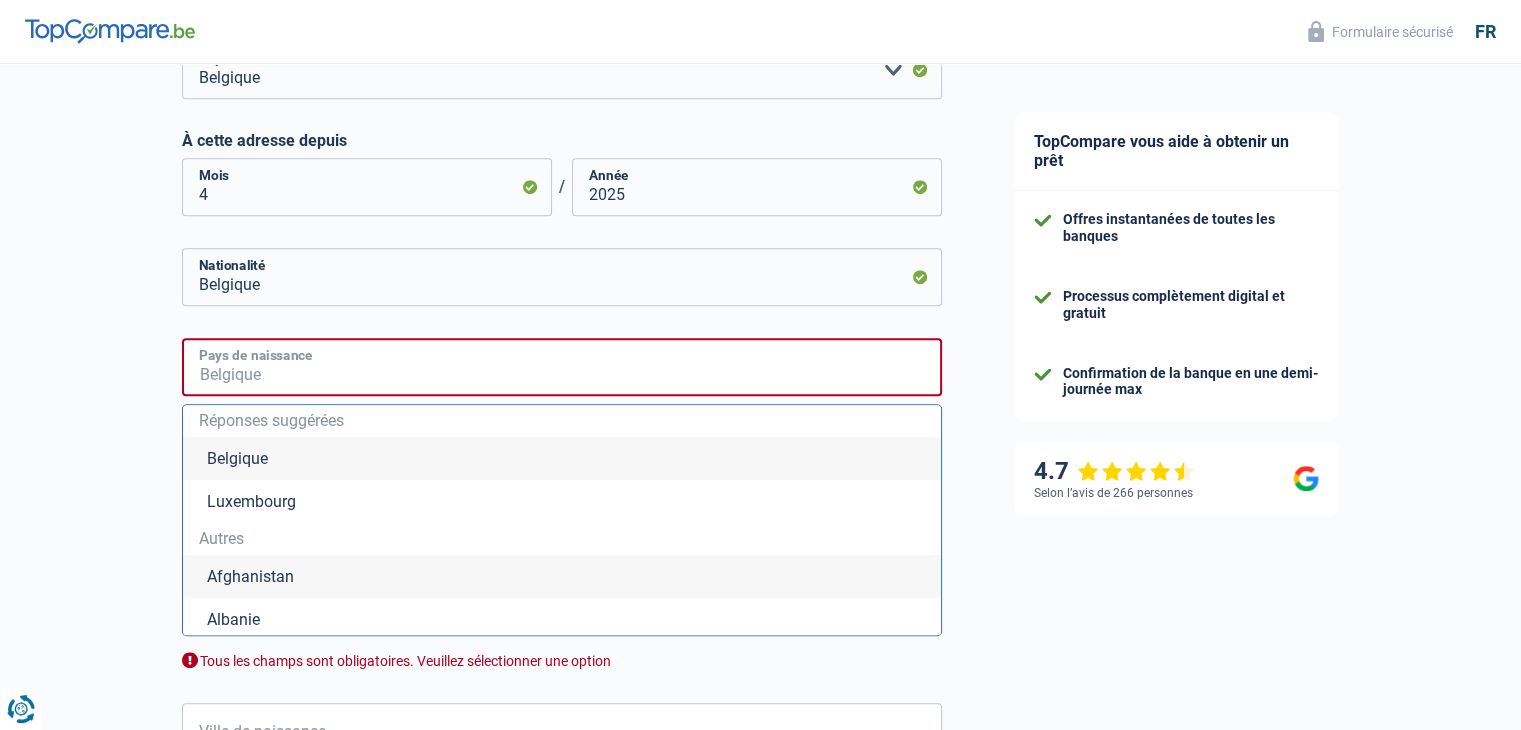 type on "C" 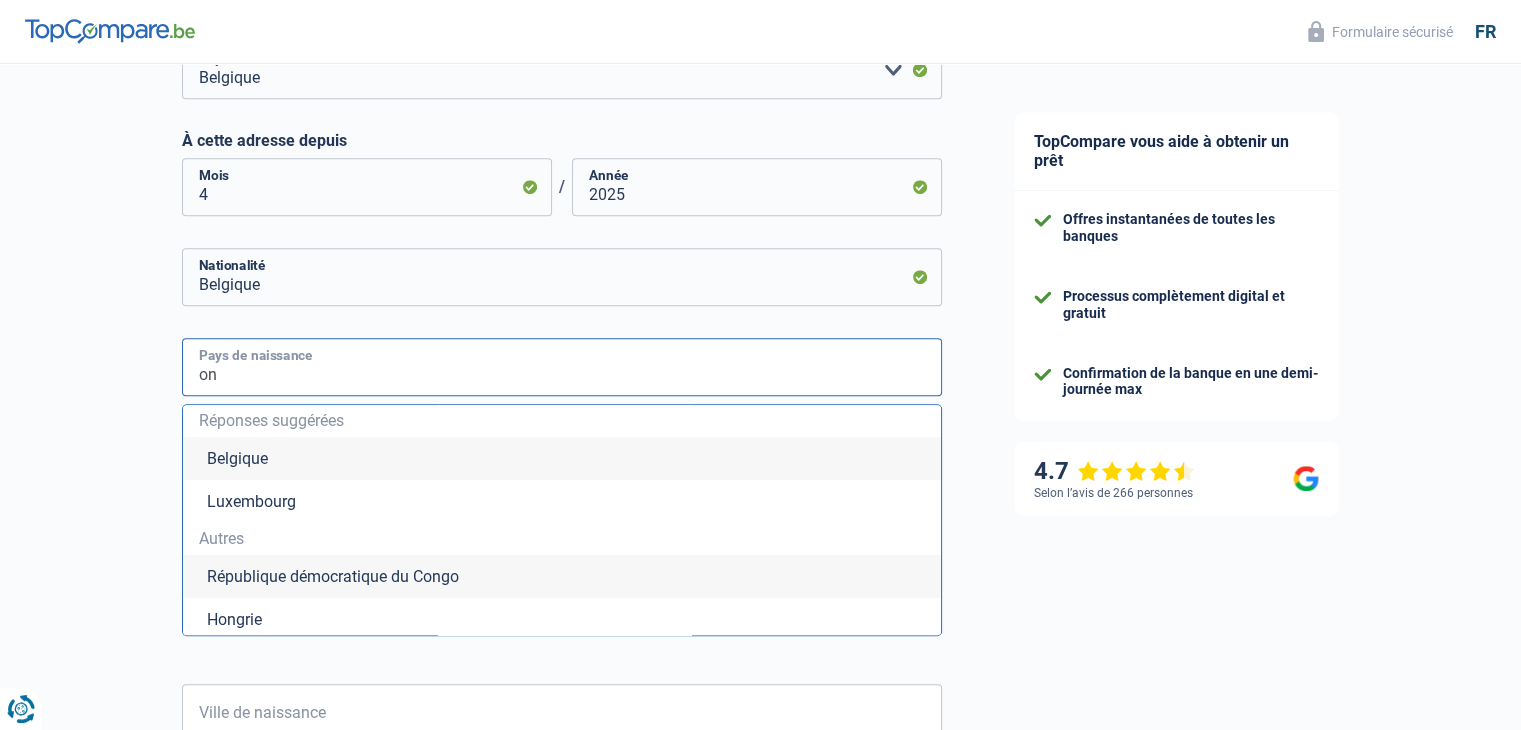 type on "o" 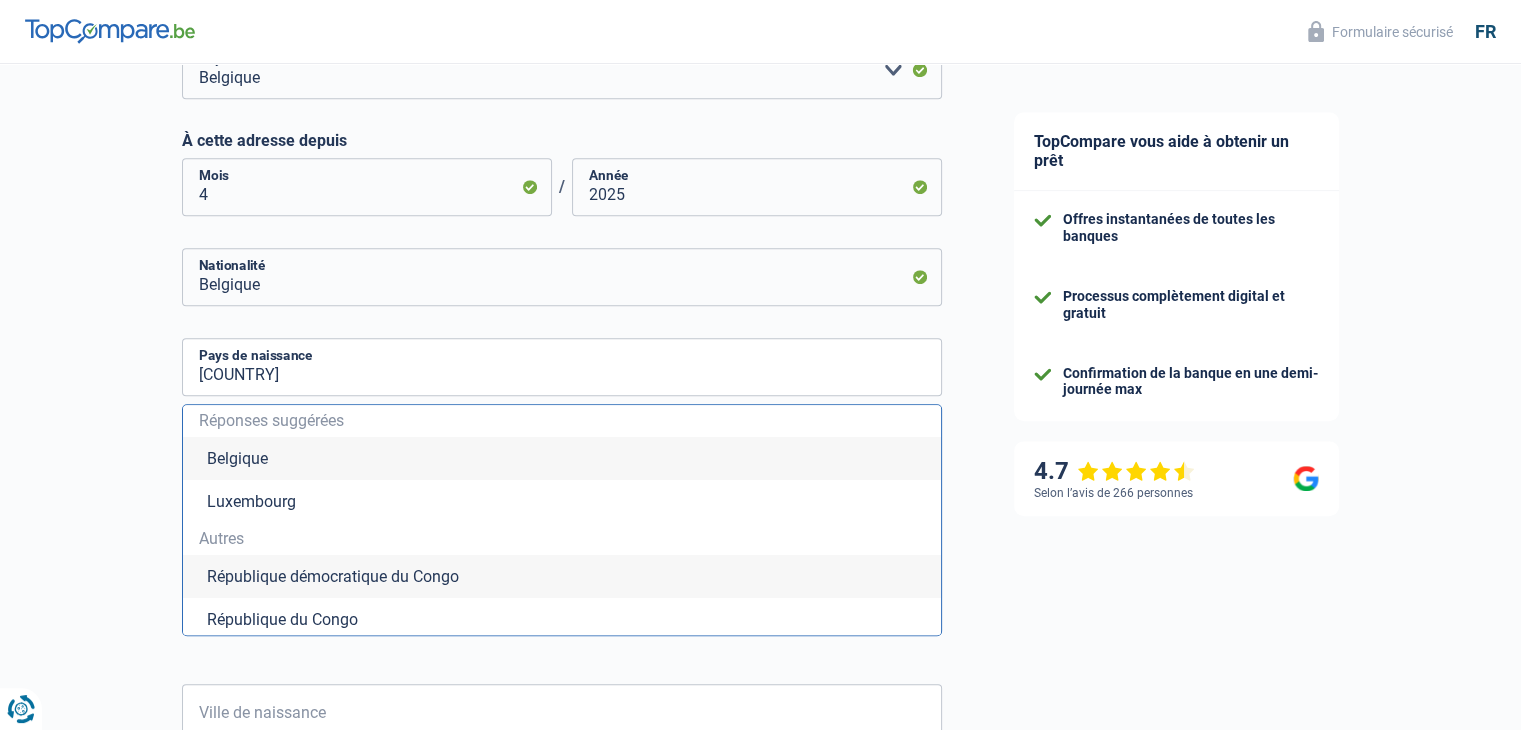 click on "République démocratique du Congo" at bounding box center [562, 576] 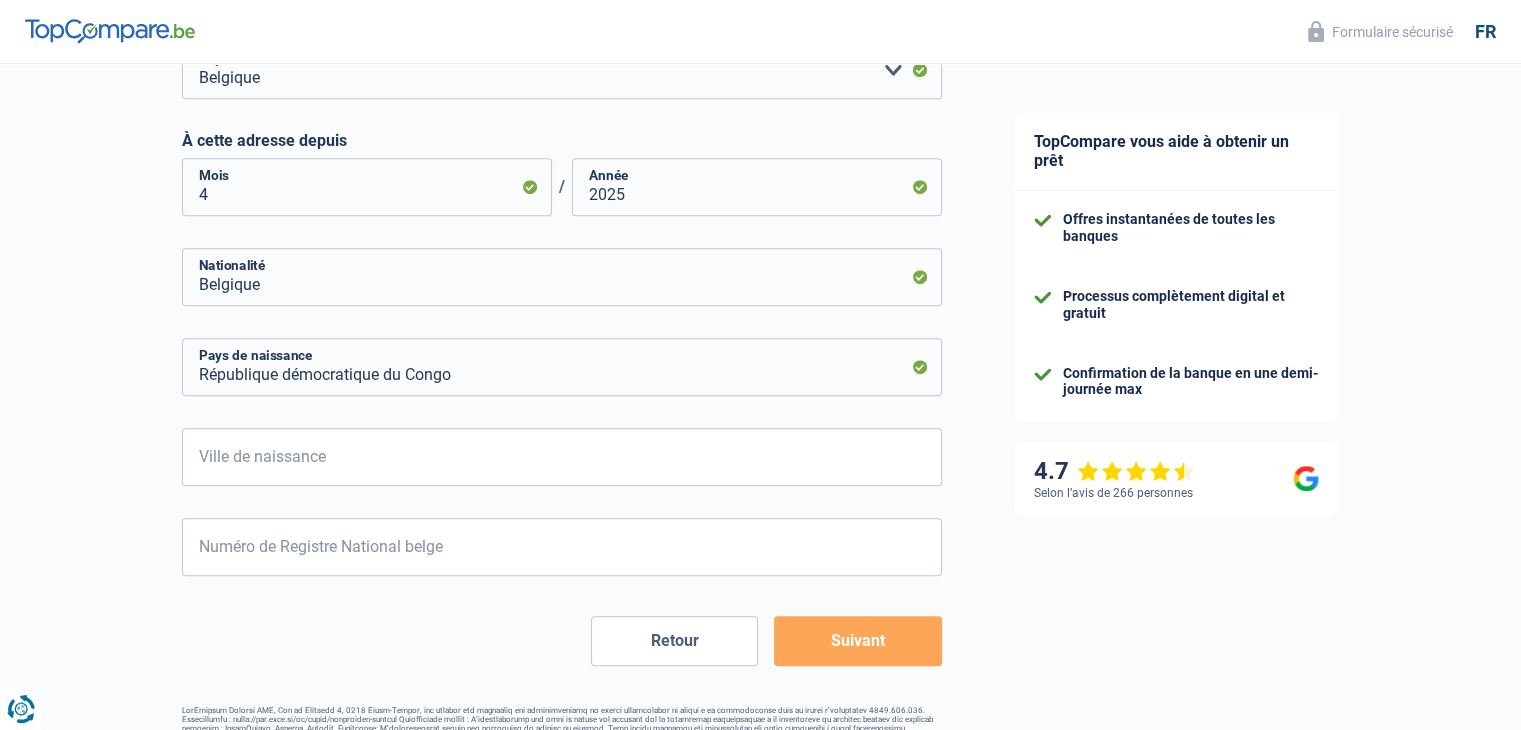 scroll, scrollTop: 976, scrollLeft: 0, axis: vertical 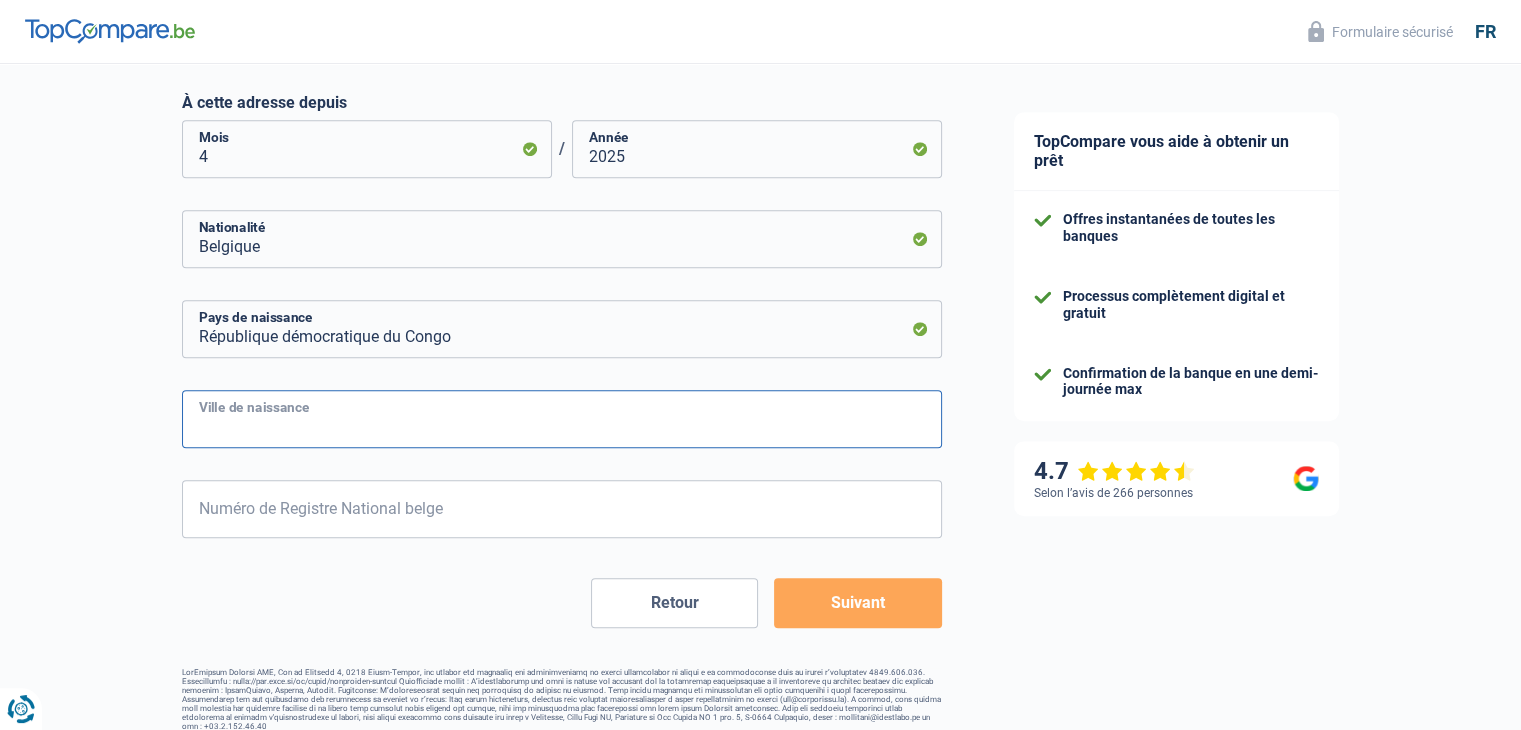 click on "Ville de naissance" at bounding box center (562, 419) 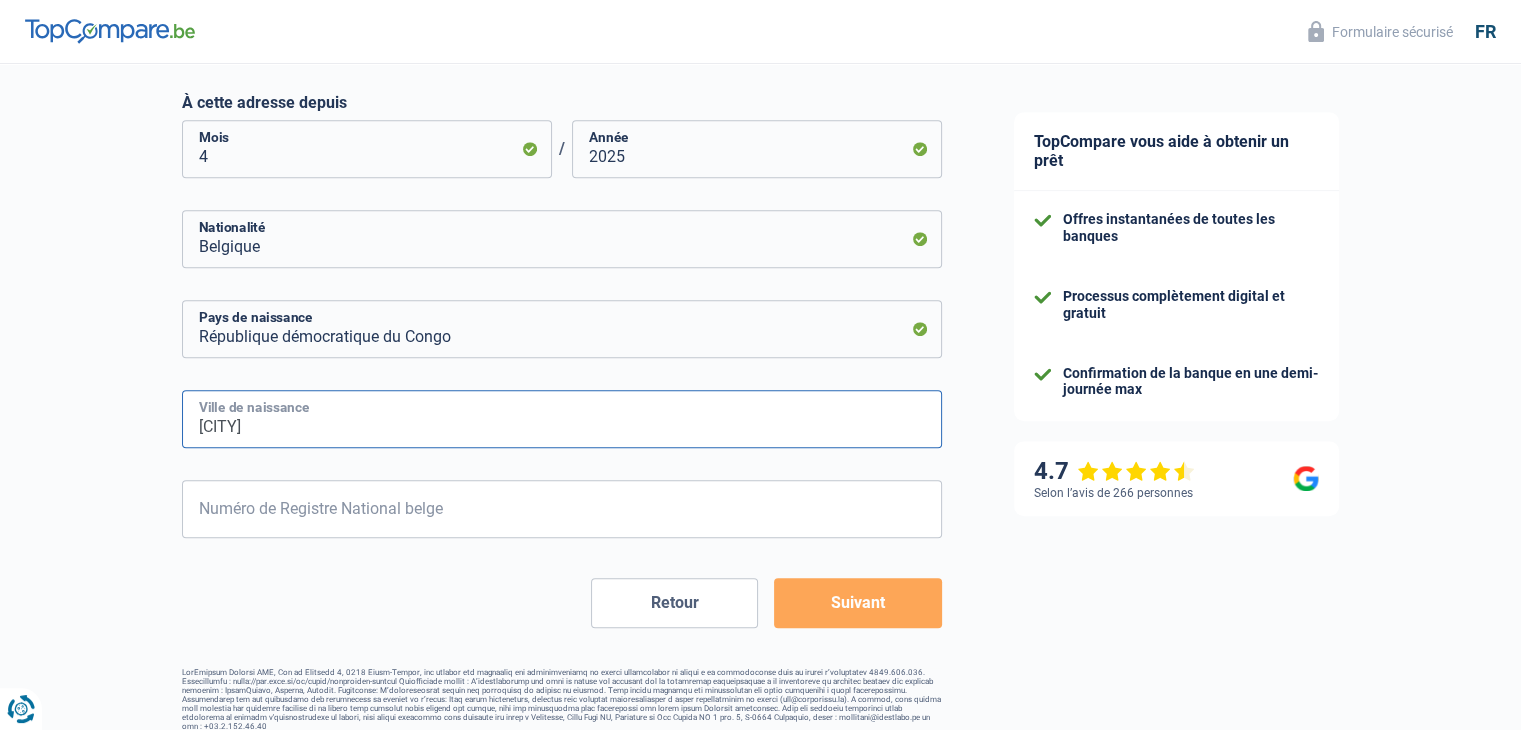 type on "[CITY]" 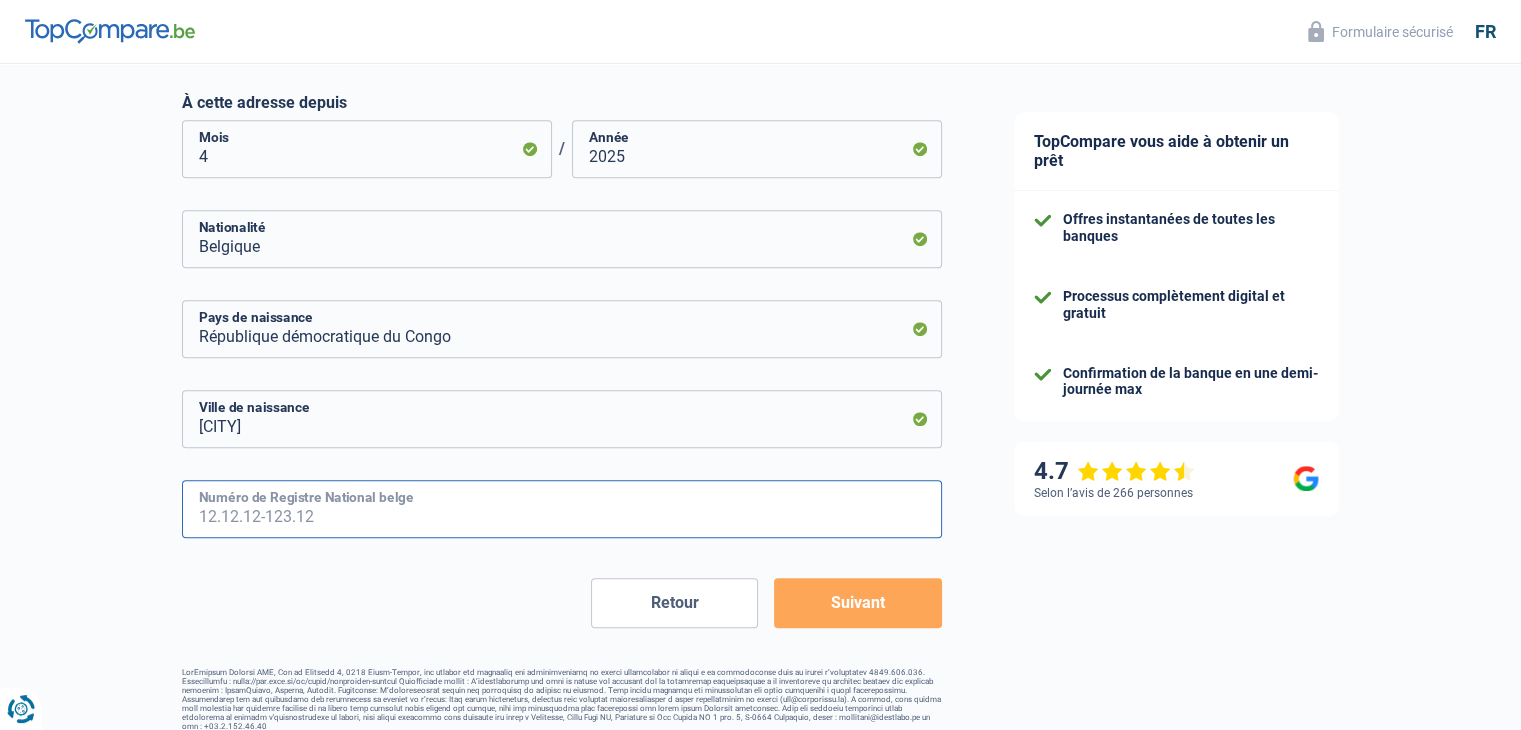 click on "Numéro de Registre National belge" at bounding box center [562, 509] 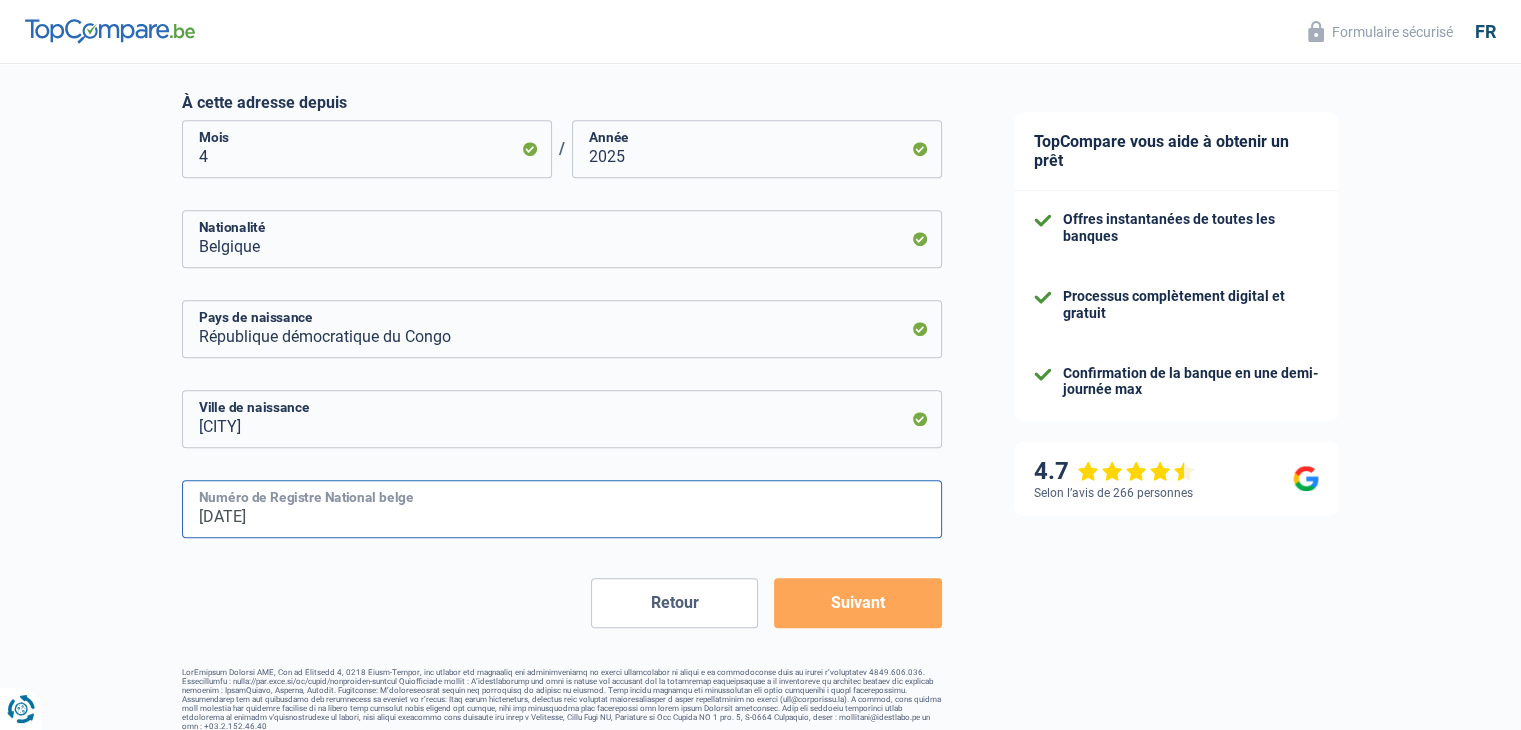 type on "[DATE]" 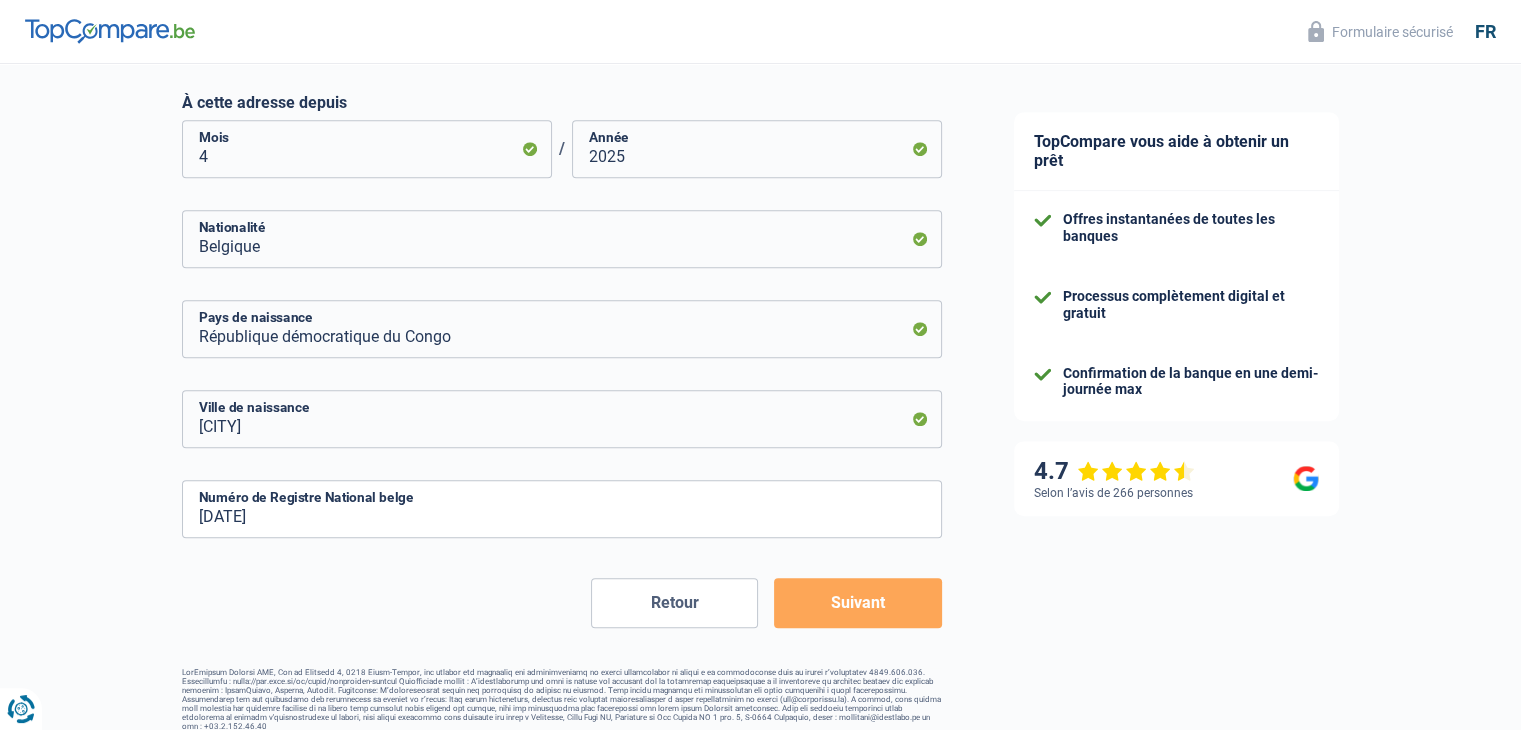 click on "Suivant" at bounding box center [857, 603] 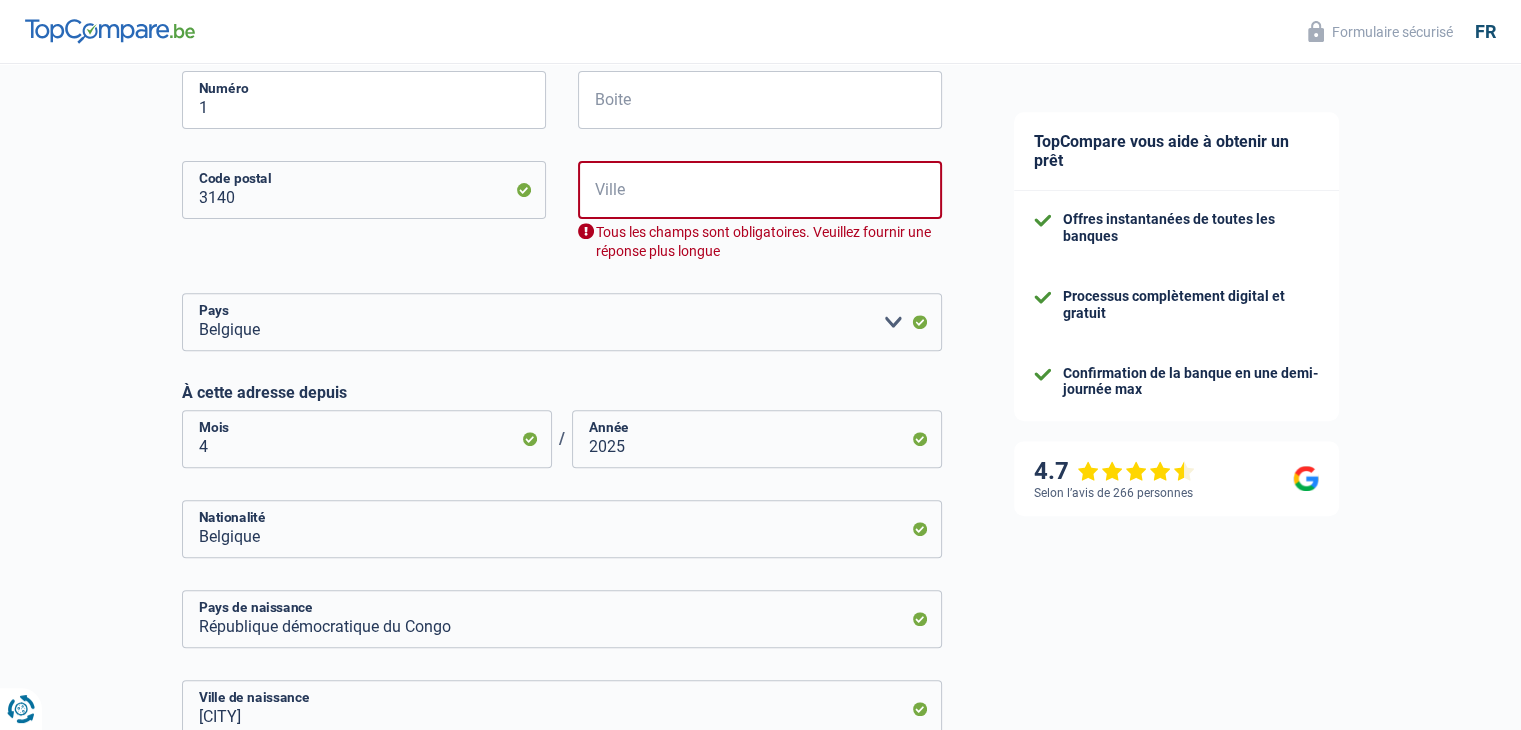 scroll, scrollTop: 692, scrollLeft: 0, axis: vertical 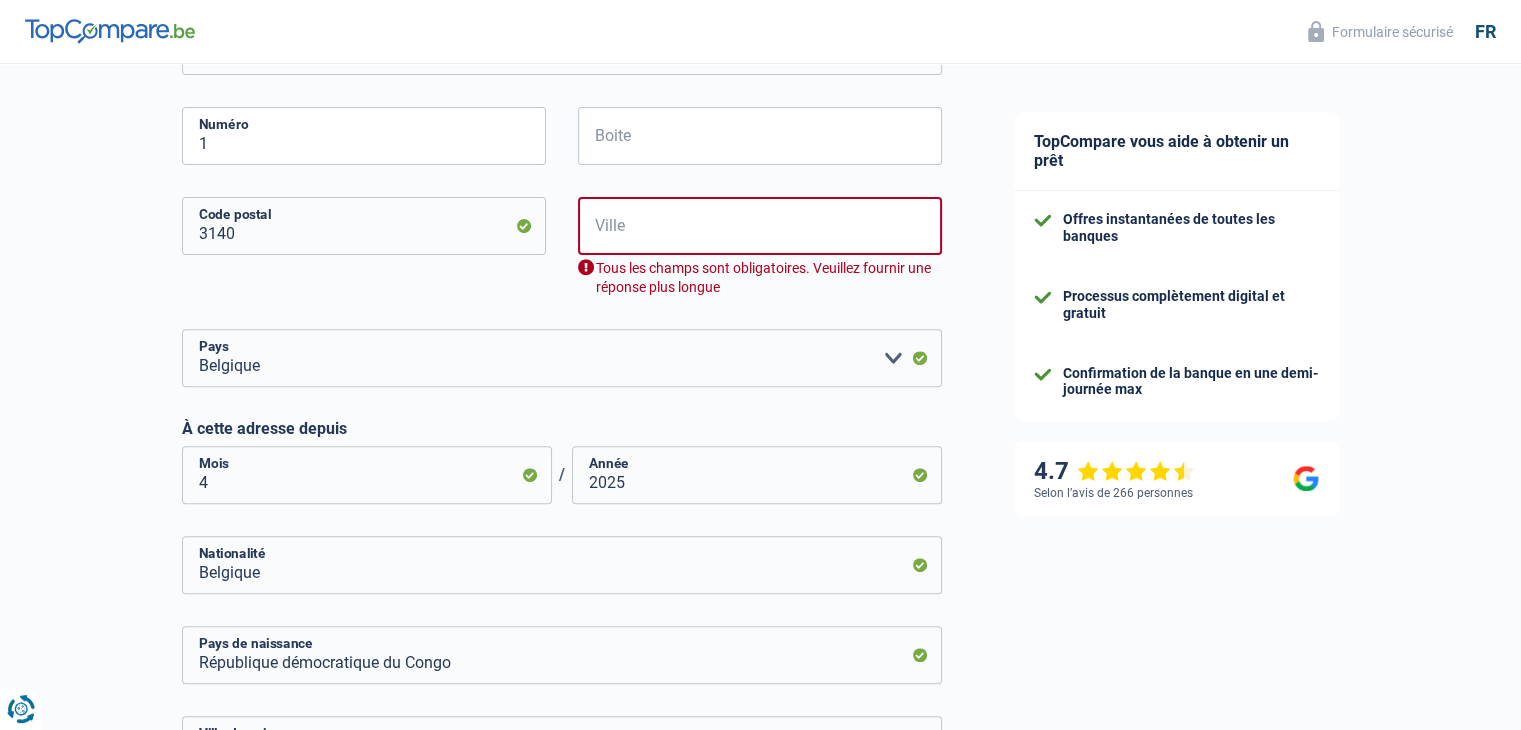 type 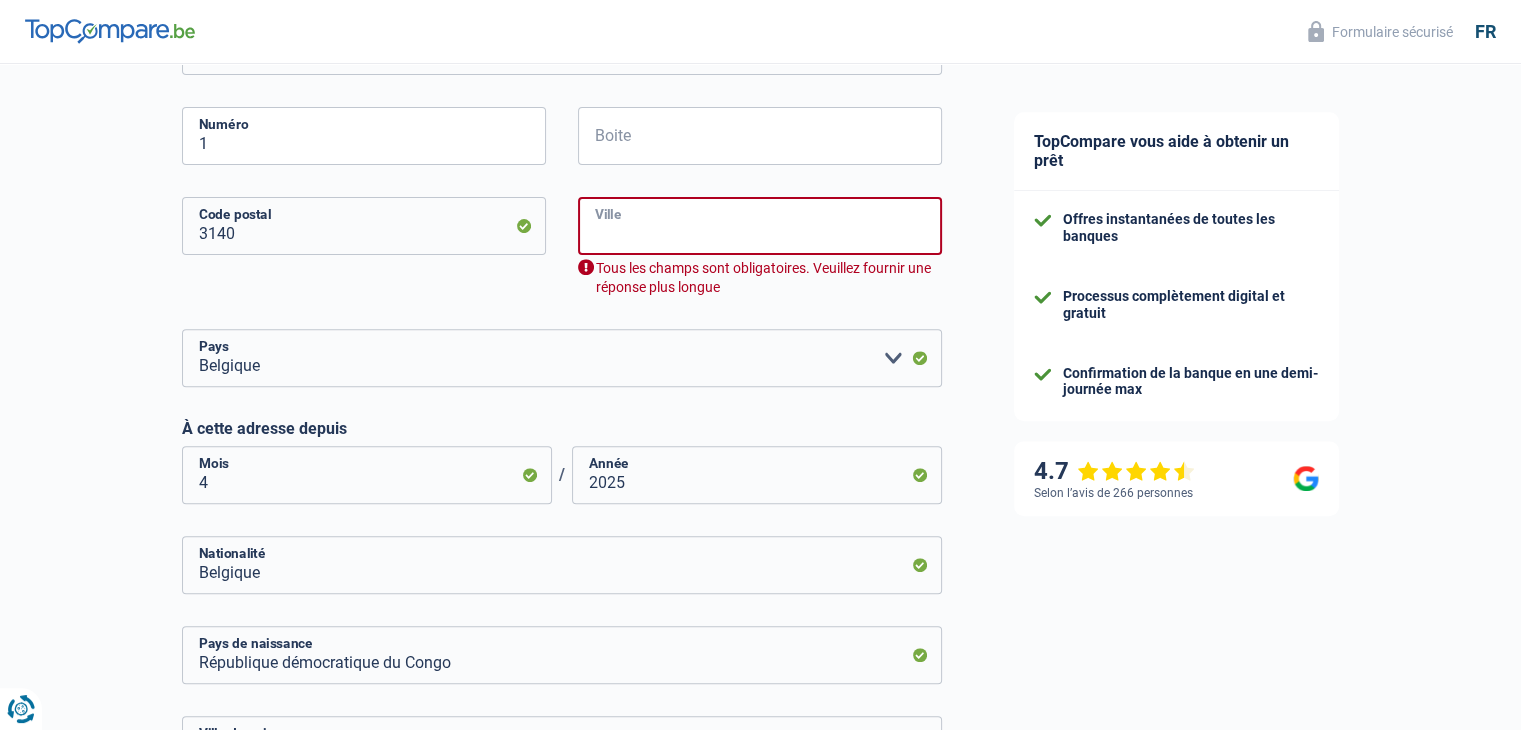click on "Ville" at bounding box center (760, 226) 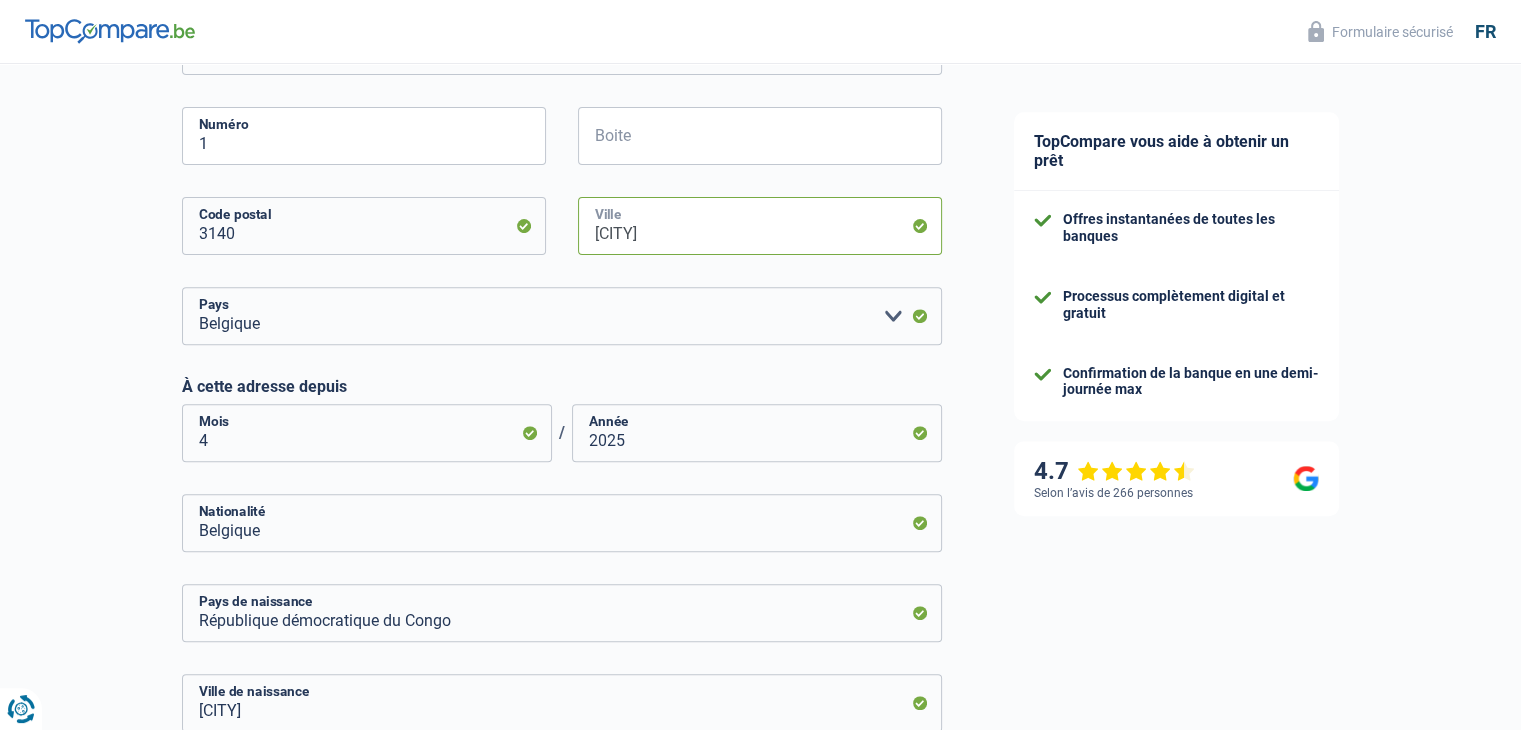 type on "[CITY]" 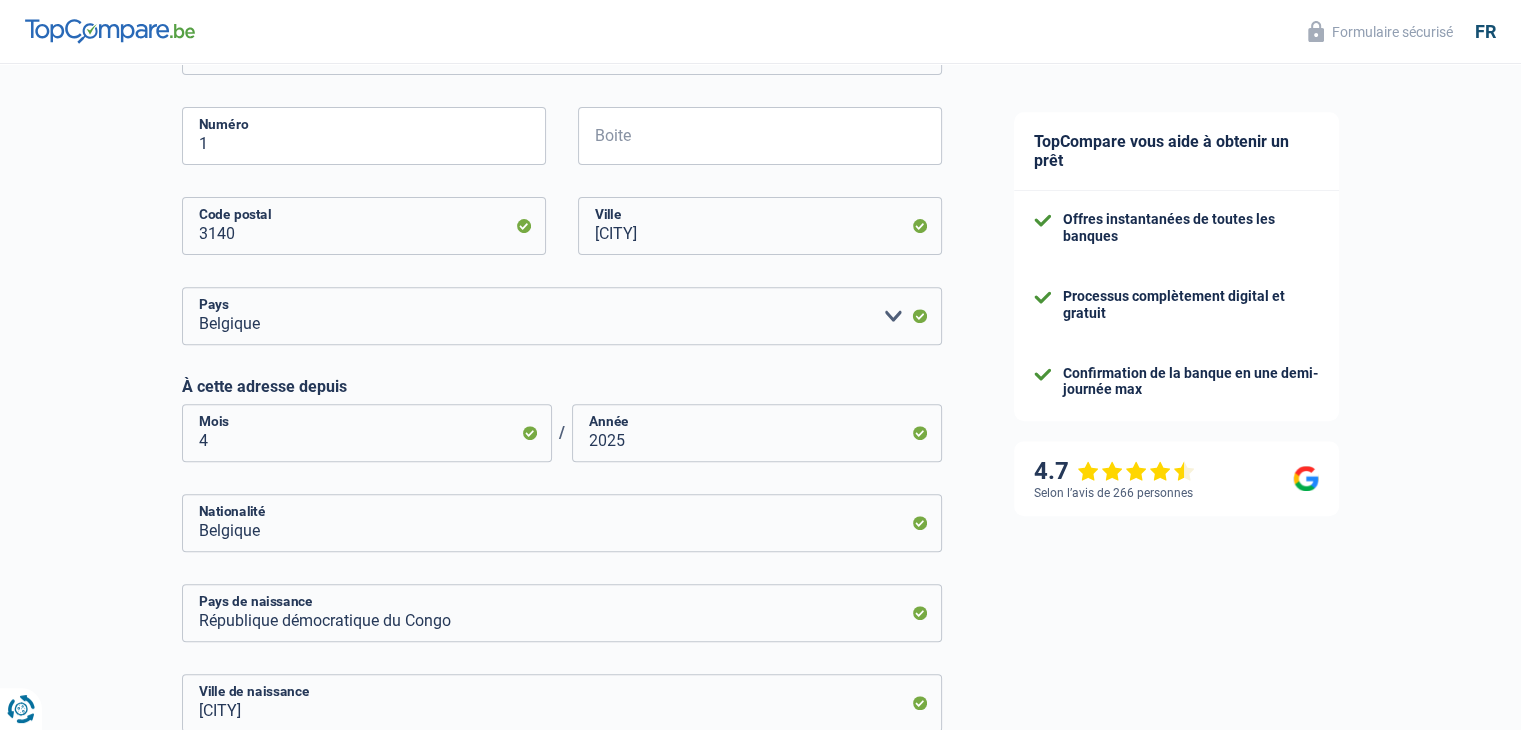 click on "Chance de réussite de votre simulation est de
60%
1
2
3
4
5
Rajoutez  +20%  en complétant l' étape 4
Votre ménage
Les informations sur votre ménage ont un impact sur vos charges et revenus. Les banques en ont donc besoin pour traiter votre demande de prêt
Célibataire Marié(e) Cohabitant(e) légal(e) Divorcé(e) Veuf(ve) Séparé (de fait)
Veuillez sélectionner une option
État civil
Nombre de personnes à charge
Enfants
0
Adultes
Locataire" at bounding box center (489, 193) 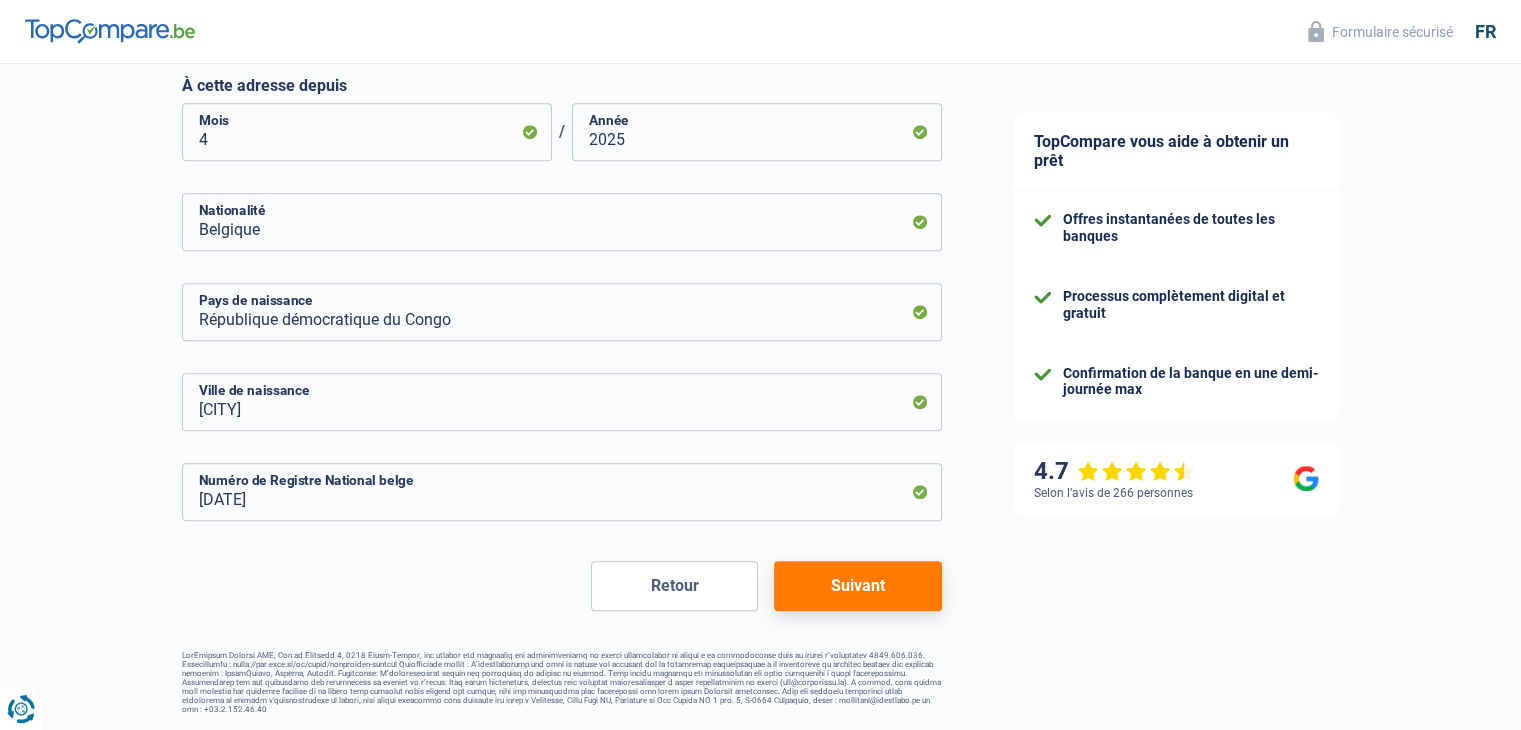 click on "Suivant" at bounding box center (857, 586) 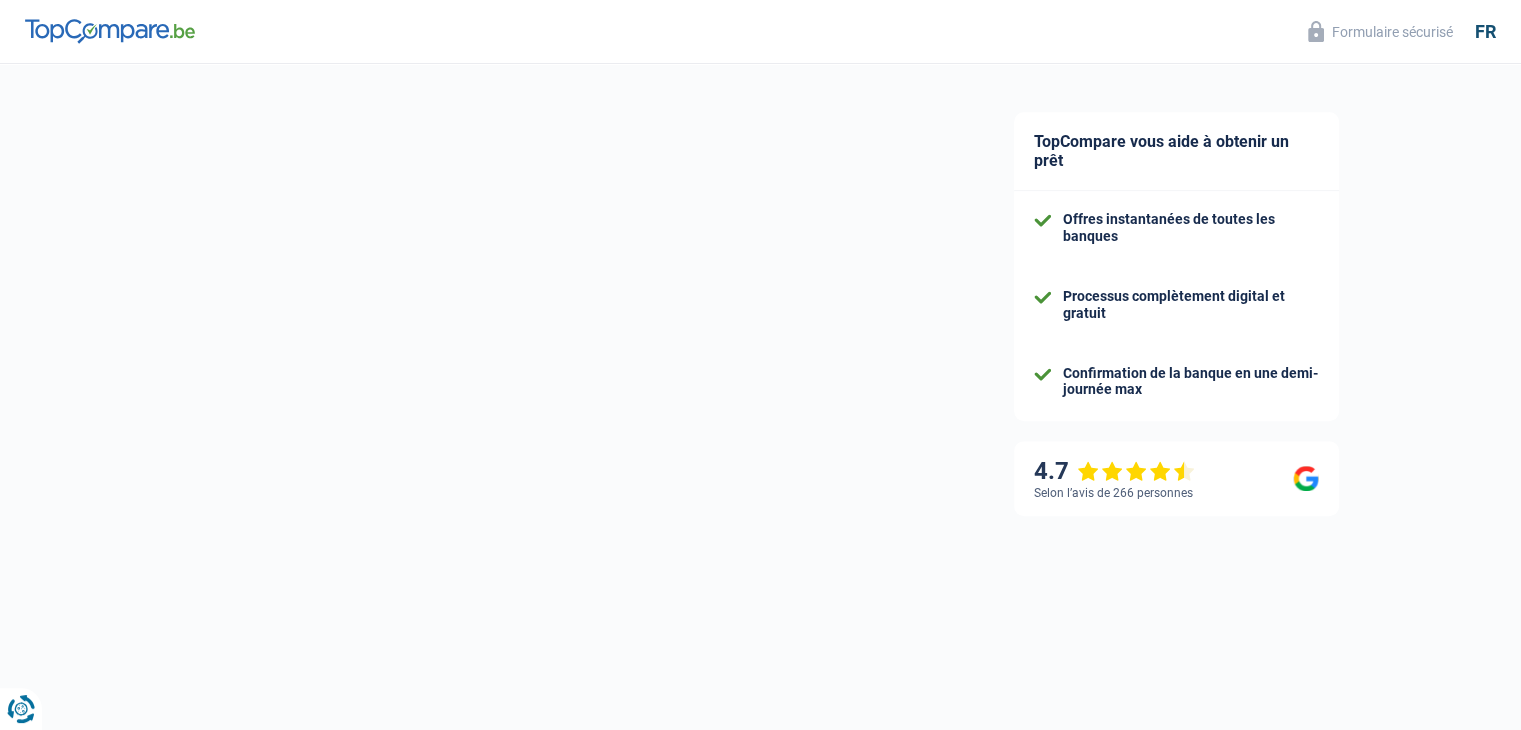 select on "netSalary" 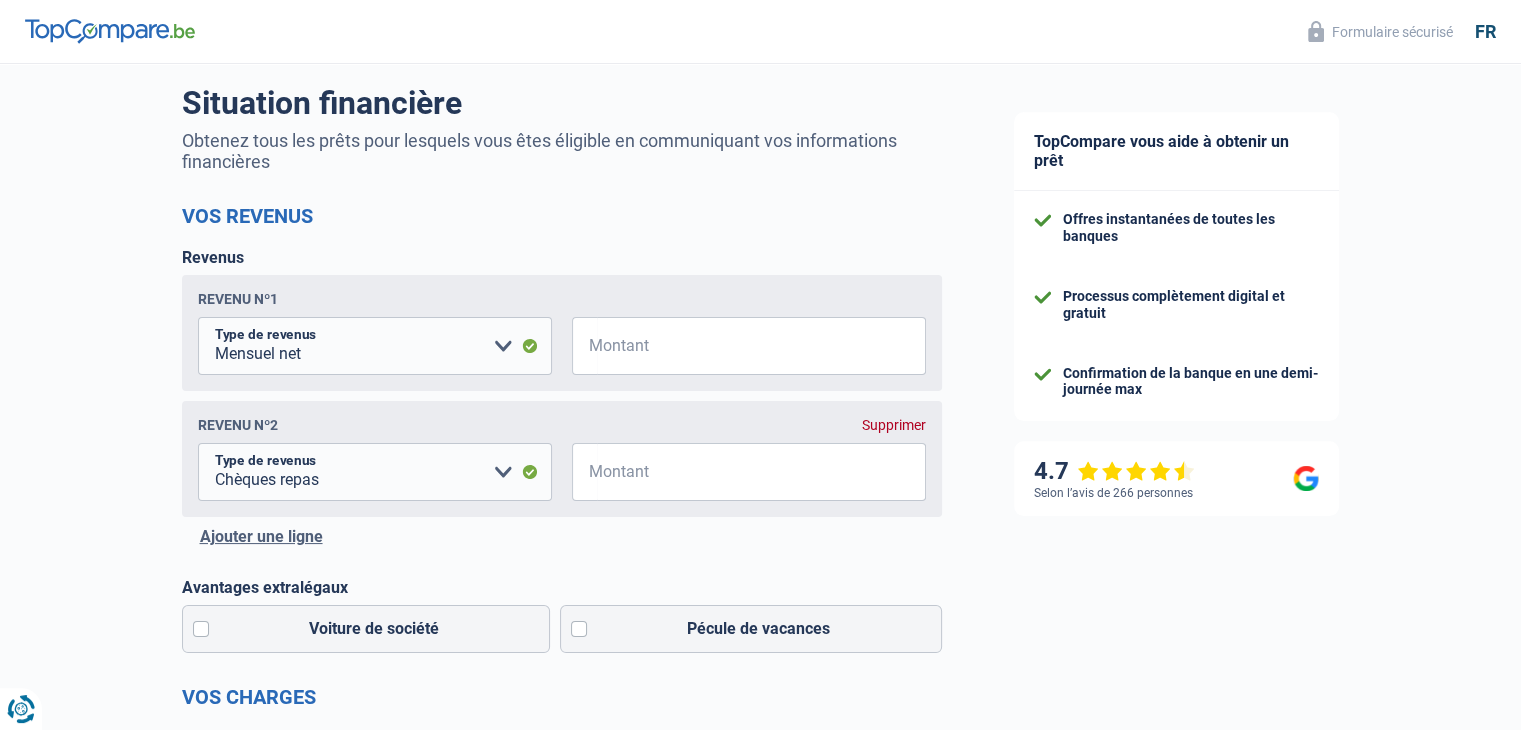 scroll, scrollTop: 143, scrollLeft: 0, axis: vertical 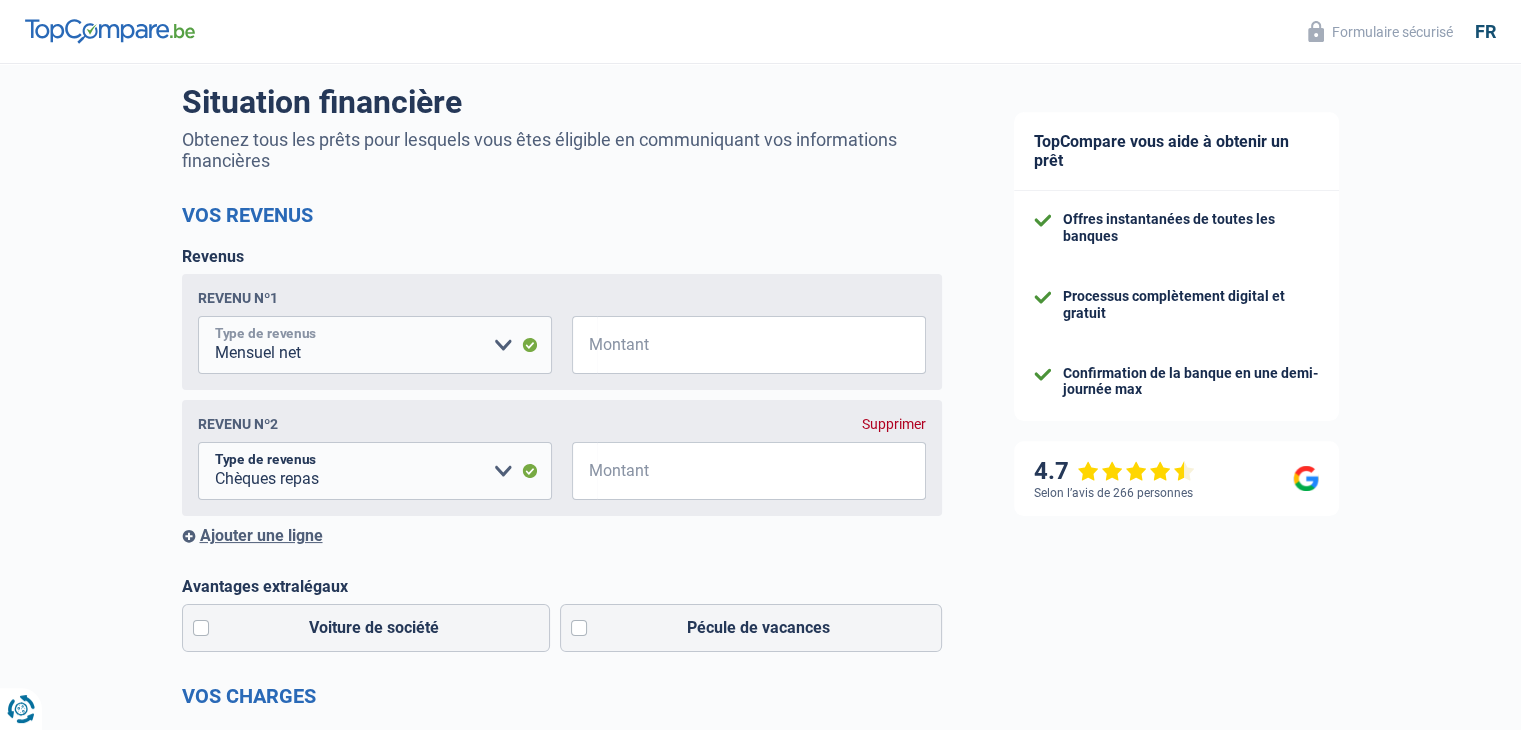 click on "Allocation d'handicap Allocations chômage Allocations familiales Chèques repas Complément d'entreprise Indemnité mutuelle Indépendant complémentaire Mensuel net Pension Pension alimentaire Pension d'invalidité Revenu d'intégration sociale Revenus locatifs Autres revenus
Veuillez sélectionner une option" at bounding box center [375, 345] 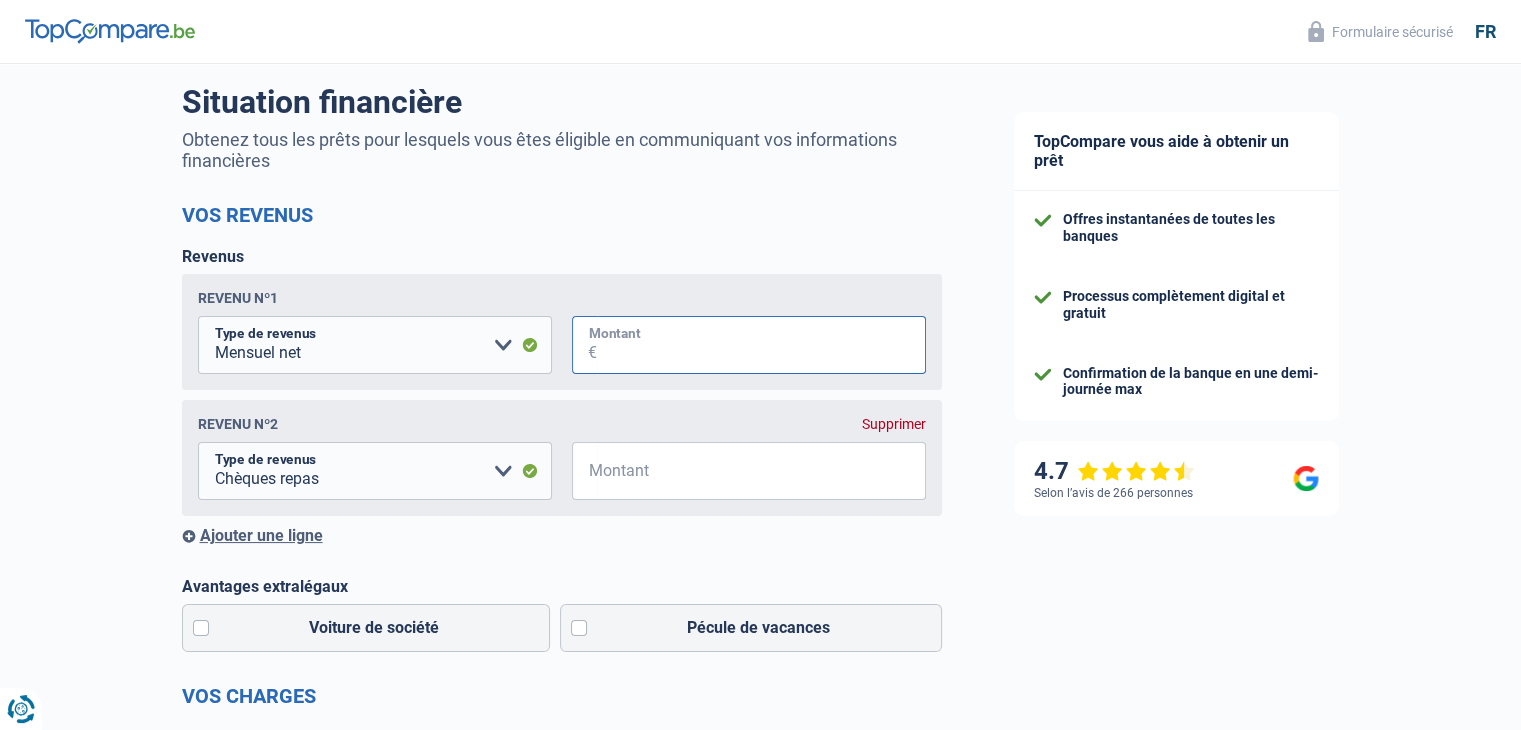 click on "Montant" at bounding box center [761, 345] 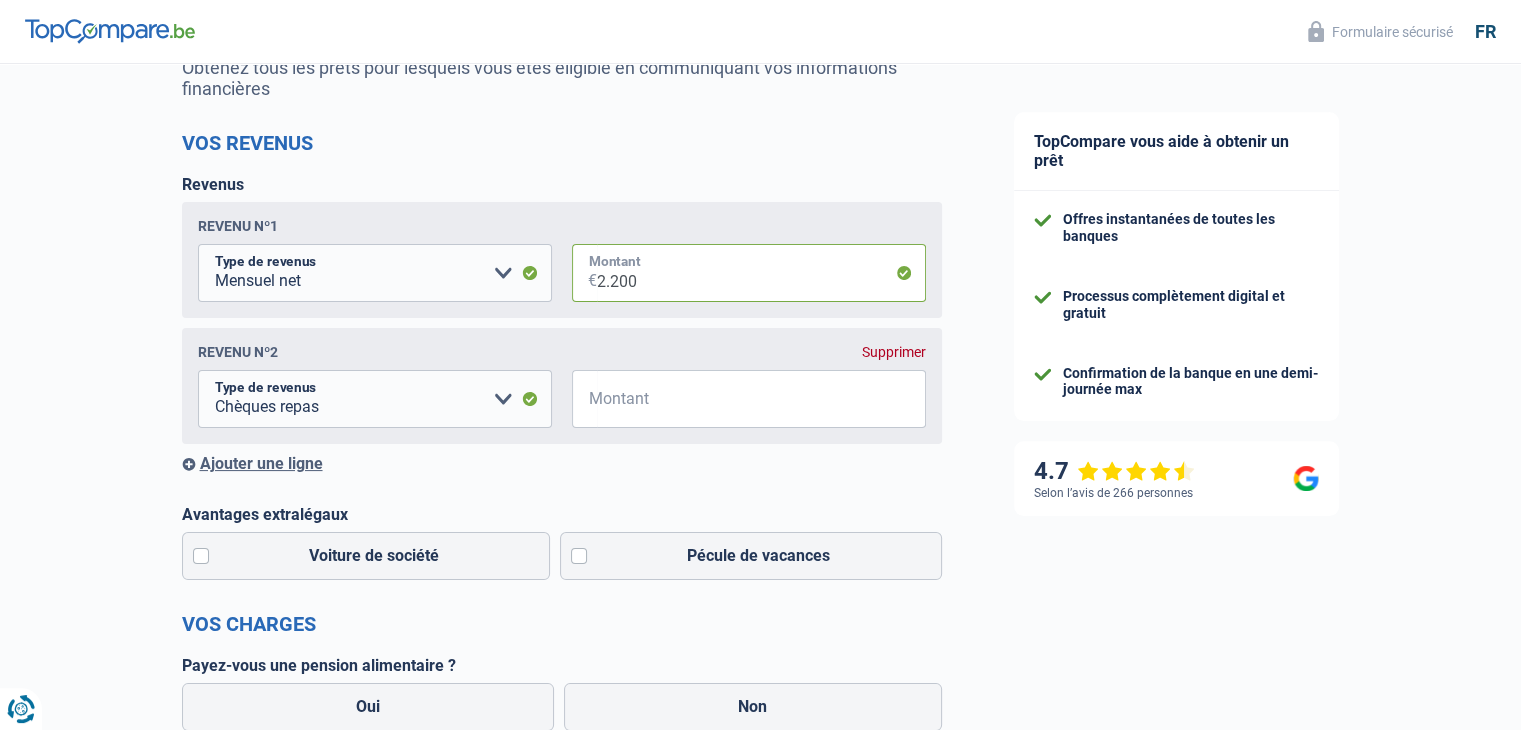 scroll, scrollTop: 279, scrollLeft: 0, axis: vertical 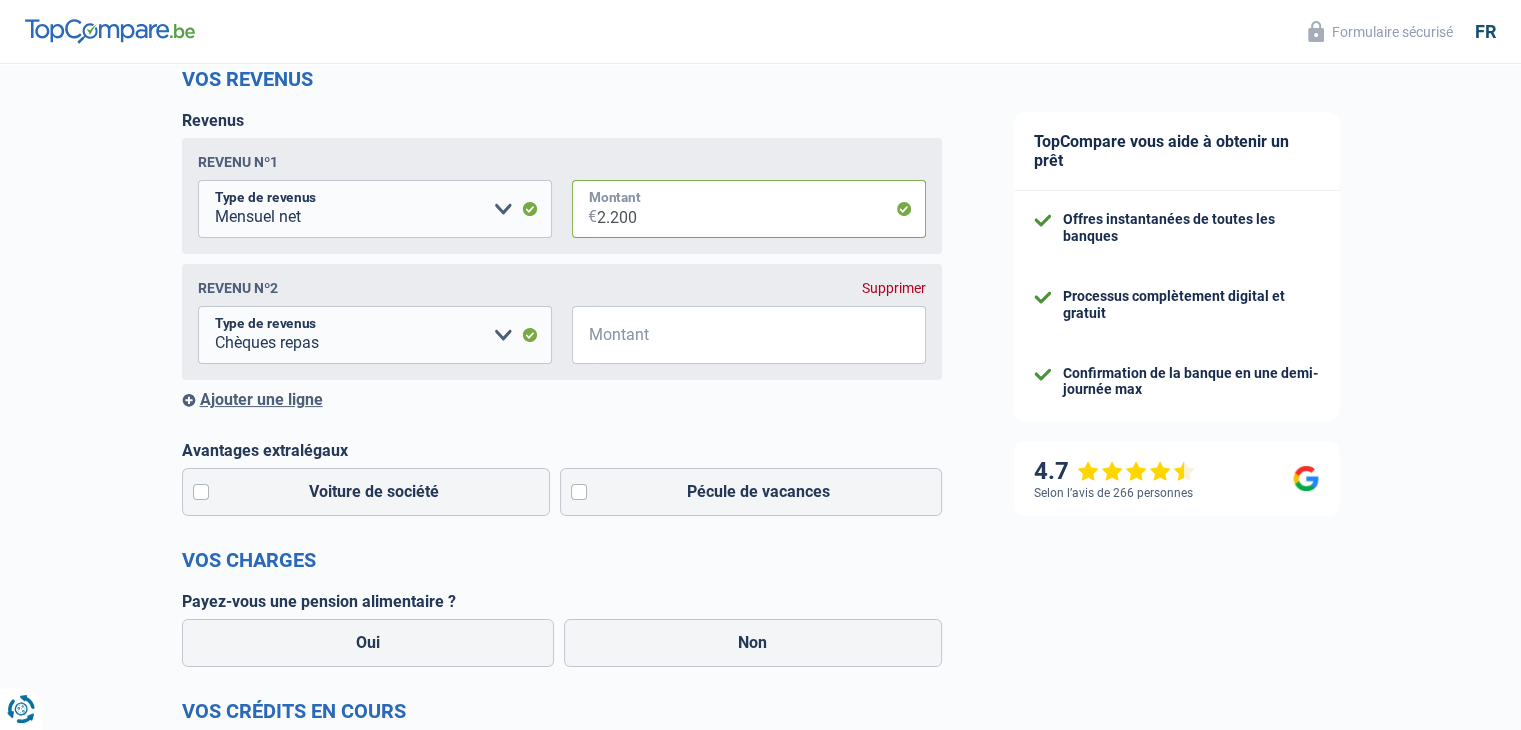 type on "2.200" 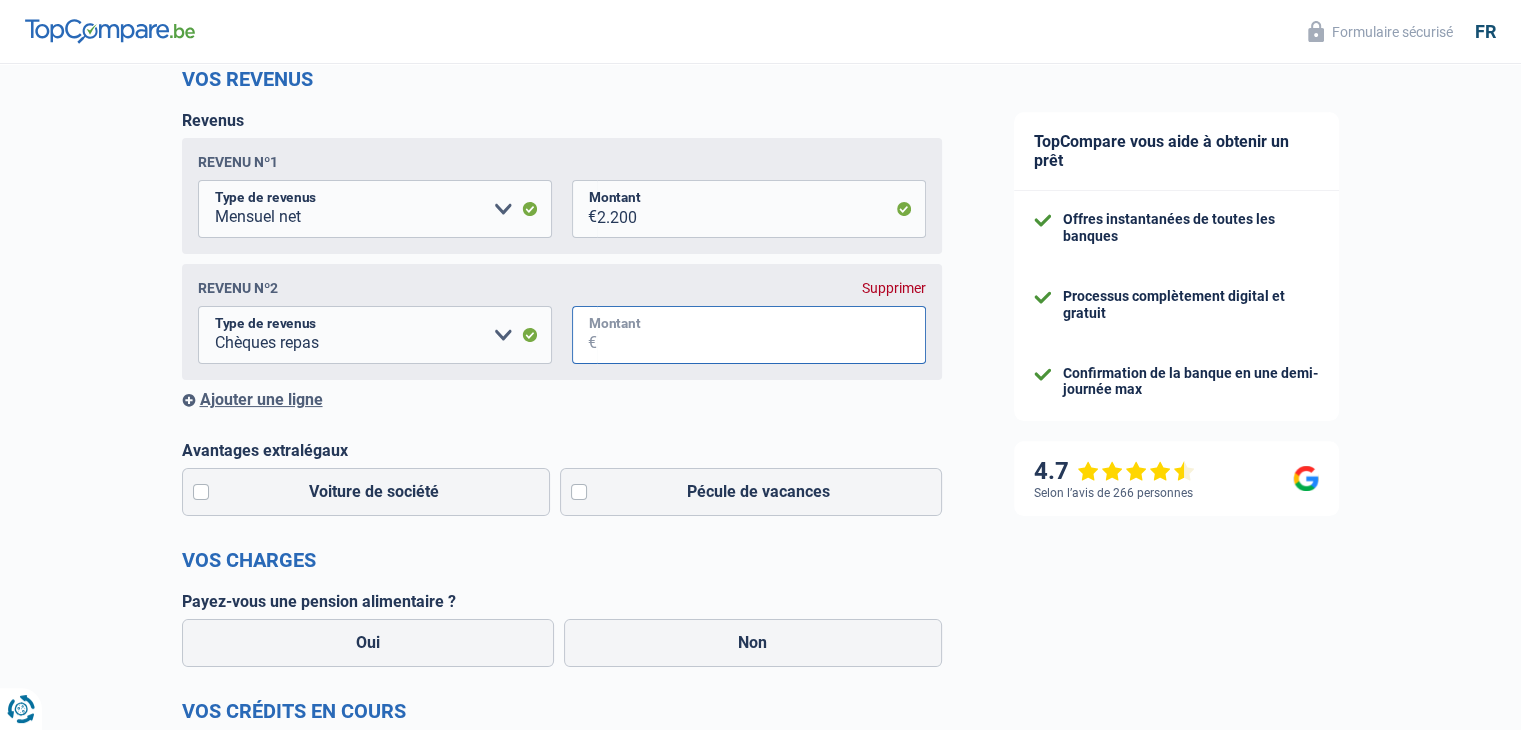 click on "Montant" at bounding box center (761, 335) 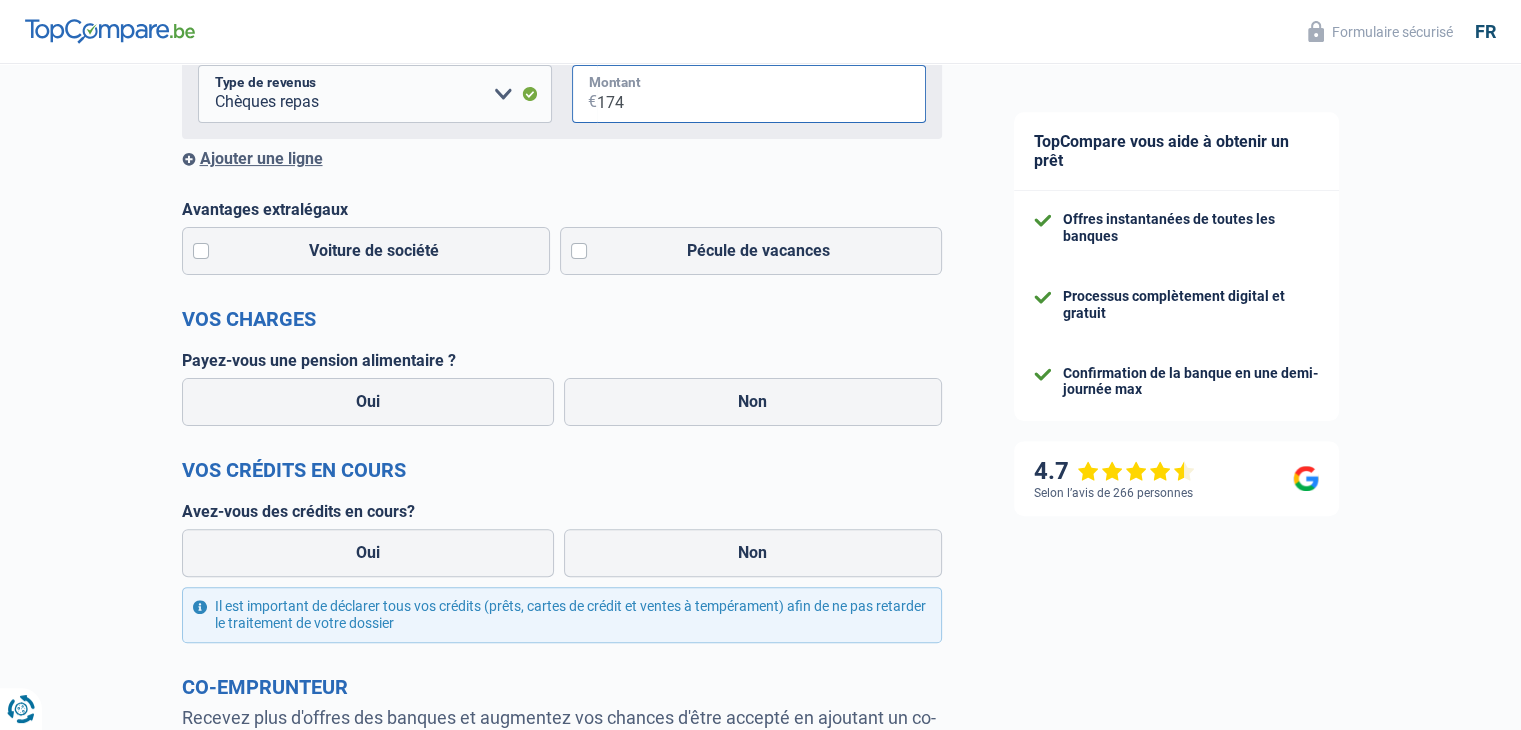 scroll, scrollTop: 520, scrollLeft: 0, axis: vertical 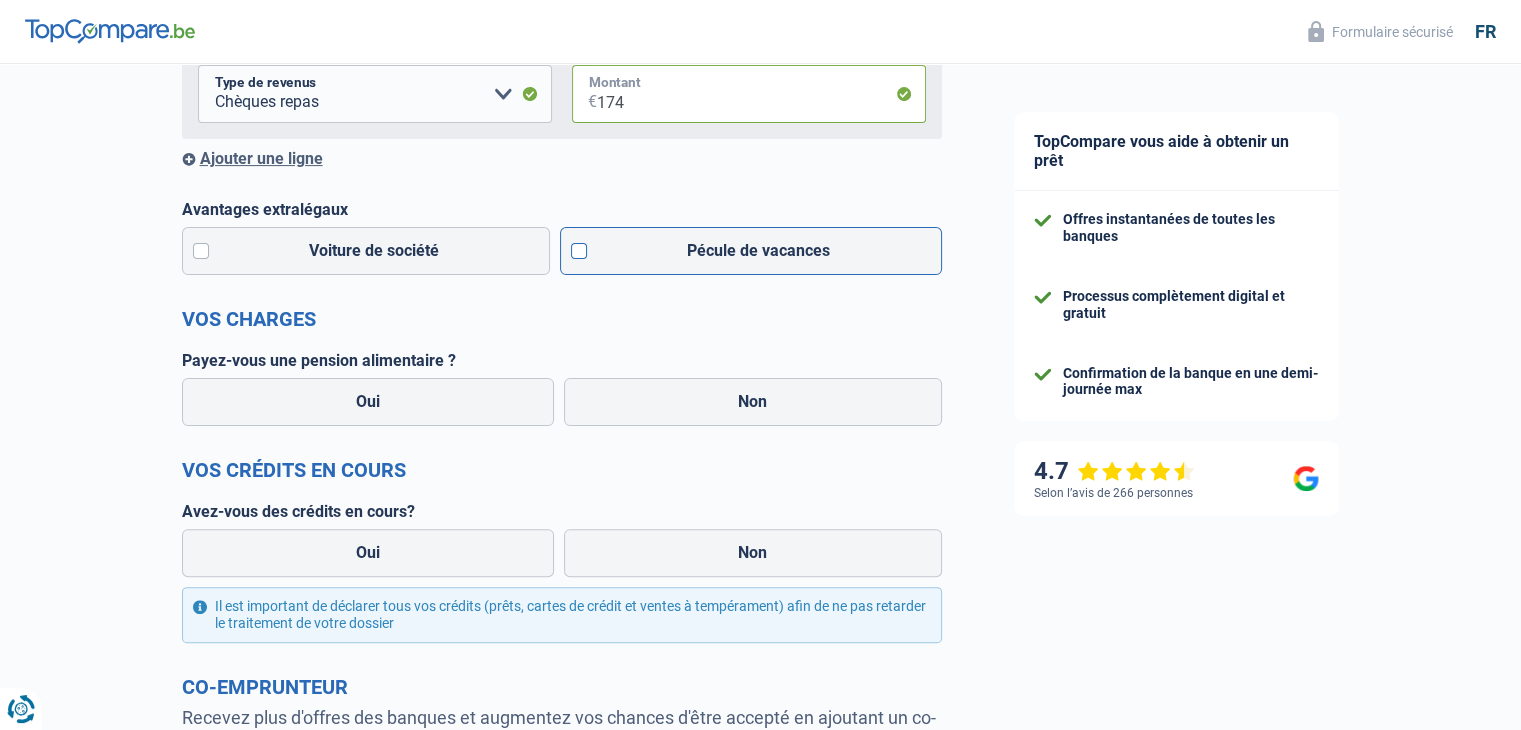 type on "174" 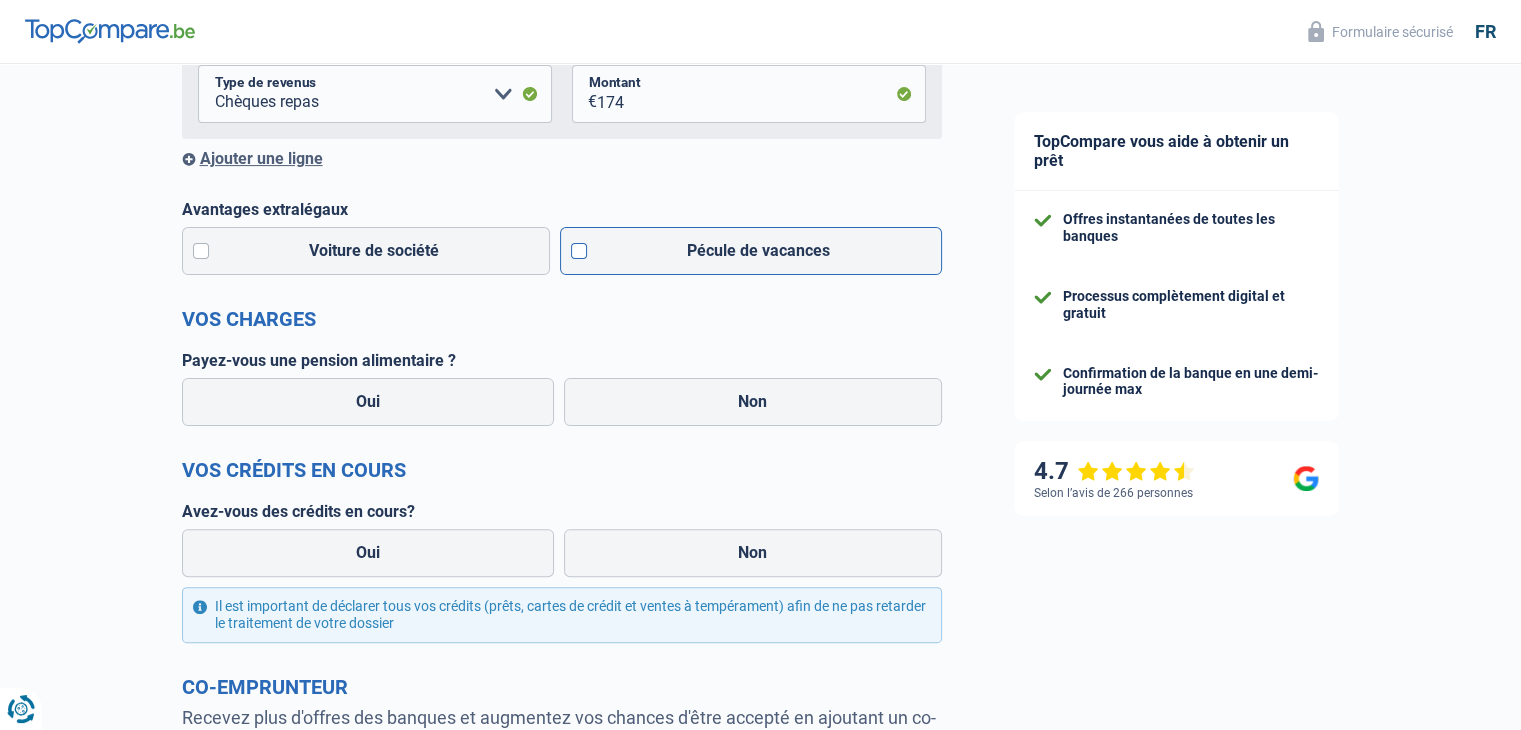 click on "Pécule de vacances" at bounding box center [751, 251] 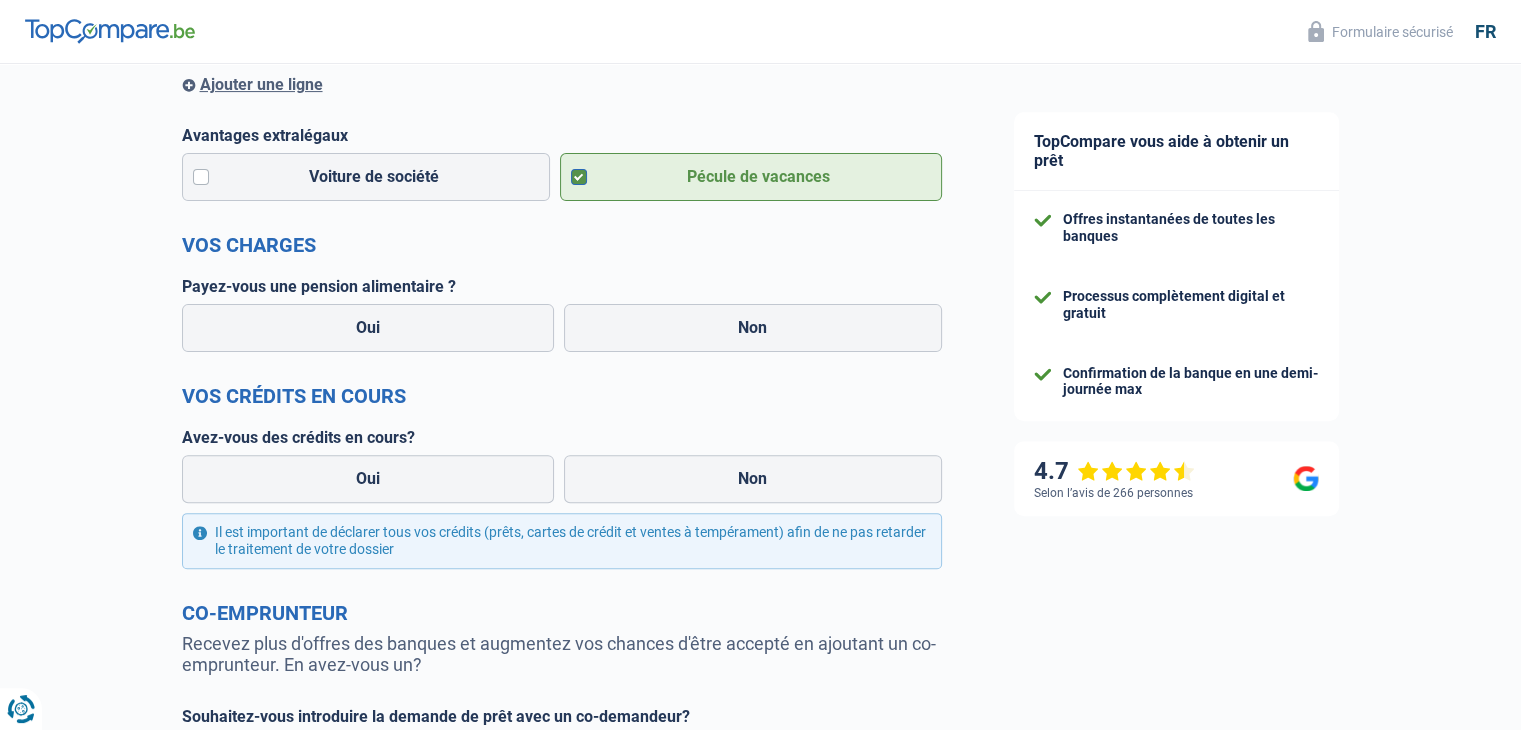 scroll, scrollTop: 596, scrollLeft: 0, axis: vertical 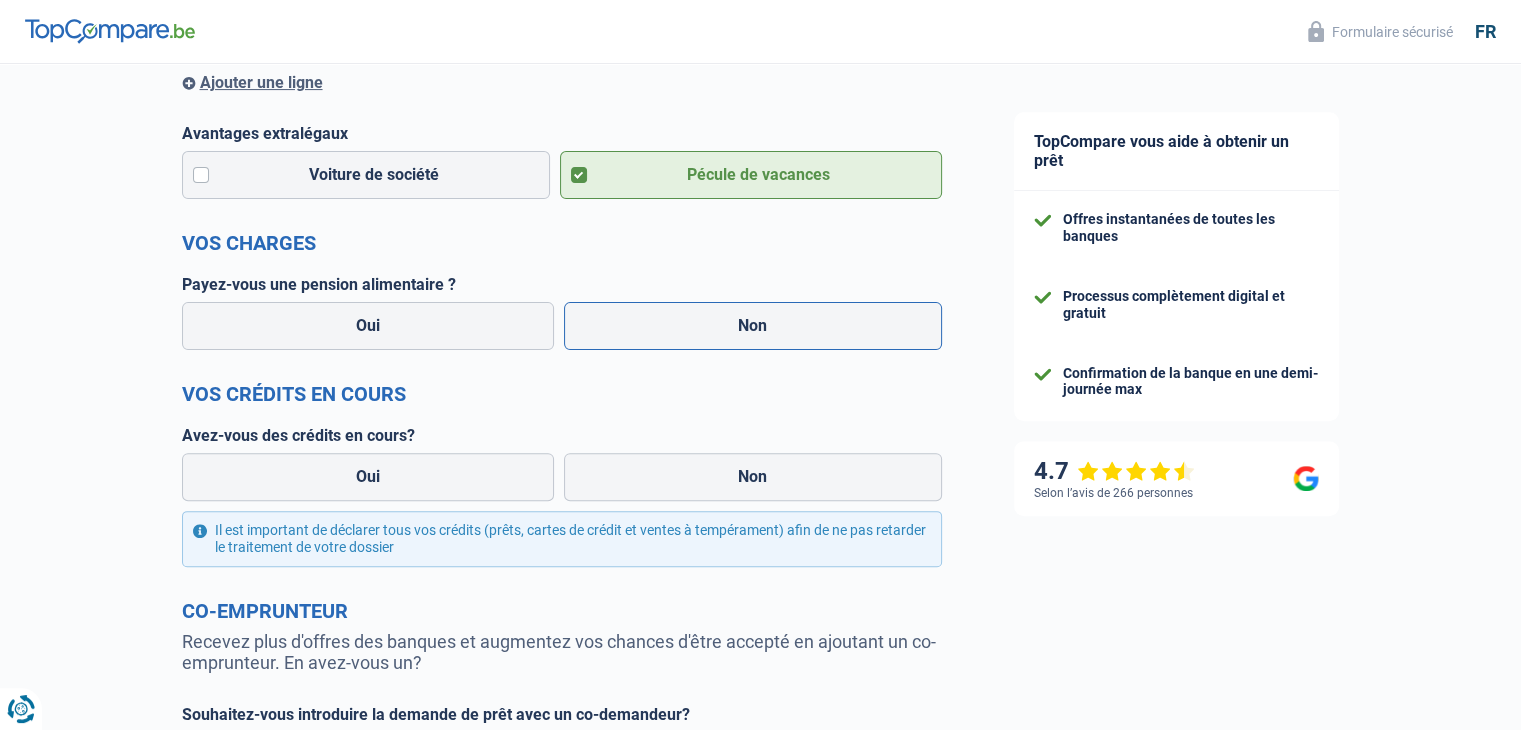 click on "Non" at bounding box center (753, 326) 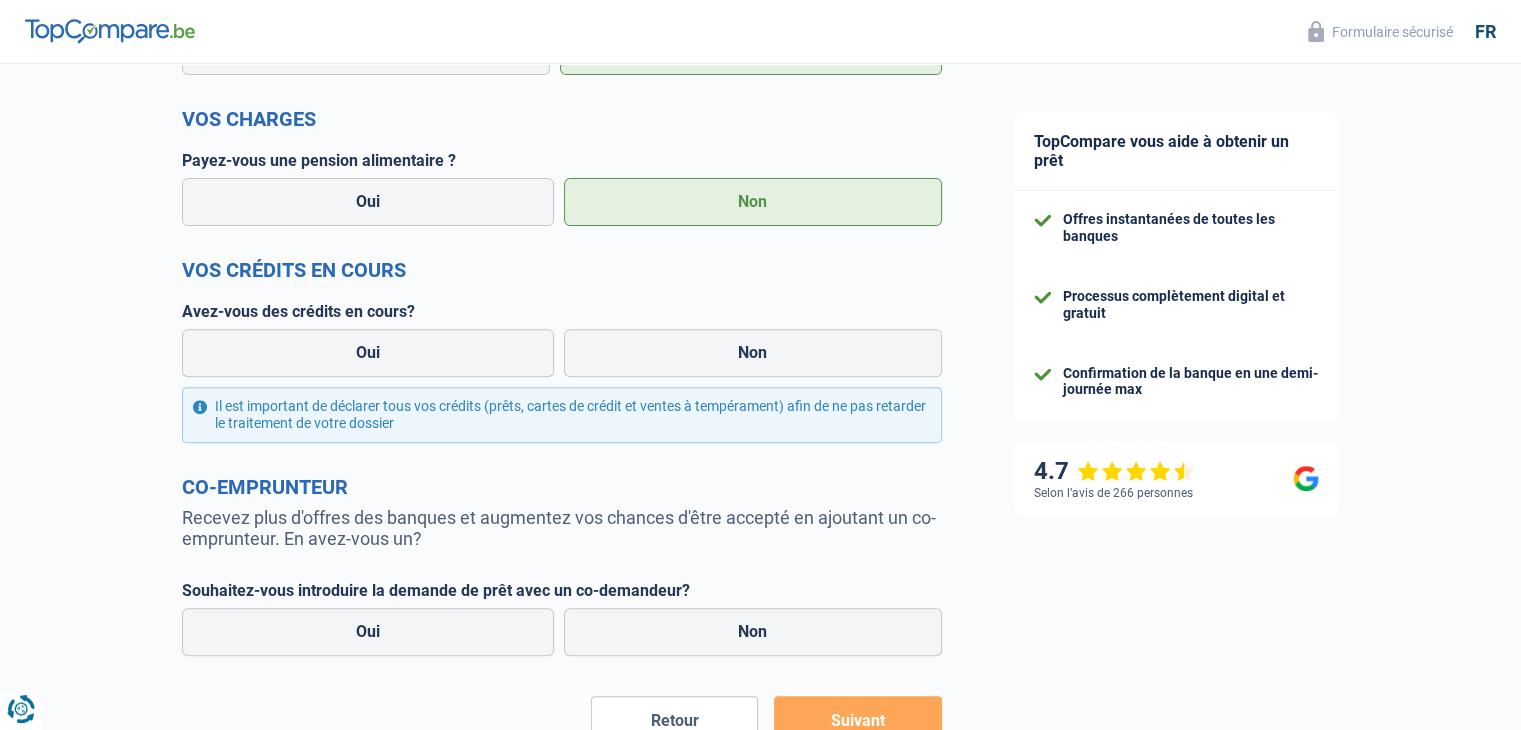 scroll, scrollTop: 722, scrollLeft: 0, axis: vertical 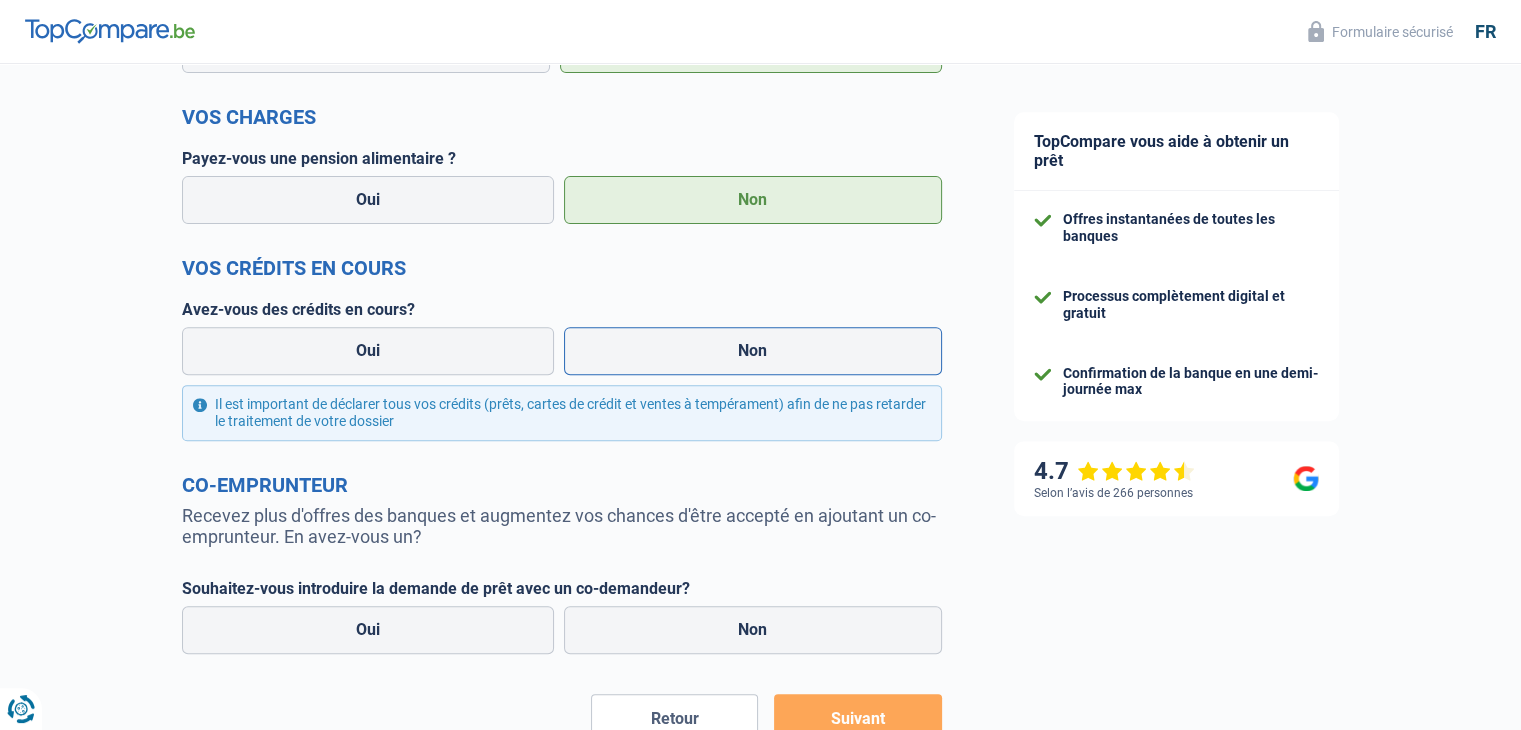 click on "Non" at bounding box center [753, 351] 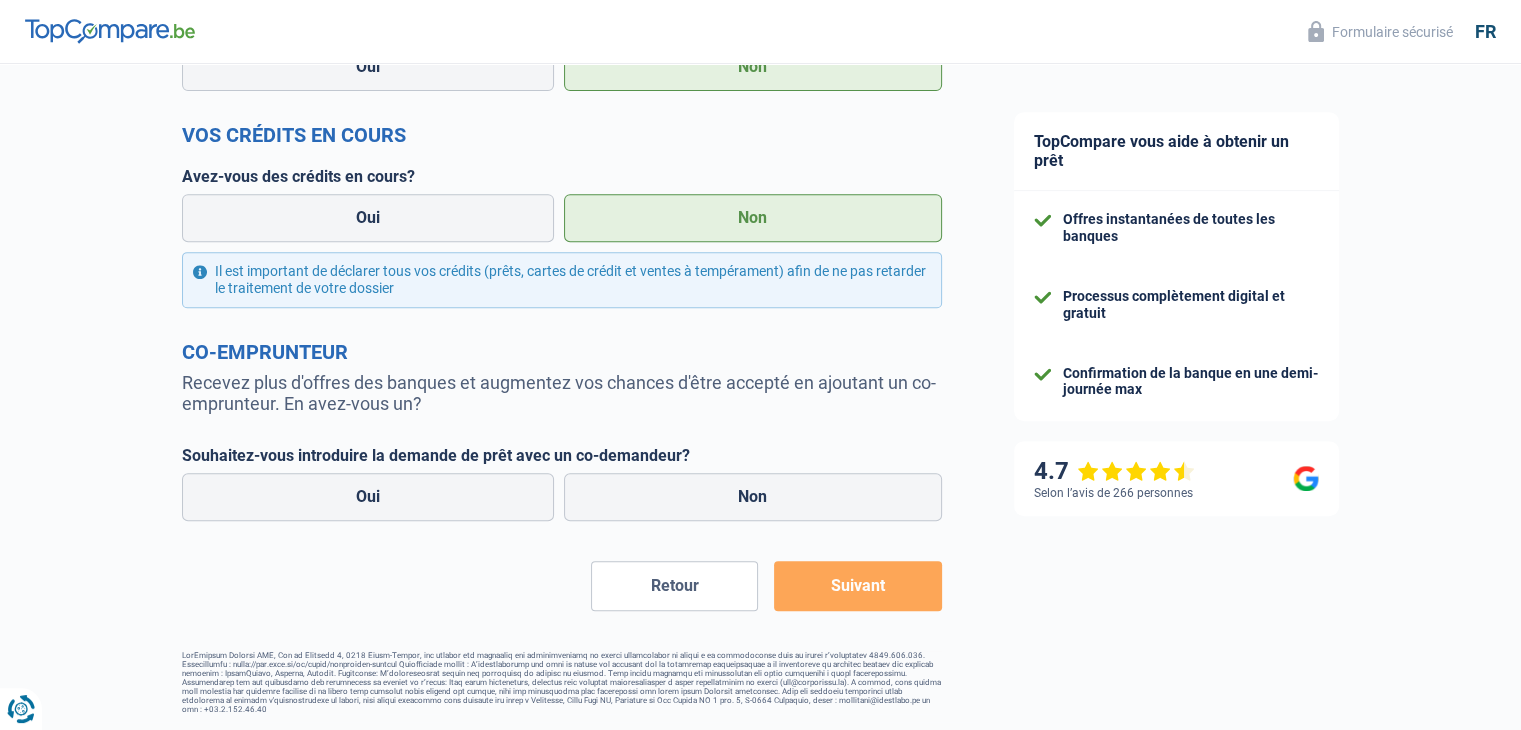 scroll, scrollTop: 858, scrollLeft: 0, axis: vertical 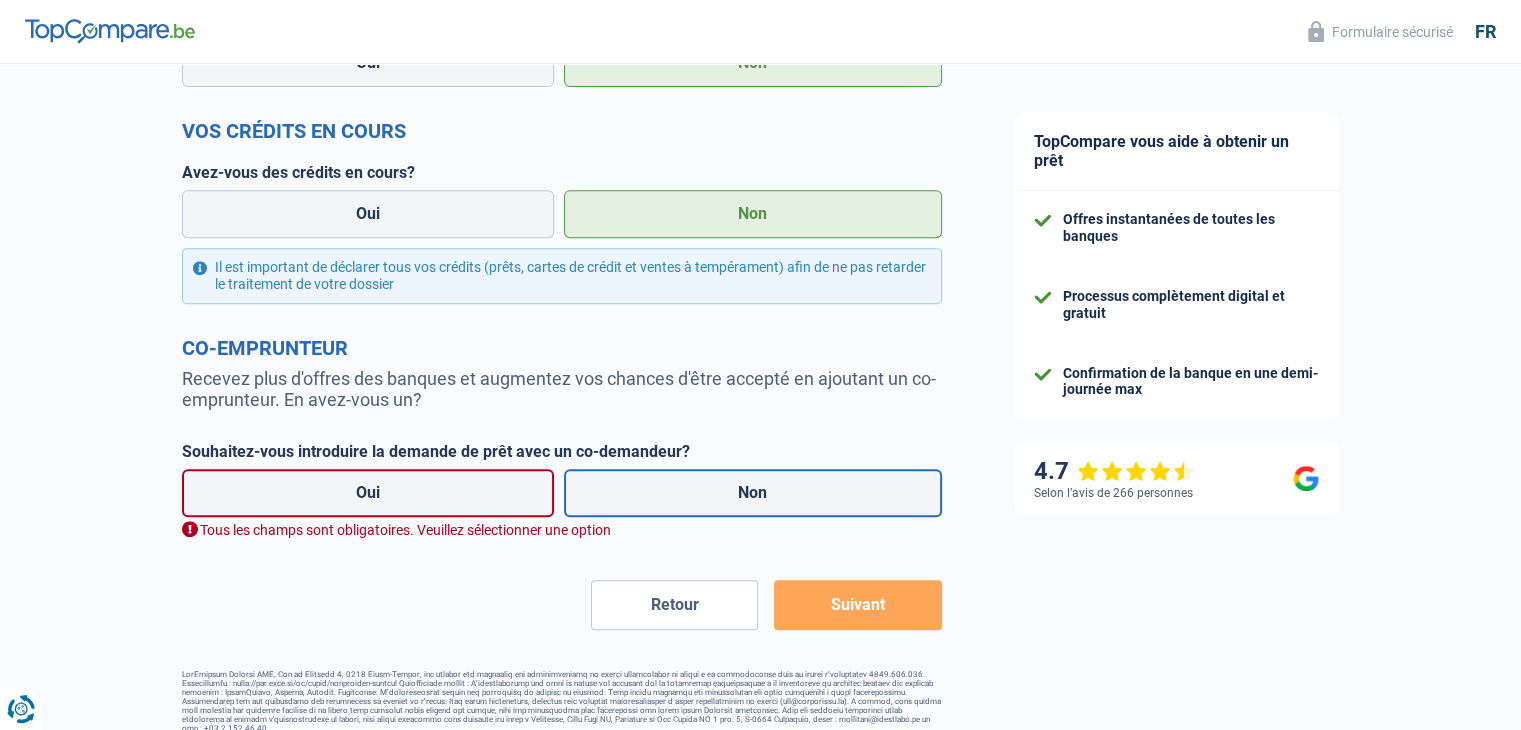 click on "Non" at bounding box center (753, 493) 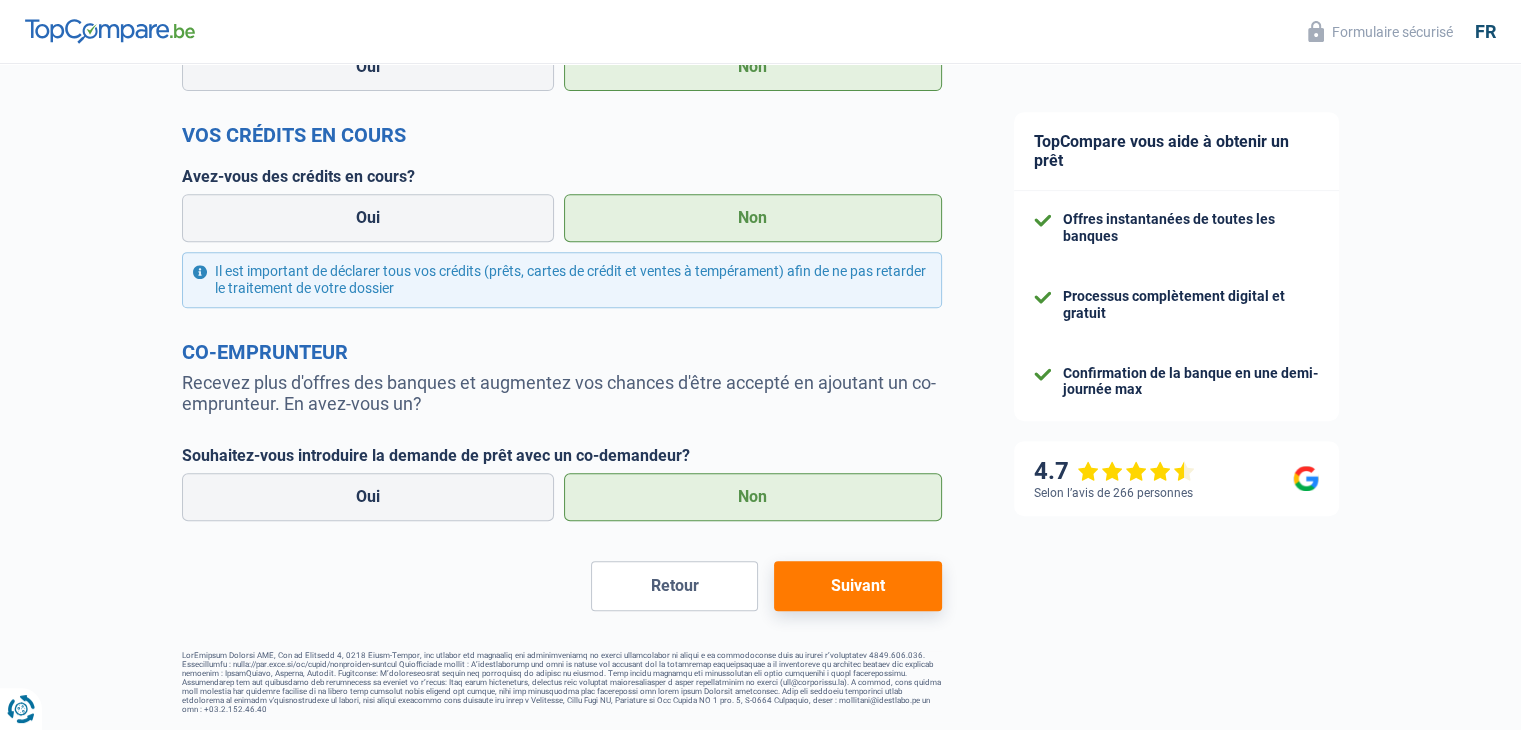 click on "Suivant" at bounding box center (857, 586) 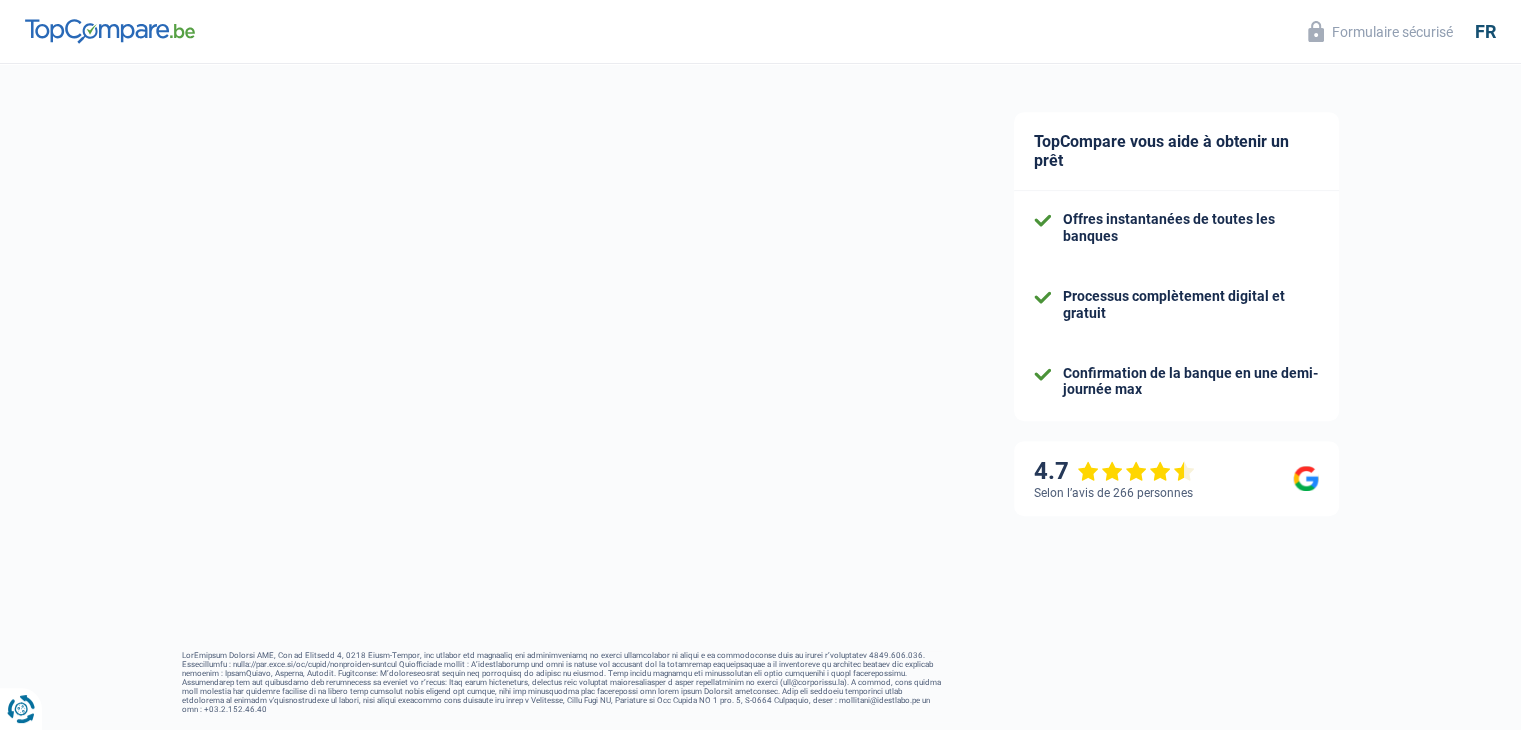 select on "84" 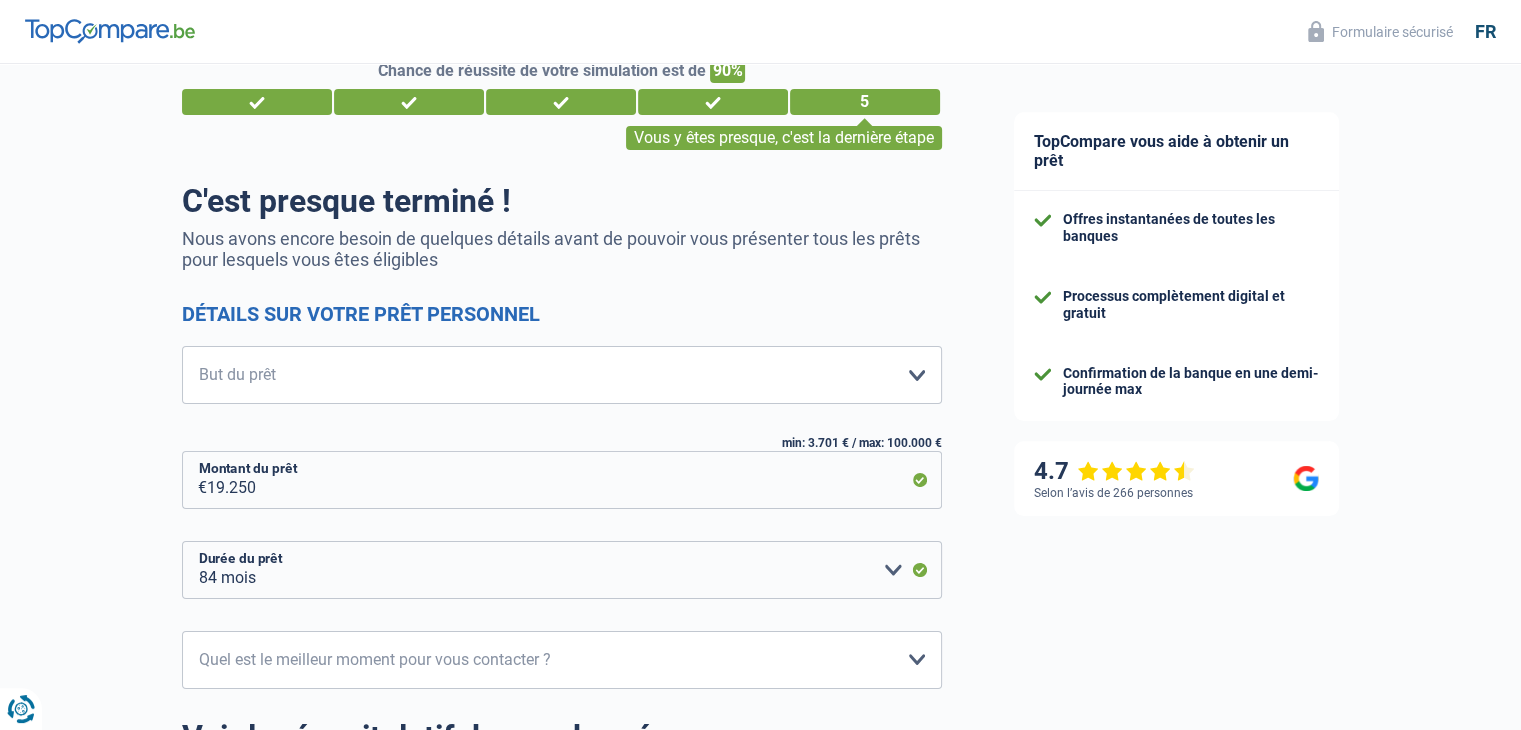 scroll, scrollTop: 46, scrollLeft: 0, axis: vertical 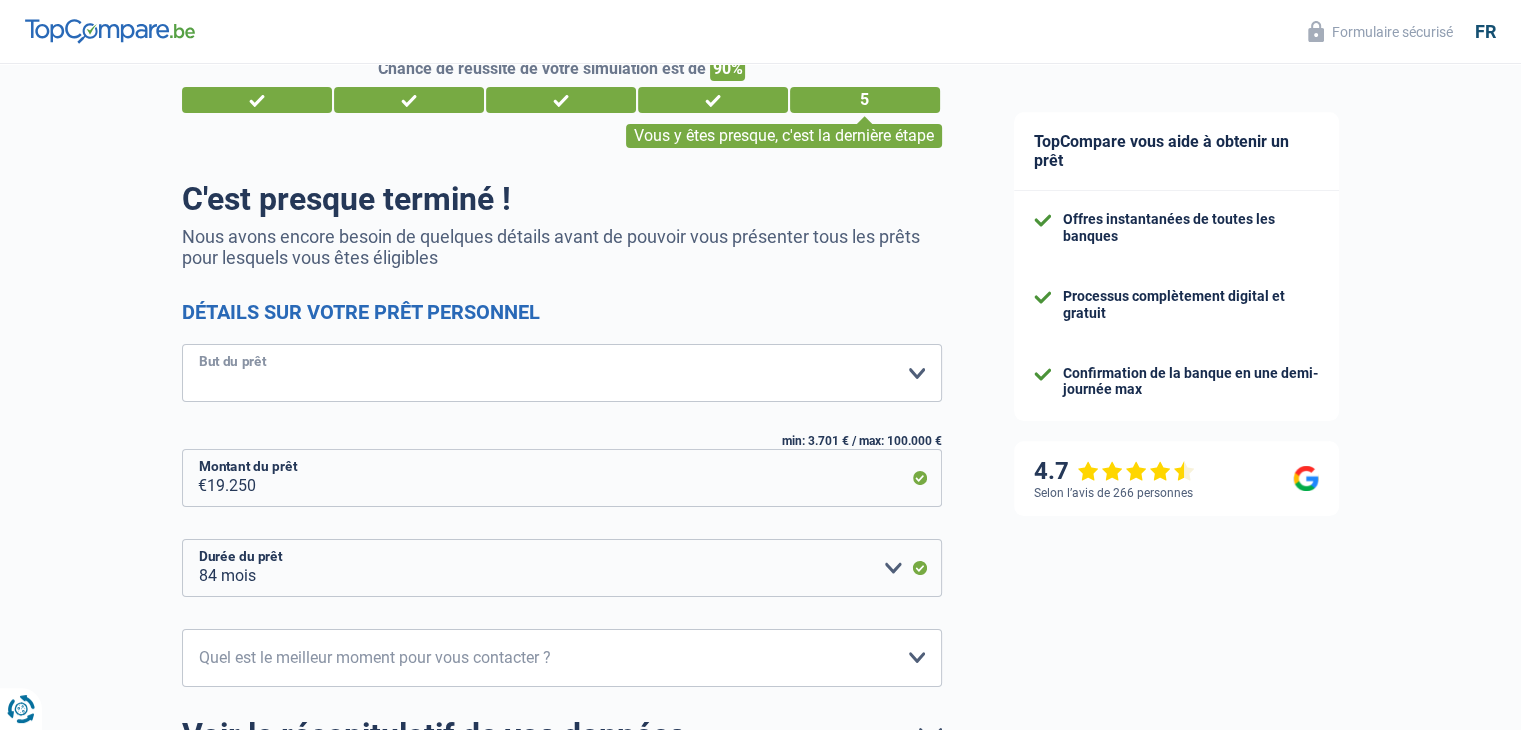 click on "Confort maison: meubles, textile, peinture, électroménager, outillage non-professionnel Hifi, multimédia, gsm, ordinateur Aménagement: frais d'installation, déménagement Evénement familial: naissance, mariage, divorce, communion, décès Frais médicaux Frais d'études Frais permis de conduire Loisirs: voyage, sport, musique Rafraîchissement: petits travaux maison et jardin Frais judiciaires Réparation voiture Prêt voiture Rénovation bien à l'étranger Autre
Veuillez sélectionner une option" at bounding box center (562, 373) 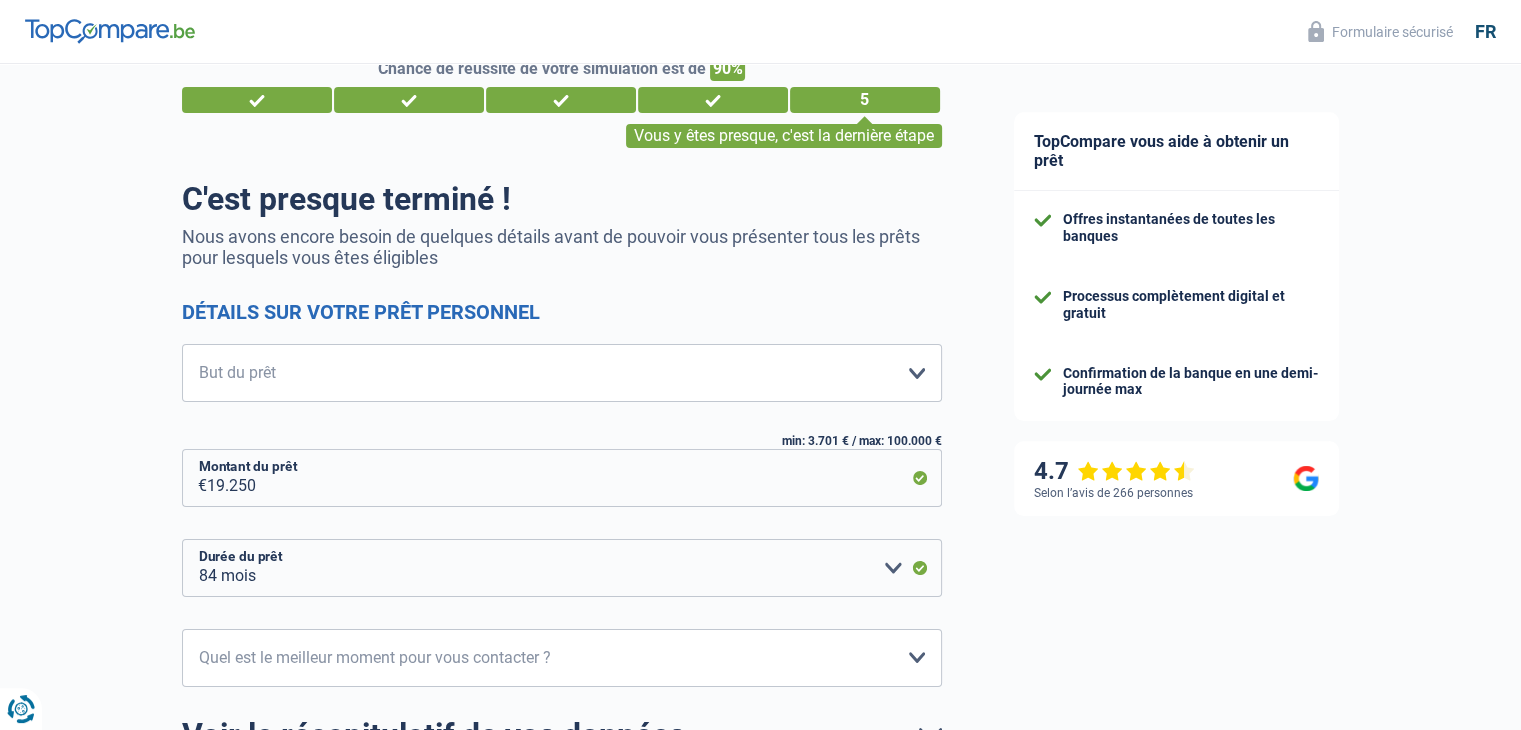 click on "Chance de réussite de votre simulation est de
[PERCENT]%
1
2
3
4
5
Vous y êtes presque, c'est la dernière étape
C'est presque terminé !
Nous avons encore besoin de quelques détails avant de pouvoir vous présenter tous les prêts pour lesquels vous êtes éligibles
Détails sur votre prêt personnel
Confort maison: meubles, textile, peinture, électroménager, outillage non-professionnel Hifi, multimédia, gsm, ordinateur Aménagement: frais d'installation, déménagement Evénement familial: naissance, mariage, divorce, communion, décès Frais médicaux Frais d'études Frais permis de conduire Loisirs: voyage, sport, musique Frais judiciaires Prêt voiture" at bounding box center [489, 481] 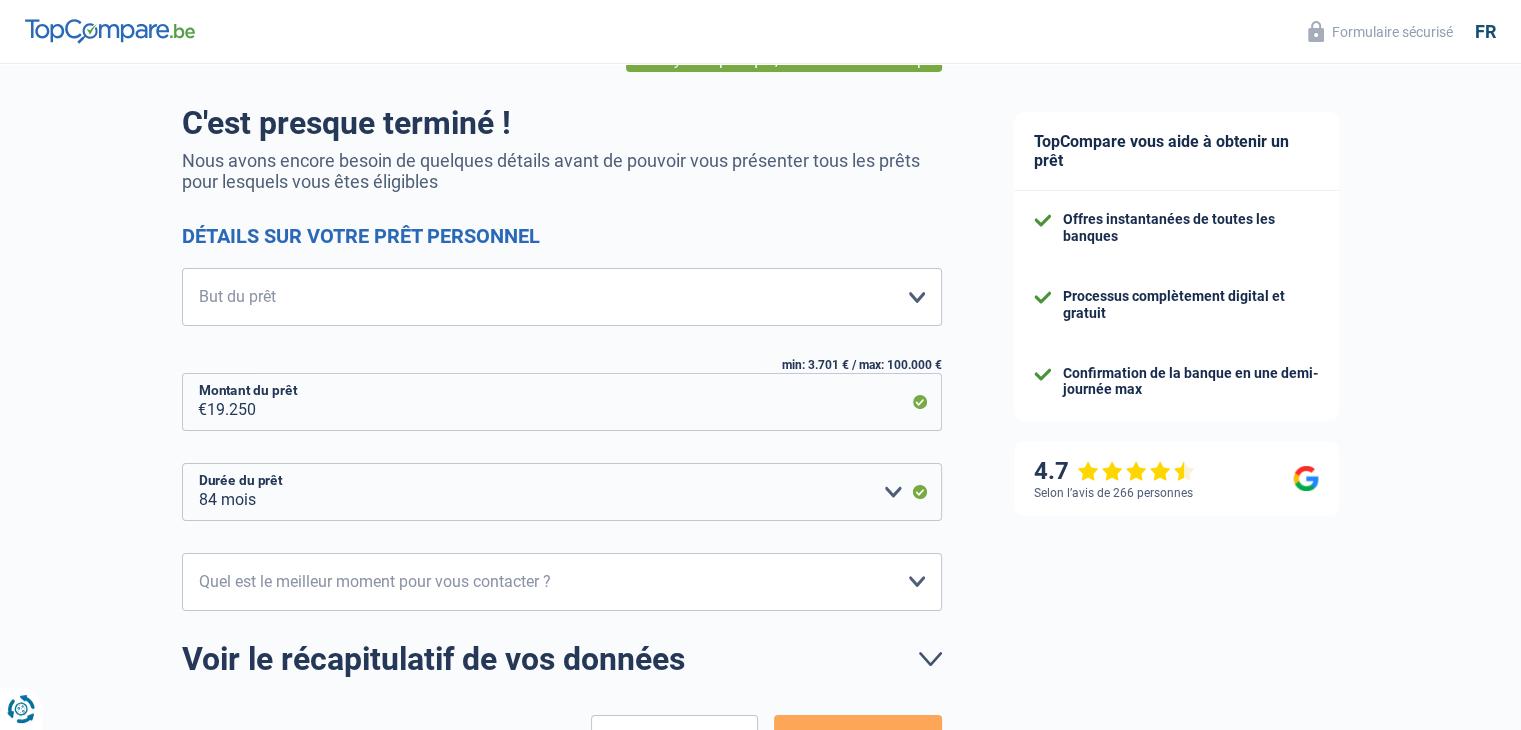 scroll, scrollTop: 126, scrollLeft: 0, axis: vertical 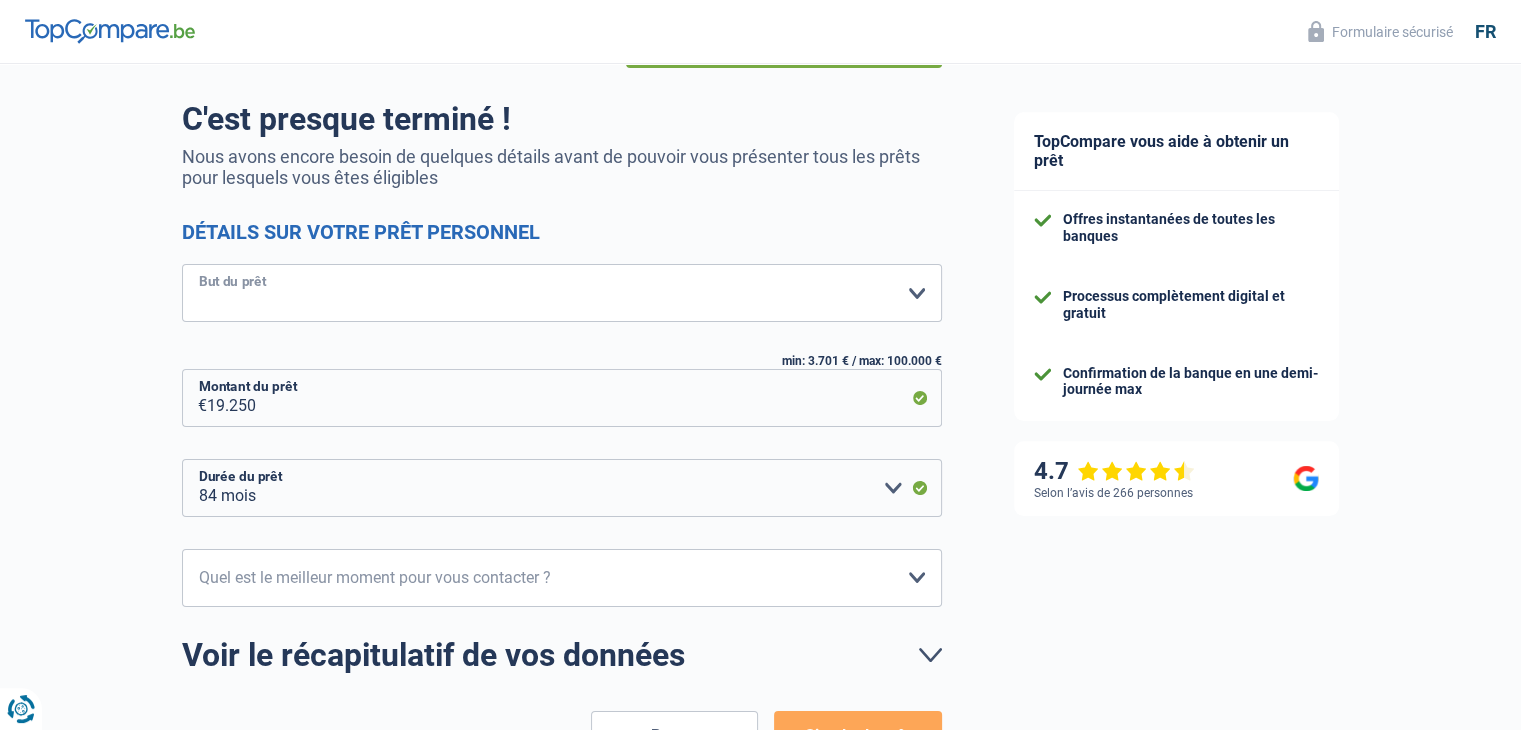click on "Confort maison: meubles, textile, peinture, électroménager, outillage non-professionnel Hifi, multimédia, gsm, ordinateur Aménagement: frais d'installation, déménagement Evénement familial: naissance, mariage, divorce, communion, décès Frais médicaux Frais d'études Frais permis de conduire Loisirs: voyage, sport, musique Rafraîchissement: petits travaux maison et jardin Frais judiciaires Réparation voiture Prêt voiture Rénovation bien à l'étranger Autre
Veuillez sélectionner une option" at bounding box center (562, 293) 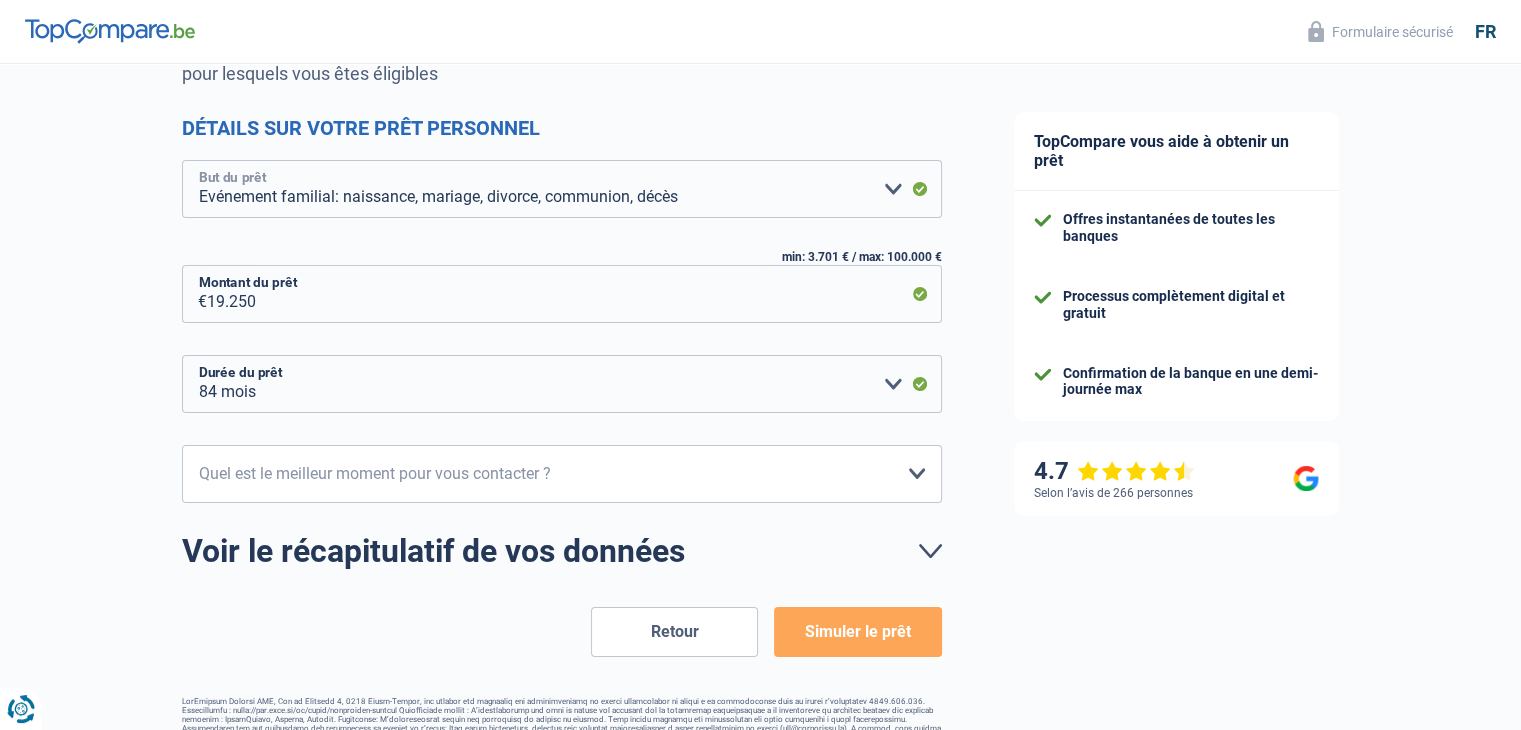 scroll, scrollTop: 247, scrollLeft: 0, axis: vertical 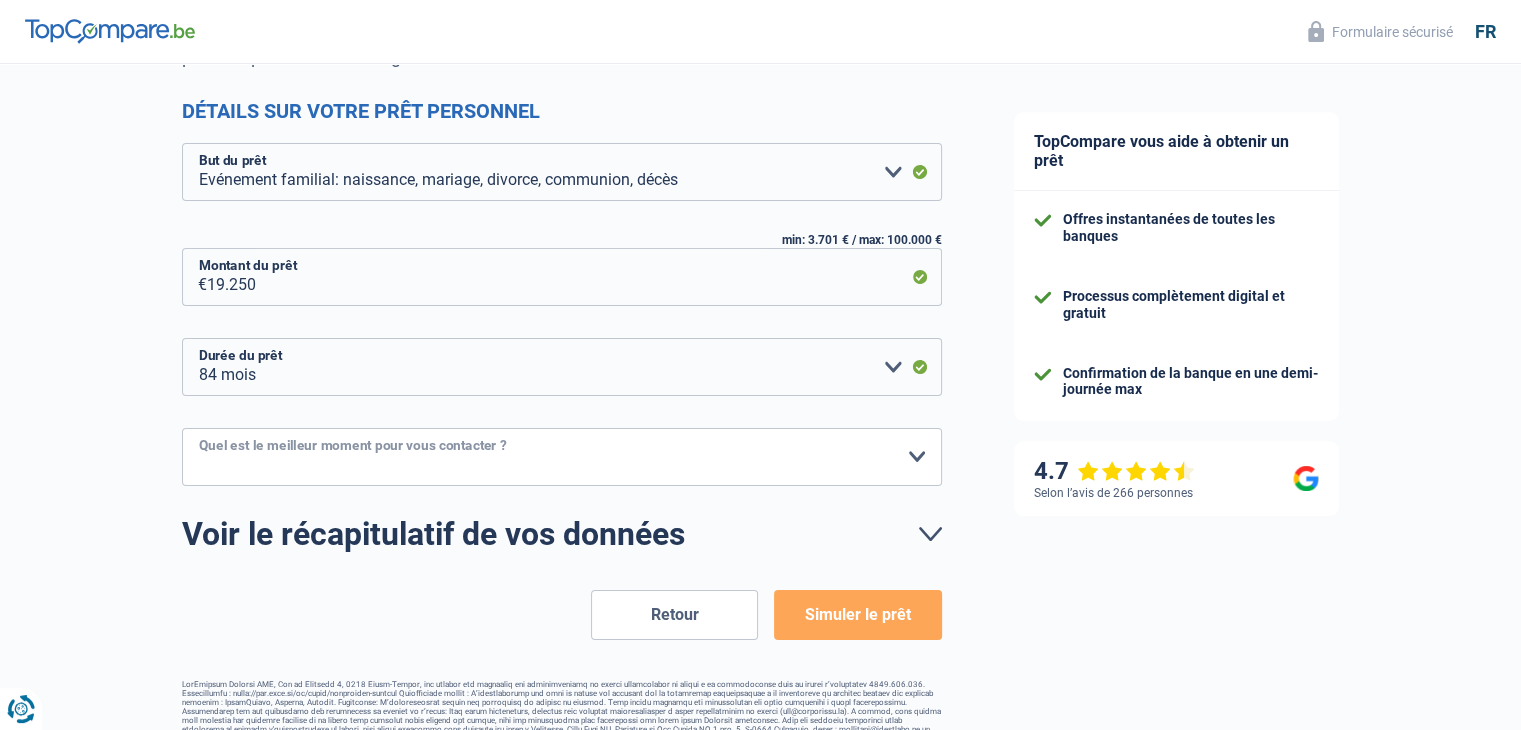 click on "10h-12h 12h-14h 14h-16h 16h-18h
Veuillez sélectionner une option" at bounding box center [562, 457] 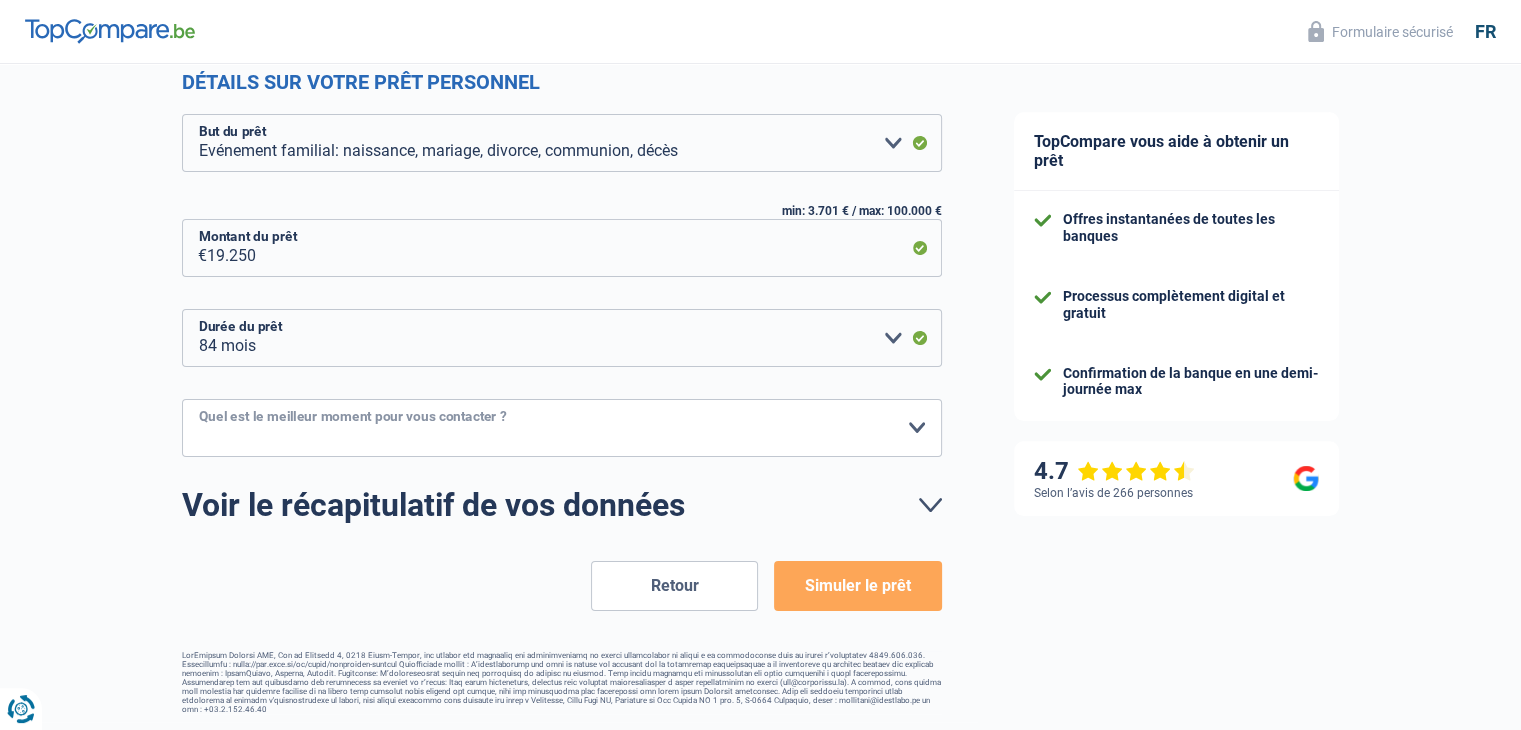 click on "10h-12h 12h-14h 14h-16h 16h-18h
Veuillez sélectionner une option" at bounding box center [562, 428] 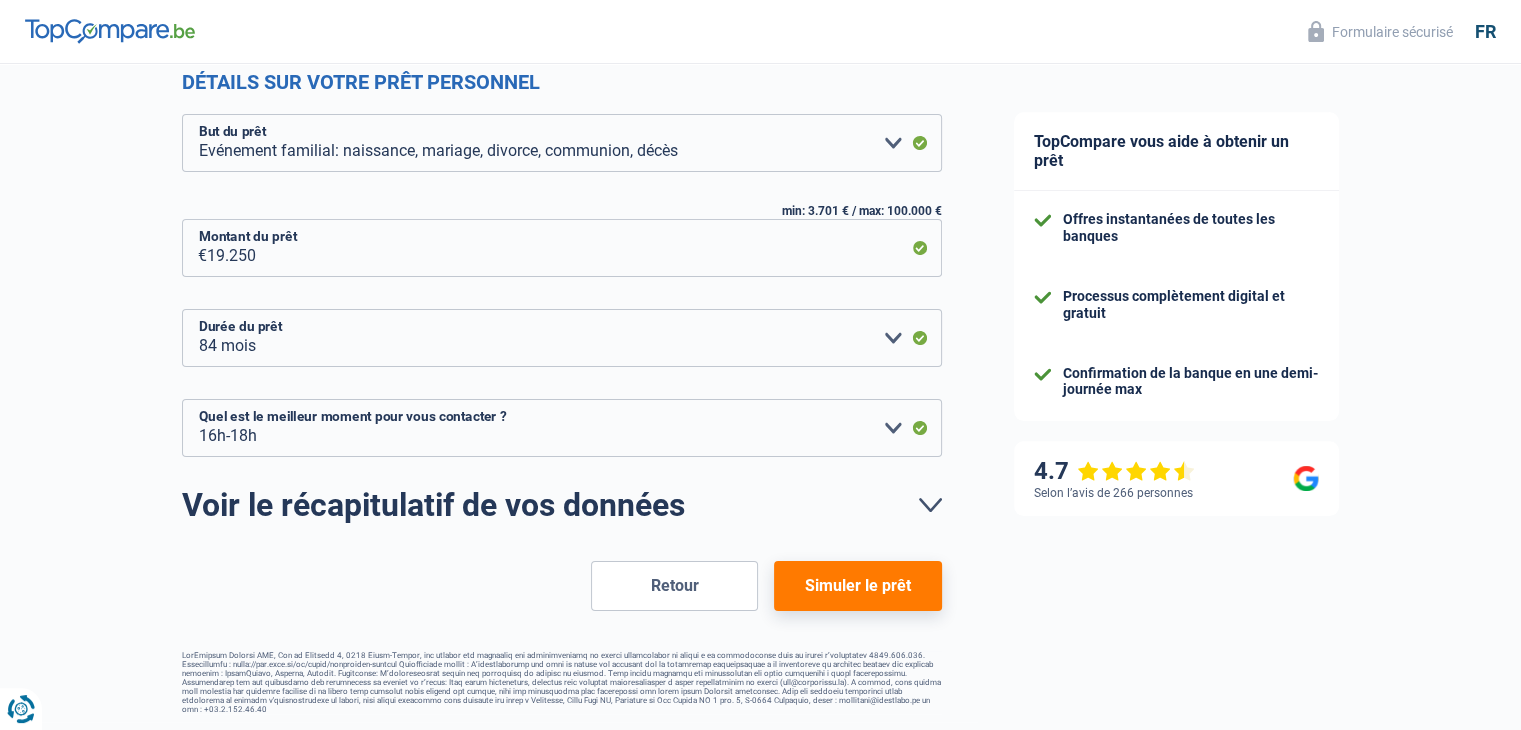 click on "C'est presque terminé !
Nous avons encore besoin de quelques détails avant de pouvoir vous présenter tous les prêts pour lesquels vous êtes éligibles
Détails sur votre prêt personnel
Confort maison: meubles, textile, peinture, électroménager, outillage non-professionnel Hifi, multimédia, gsm, ordinateur Aménagement: frais d'installation, déménagement Evénement familial: naissance, mariage, divorce, communion, décès Frais médicaux Frais d'études Frais permis de conduire Loisirs: voyage, sport, musique Frais judiciaires Prêt voiture Rénovation bien à l'étranger Autre
Veuillez sélectionner une option
But du prêt
min: [PRICE] / max: [PRICE]   [PRICE]
Montant du prêt
12 mois 18 mois 24 mois 30 mois" at bounding box center (562, 280) 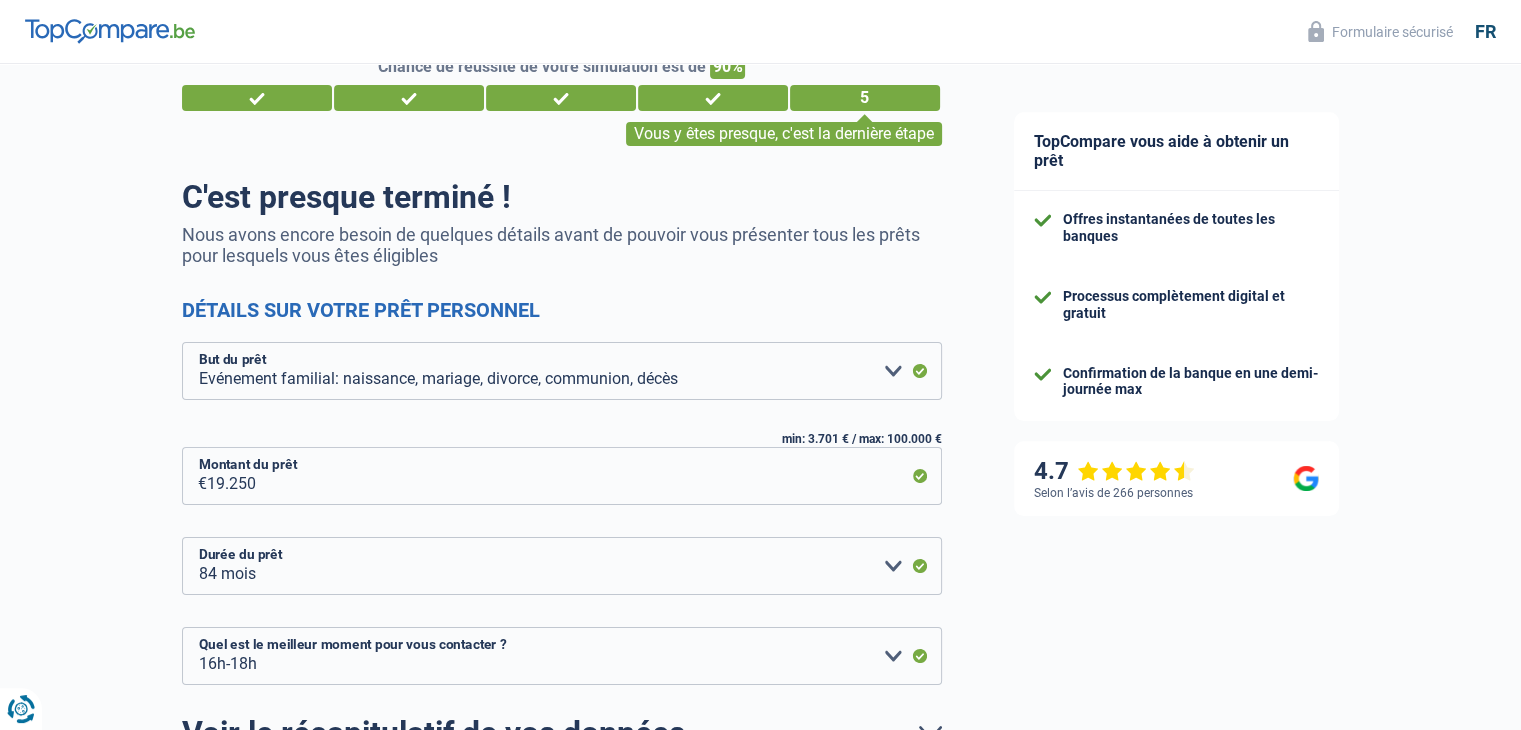 scroll, scrollTop: 276, scrollLeft: 0, axis: vertical 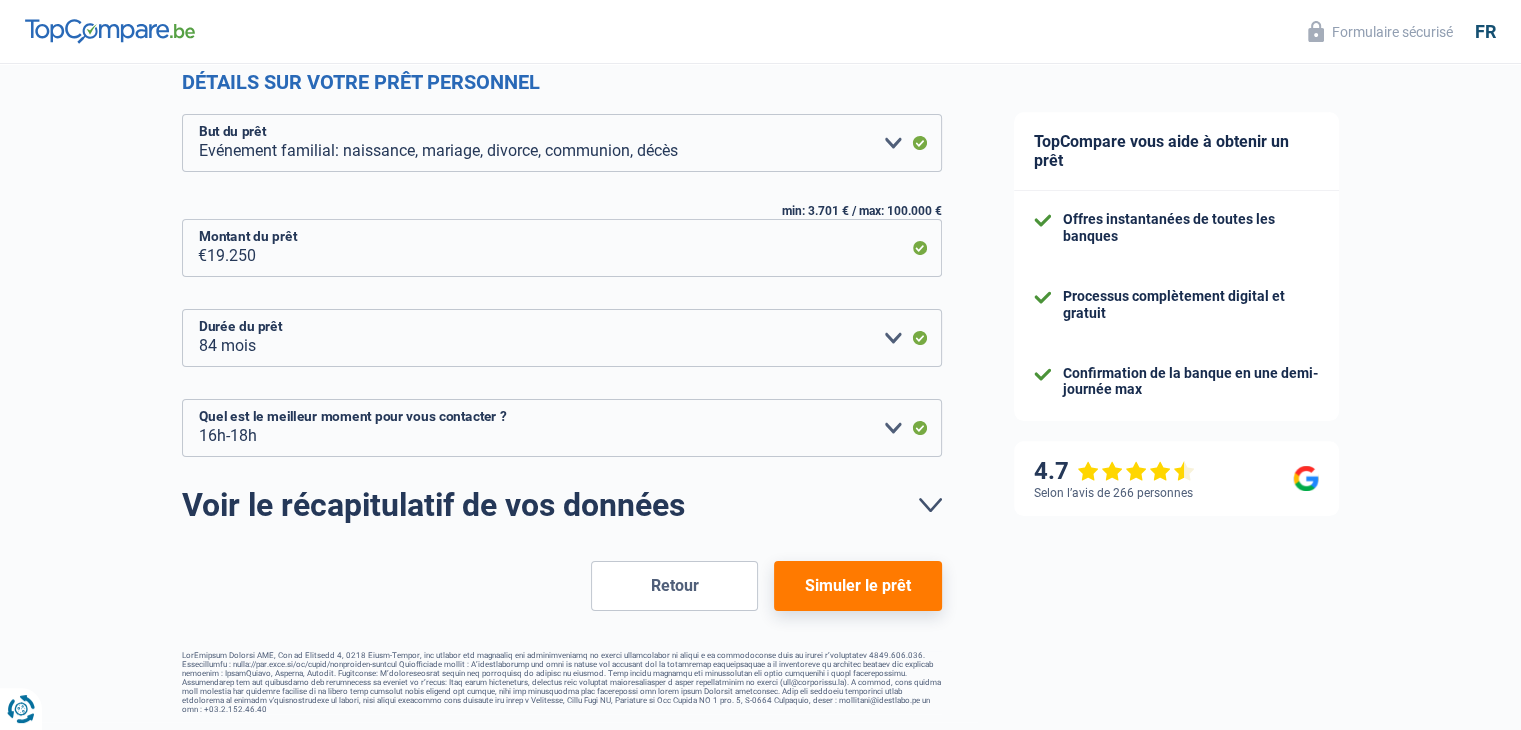 click on "Simuler le prêt" at bounding box center (857, 586) 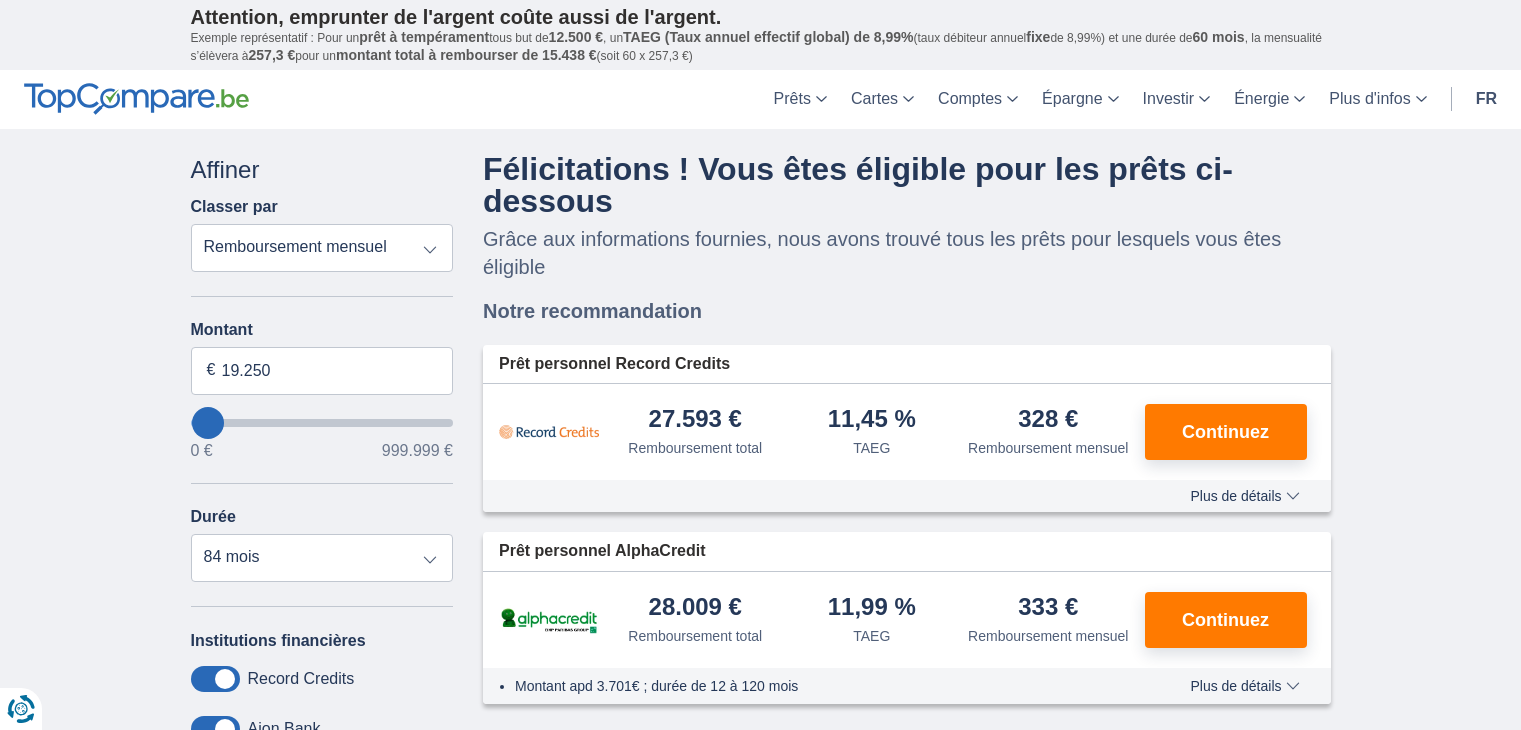 scroll, scrollTop: 0, scrollLeft: 0, axis: both 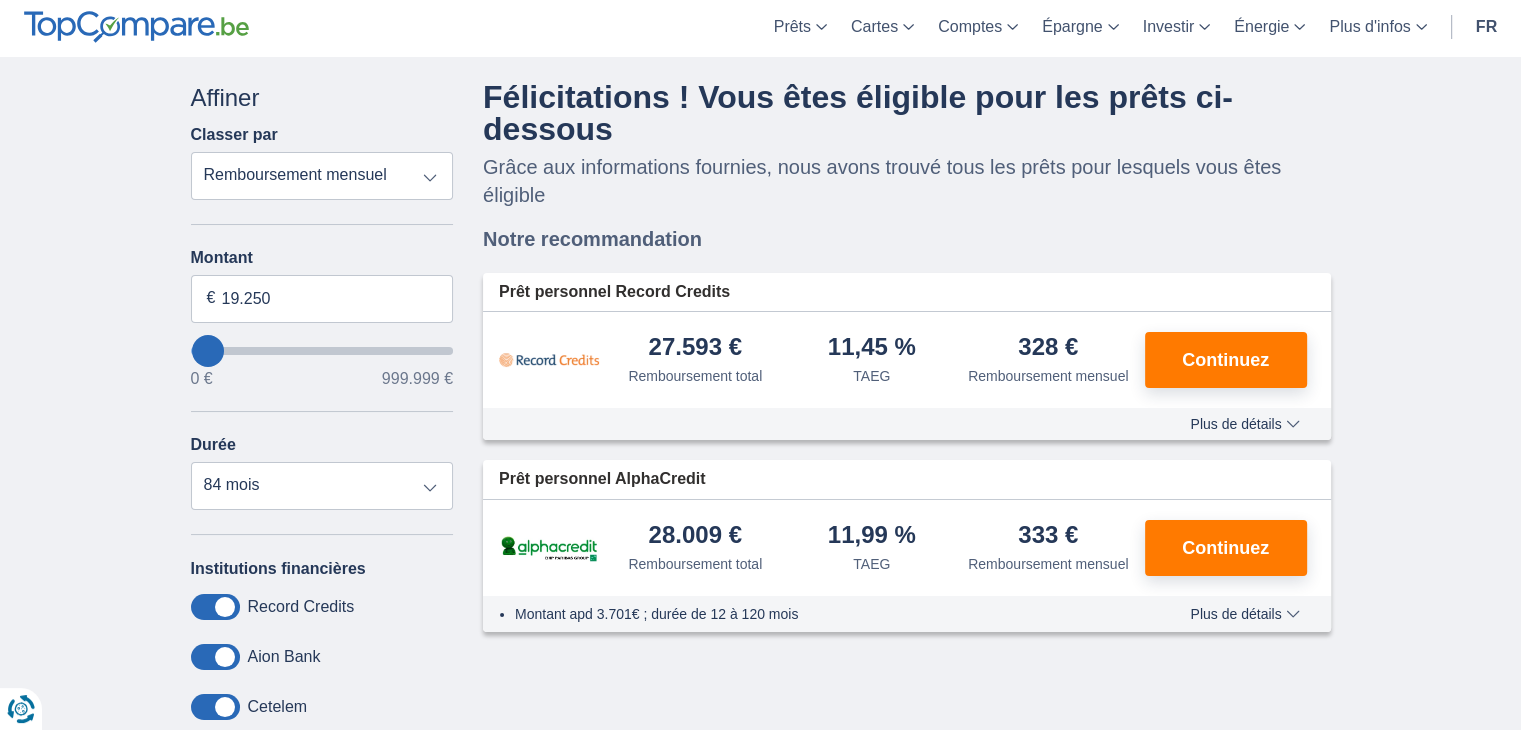 click on "Prêt personnel Record Credits
27.593 €
Remboursement total
TAEG" at bounding box center (907, 429) 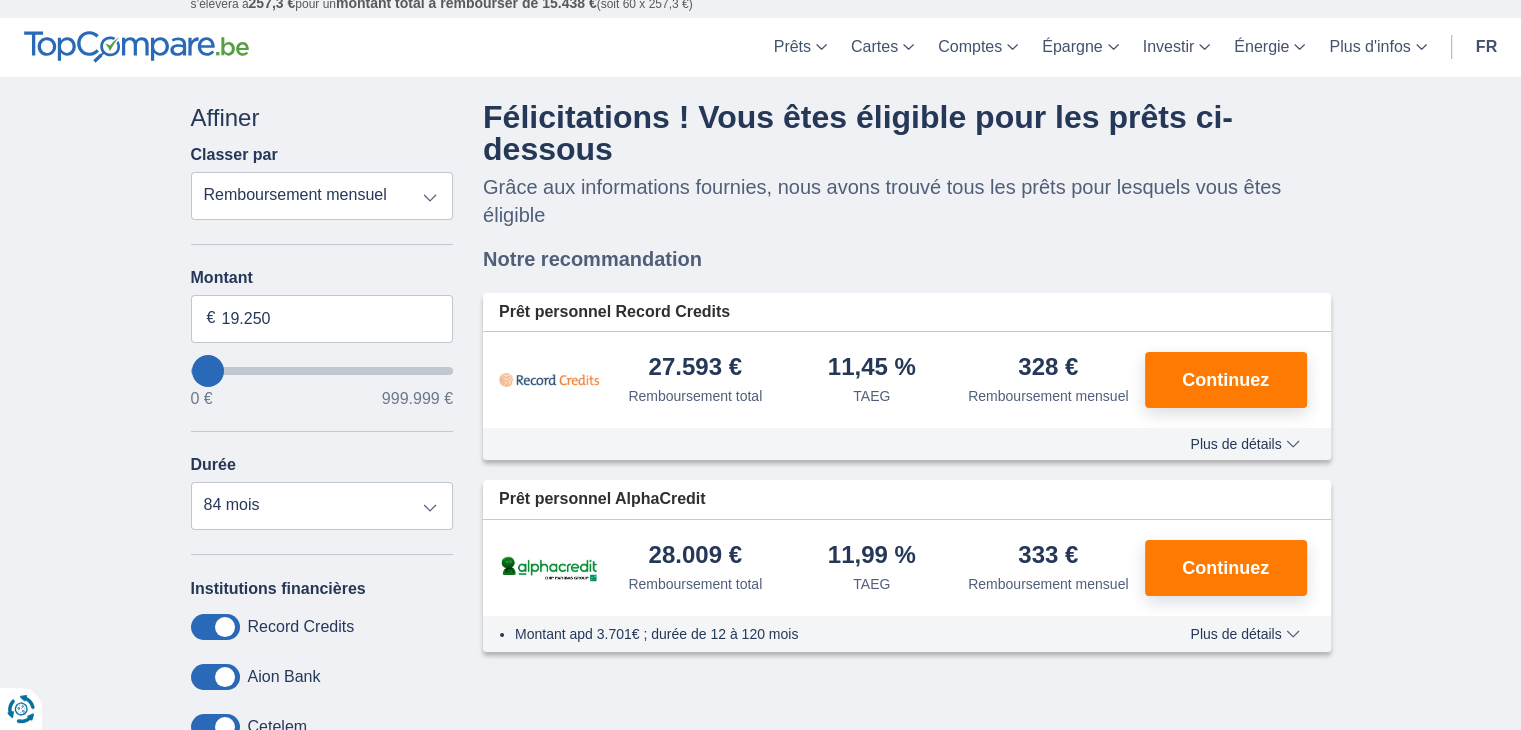 scroll, scrollTop: 51, scrollLeft: 0, axis: vertical 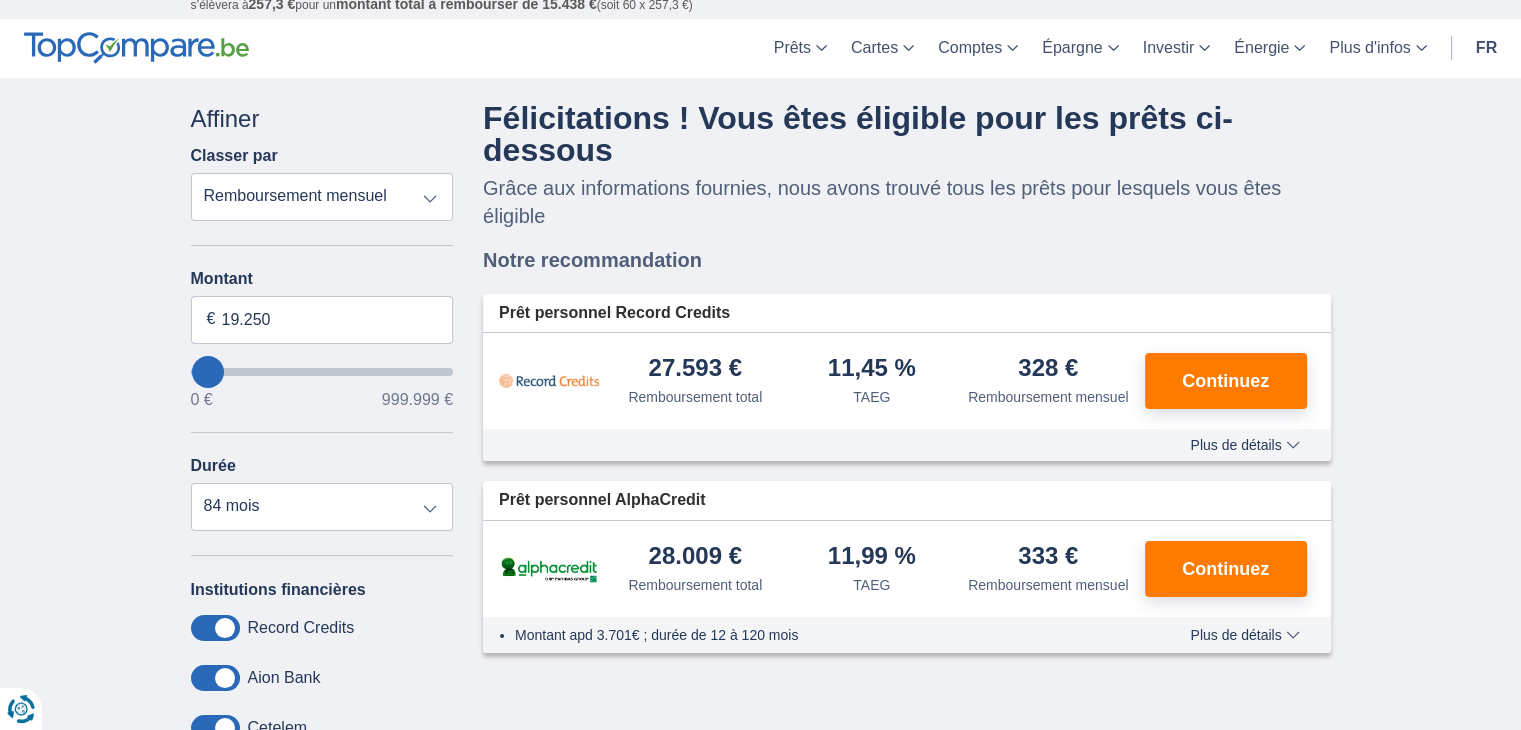 click on "Grâce aux informations fournies, nous avons trouvé tous les prêts pour lesquels vous êtes éligible" at bounding box center [907, 202] 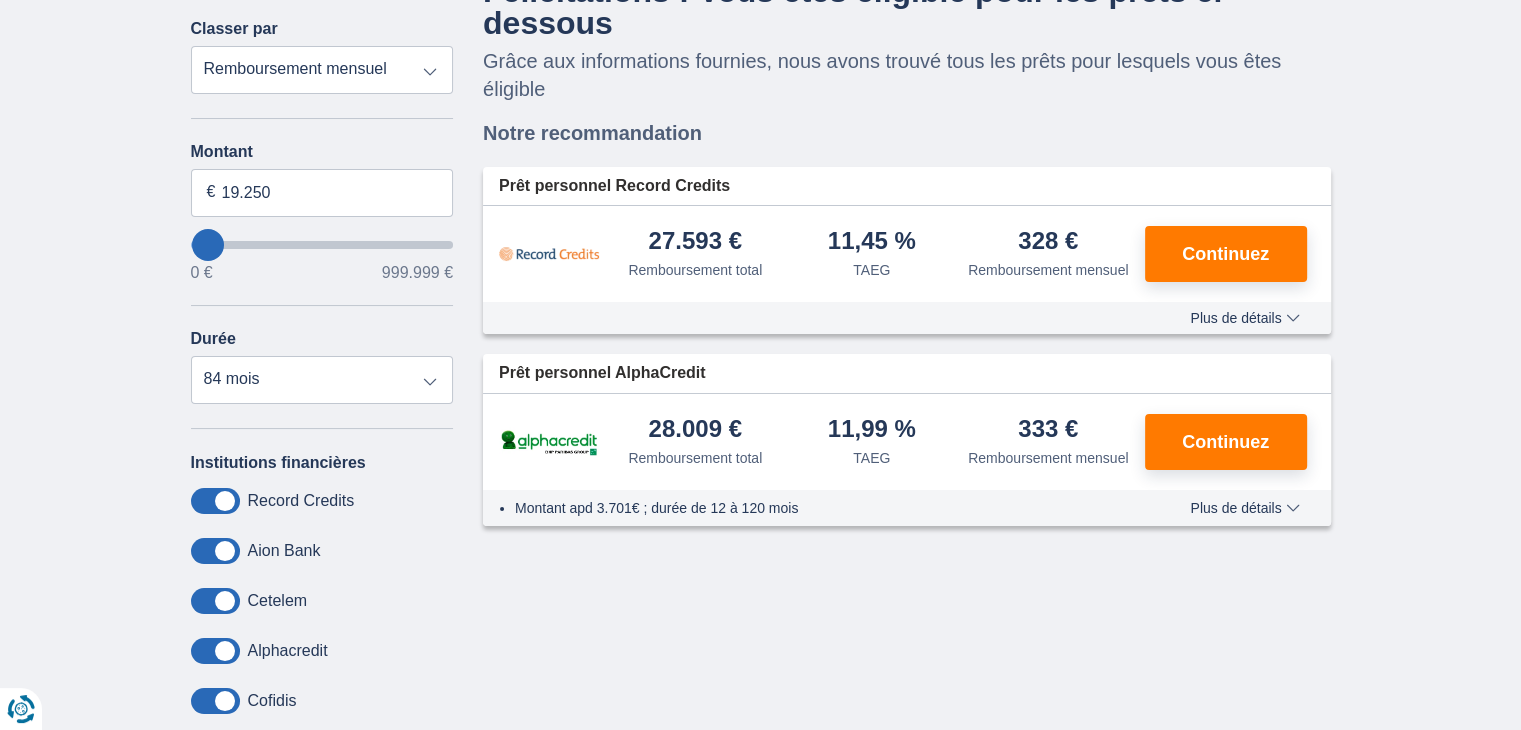 scroll, scrollTop: 176, scrollLeft: 0, axis: vertical 